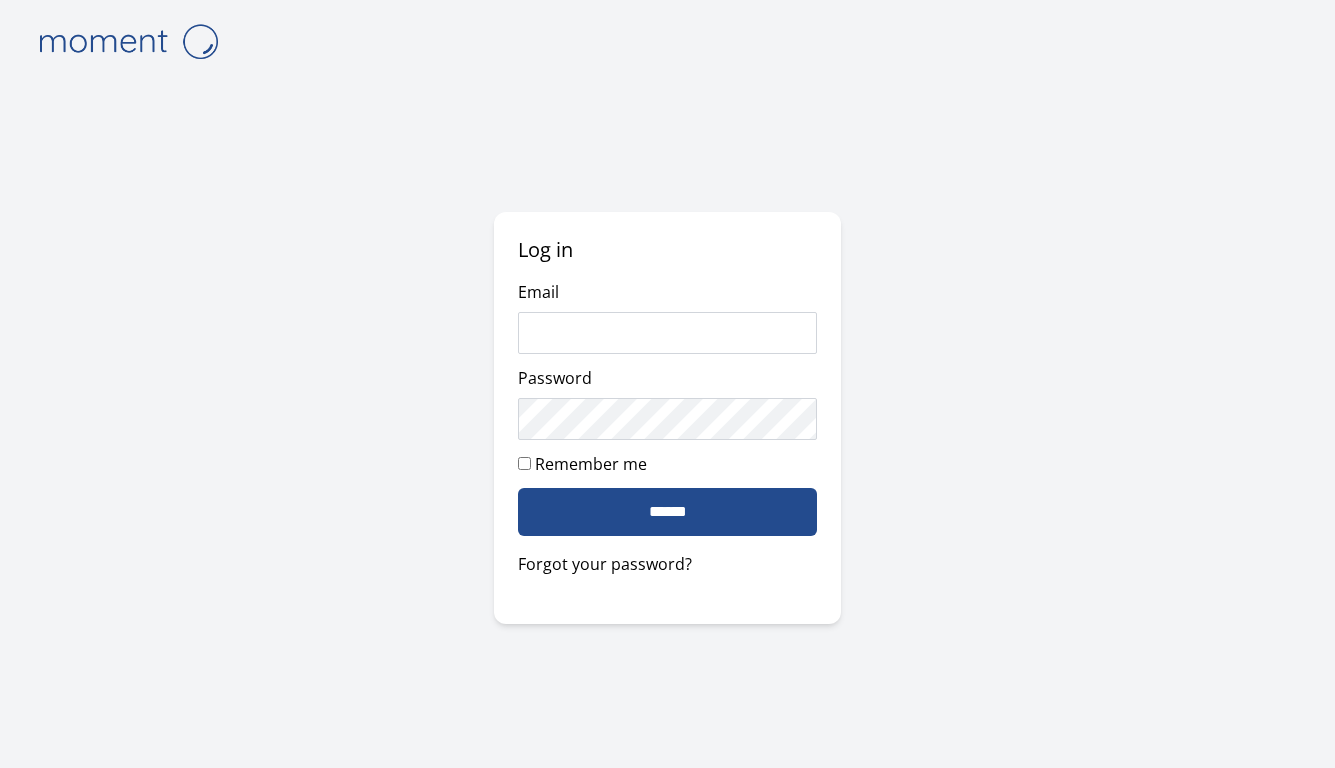scroll, scrollTop: 0, scrollLeft: 0, axis: both 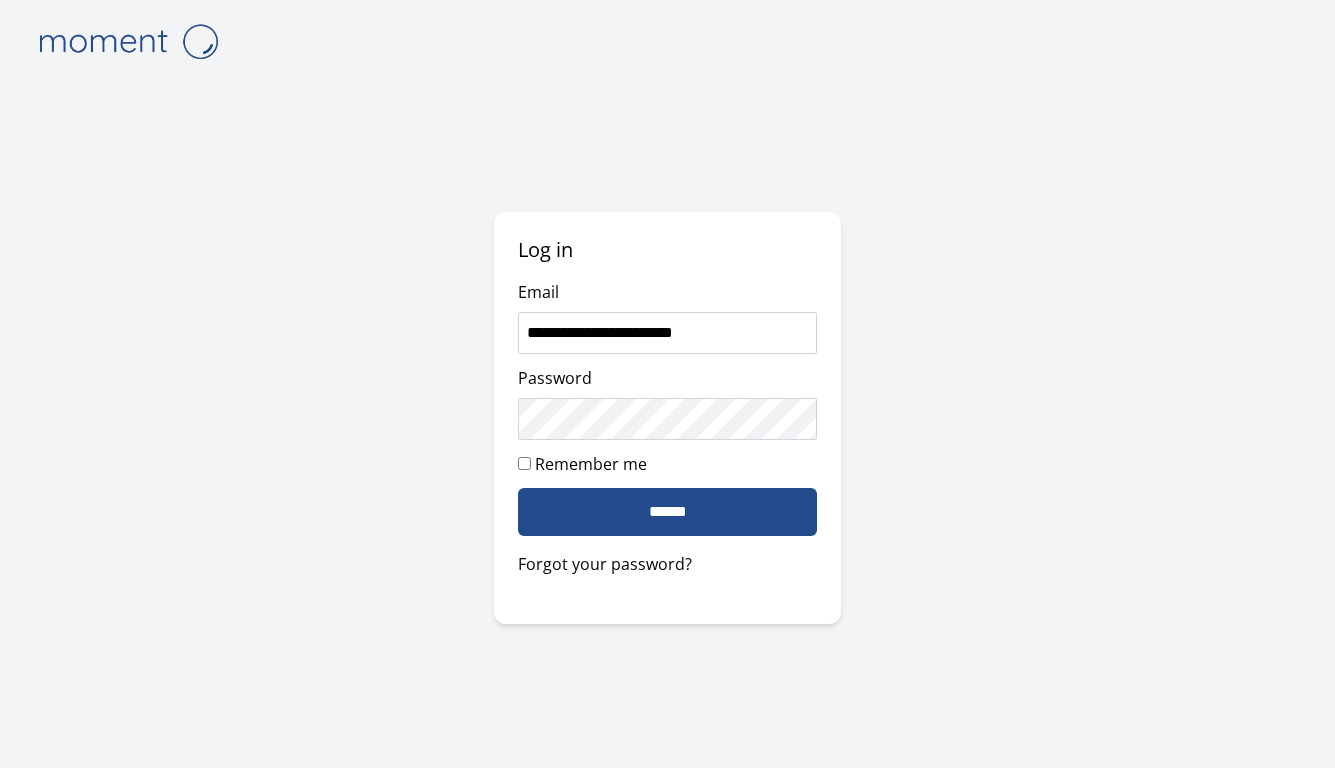 click on "**********" at bounding box center (668, 384) 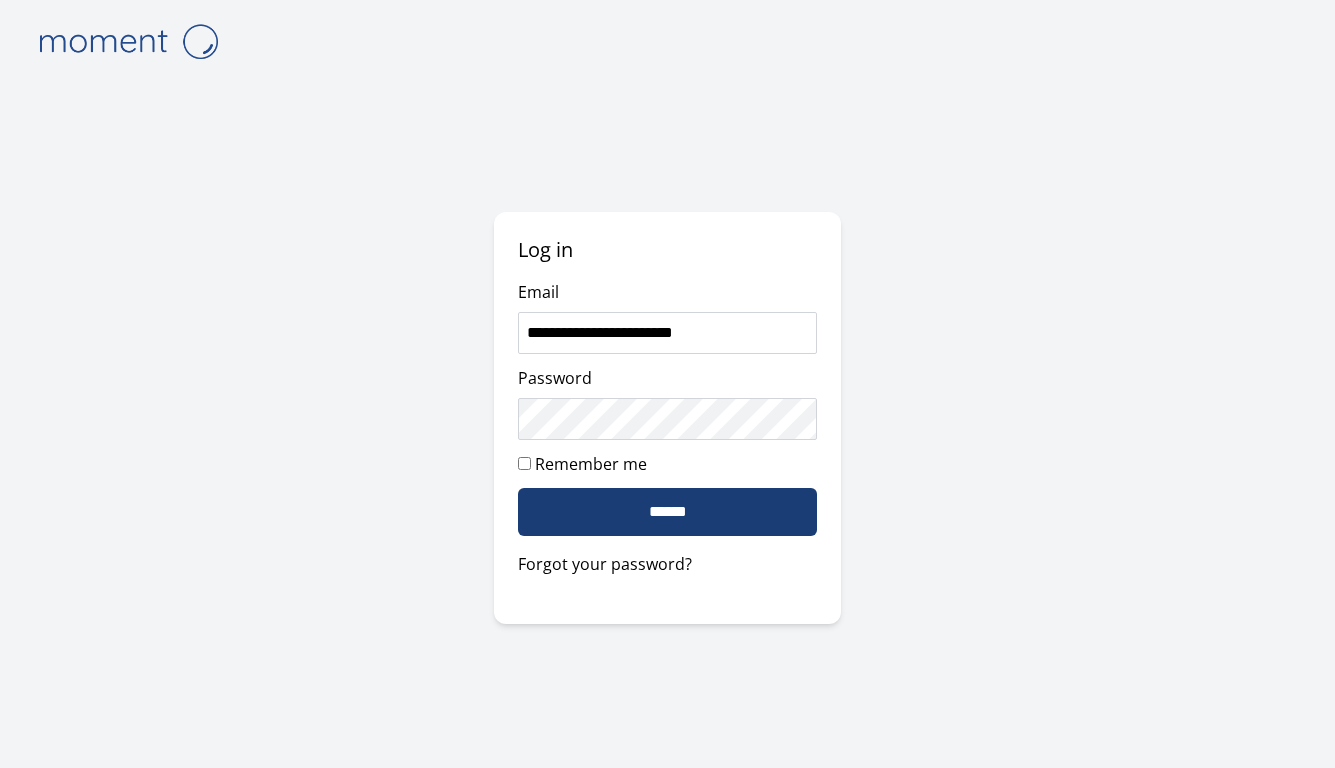 click on "******" at bounding box center (667, 512) 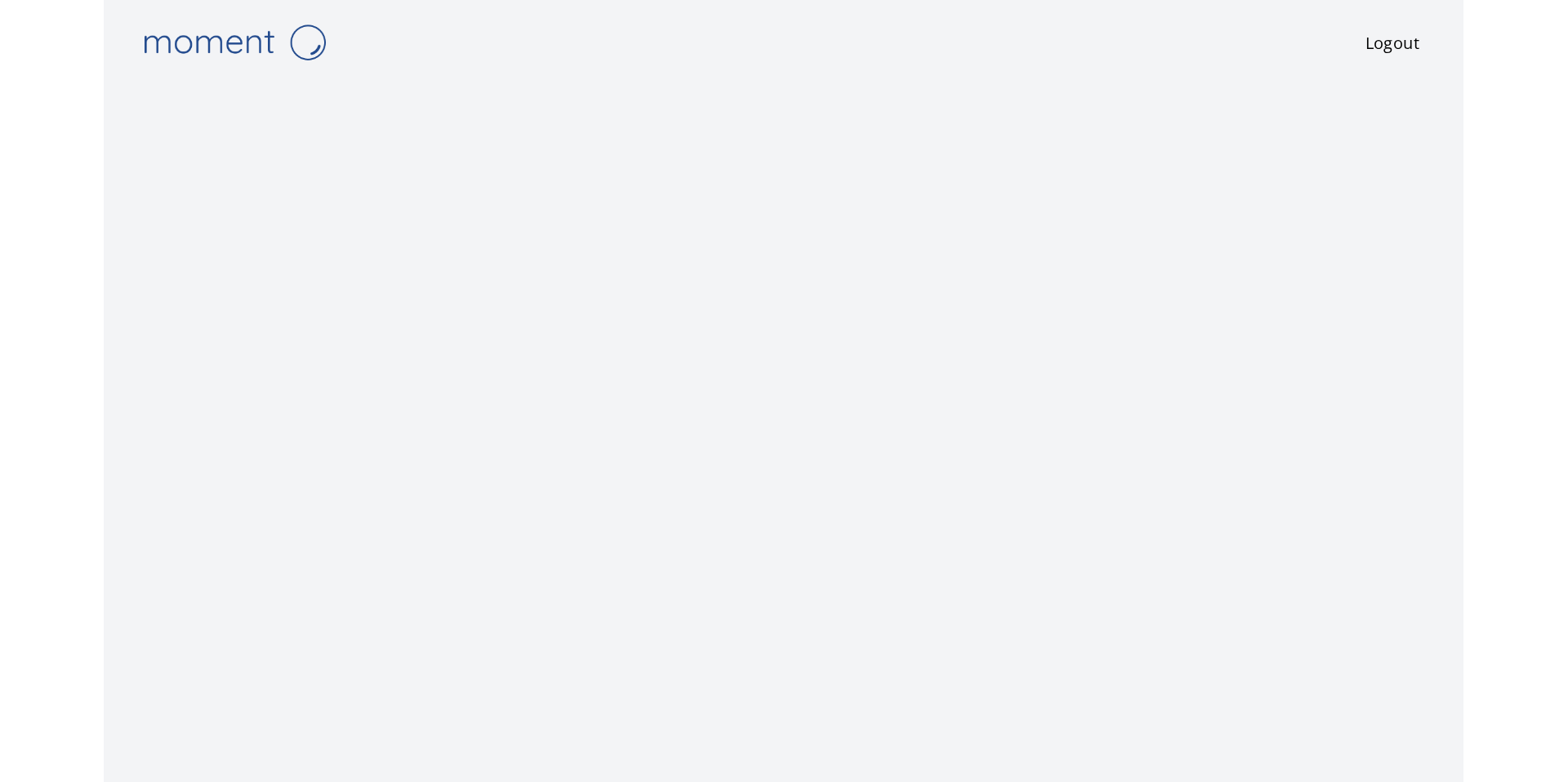 scroll, scrollTop: 0, scrollLeft: 0, axis: both 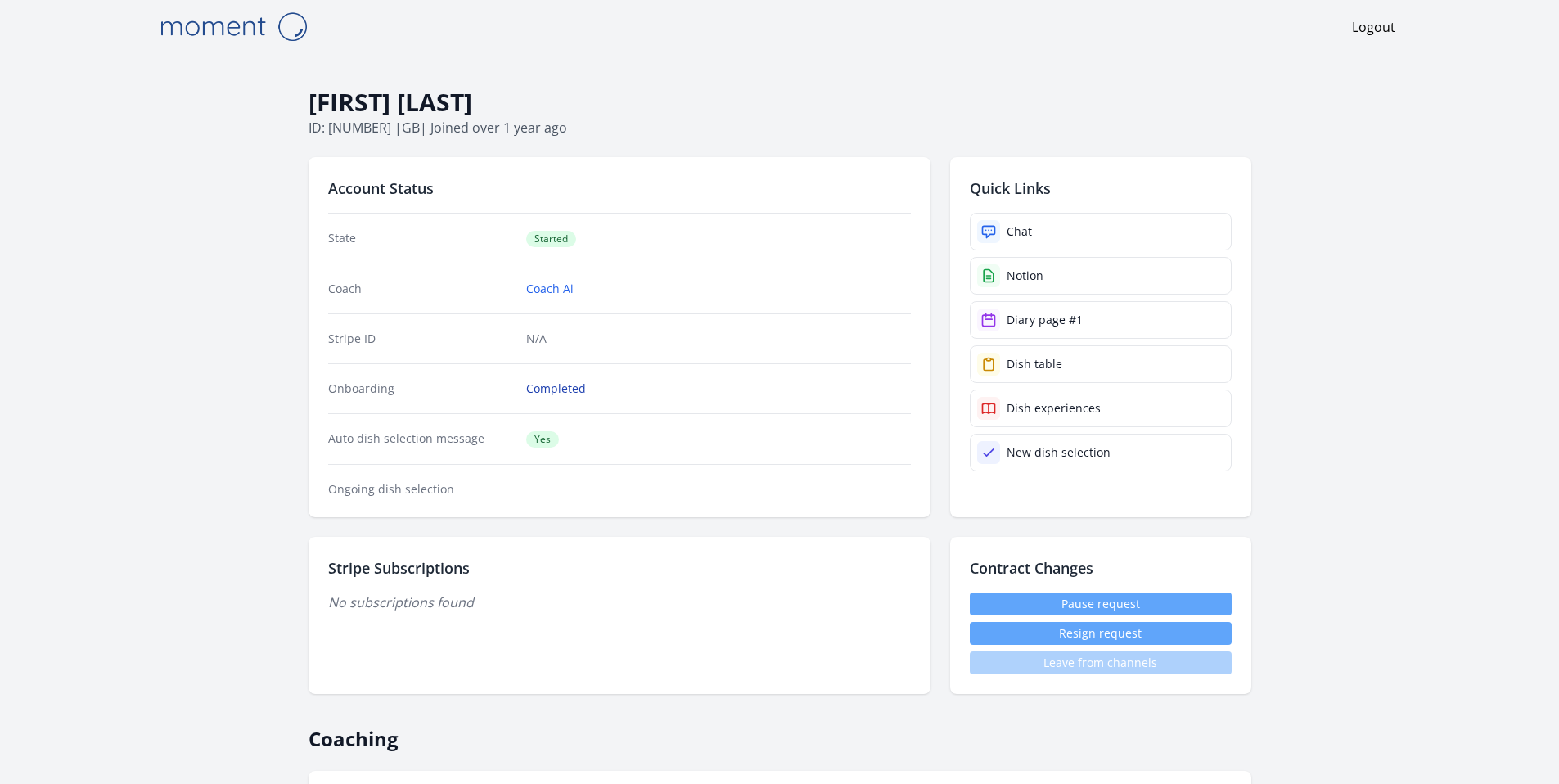 click on "Completed" at bounding box center [556, 389] 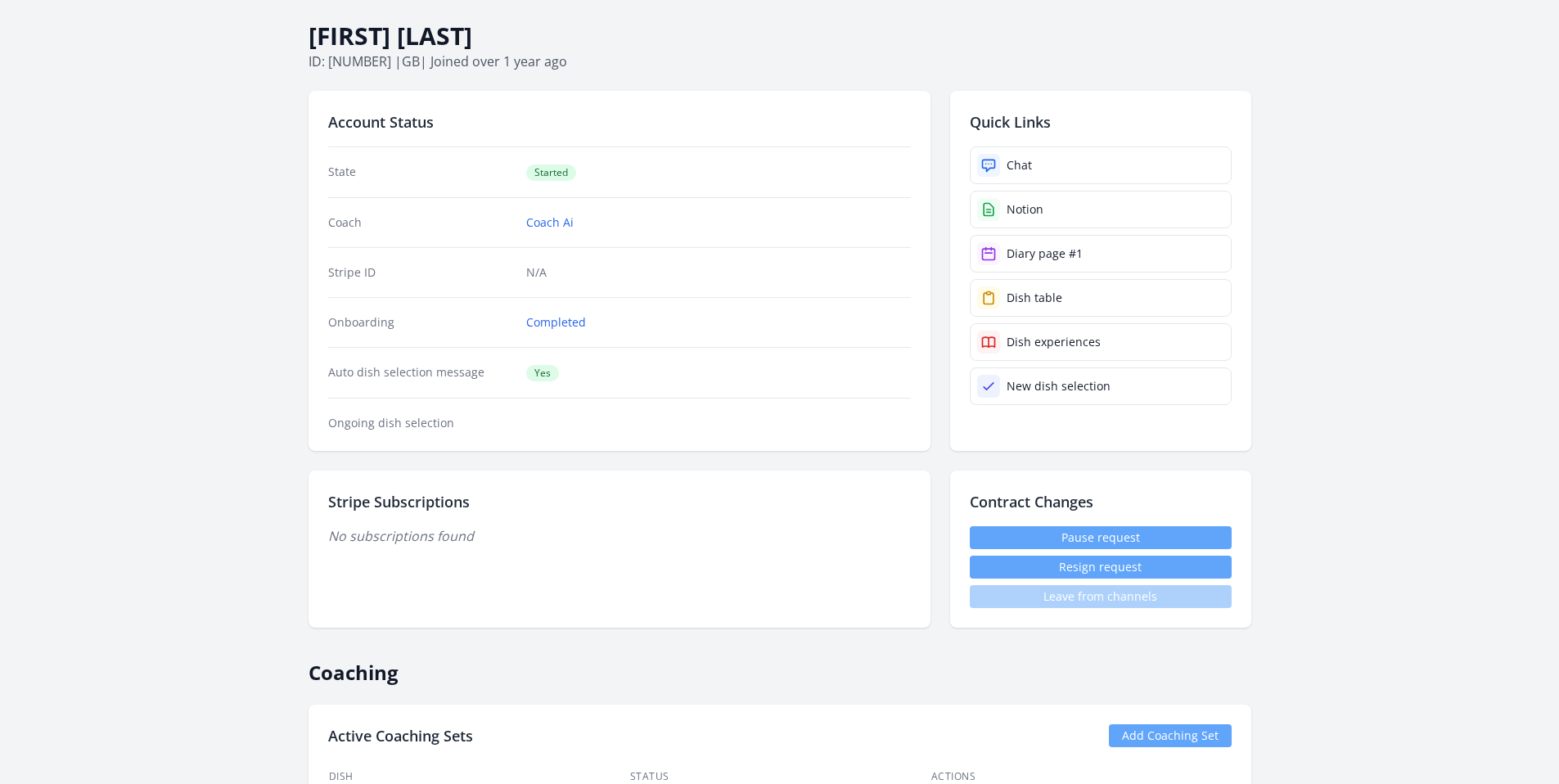 scroll, scrollTop: 187, scrollLeft: 0, axis: vertical 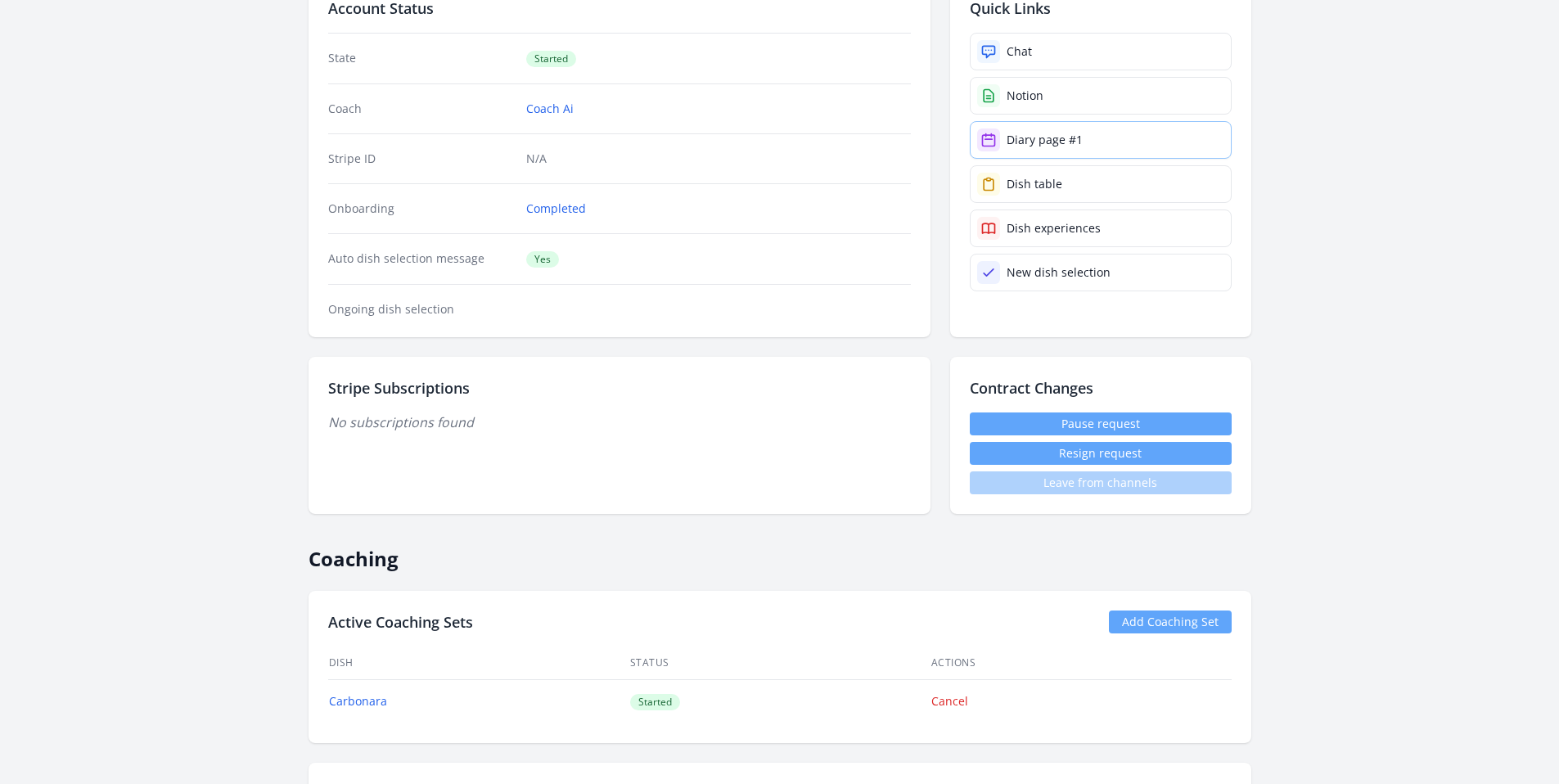 click on "Diary page #1" at bounding box center (1101, 140) 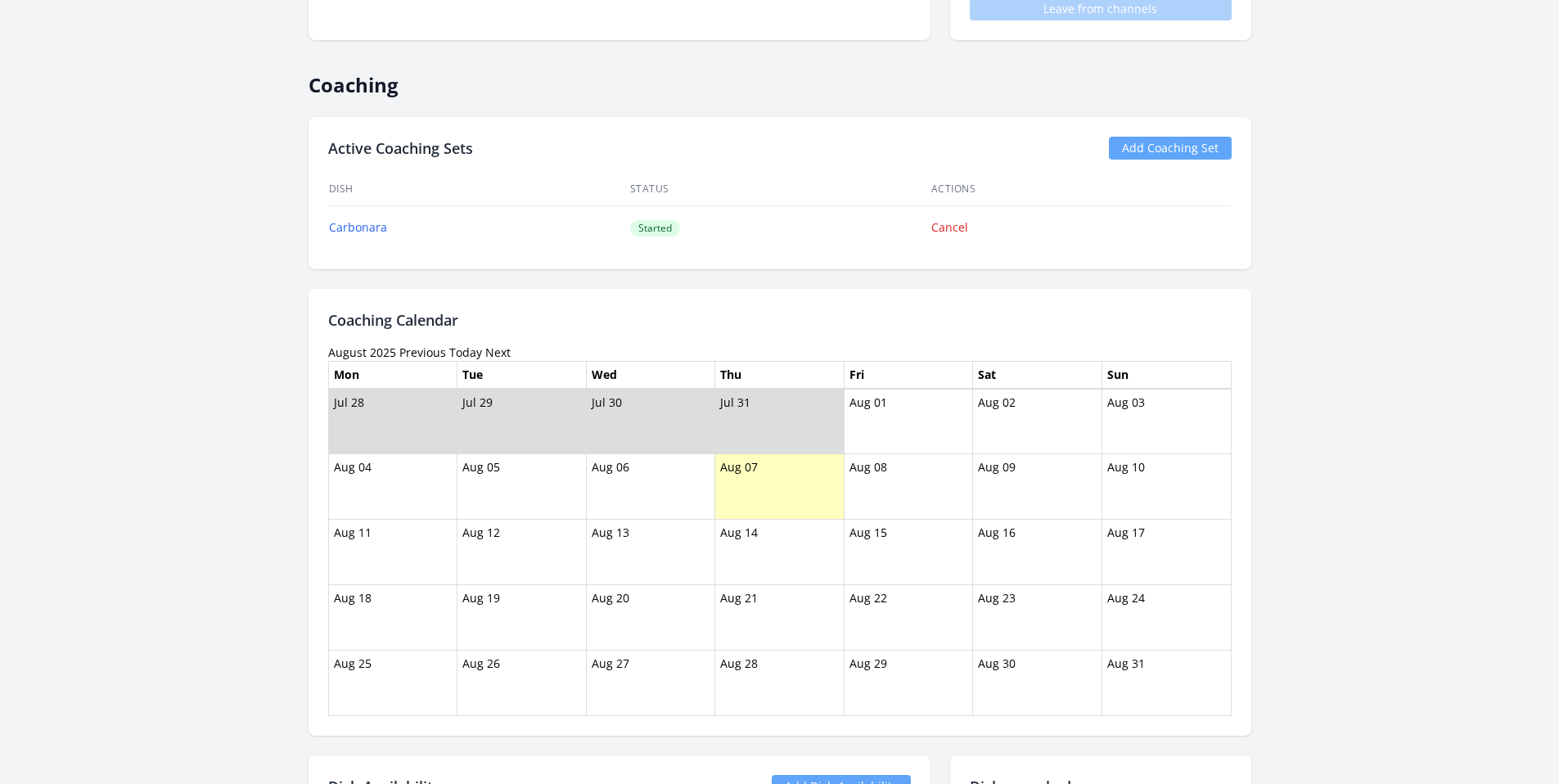 scroll, scrollTop: 660, scrollLeft: 0, axis: vertical 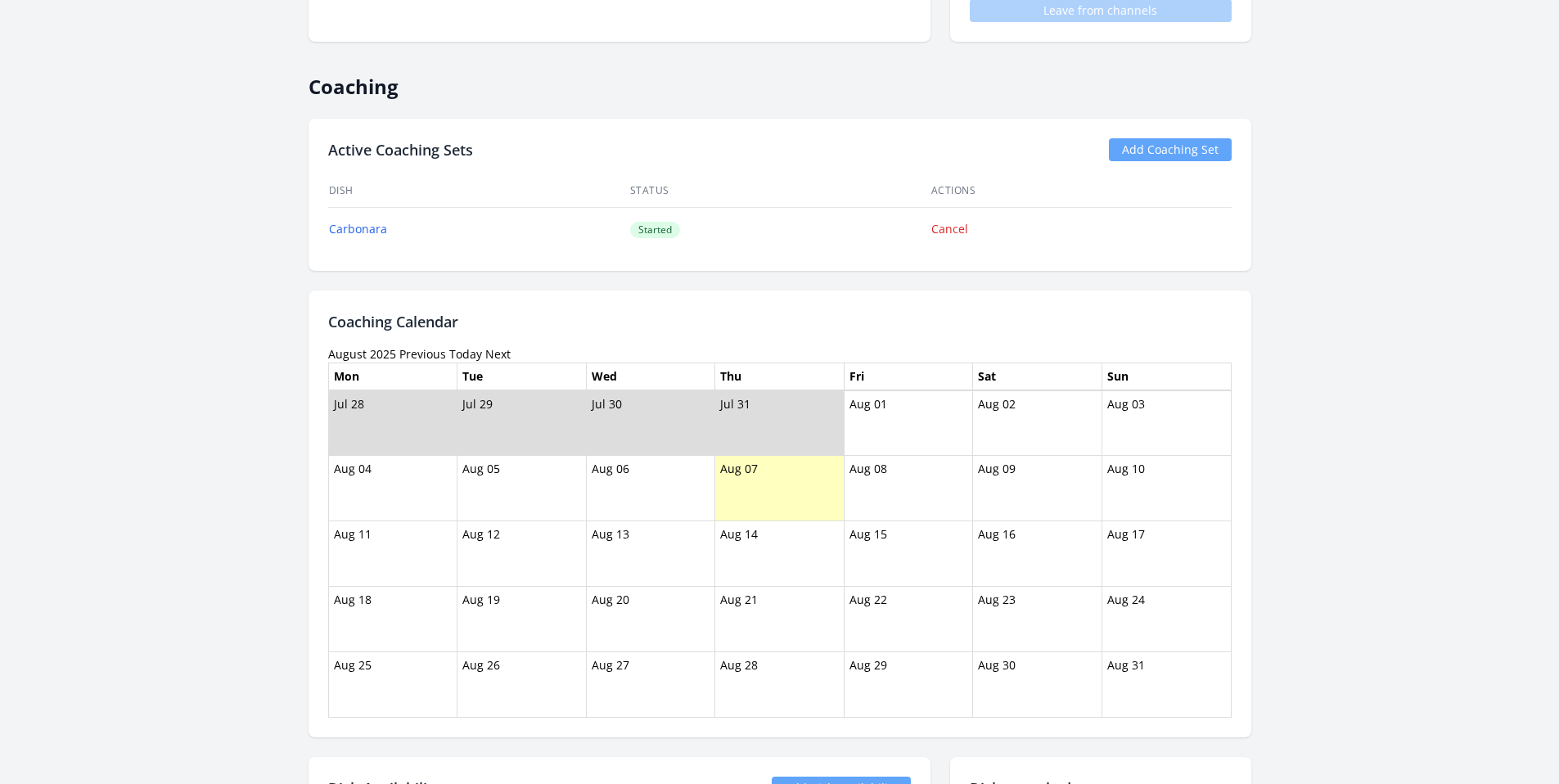 click on "Previous" at bounding box center [422, 354] 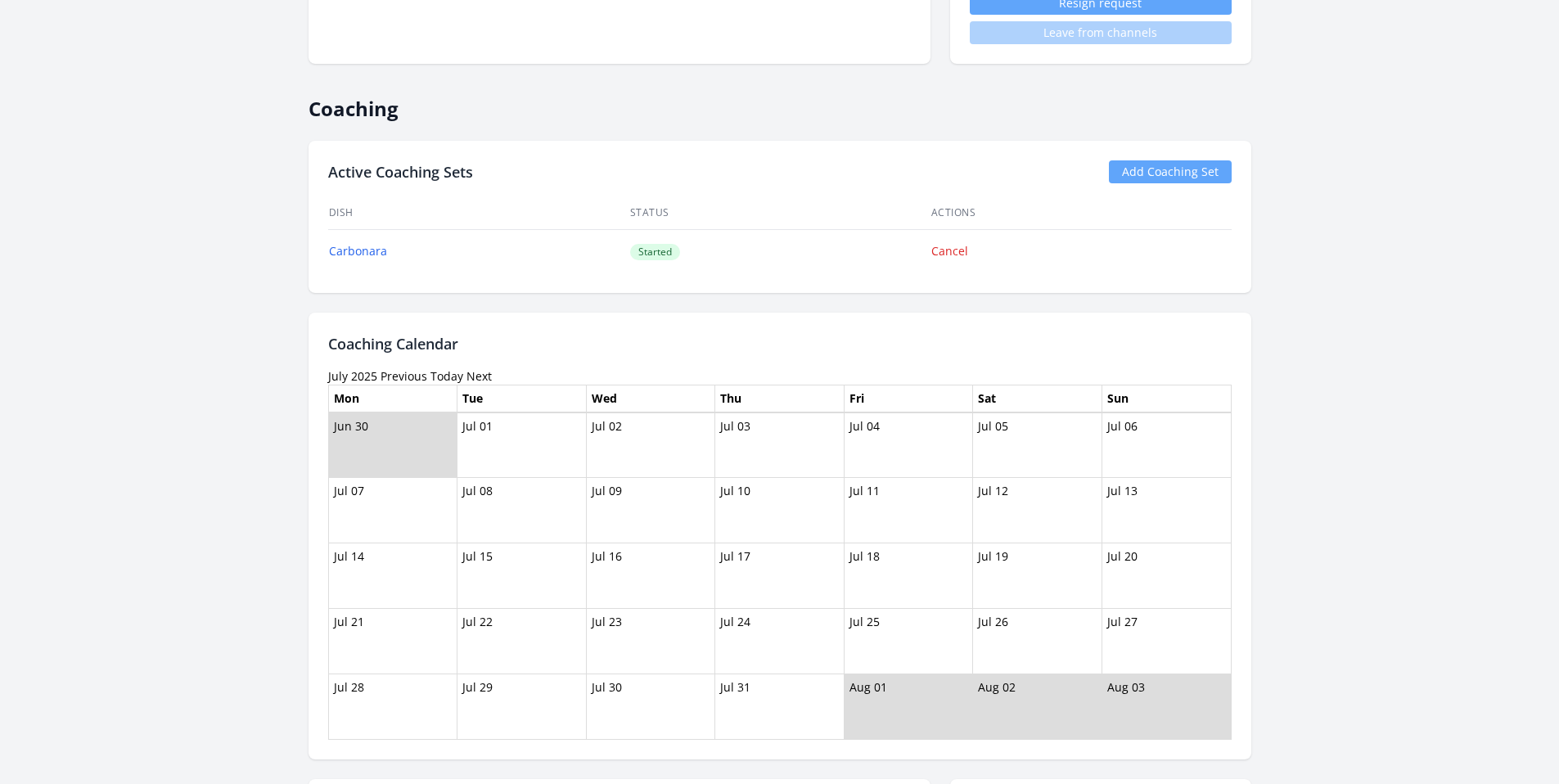 scroll, scrollTop: 635, scrollLeft: 0, axis: vertical 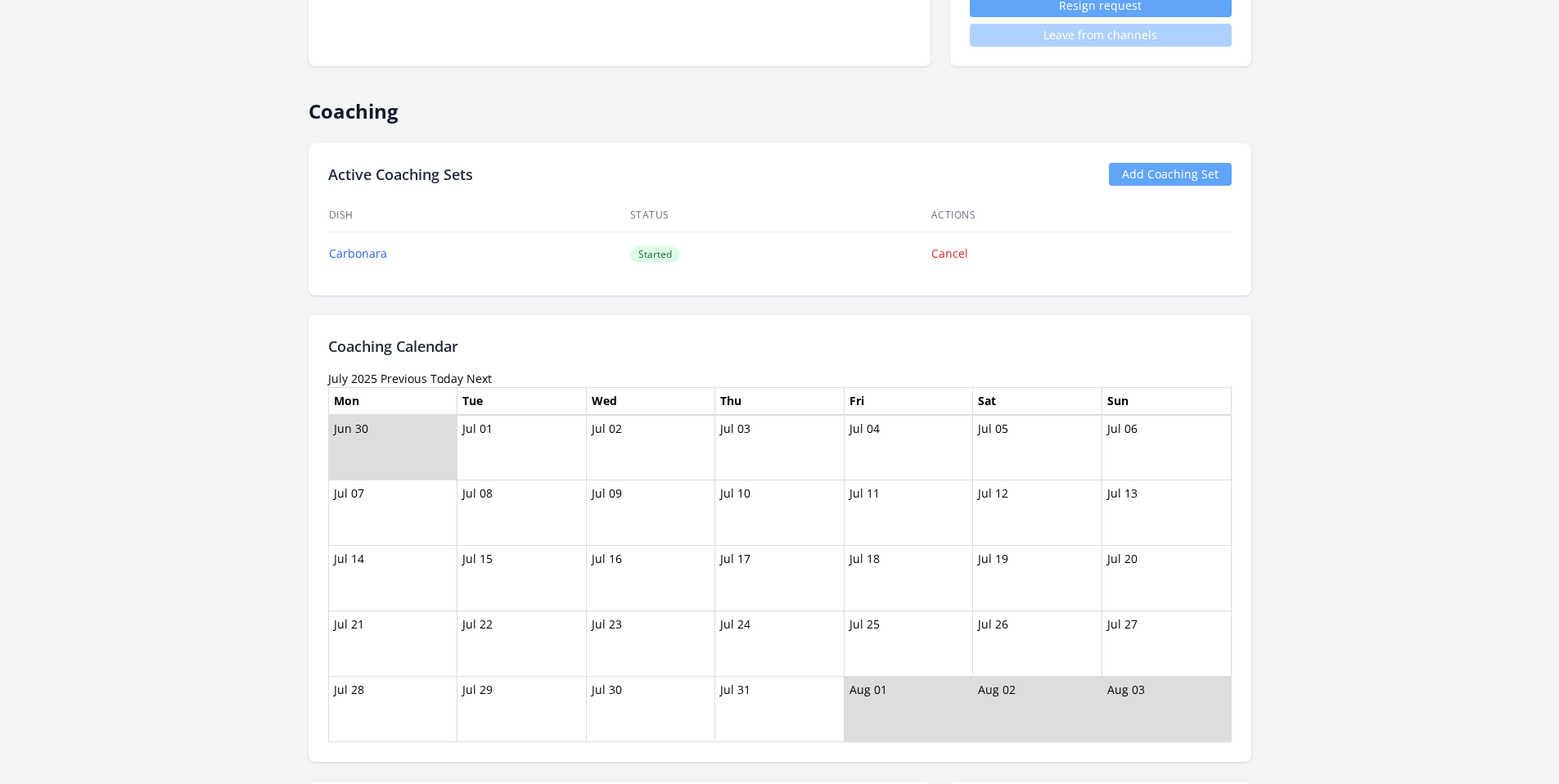 click on "Previous" at bounding box center (403, 378) 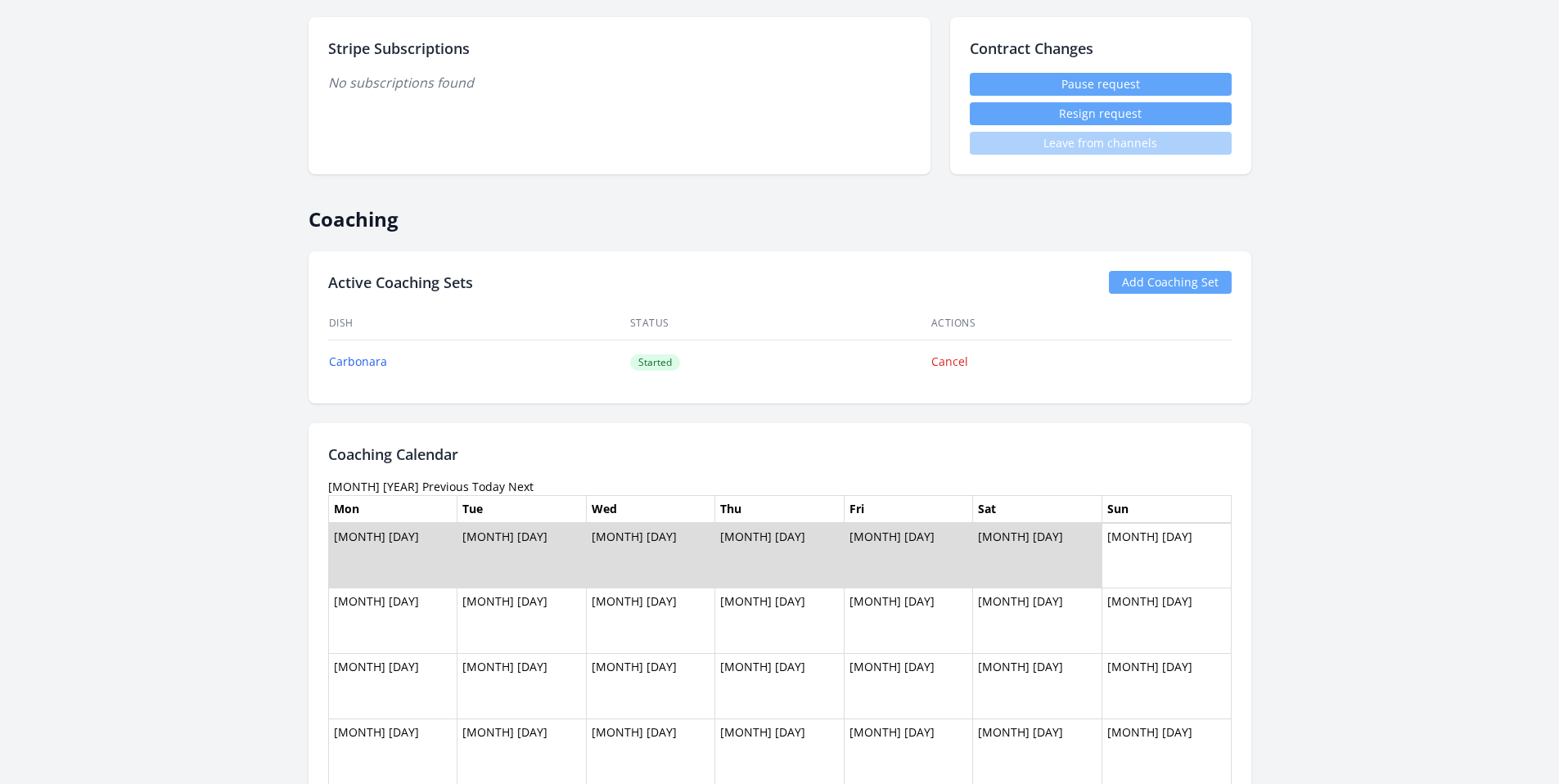 scroll, scrollTop: 769, scrollLeft: 0, axis: vertical 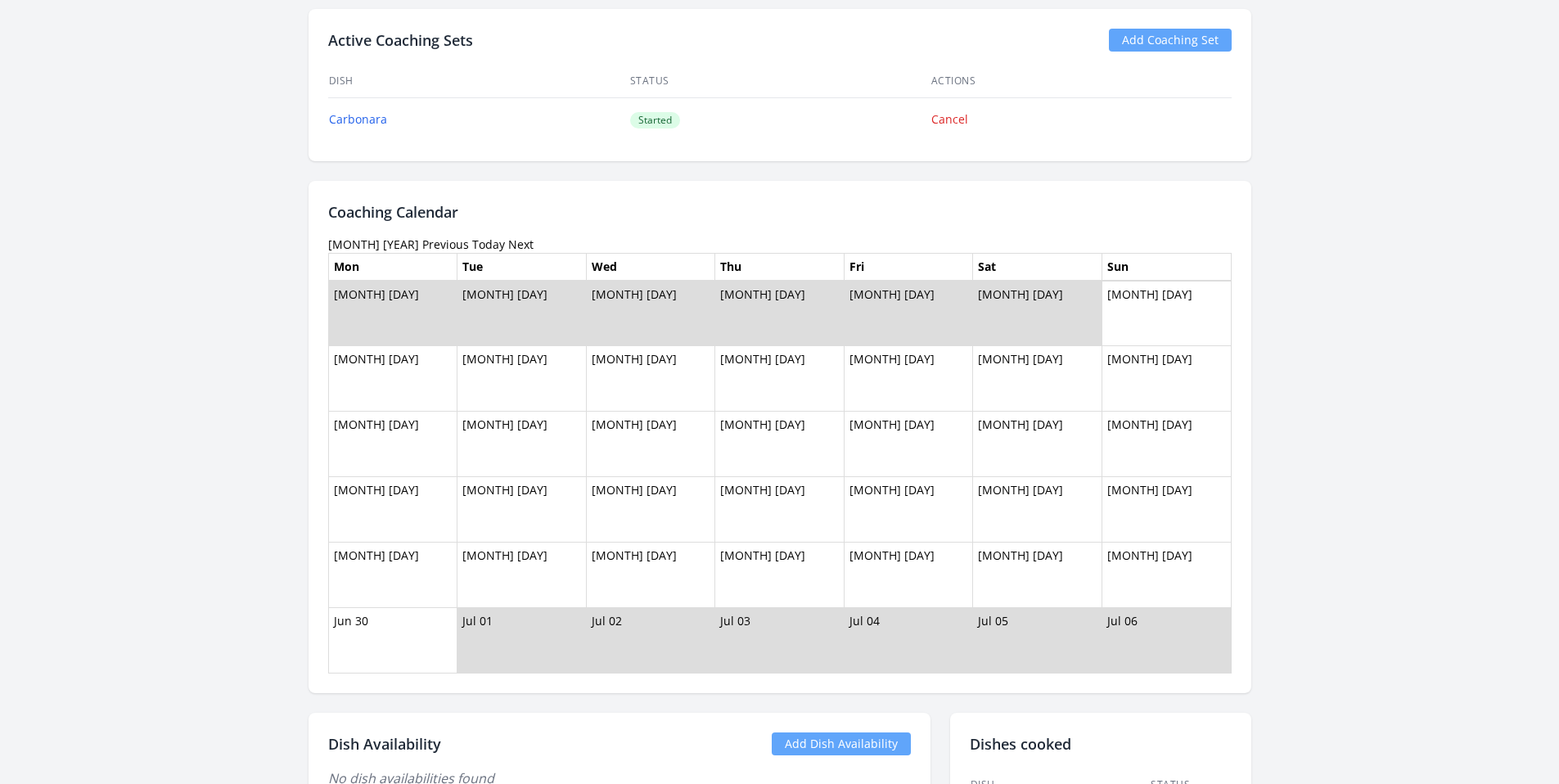 click on "Previous" at bounding box center (445, 244) 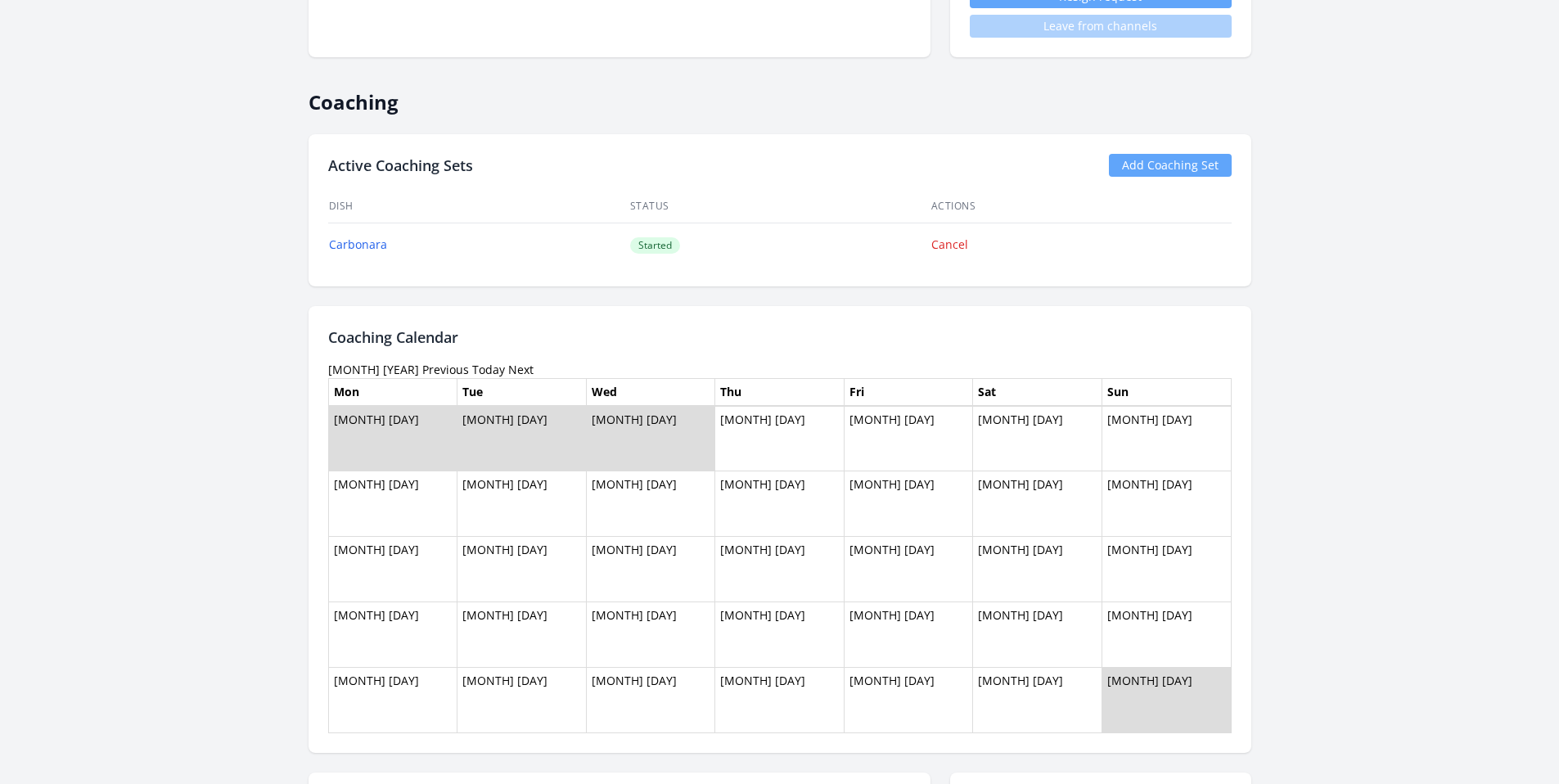 scroll, scrollTop: 838, scrollLeft: 0, axis: vertical 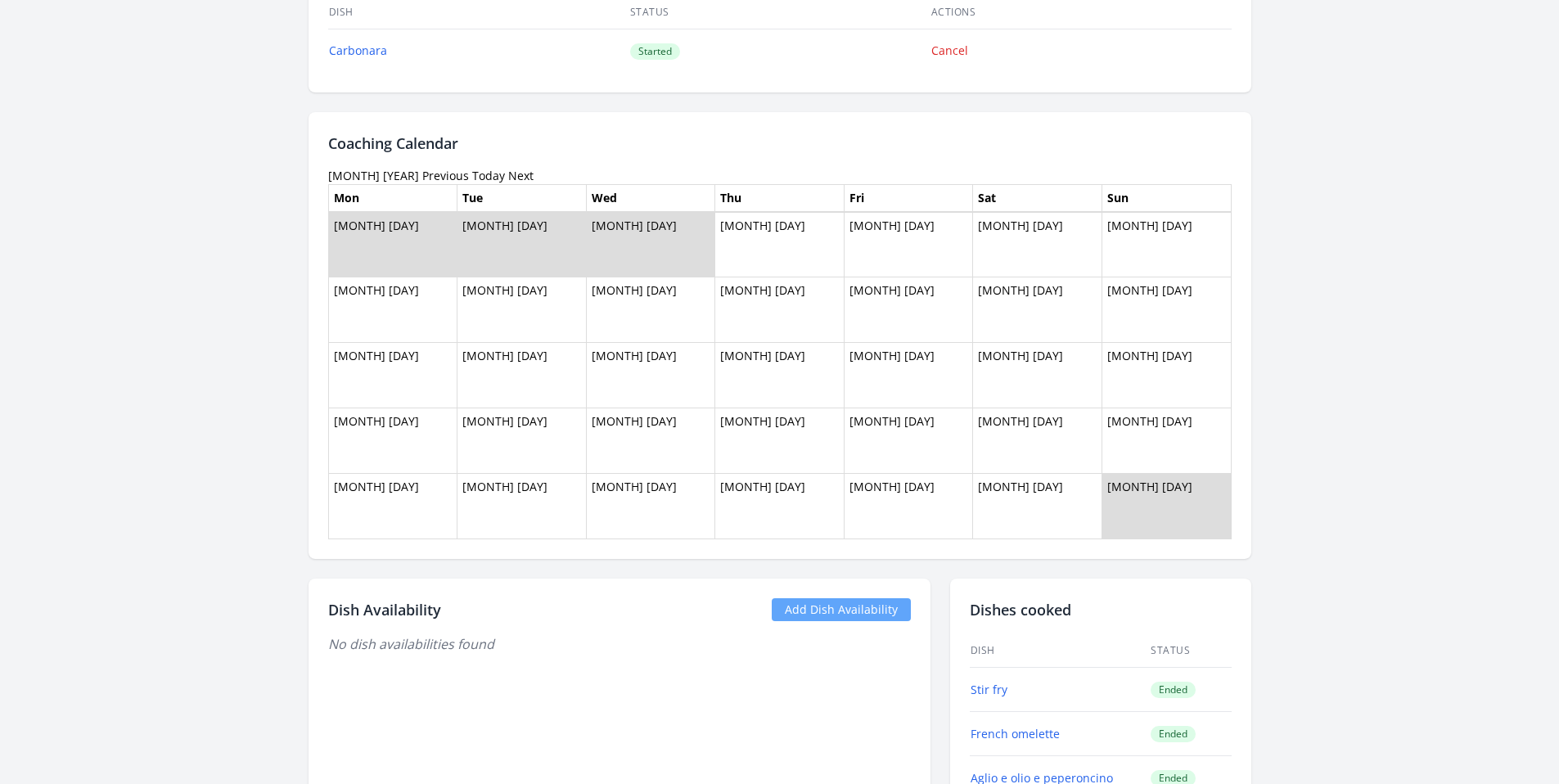click on "Previous" at bounding box center (445, 175) 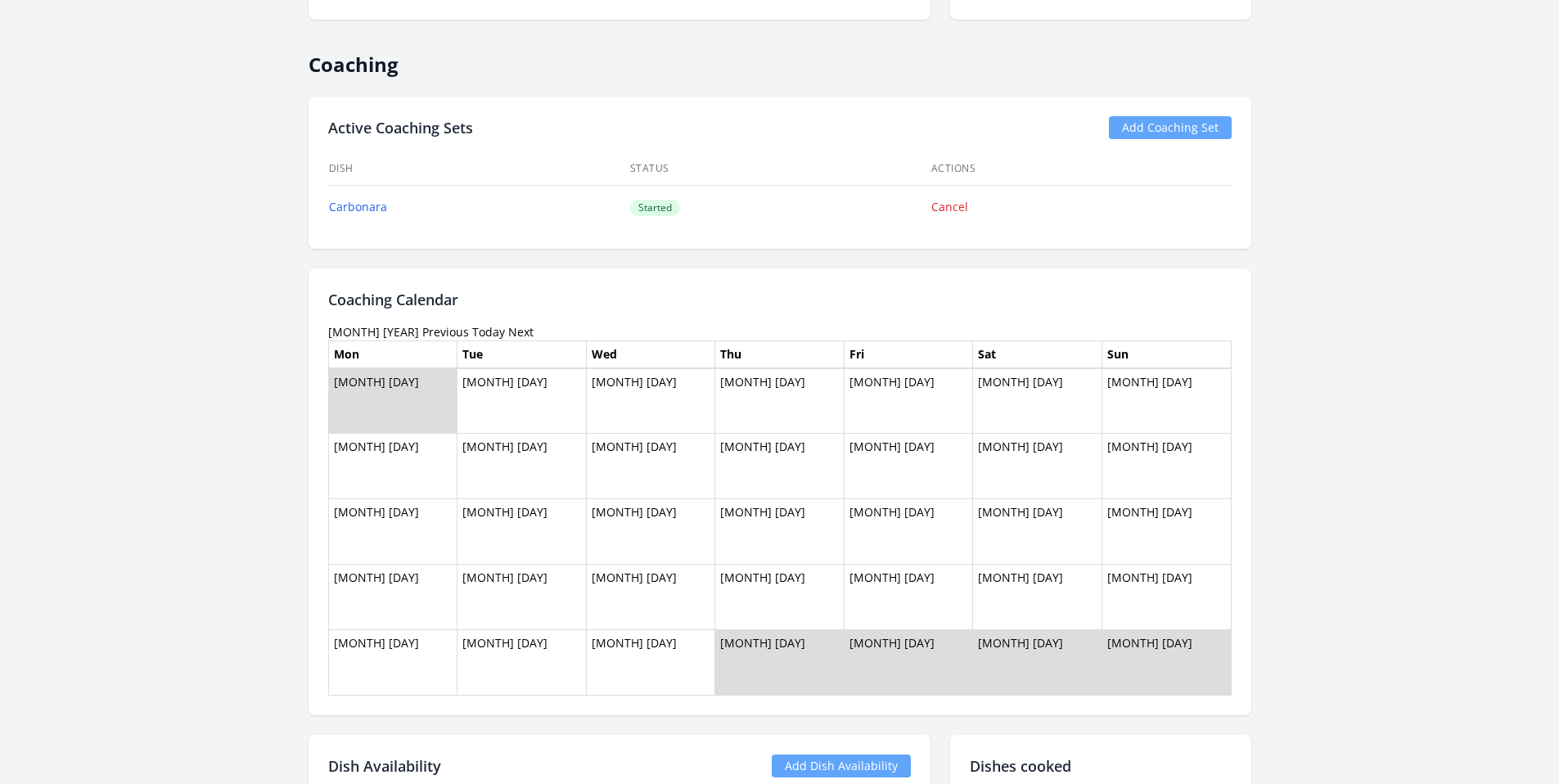 scroll, scrollTop: 757, scrollLeft: 0, axis: vertical 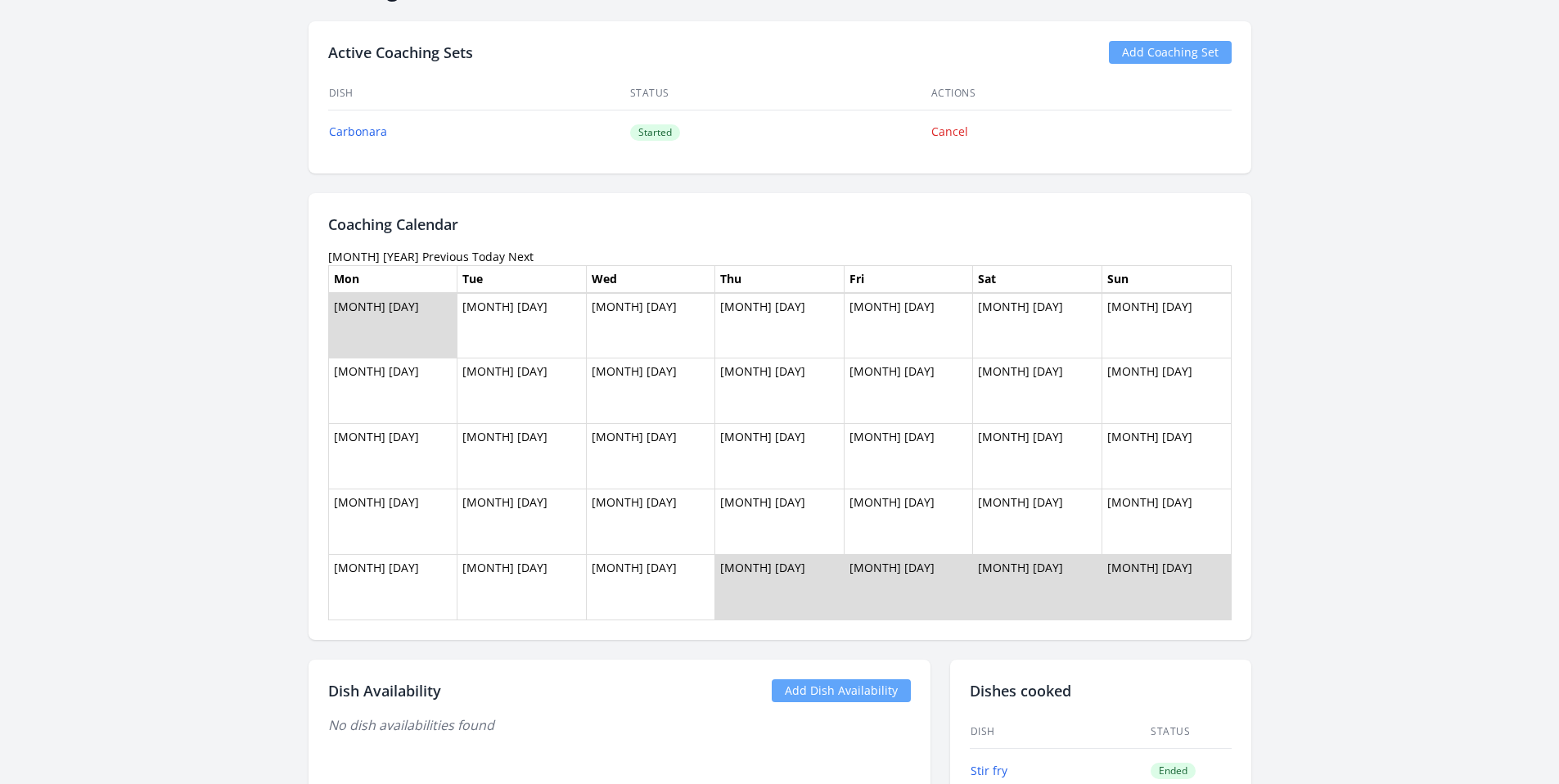 click on "Previous" at bounding box center (445, 256) 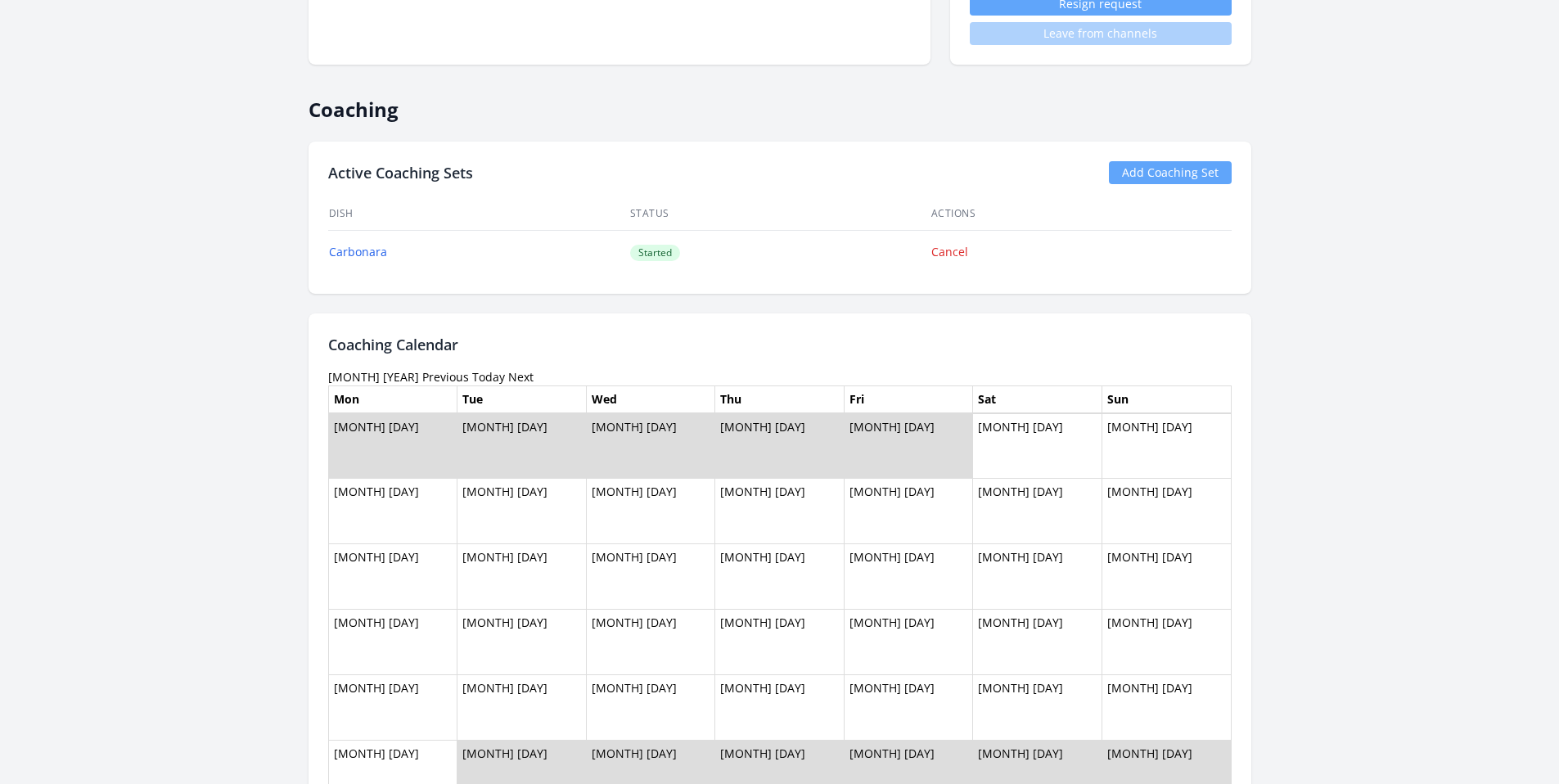 scroll, scrollTop: 782, scrollLeft: 0, axis: vertical 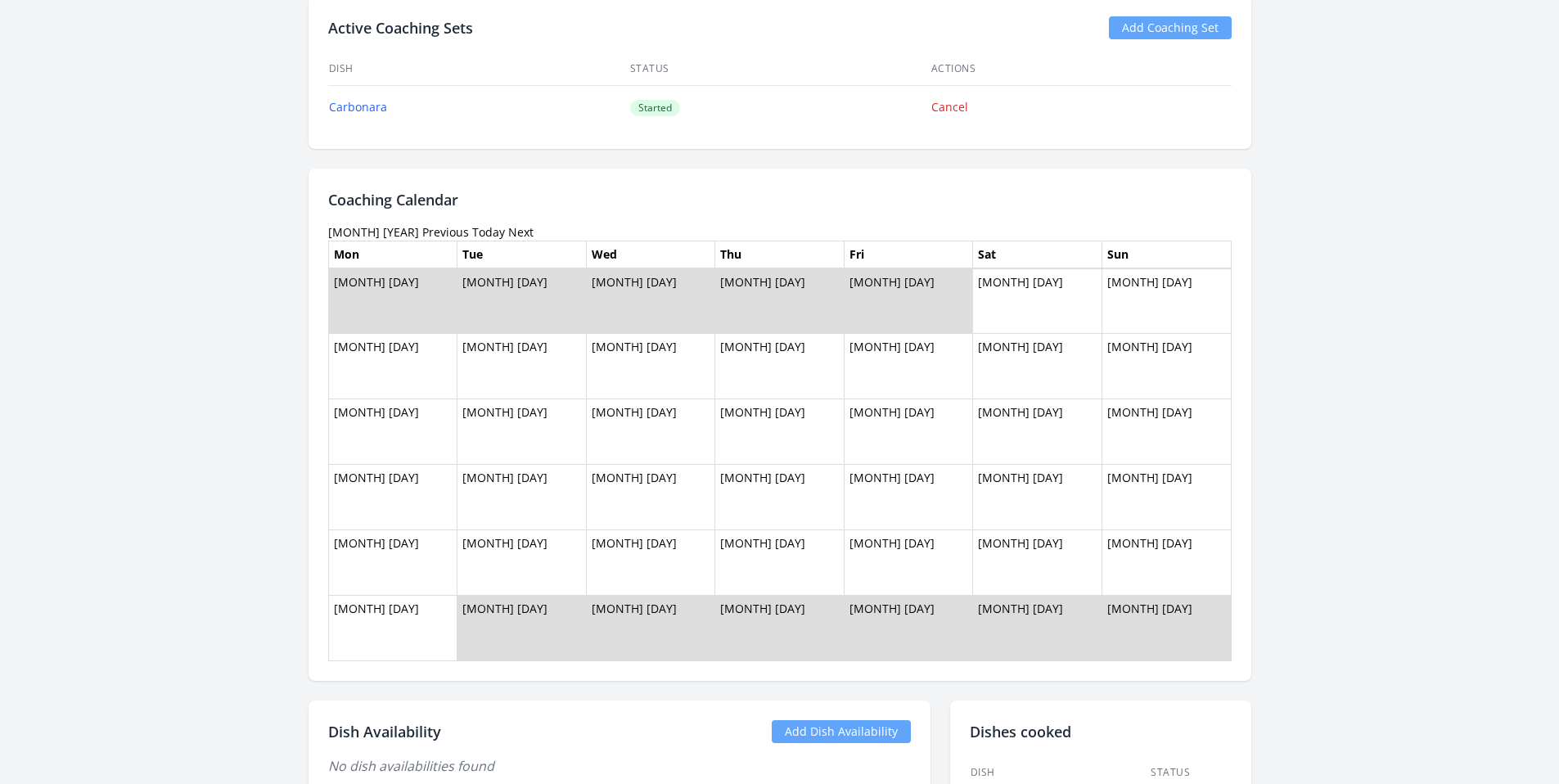 click on "Previous" at bounding box center [445, 232] 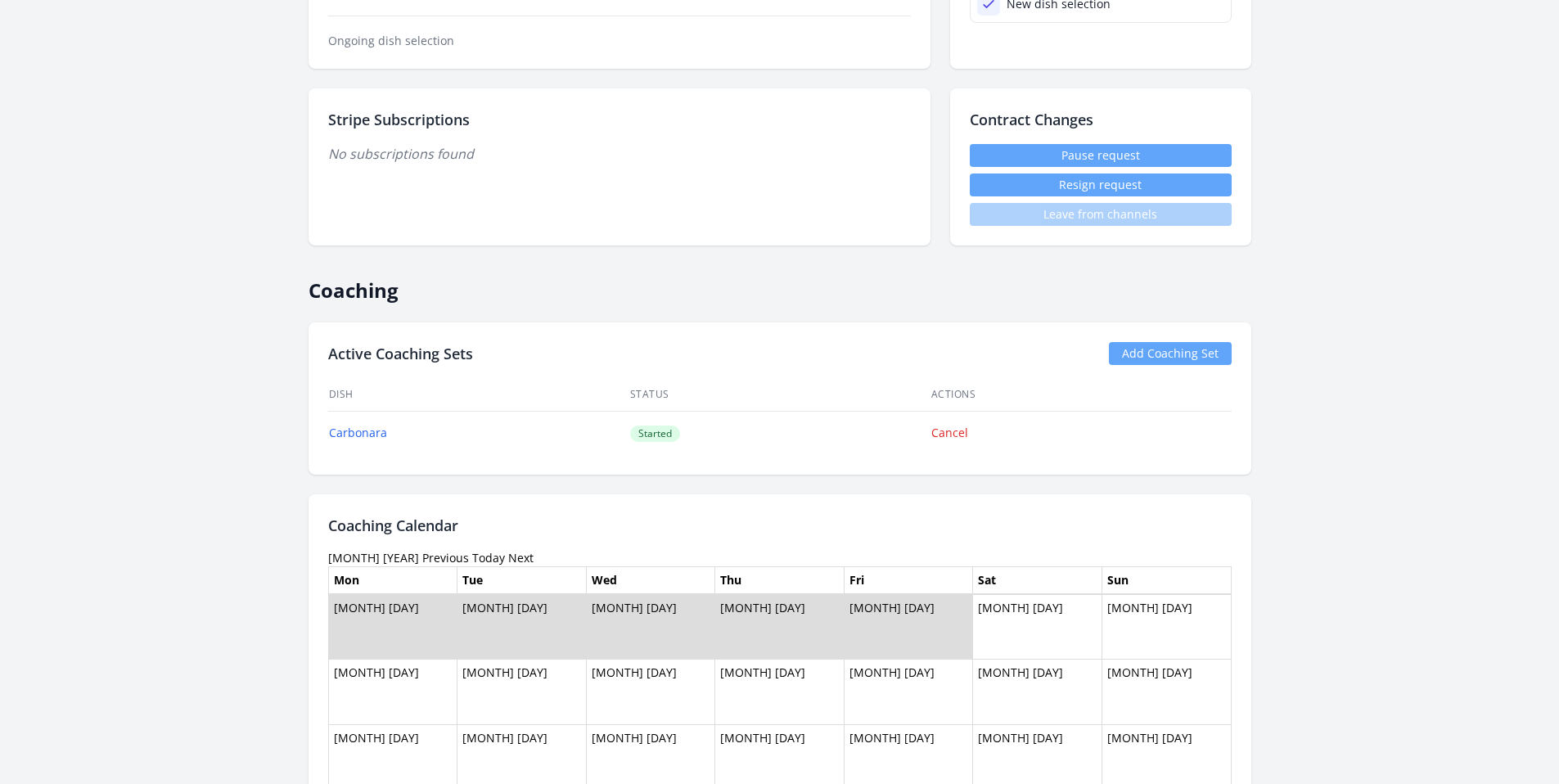 scroll, scrollTop: 896, scrollLeft: 0, axis: vertical 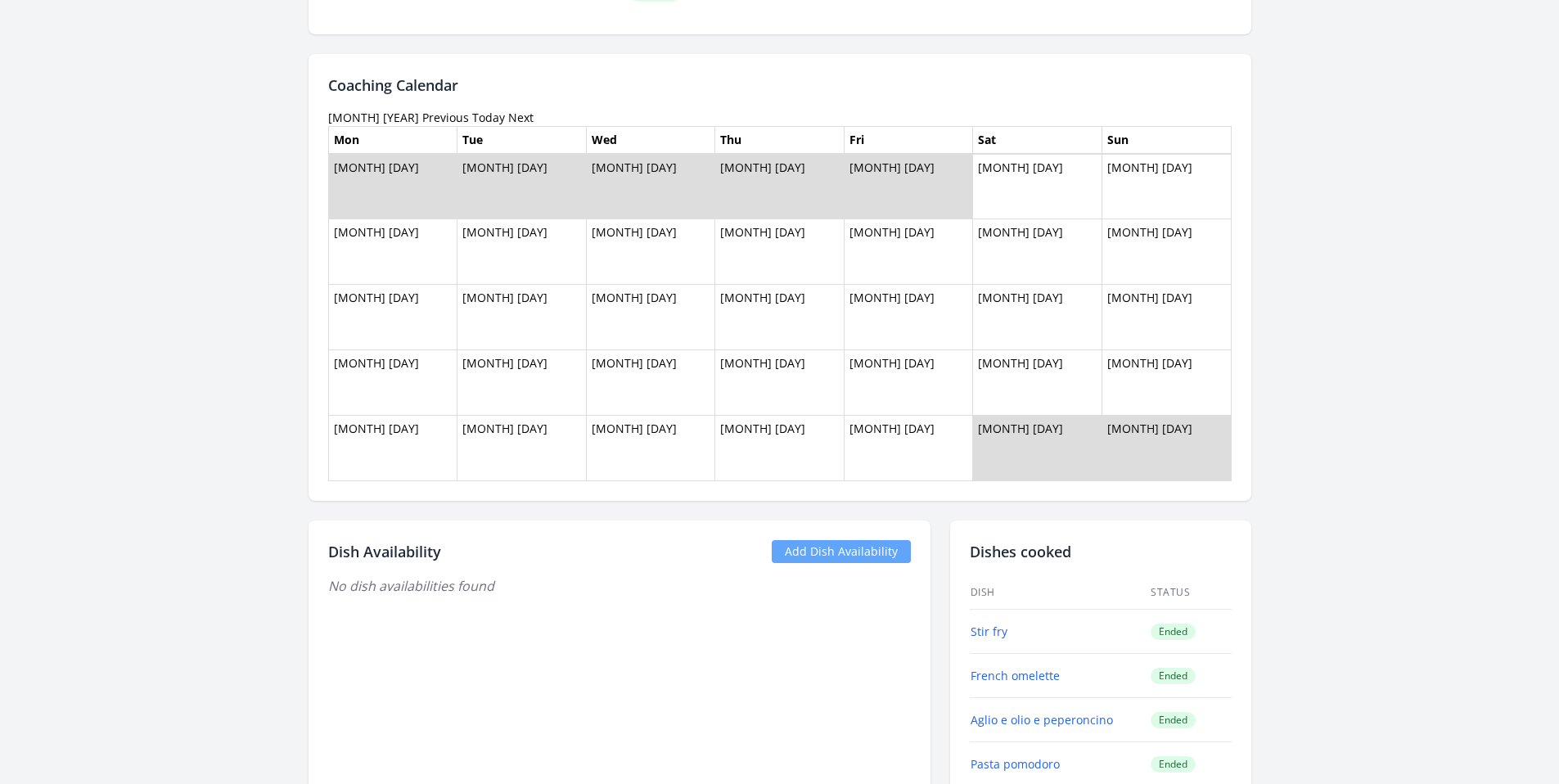 click on "Previous" at bounding box center [445, 117] 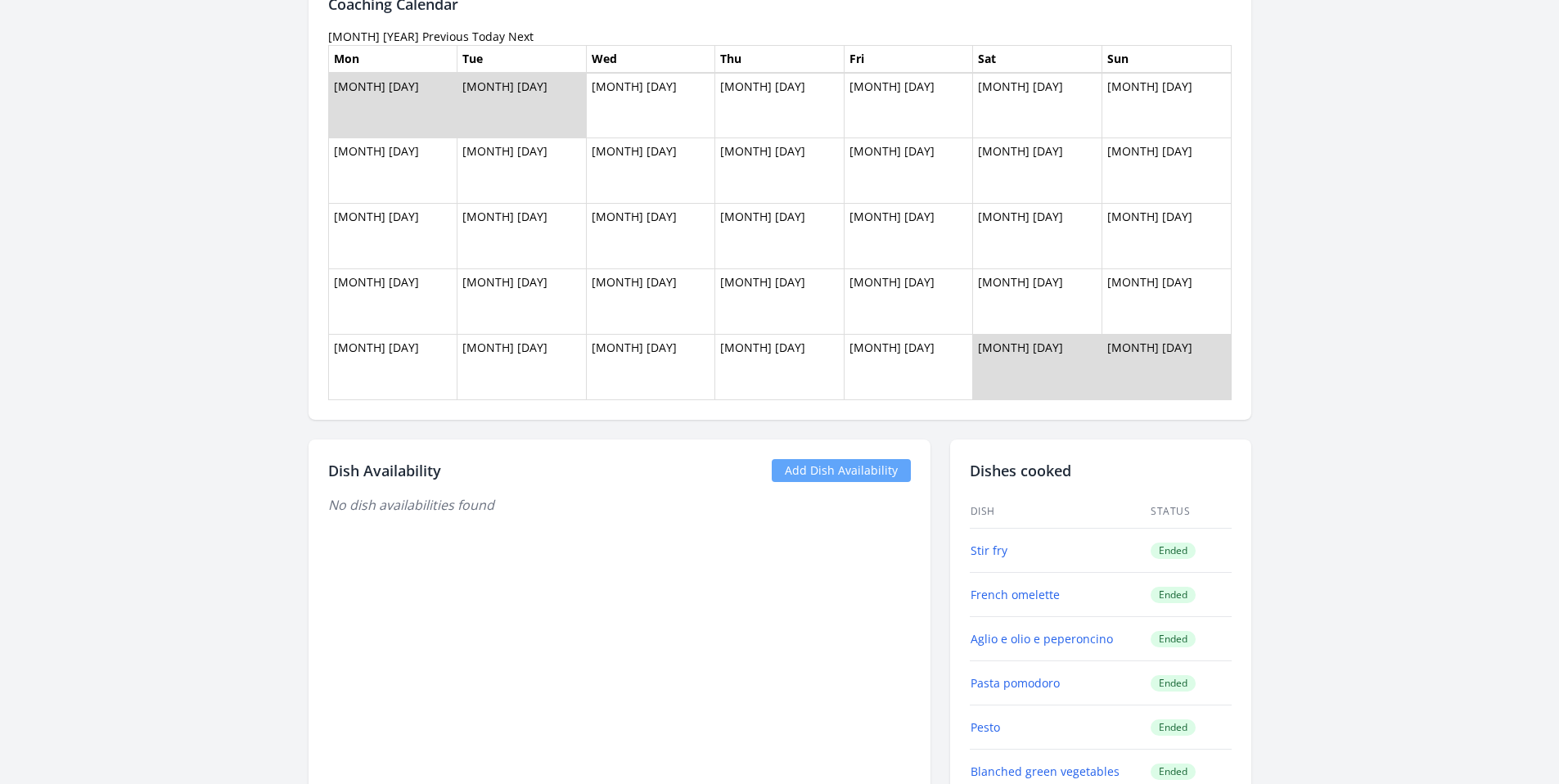 scroll, scrollTop: 989, scrollLeft: 0, axis: vertical 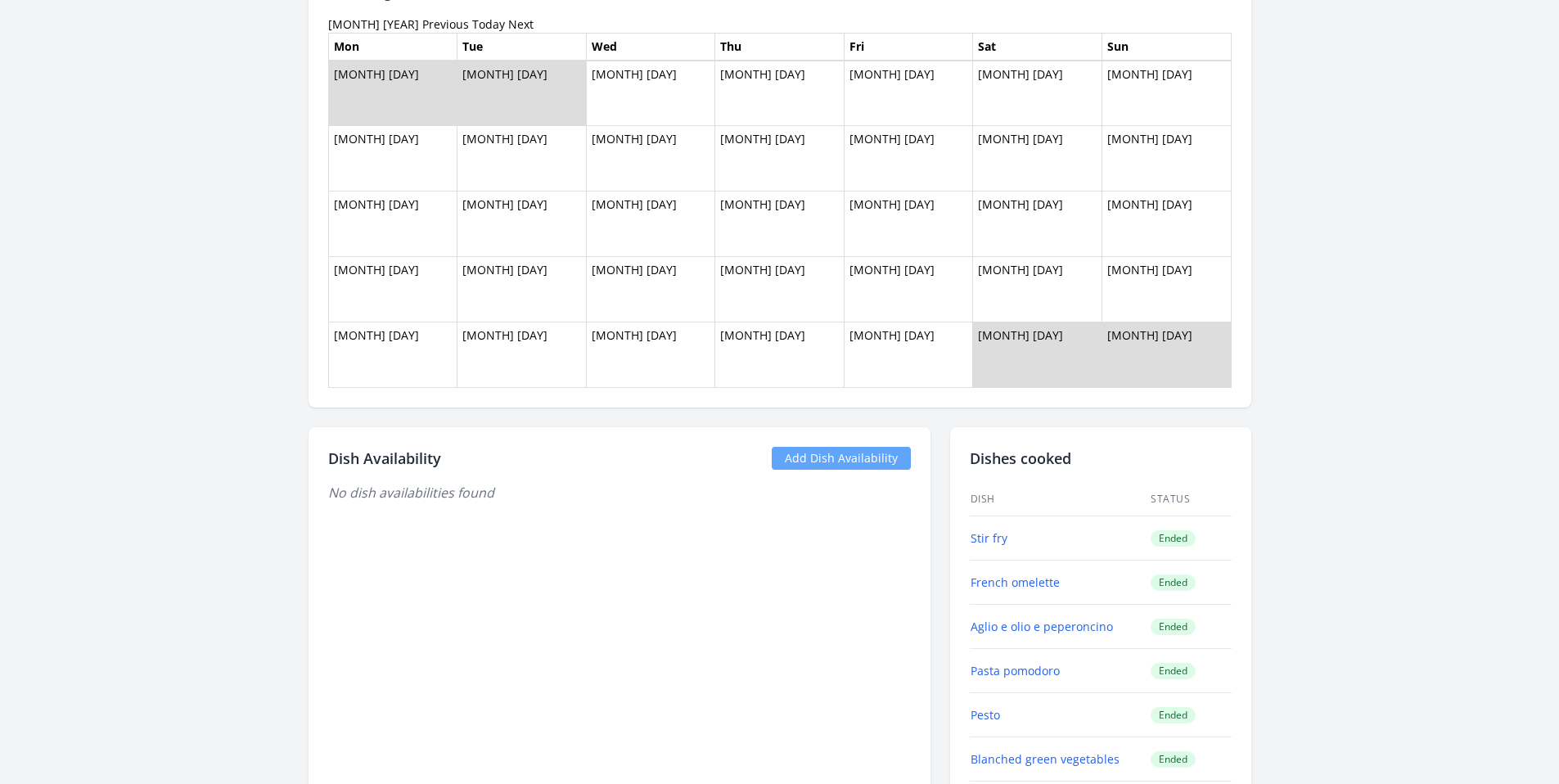click on "Previous" at bounding box center [445, 24] 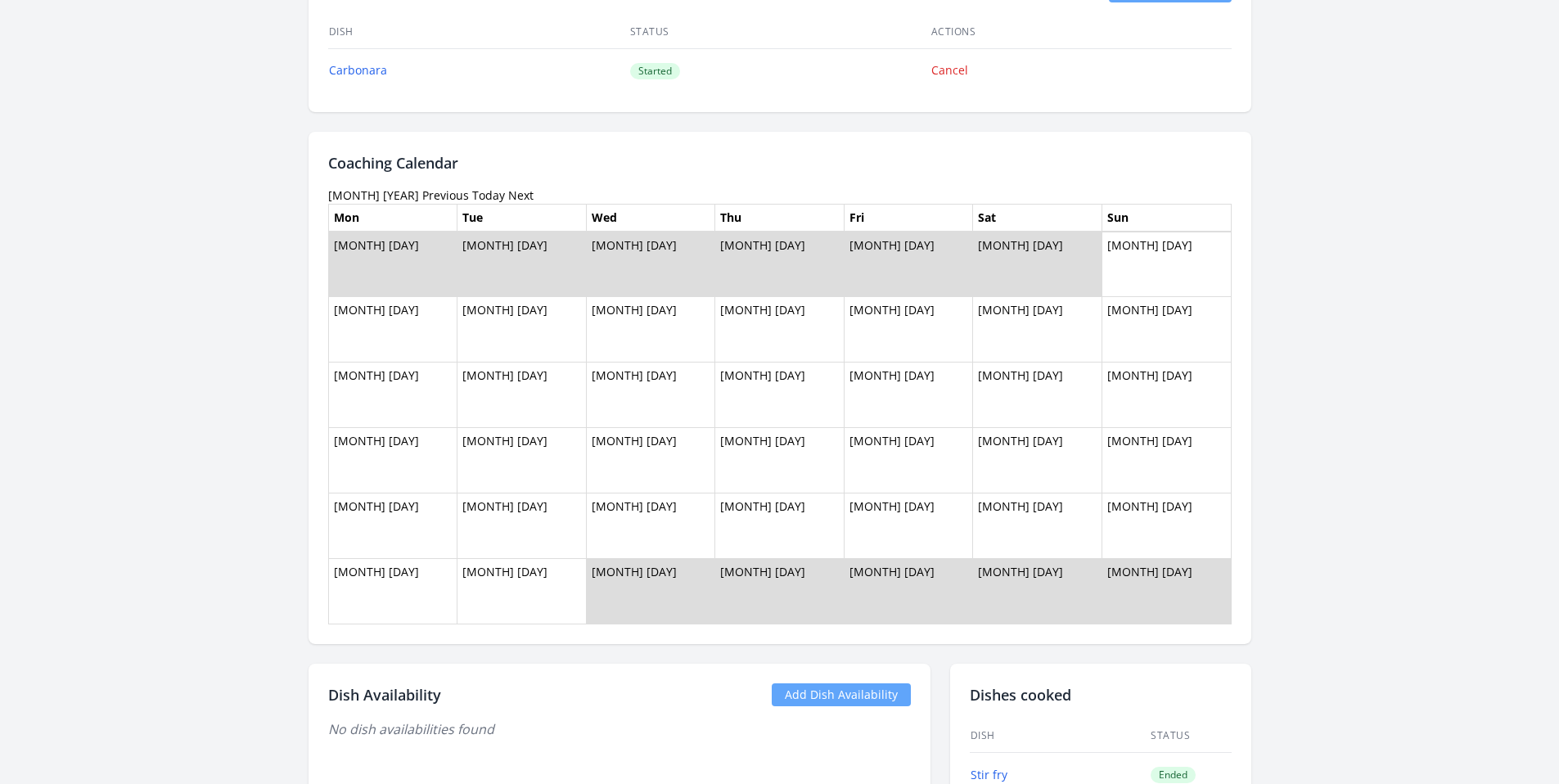 scroll, scrollTop: 818, scrollLeft: 0, axis: vertical 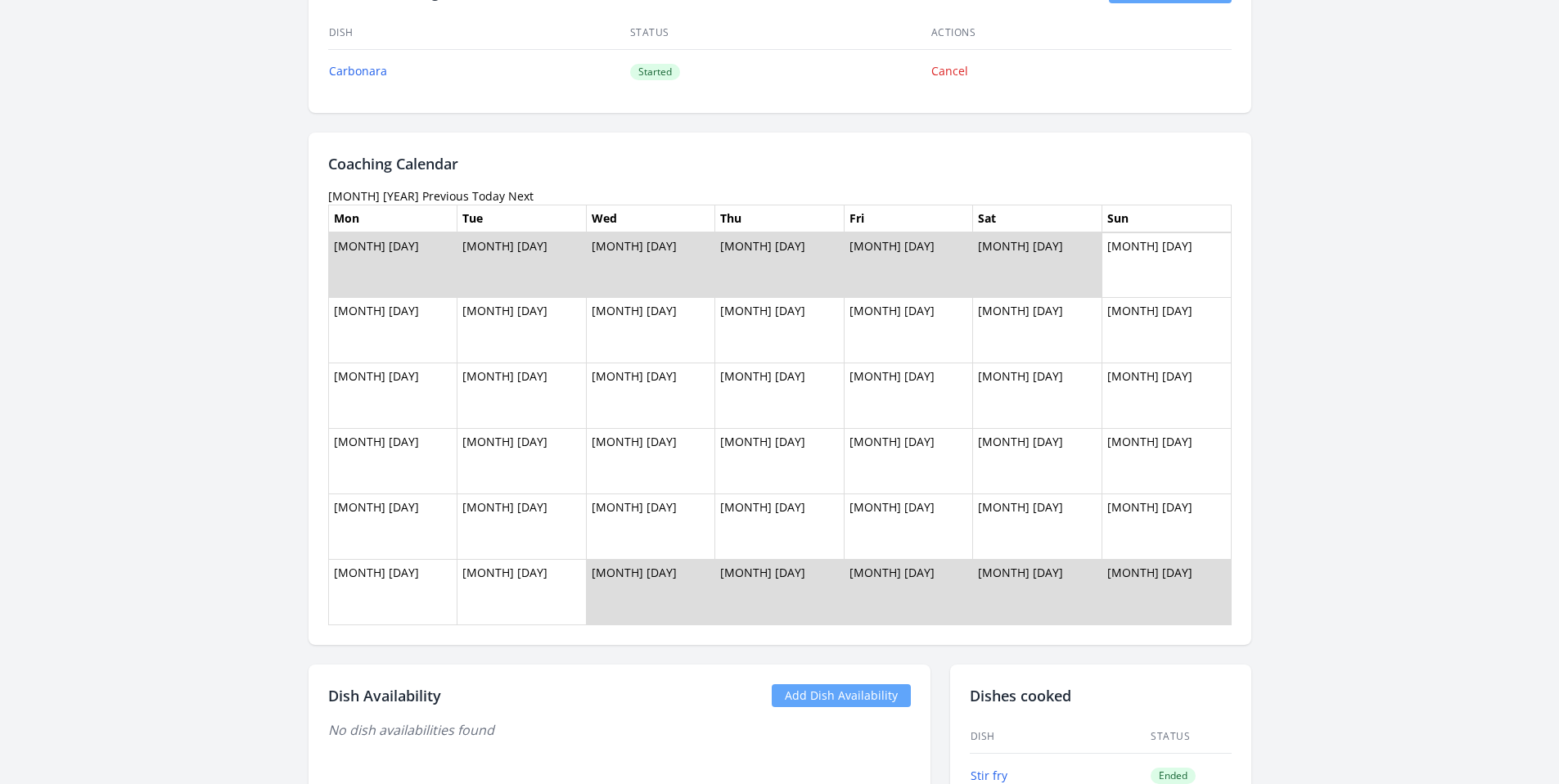 click on "Previous" at bounding box center (445, 196) 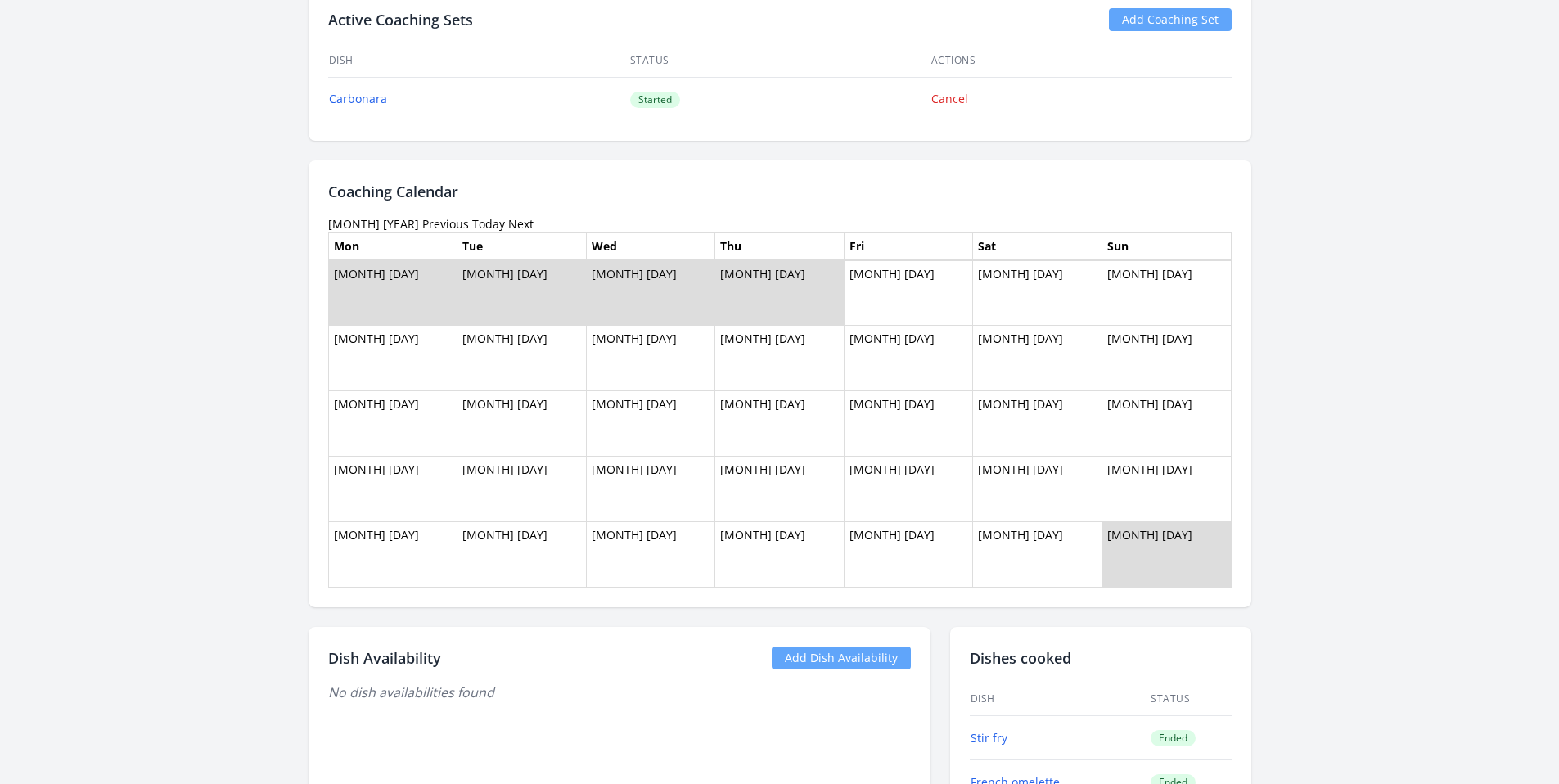 scroll, scrollTop: 813, scrollLeft: 0, axis: vertical 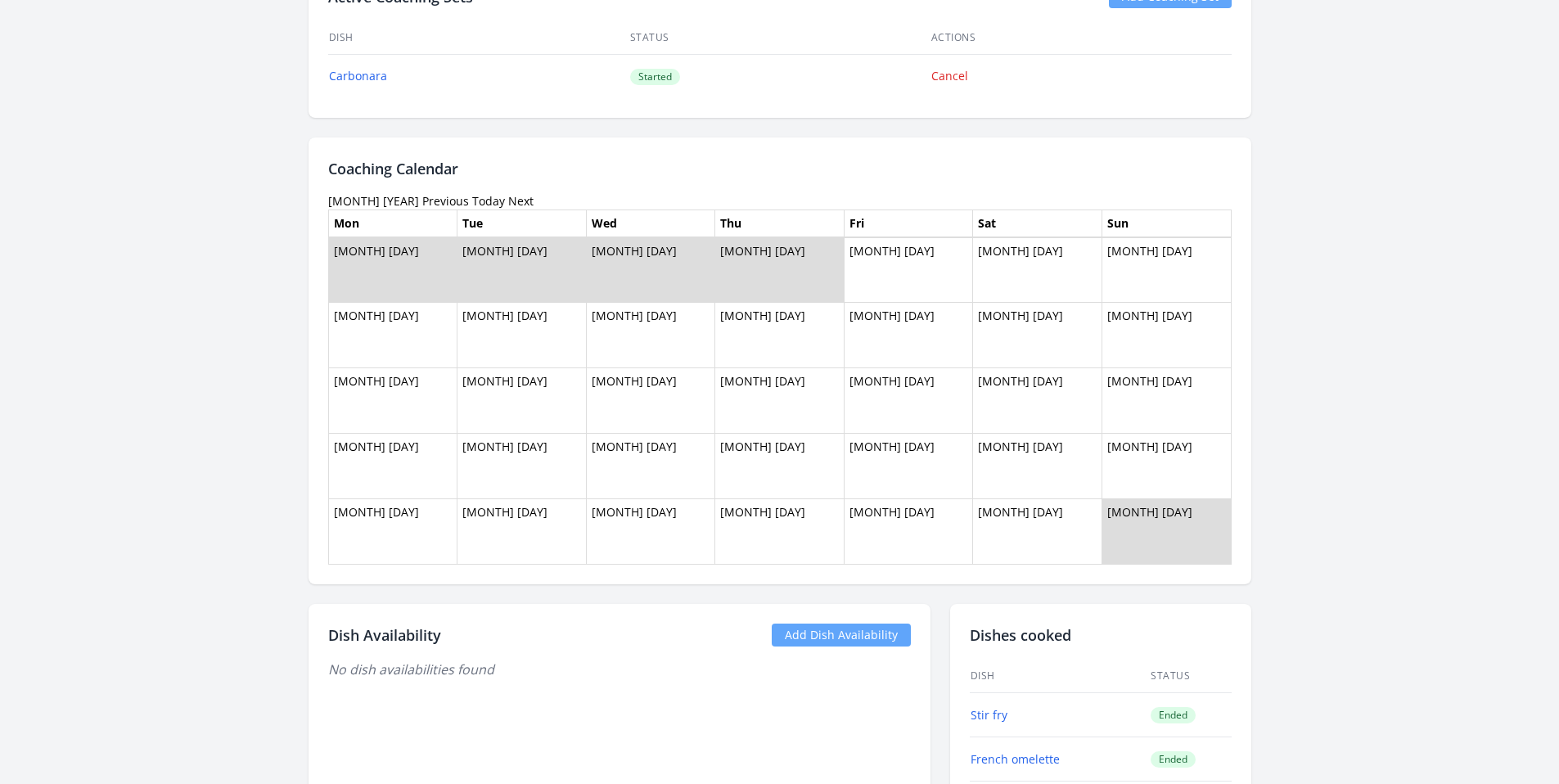 click on "Previous" at bounding box center [445, 201] 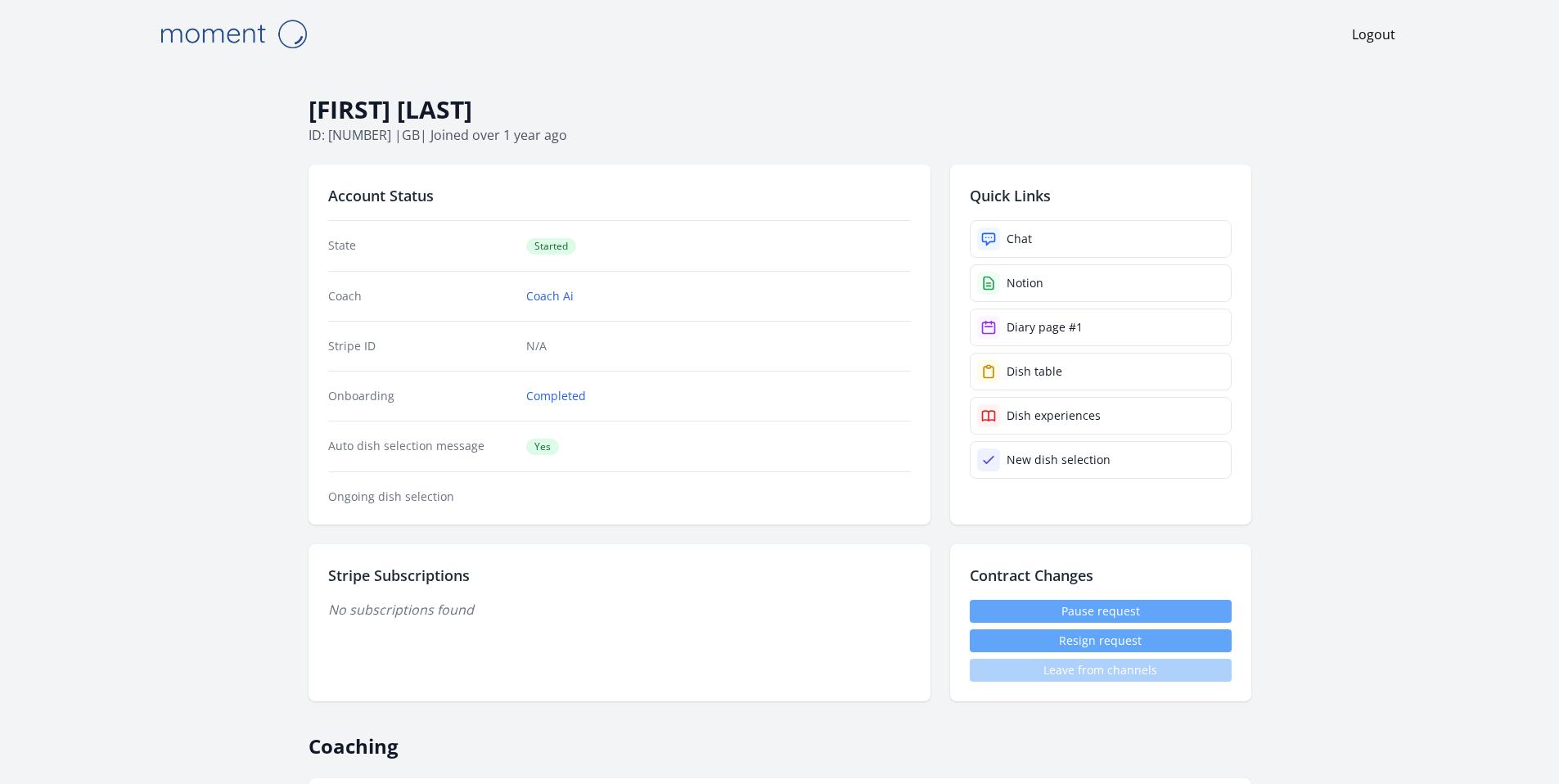 scroll, scrollTop: 684, scrollLeft: 0, axis: vertical 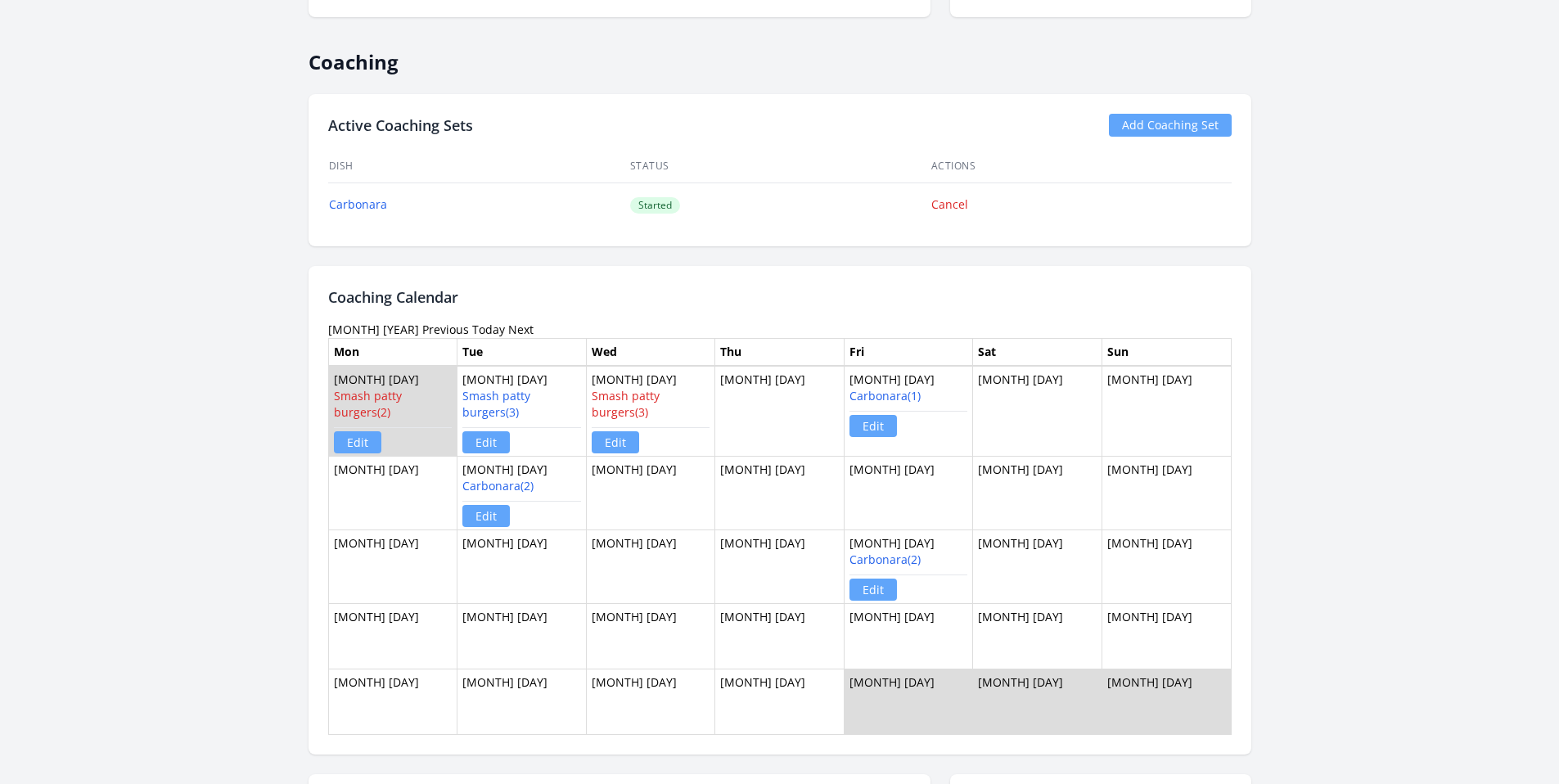 click on "Next" at bounding box center (520, 329) 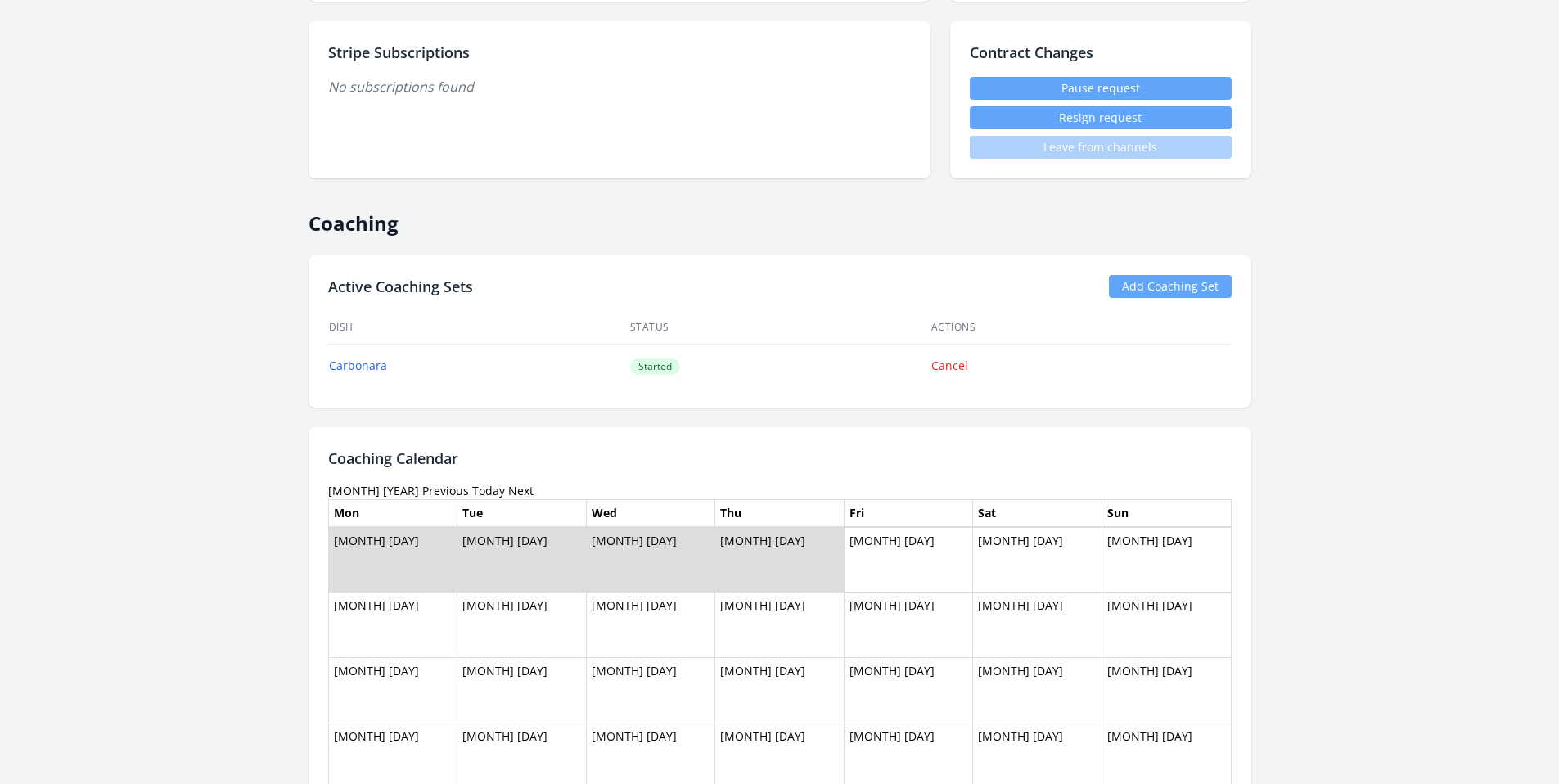 scroll, scrollTop: 481, scrollLeft: 0, axis: vertical 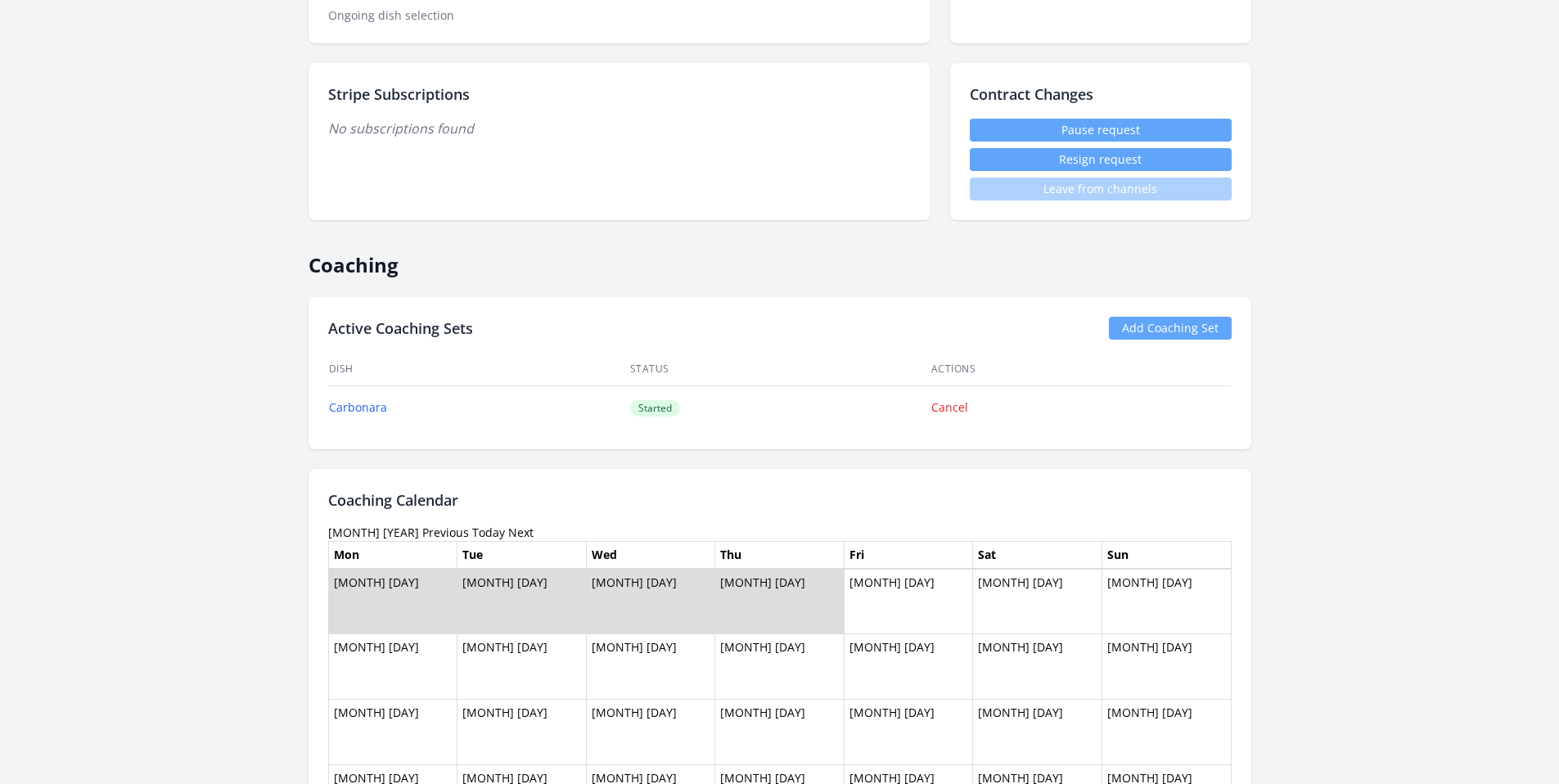 click on "Previous" at bounding box center (445, 532) 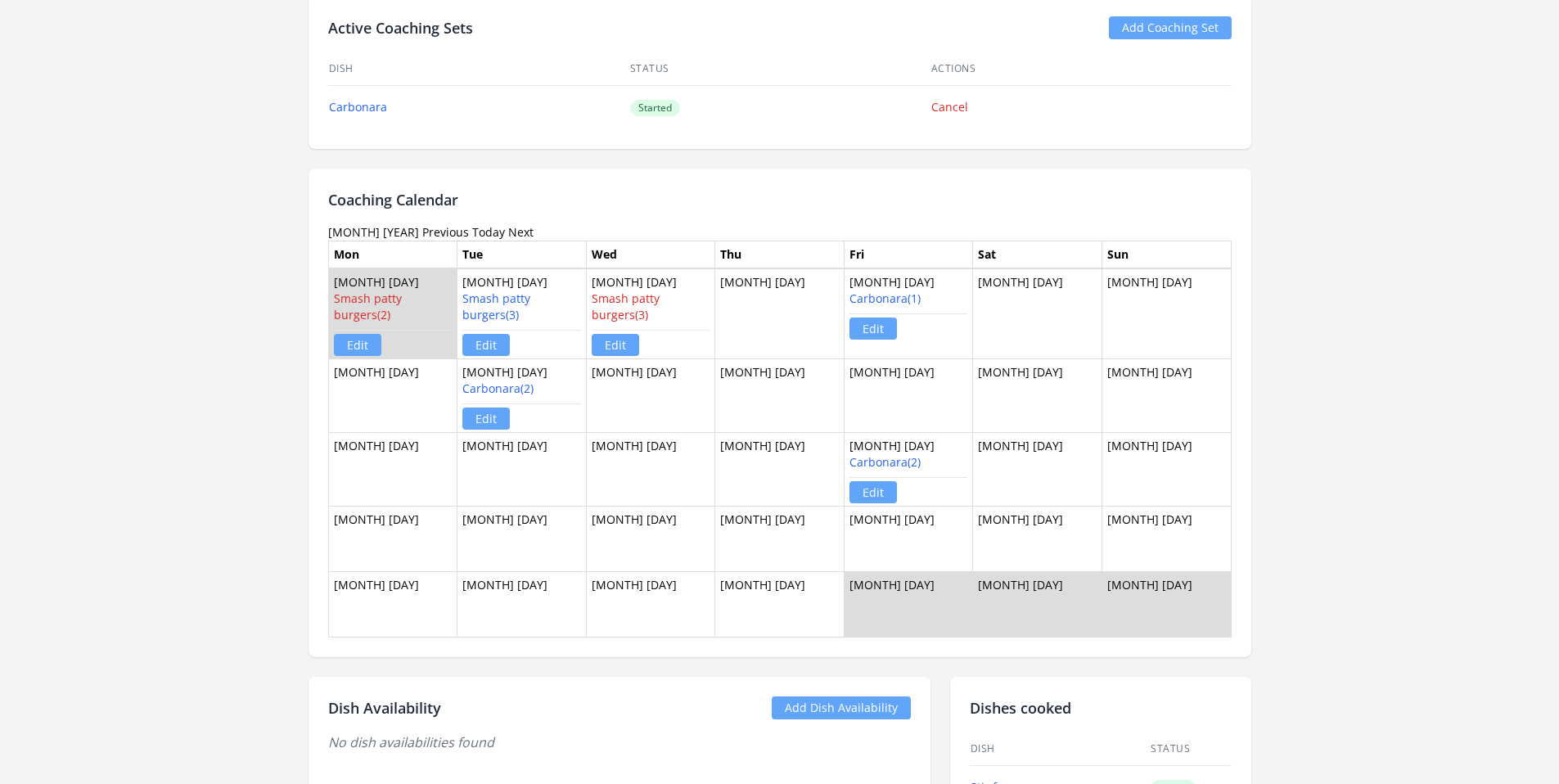 scroll, scrollTop: 824, scrollLeft: 0, axis: vertical 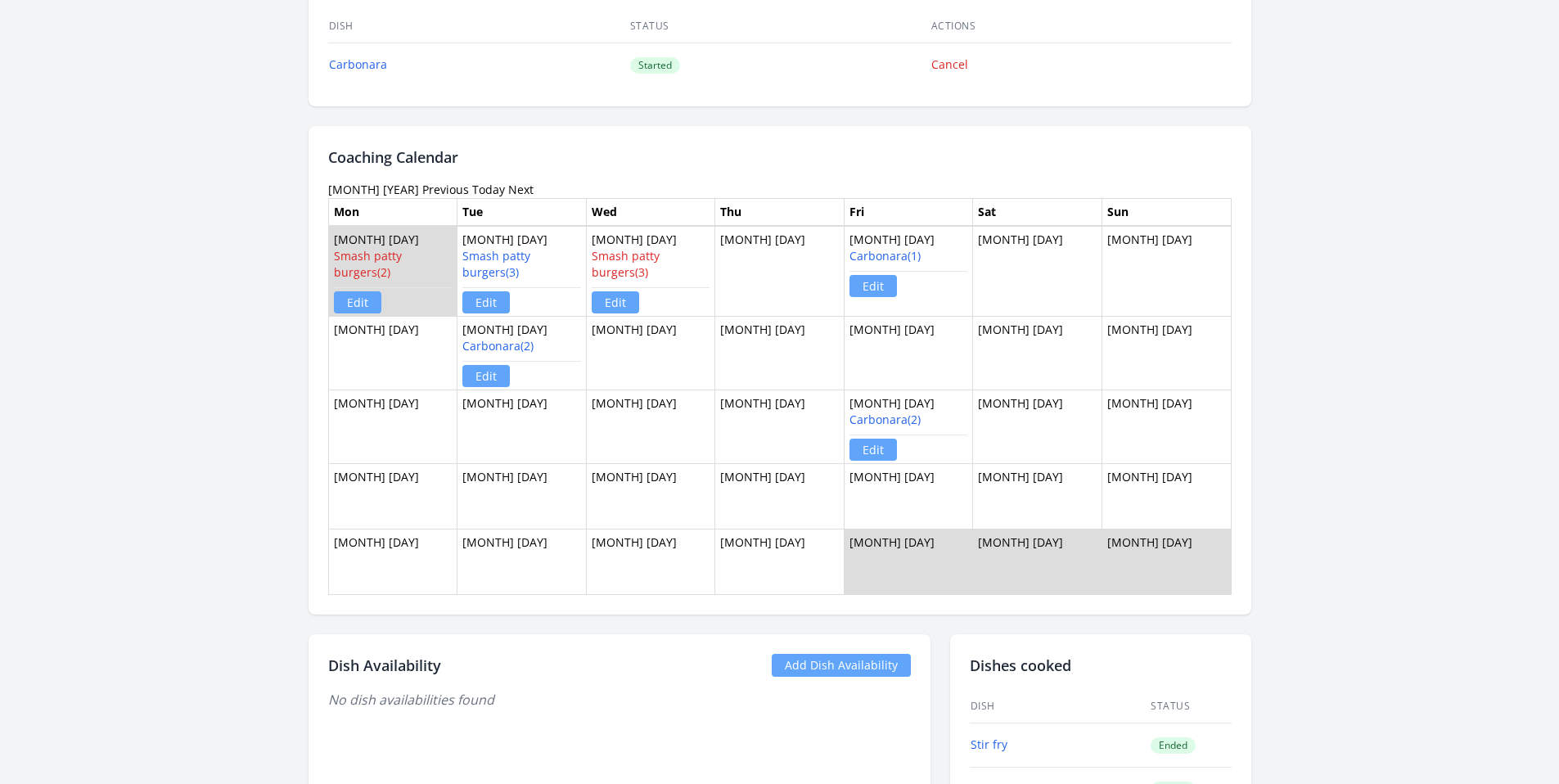 click on "Previous" at bounding box center [445, 189] 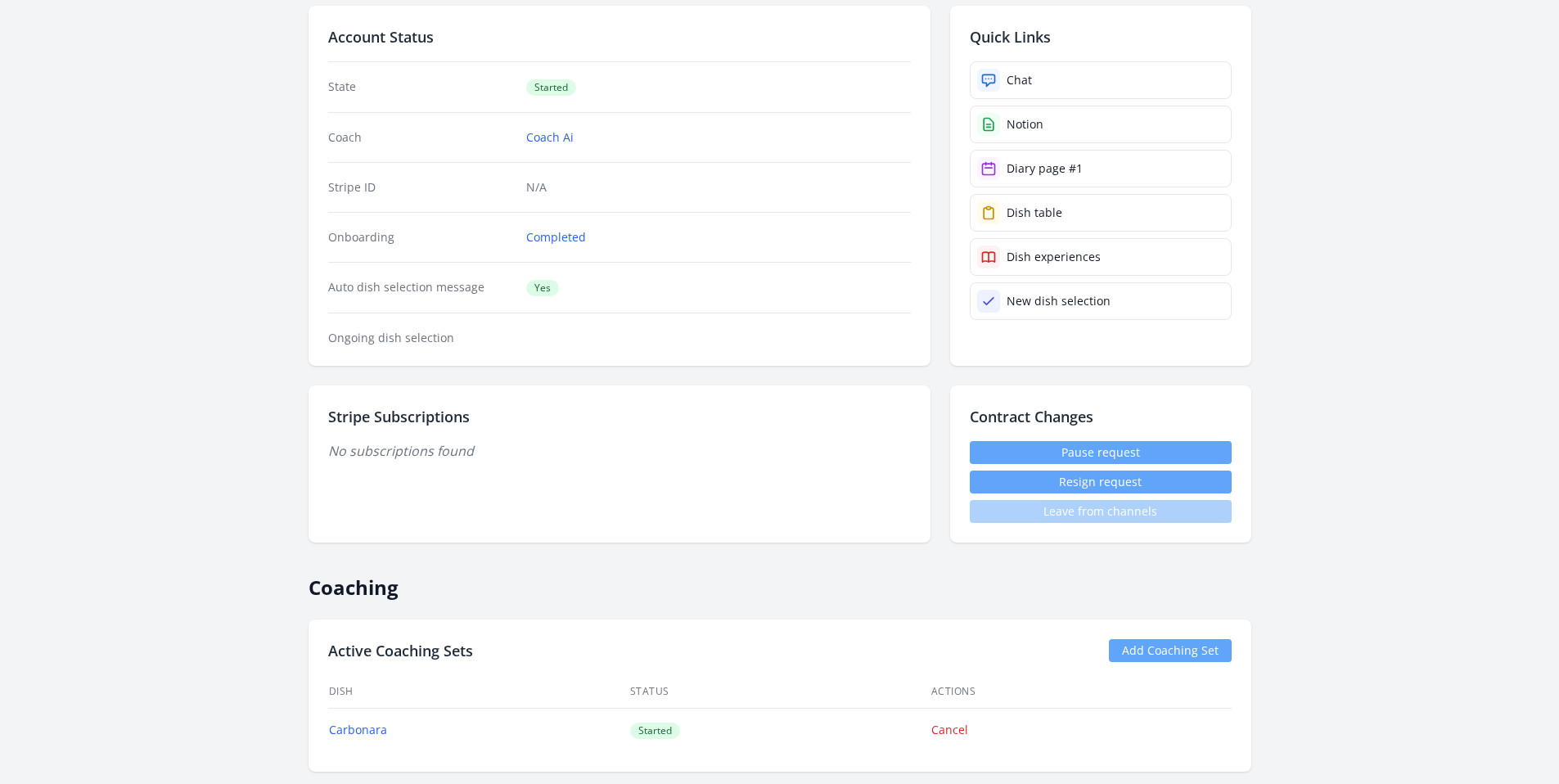 scroll, scrollTop: 560, scrollLeft: 0, axis: vertical 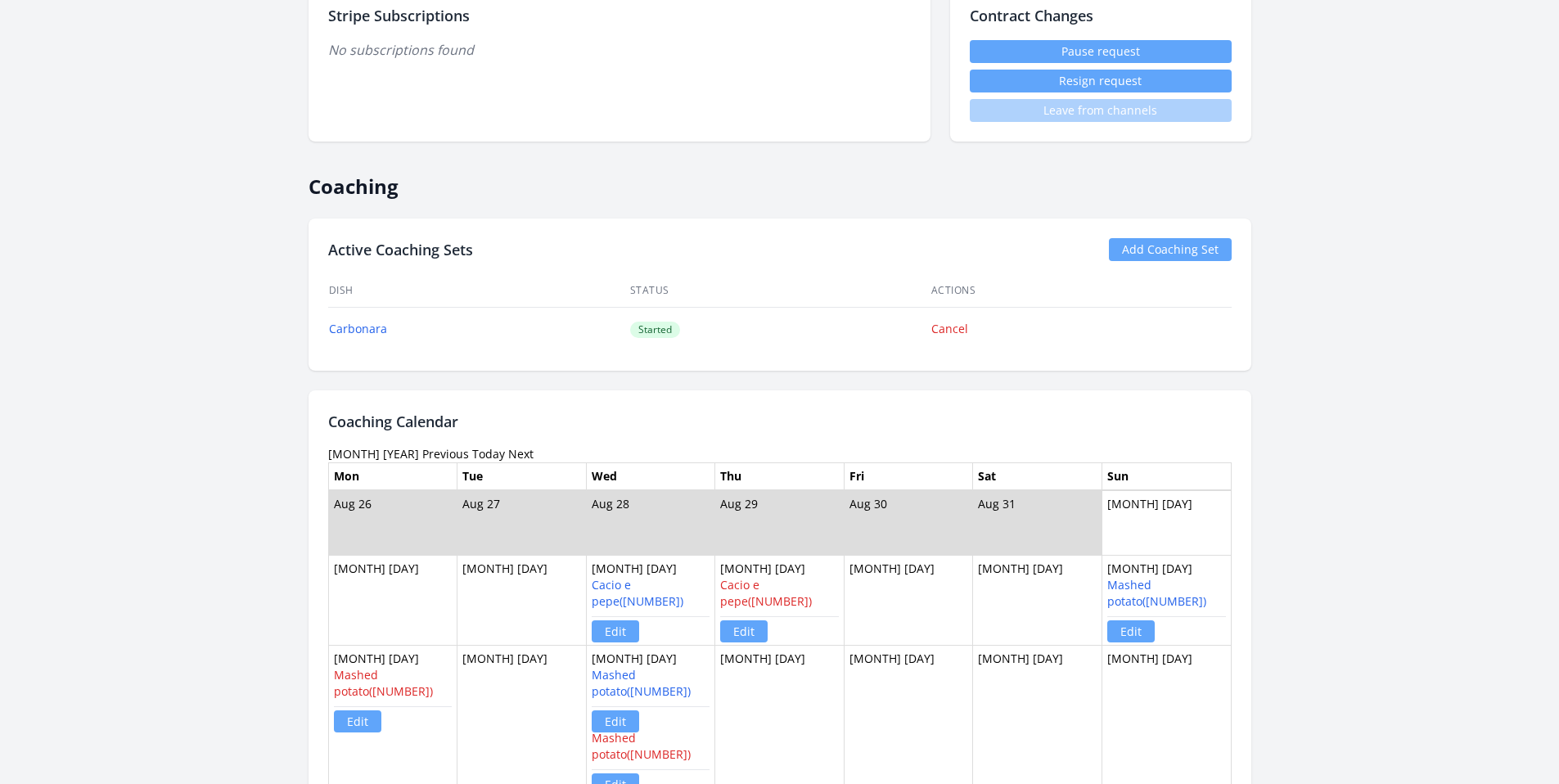 click on "Previous" at bounding box center [445, 453] 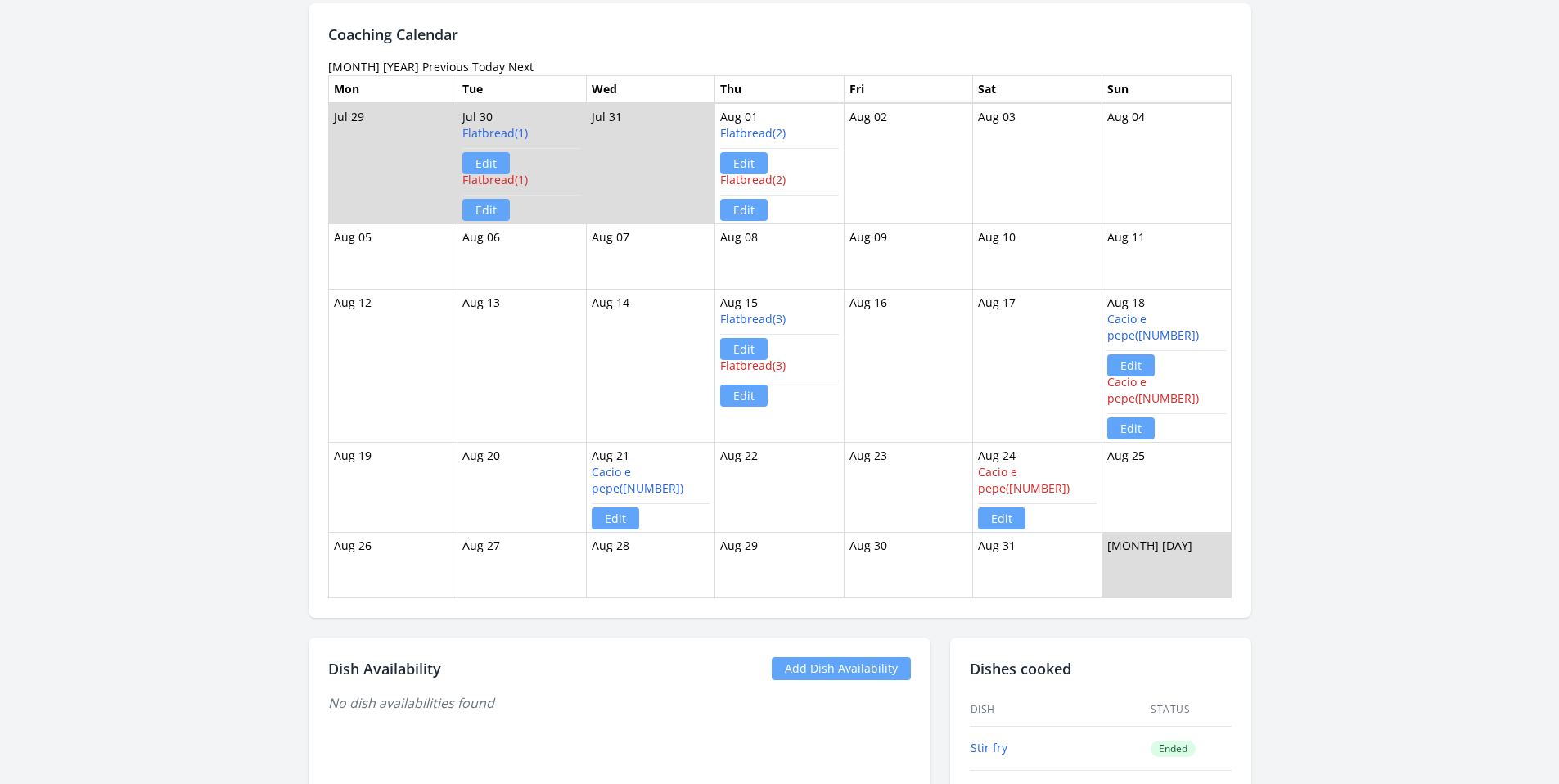 scroll, scrollTop: 982, scrollLeft: 0, axis: vertical 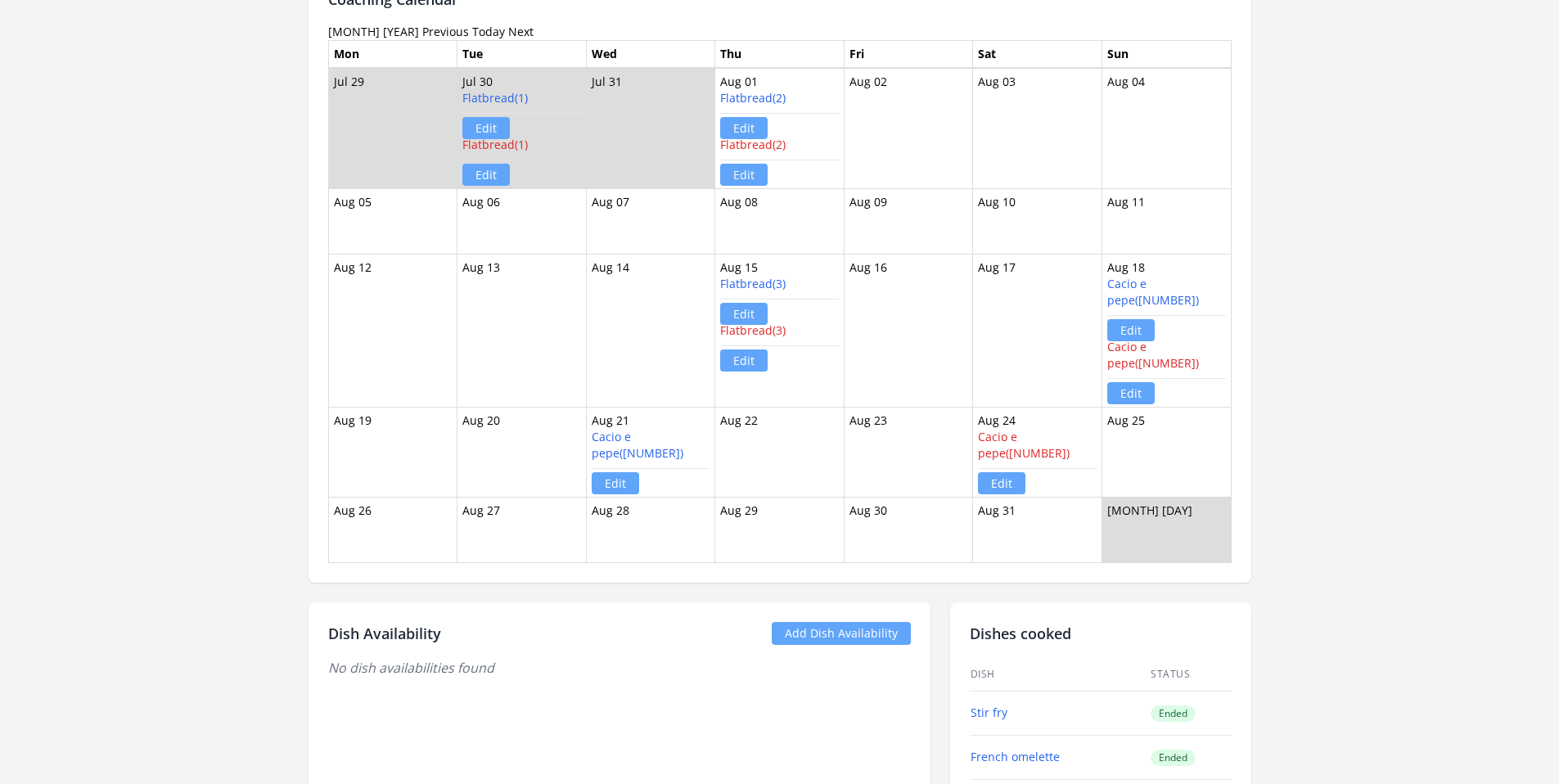 click on "Previous" at bounding box center (445, 31) 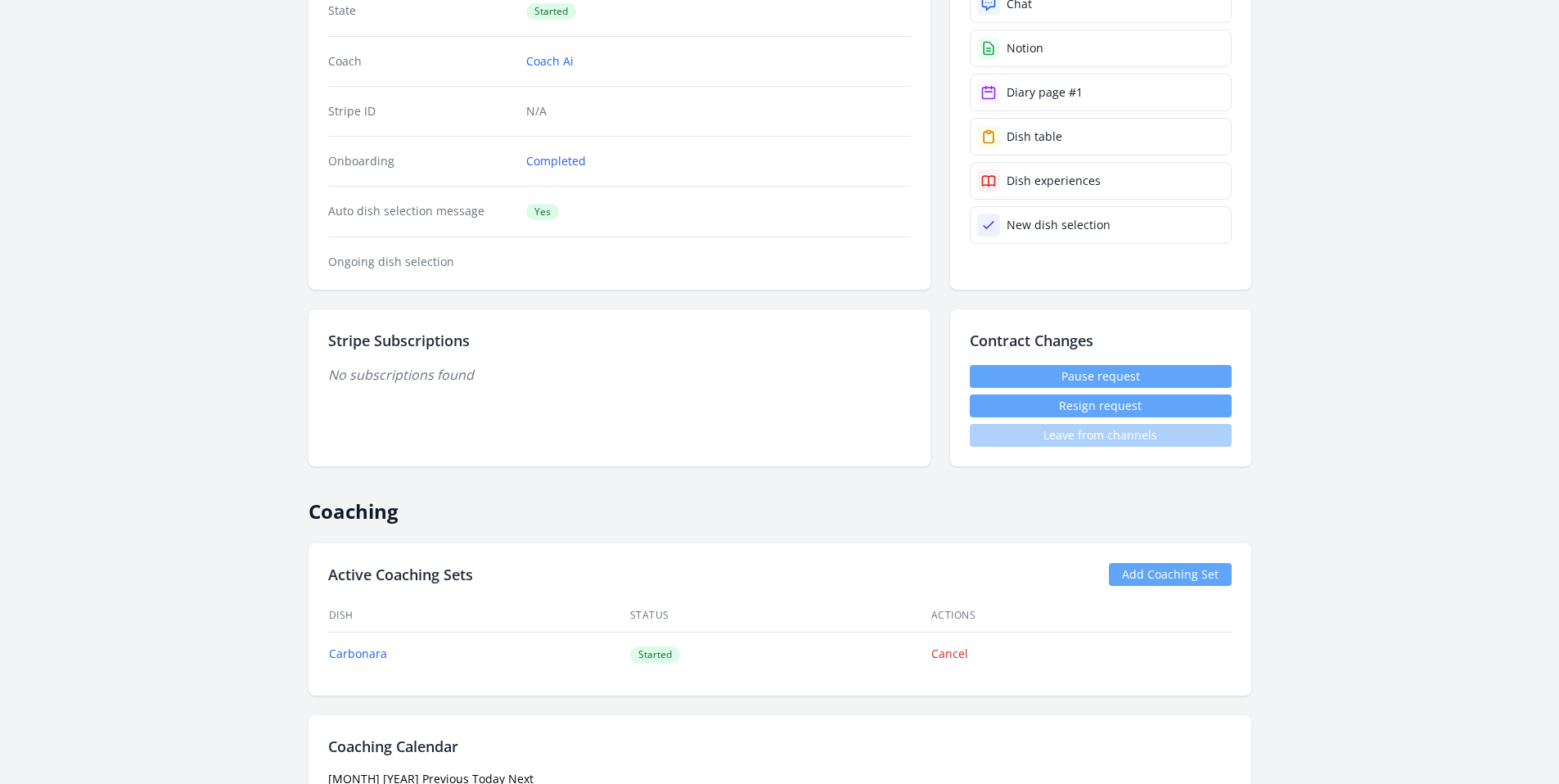scroll, scrollTop: 710, scrollLeft: 0, axis: vertical 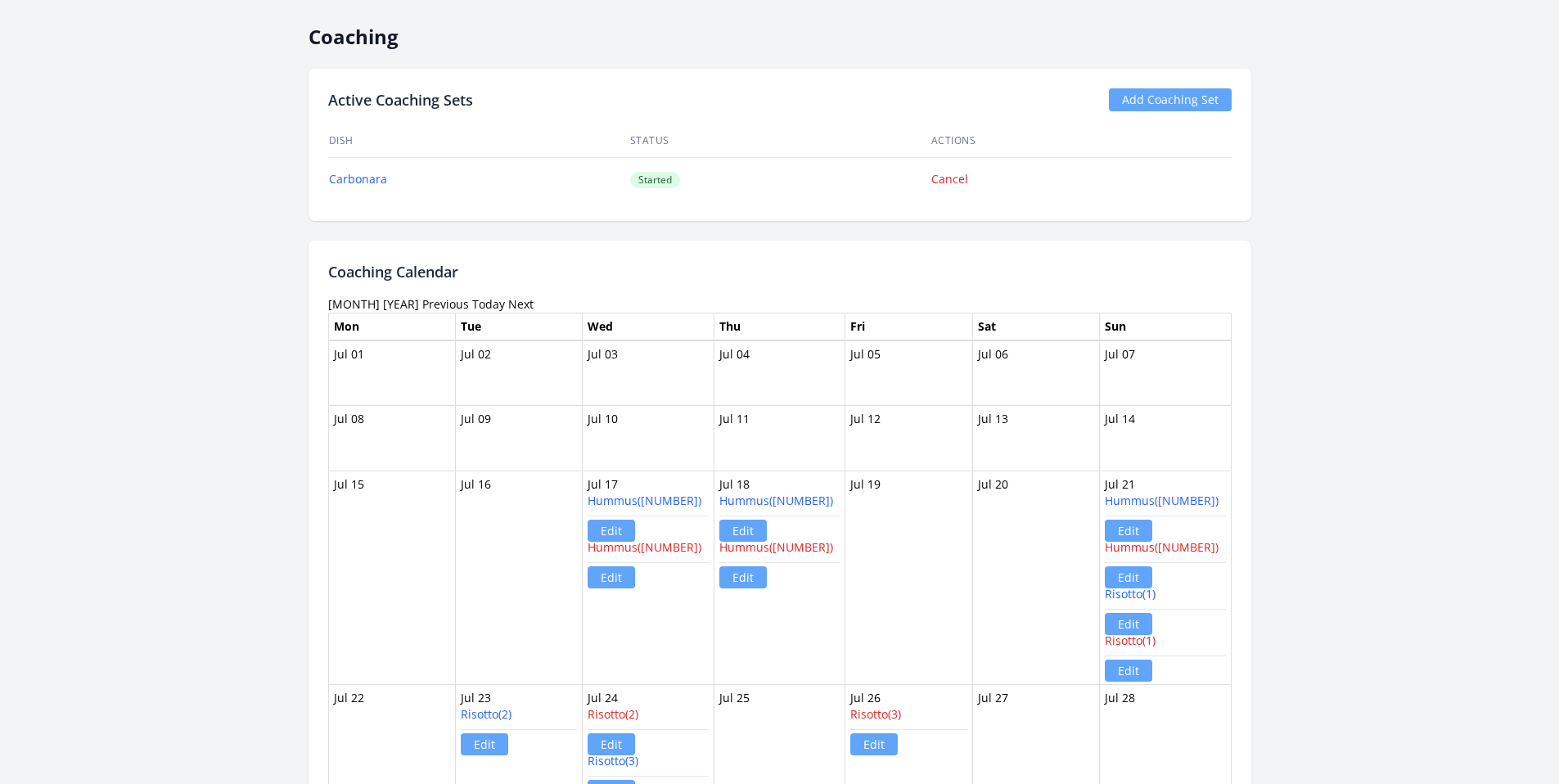 click on "Previous" at bounding box center [445, 304] 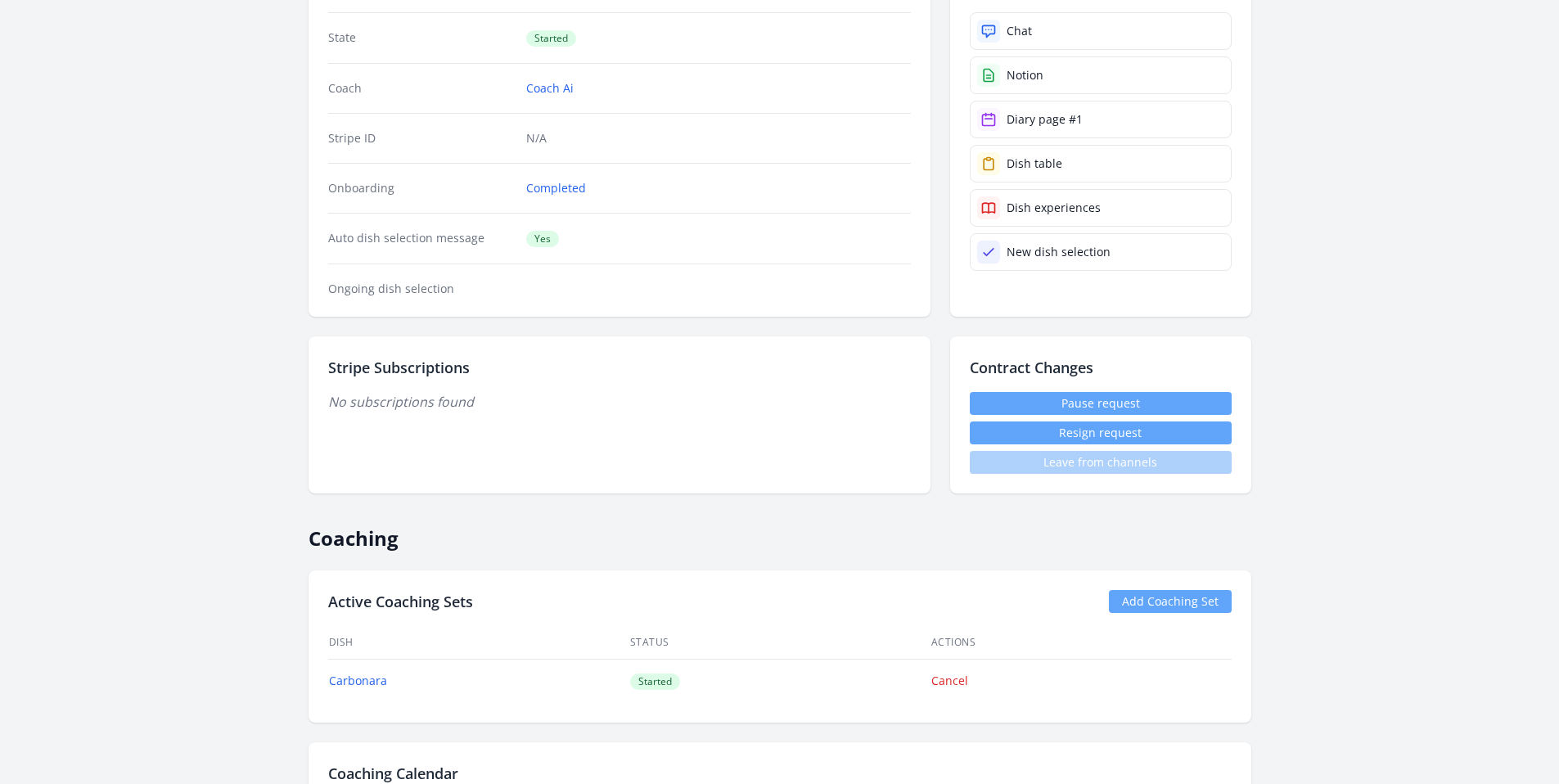 scroll, scrollTop: 571, scrollLeft: 0, axis: vertical 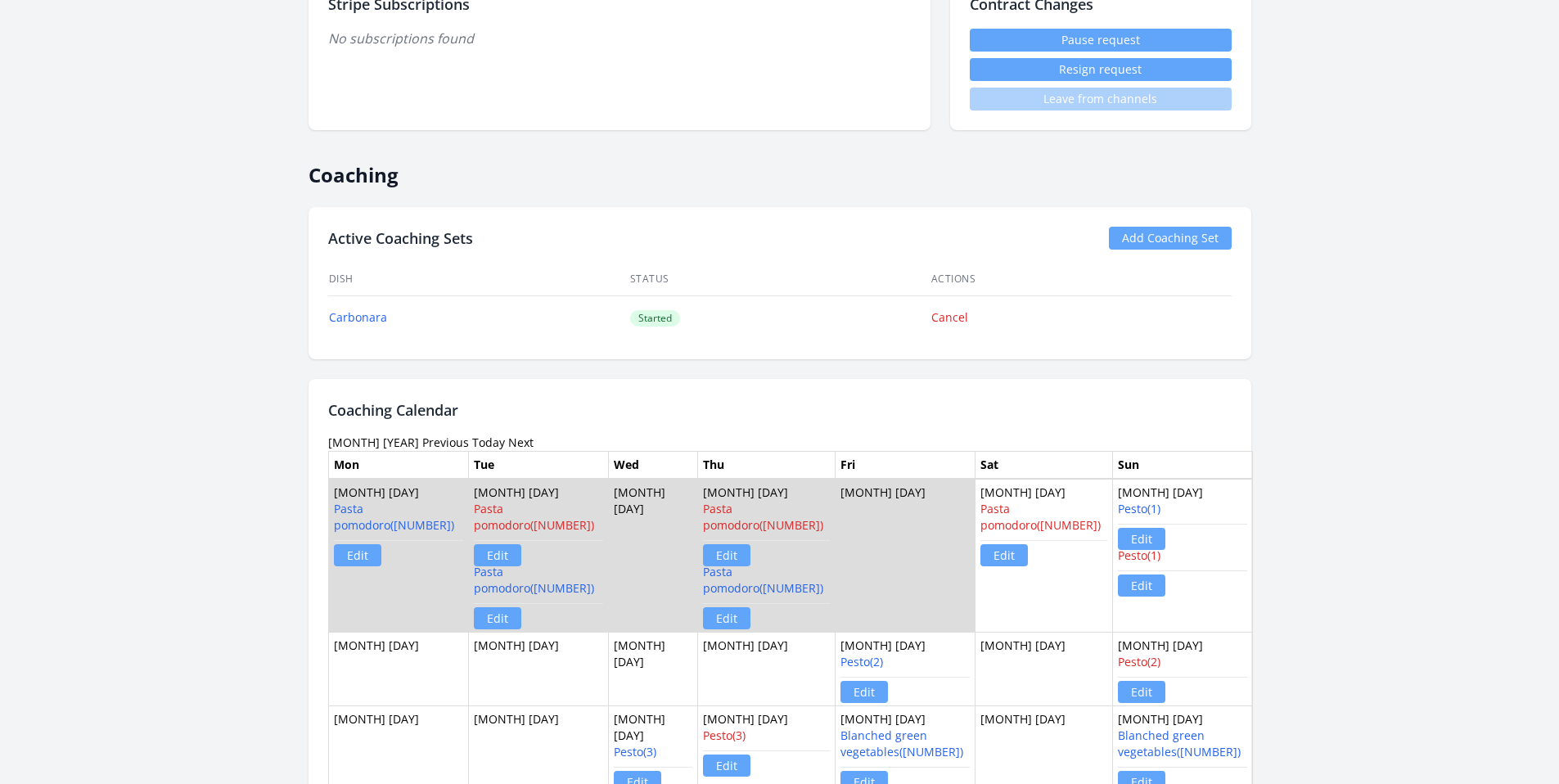 click on "Previous" at bounding box center (445, 442) 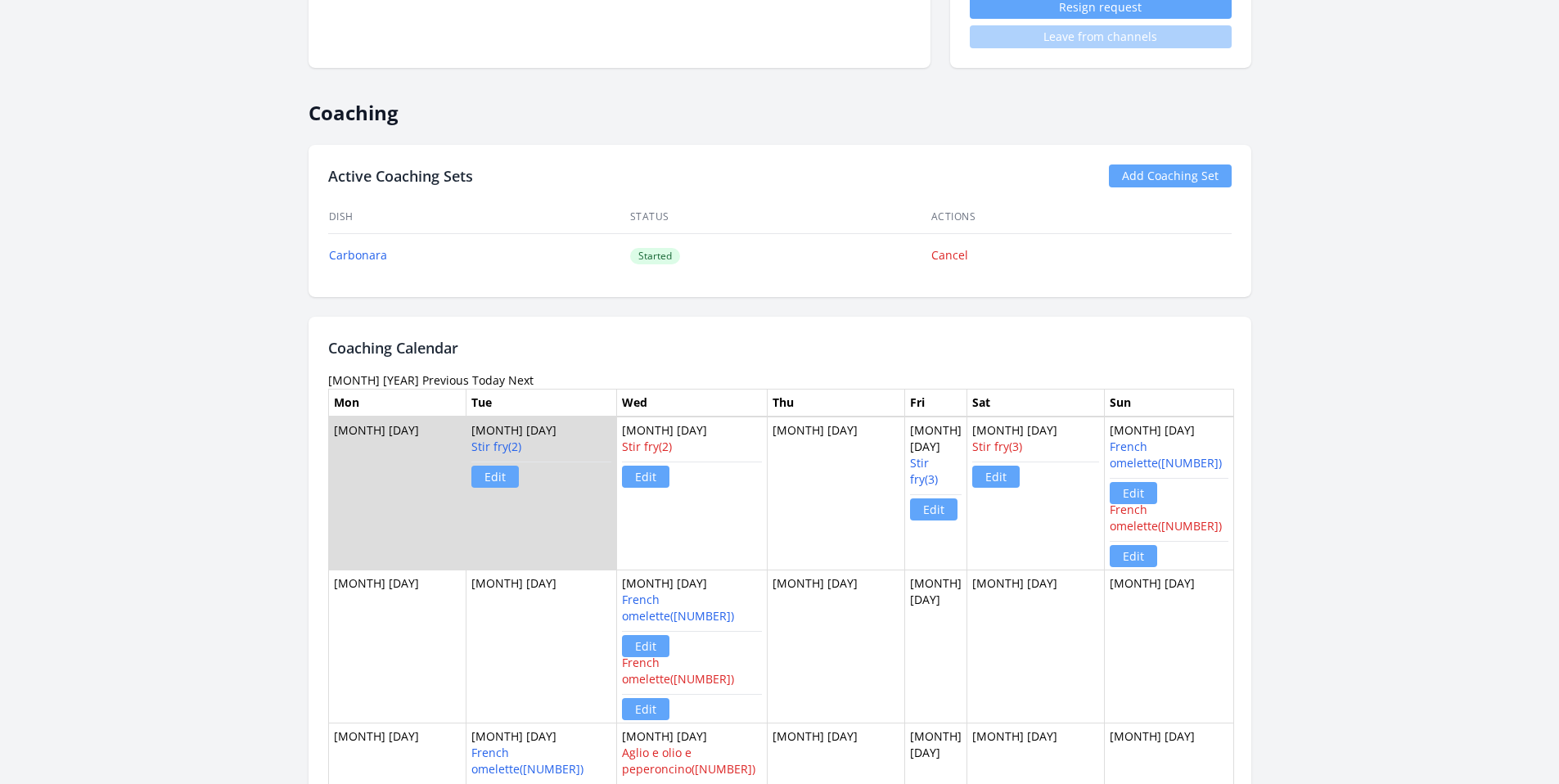 scroll, scrollTop: 820, scrollLeft: 0, axis: vertical 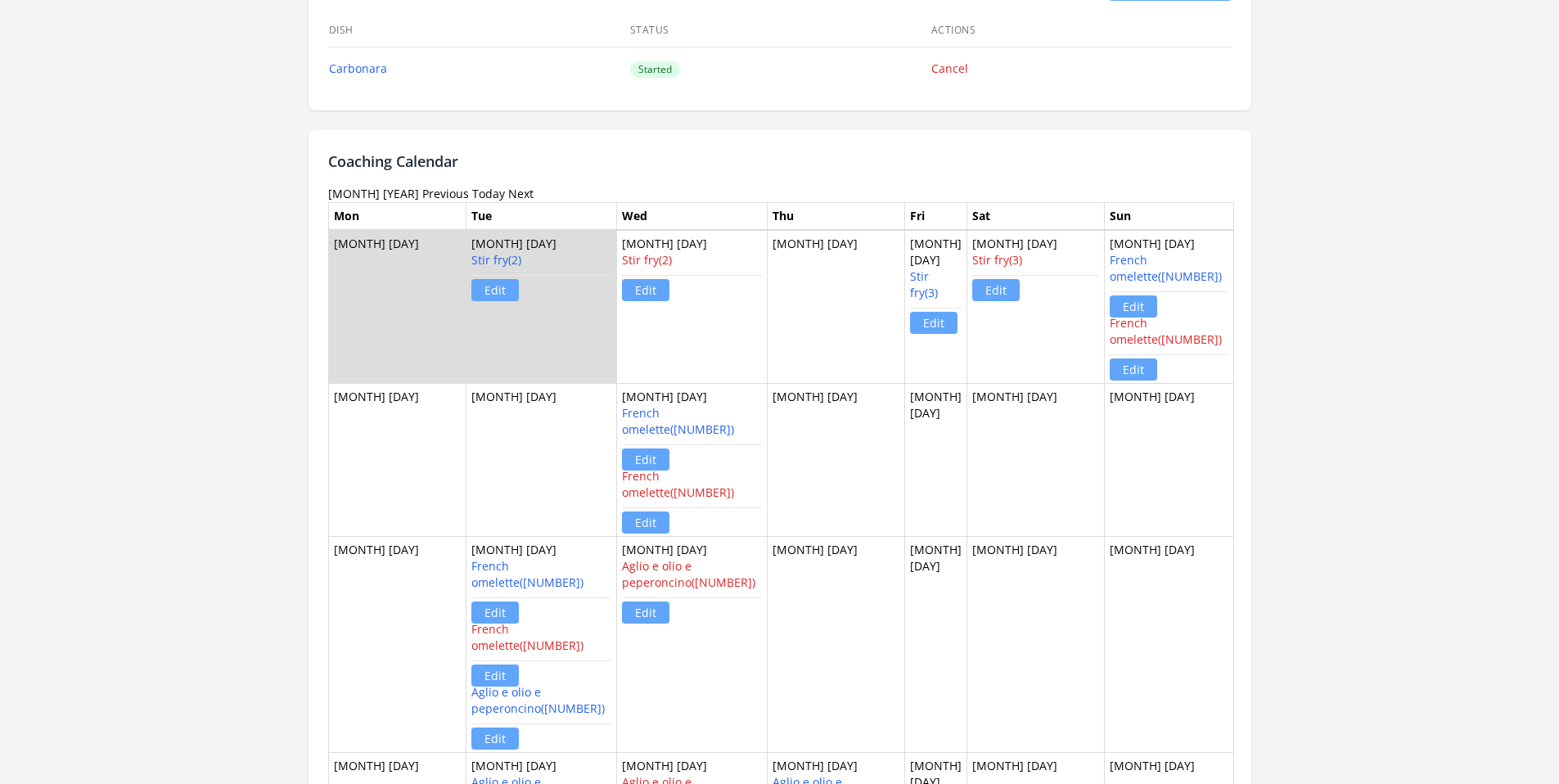 click on "Previous" at bounding box center [445, 193] 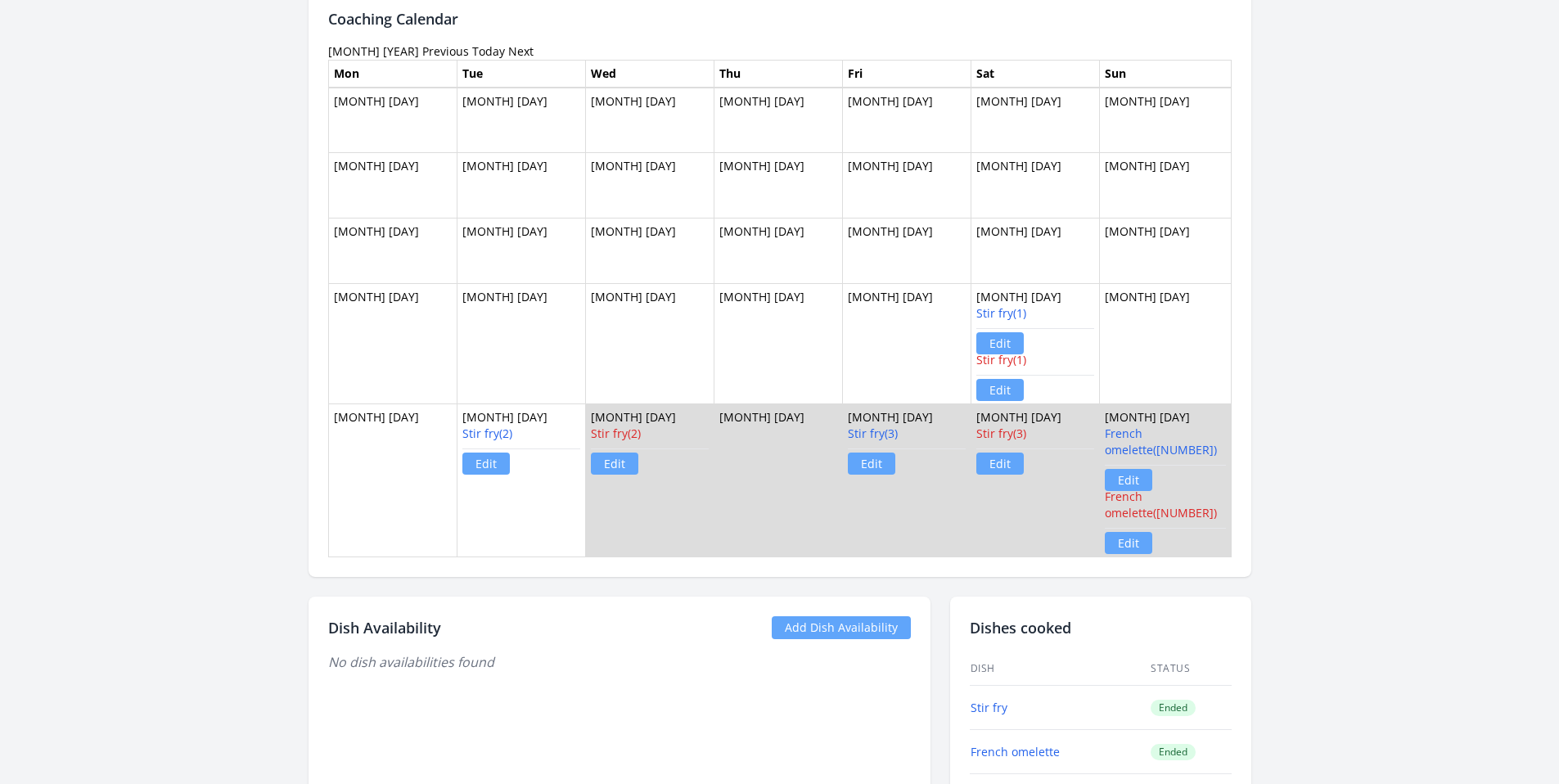 scroll, scrollTop: 772, scrollLeft: 0, axis: vertical 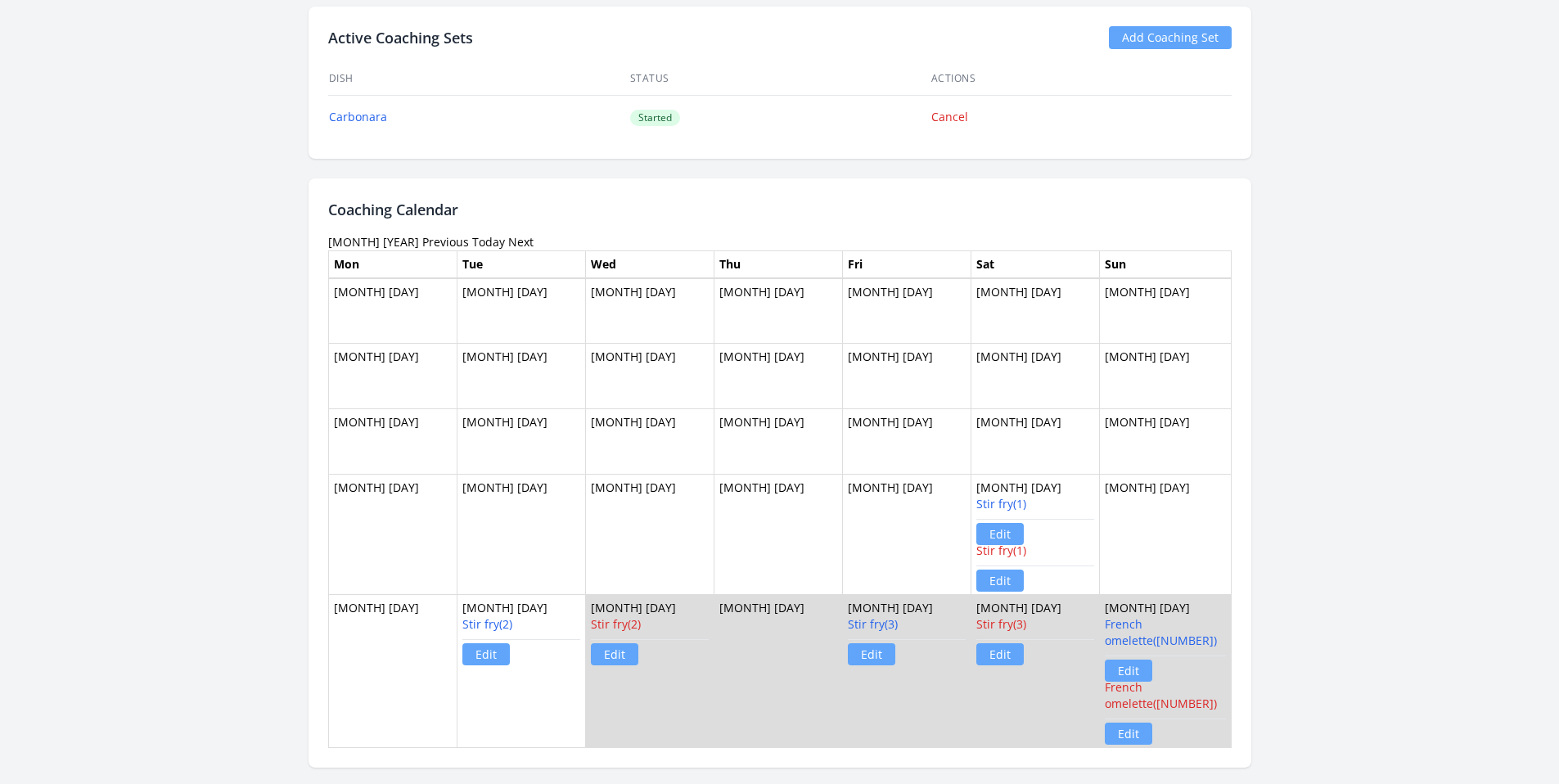 click on "Previous" at bounding box center (445, 241) 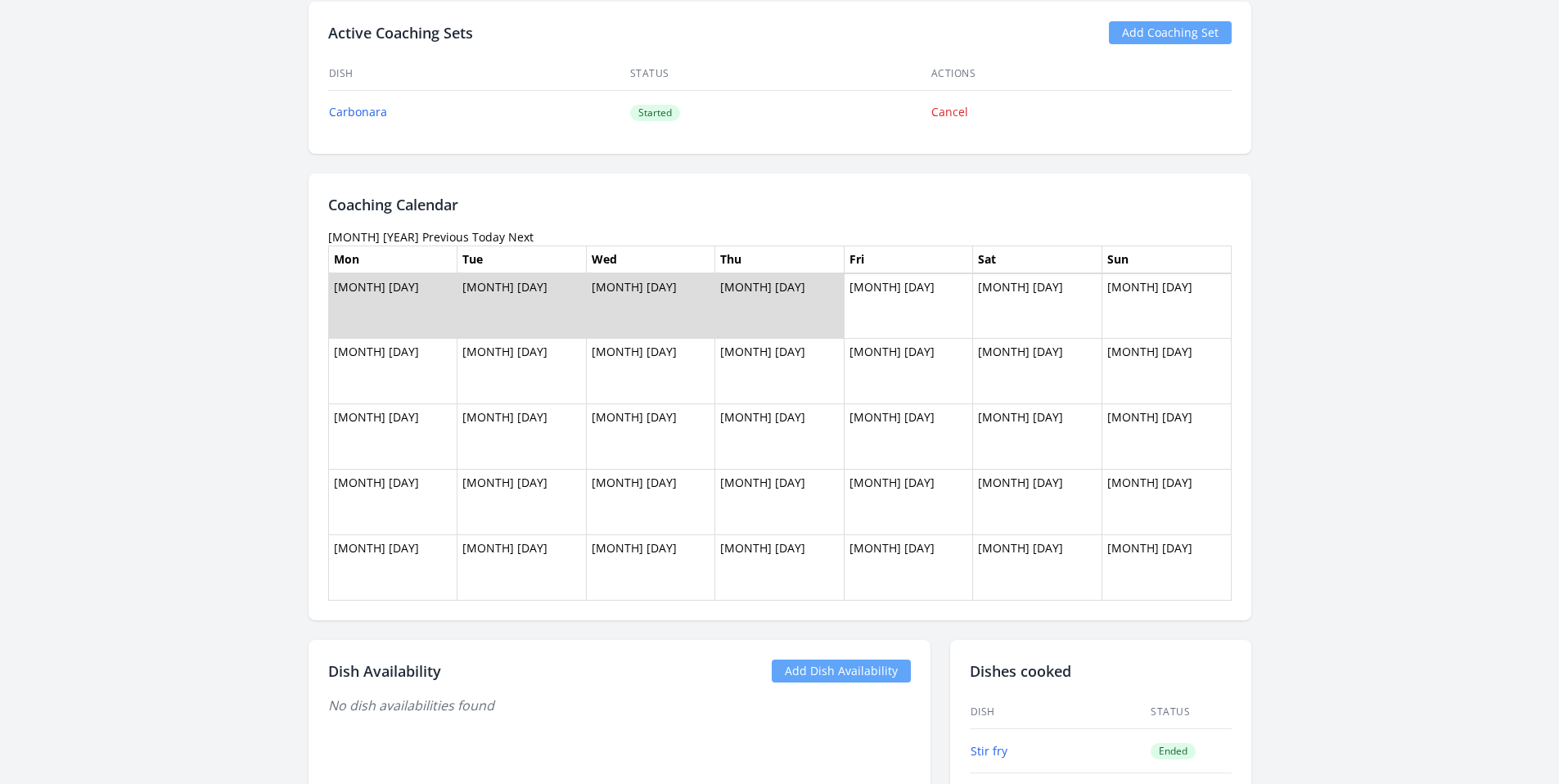 scroll, scrollTop: 775, scrollLeft: 0, axis: vertical 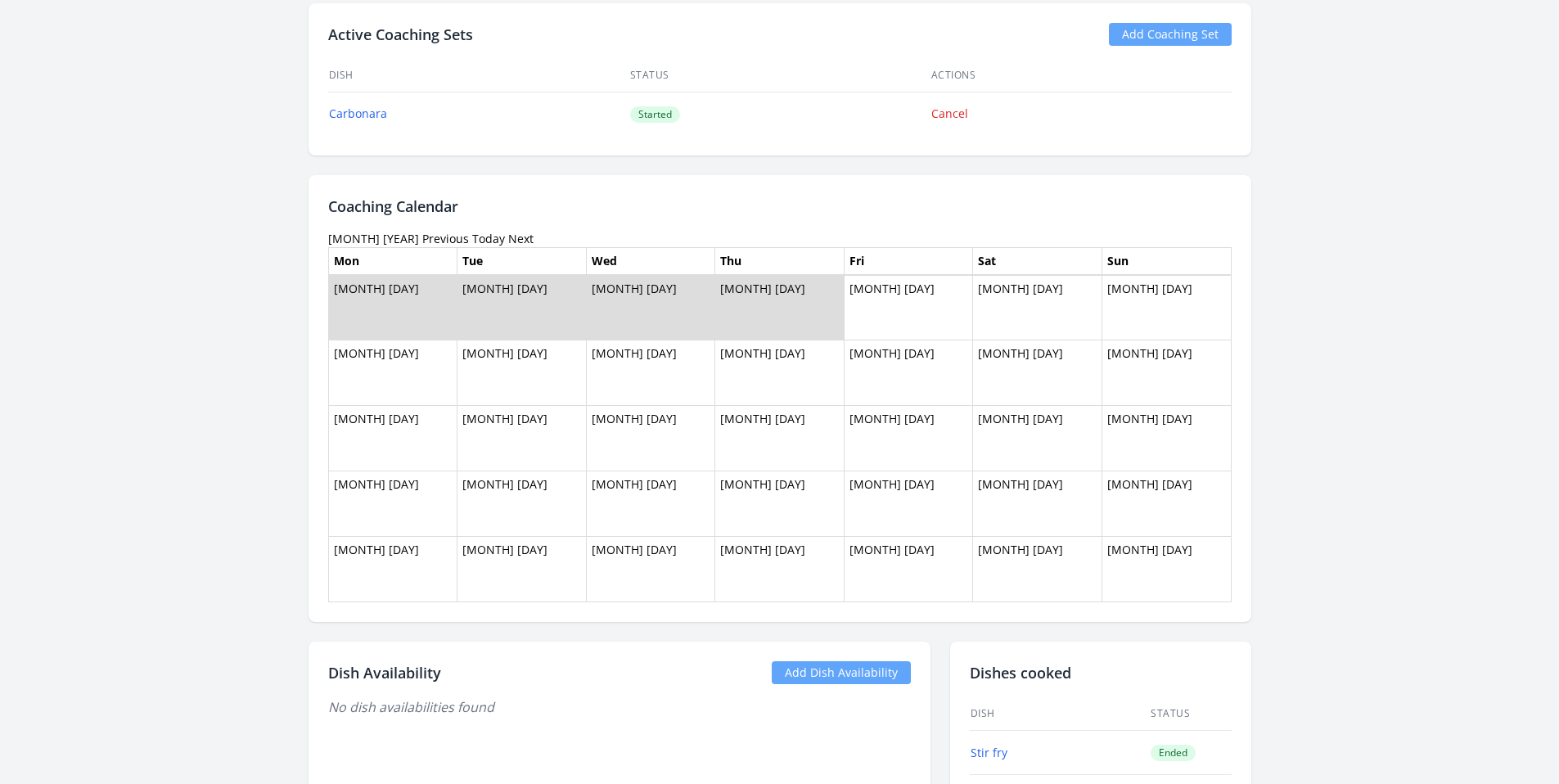 click on "Next" at bounding box center [520, 238] 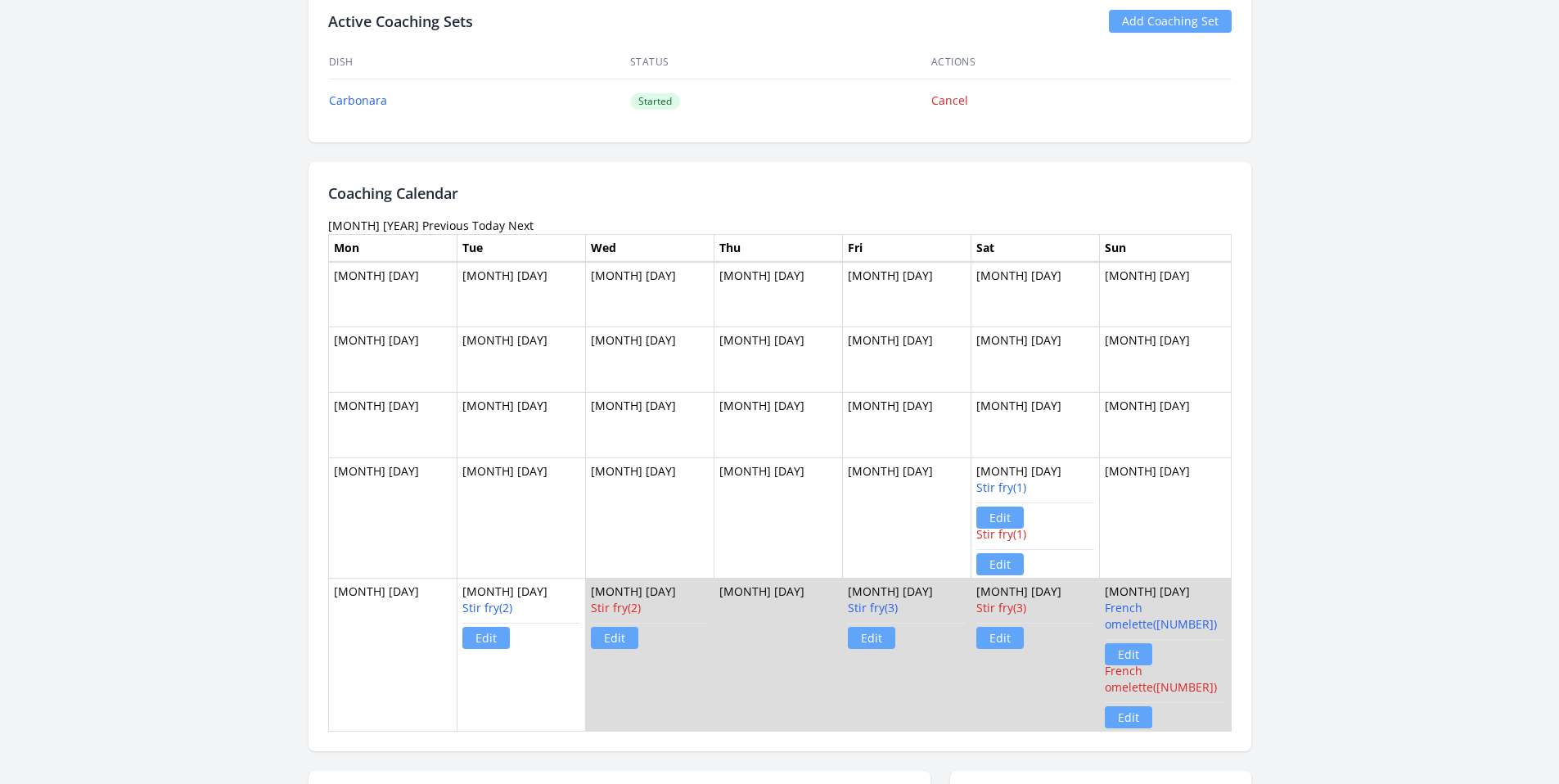 scroll, scrollTop: 914, scrollLeft: 0, axis: vertical 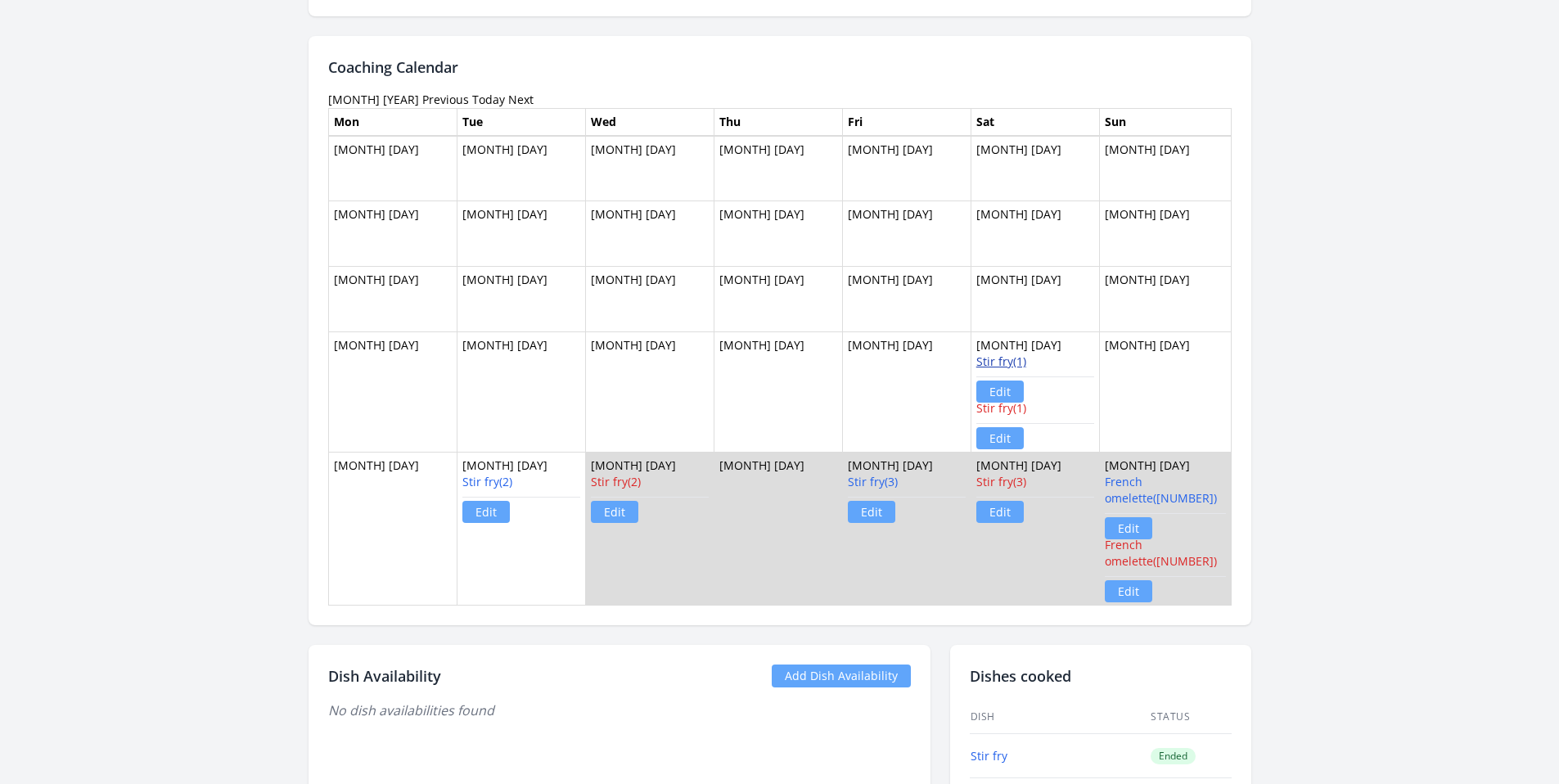 click on "Stir fry(1)" at bounding box center (1001, 361) 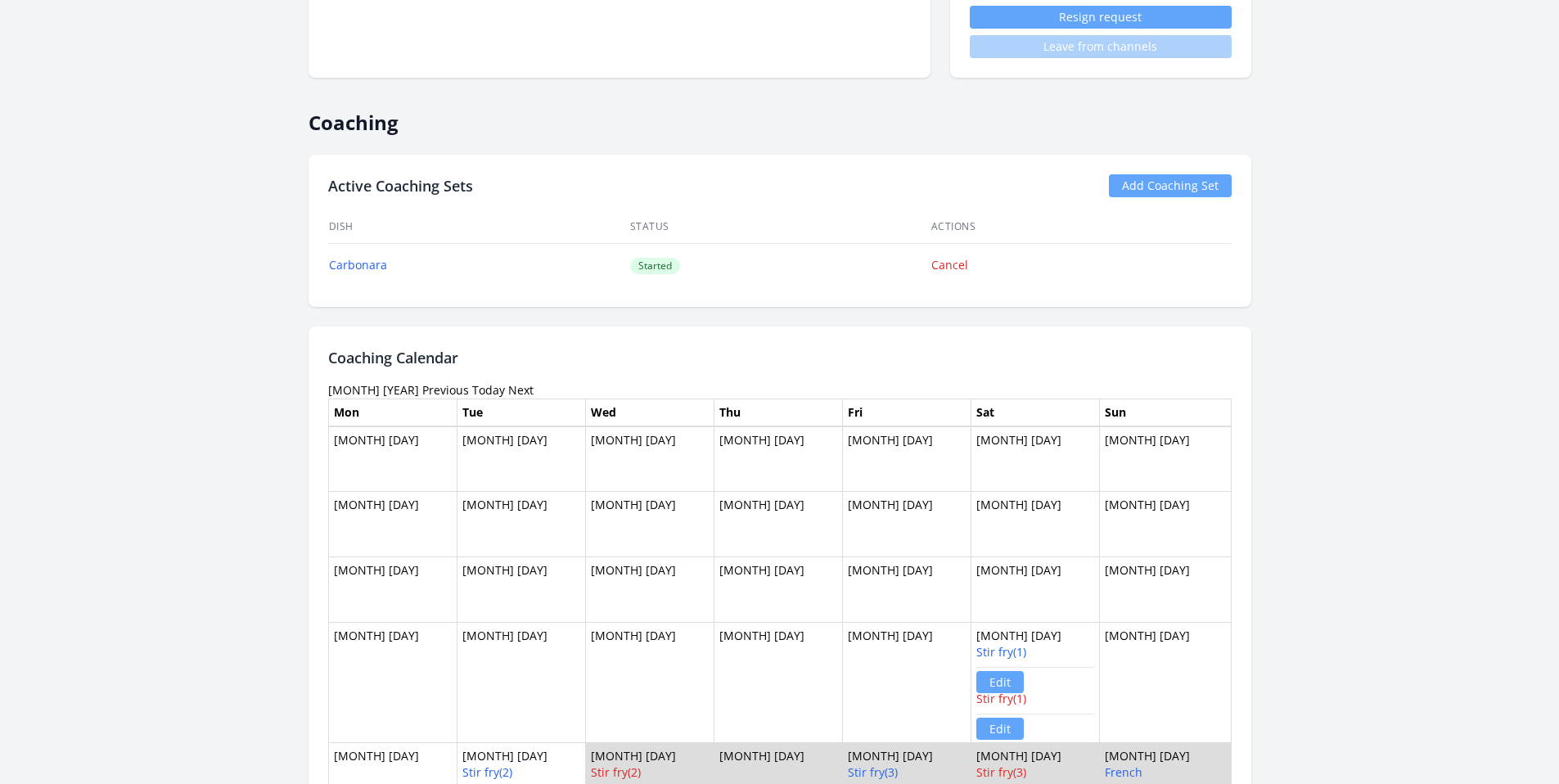 scroll, scrollTop: 0, scrollLeft: 0, axis: both 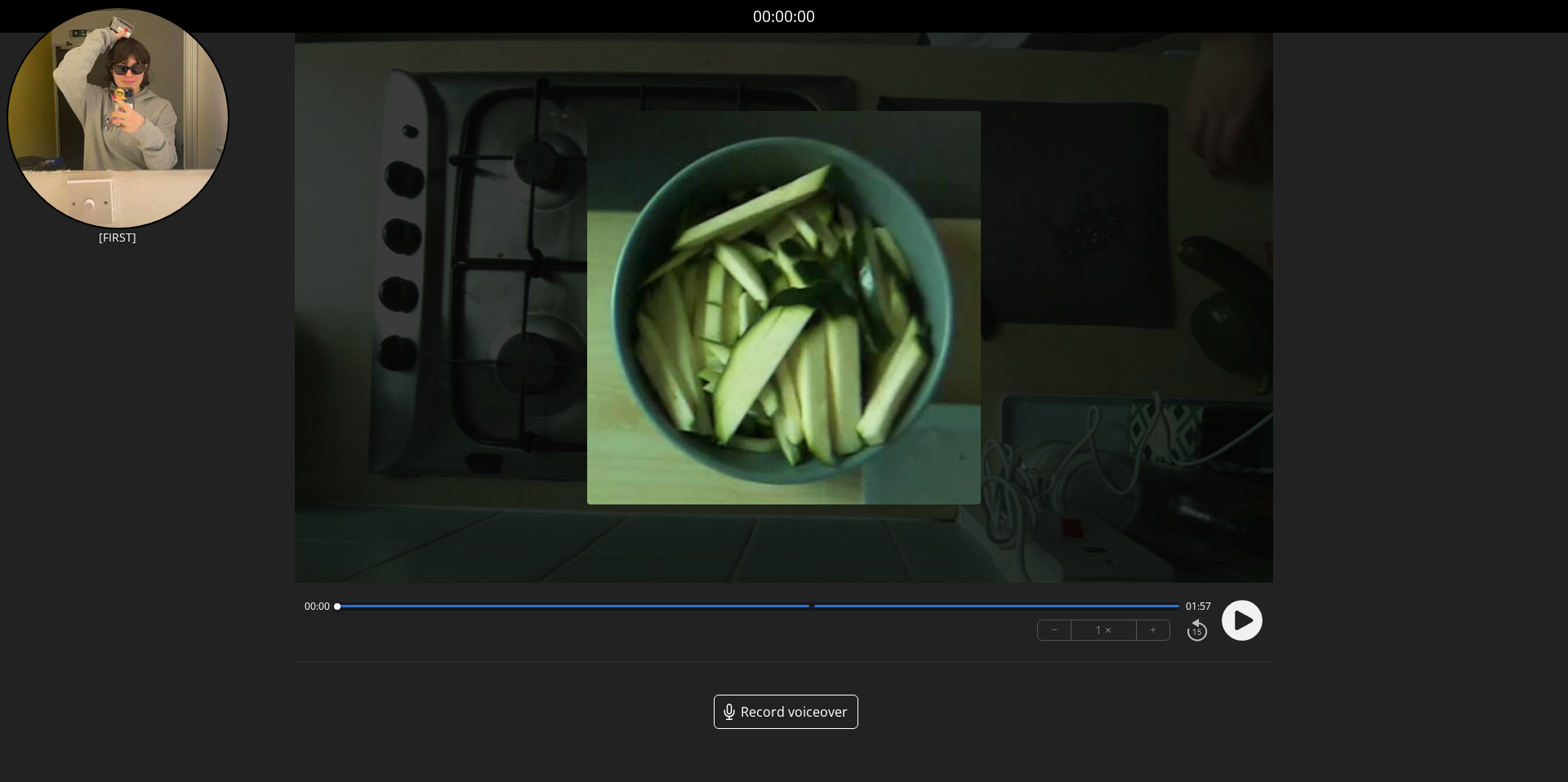 click 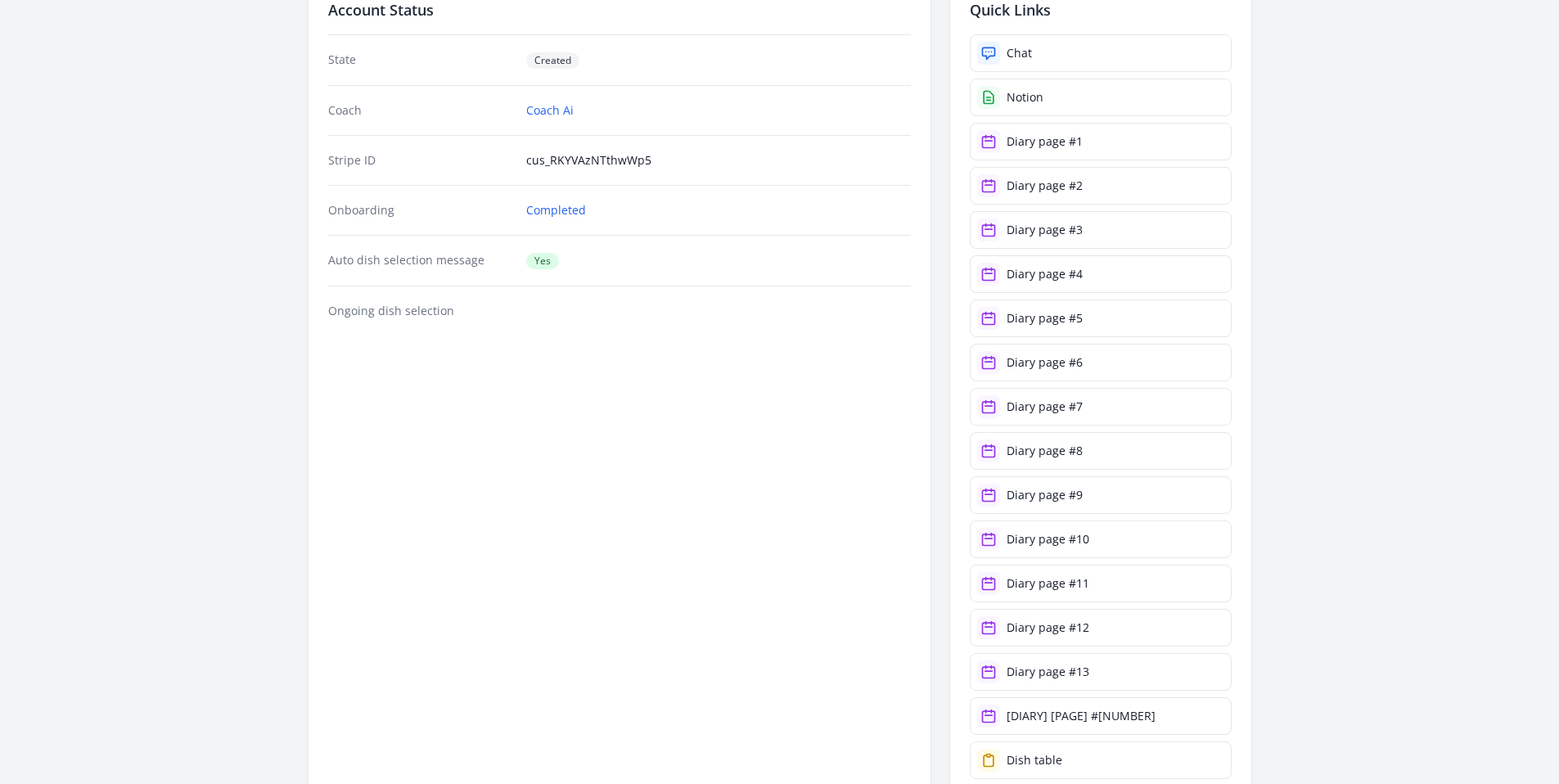 scroll, scrollTop: 214, scrollLeft: 0, axis: vertical 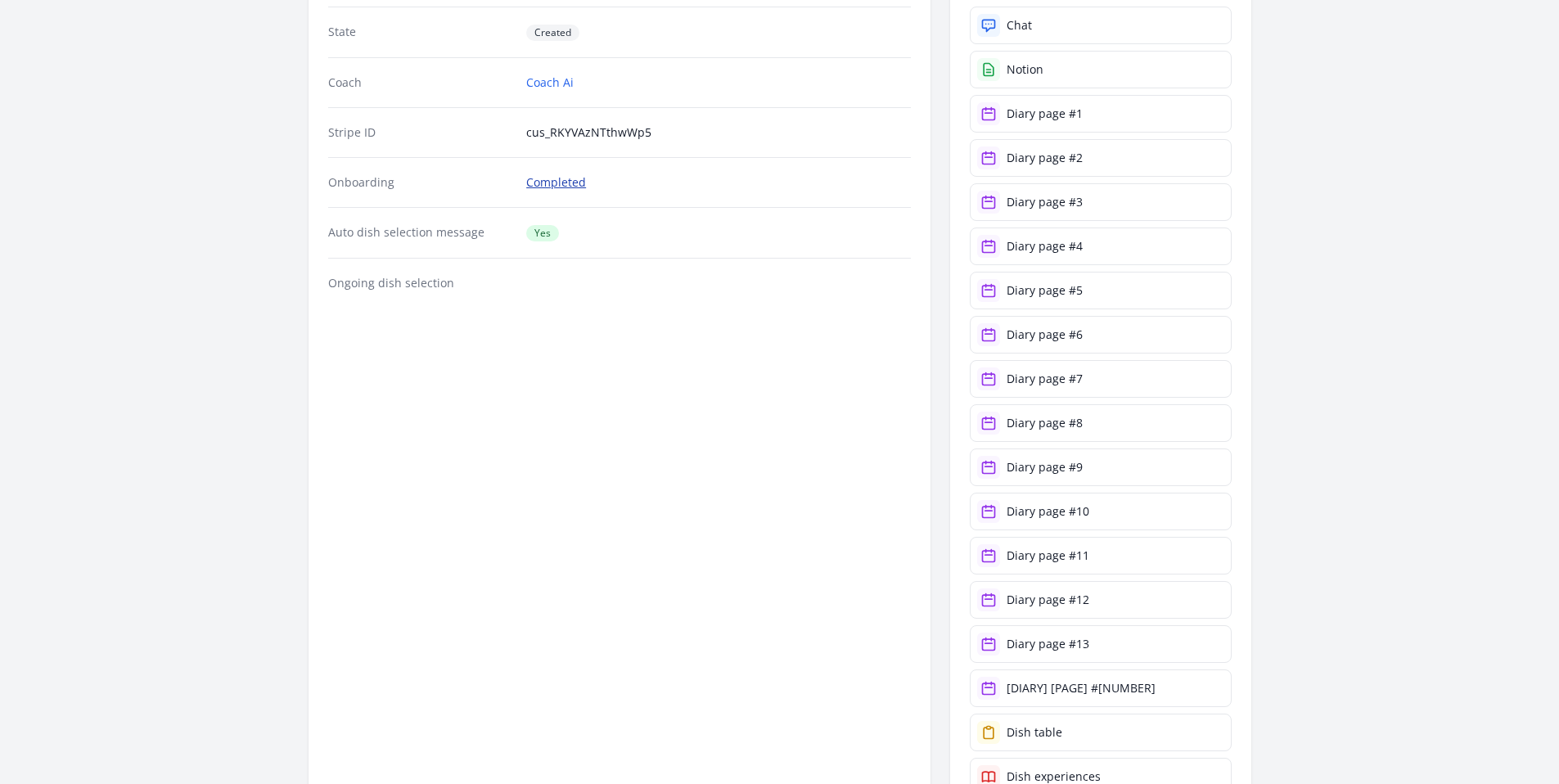 click on "Completed" at bounding box center (556, 182) 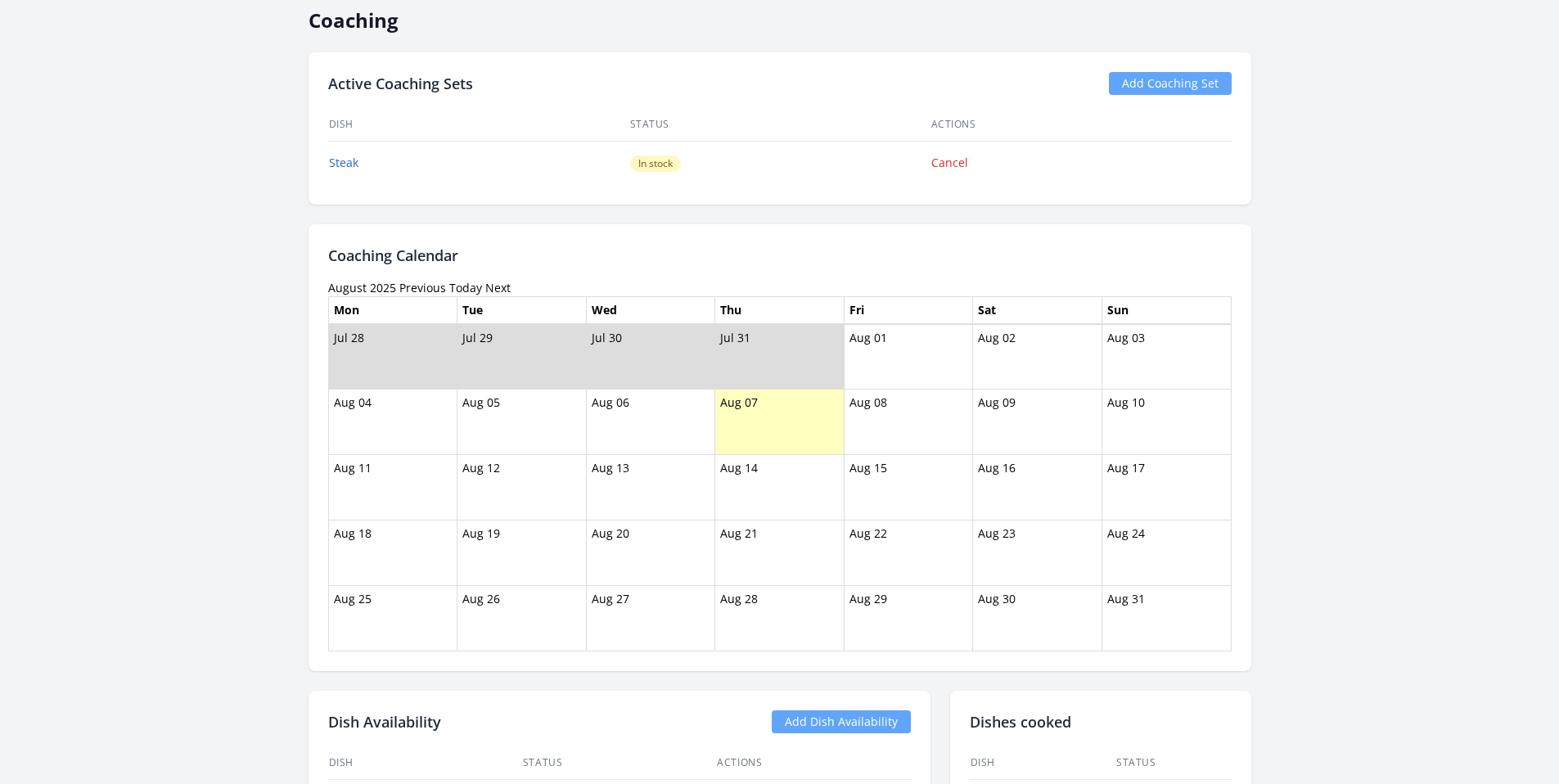 scroll, scrollTop: 1275, scrollLeft: 0, axis: vertical 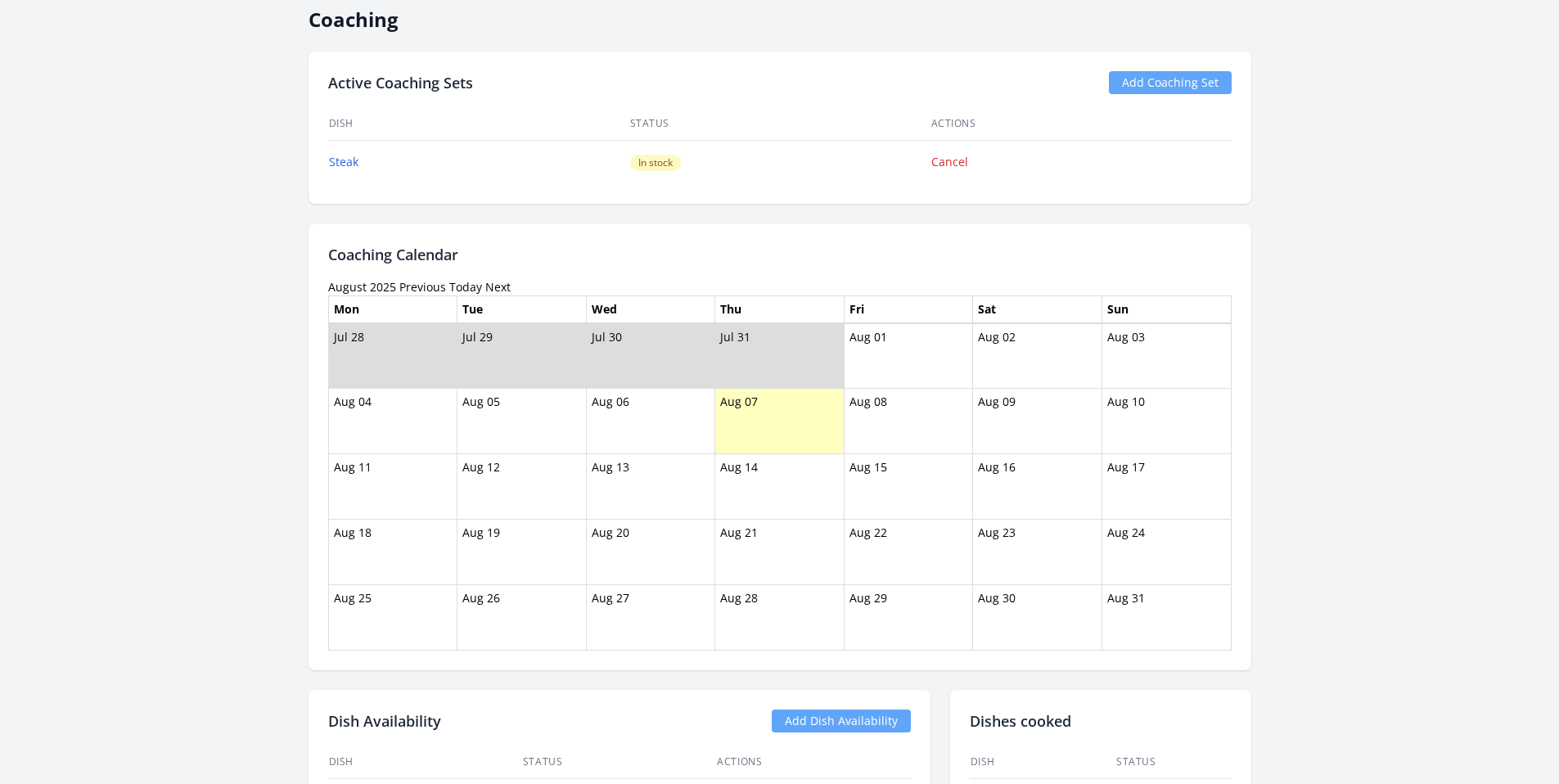 click on "Previous" at bounding box center [422, 286] 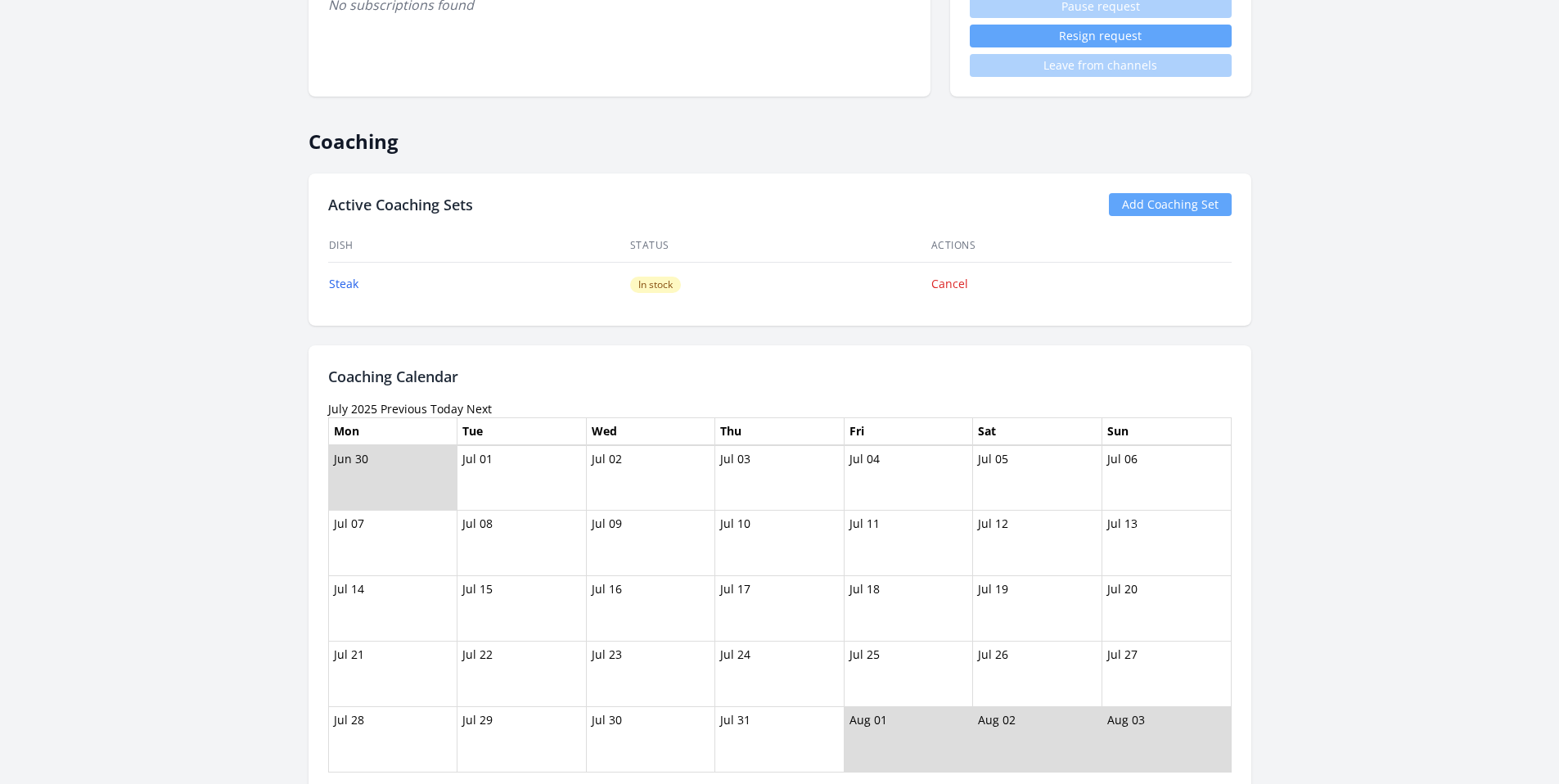 scroll, scrollTop: 1304, scrollLeft: 0, axis: vertical 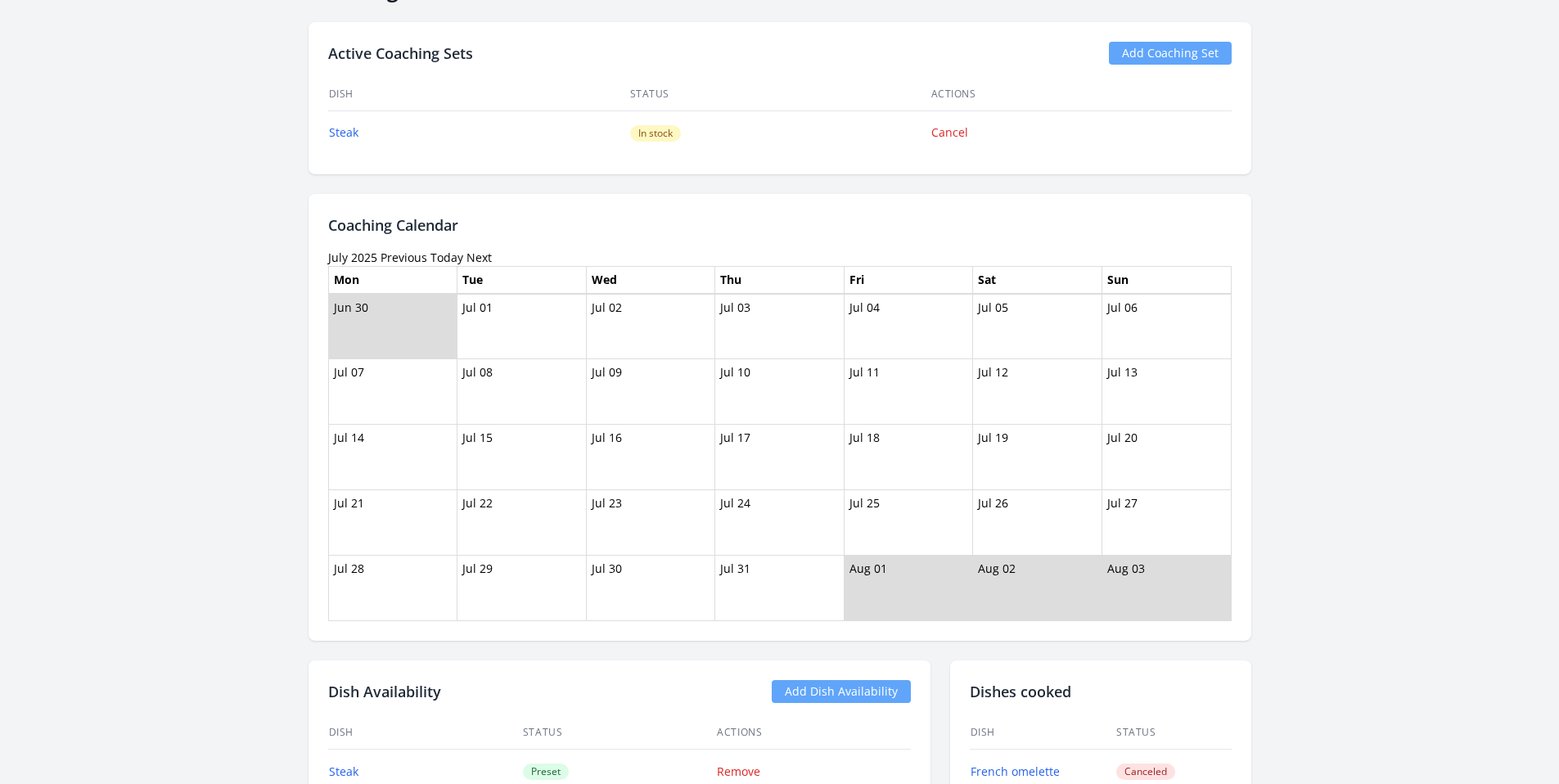 click on "Previous" at bounding box center [403, 257] 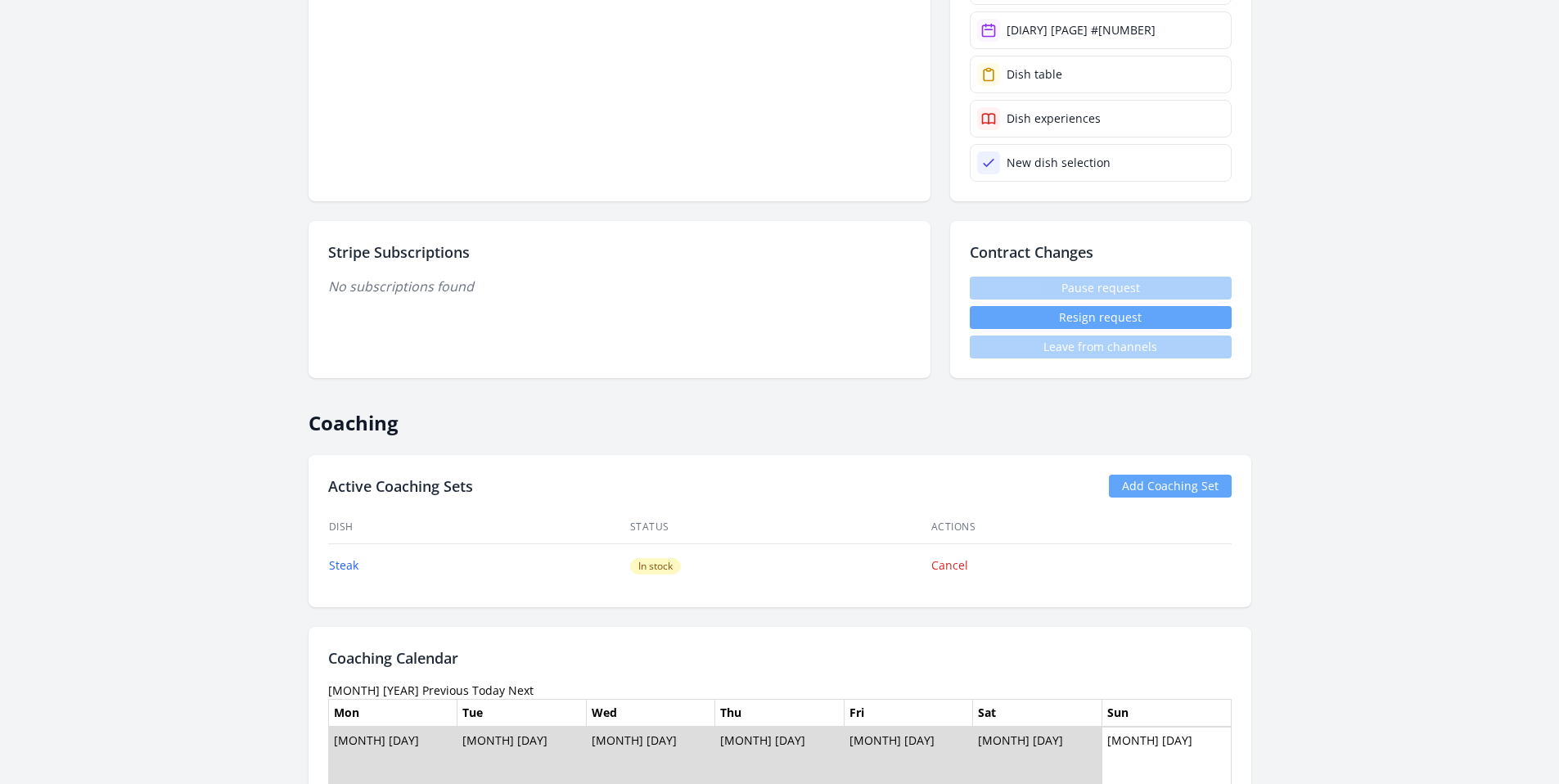 scroll, scrollTop: 1303, scrollLeft: 0, axis: vertical 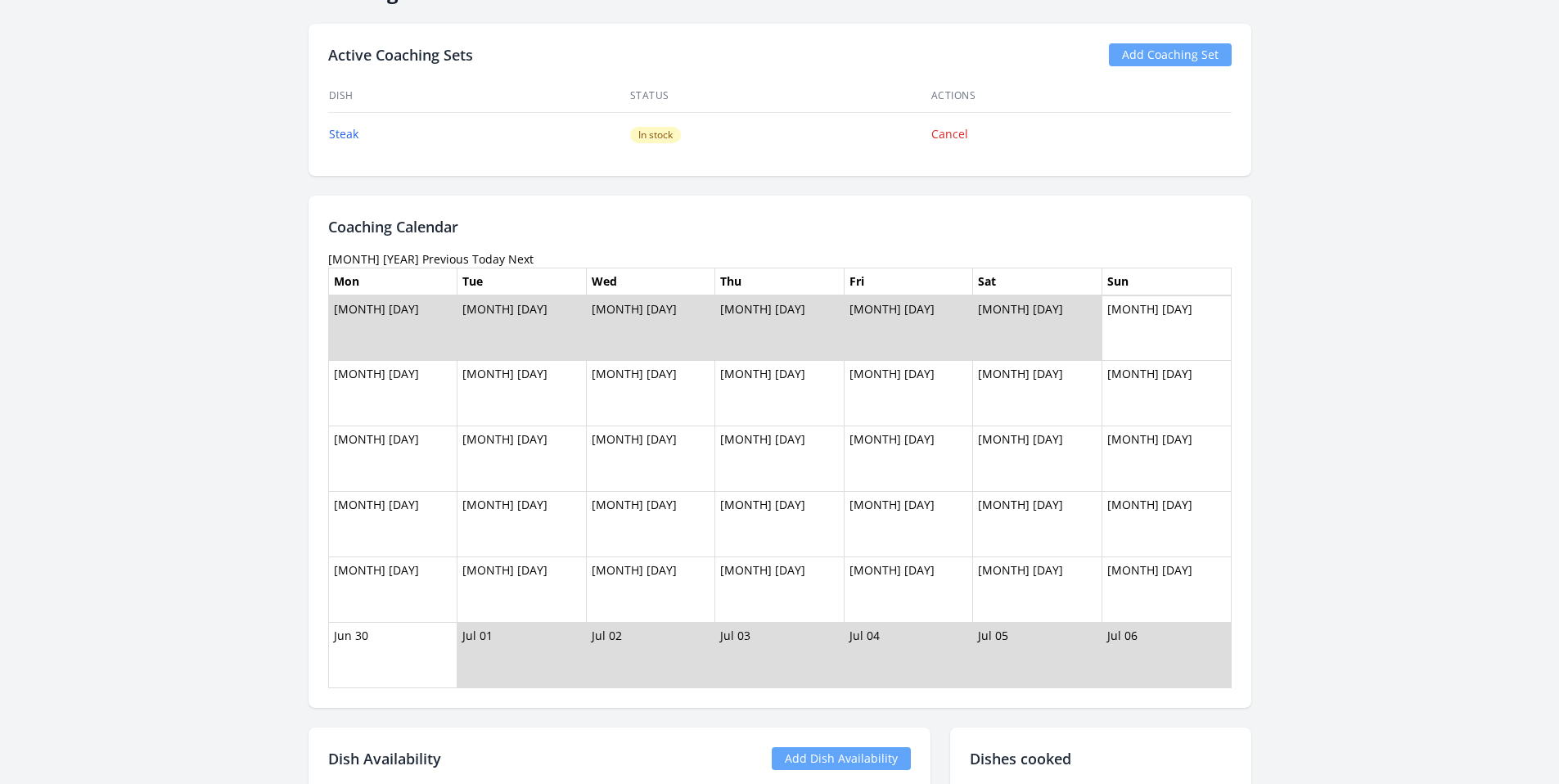 click on "Previous" at bounding box center (445, 259) 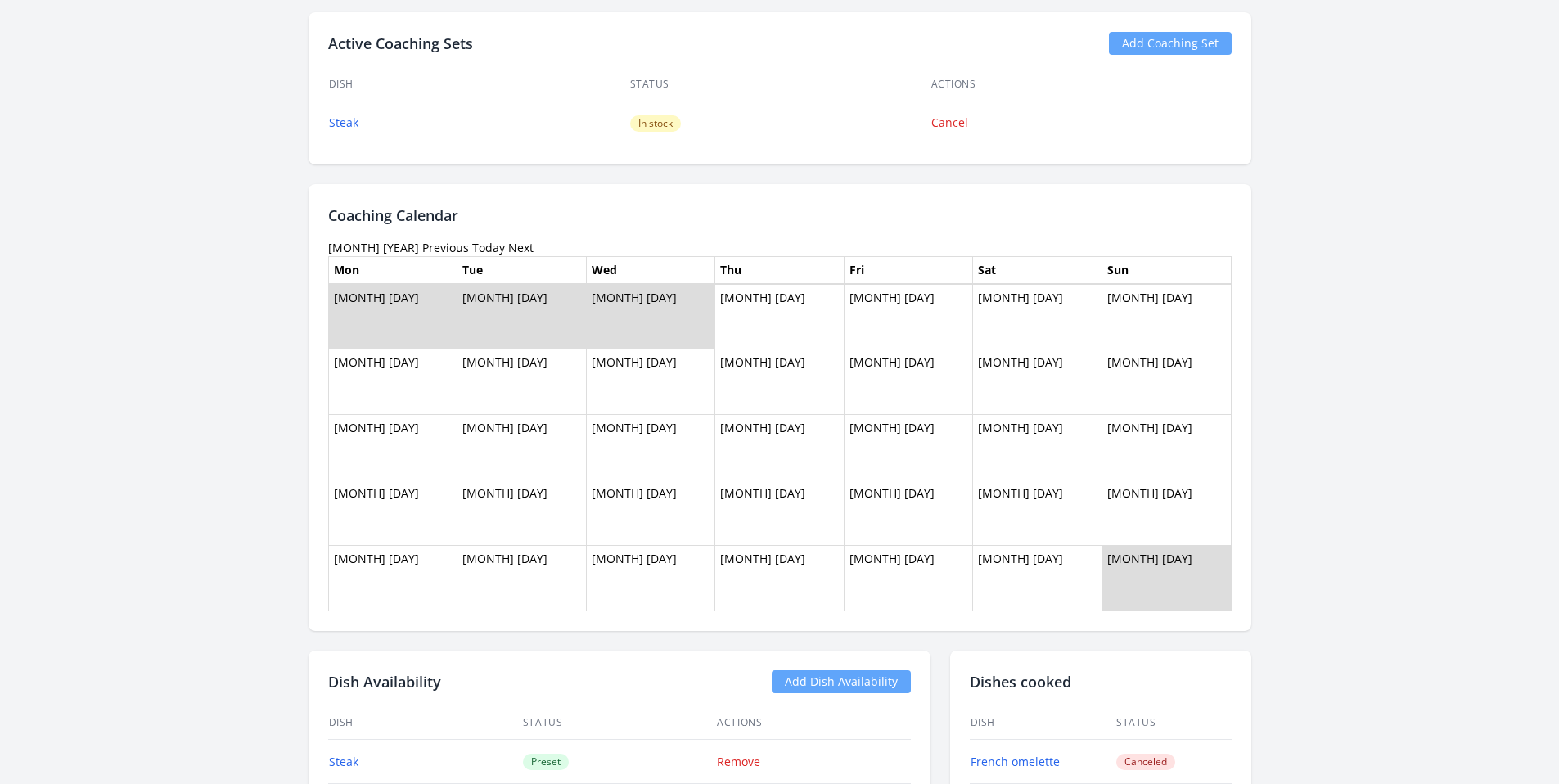 scroll, scrollTop: 1332, scrollLeft: 0, axis: vertical 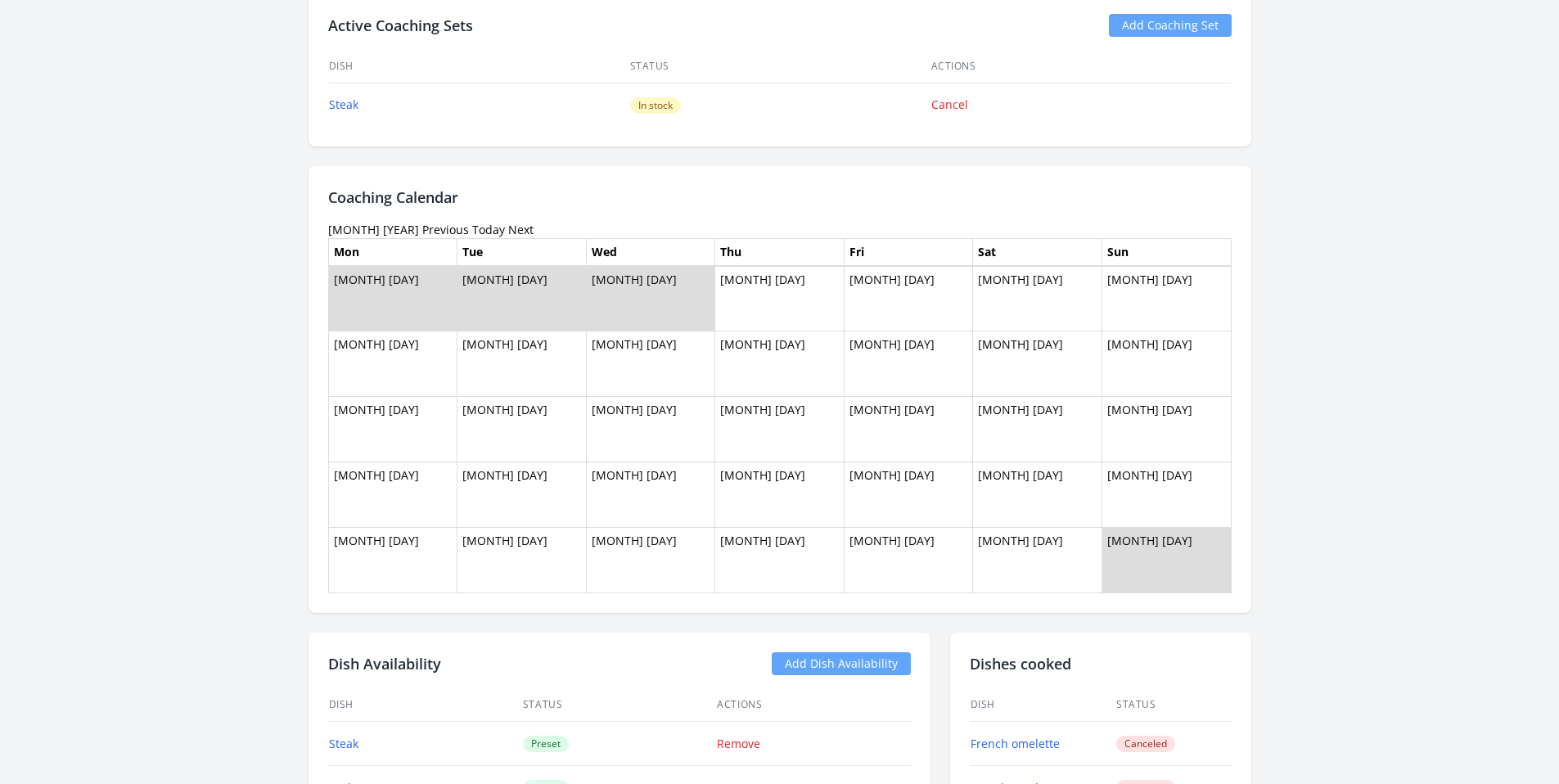 click on "Previous" at bounding box center (445, 229) 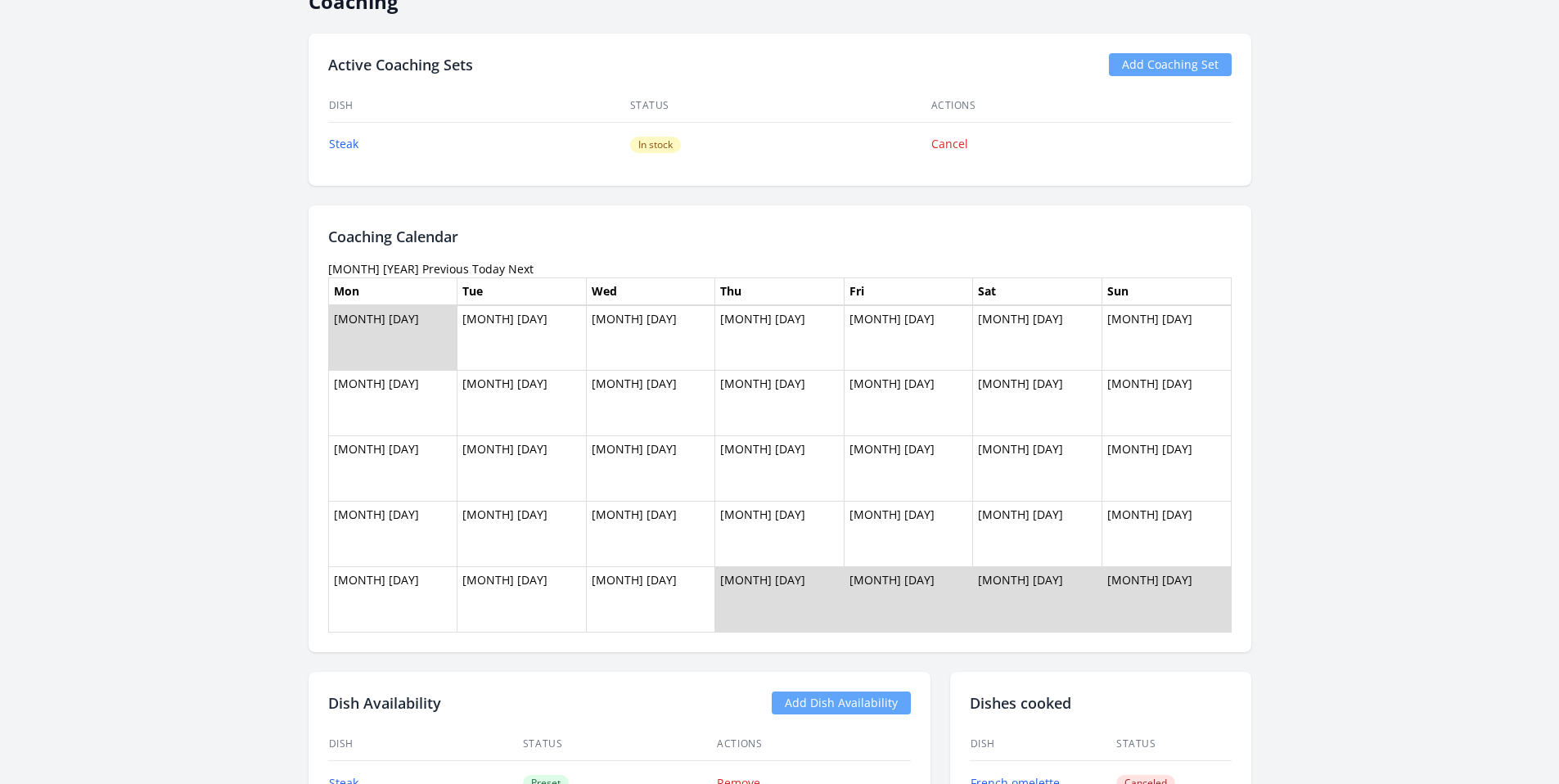 scroll, scrollTop: 1268, scrollLeft: 0, axis: vertical 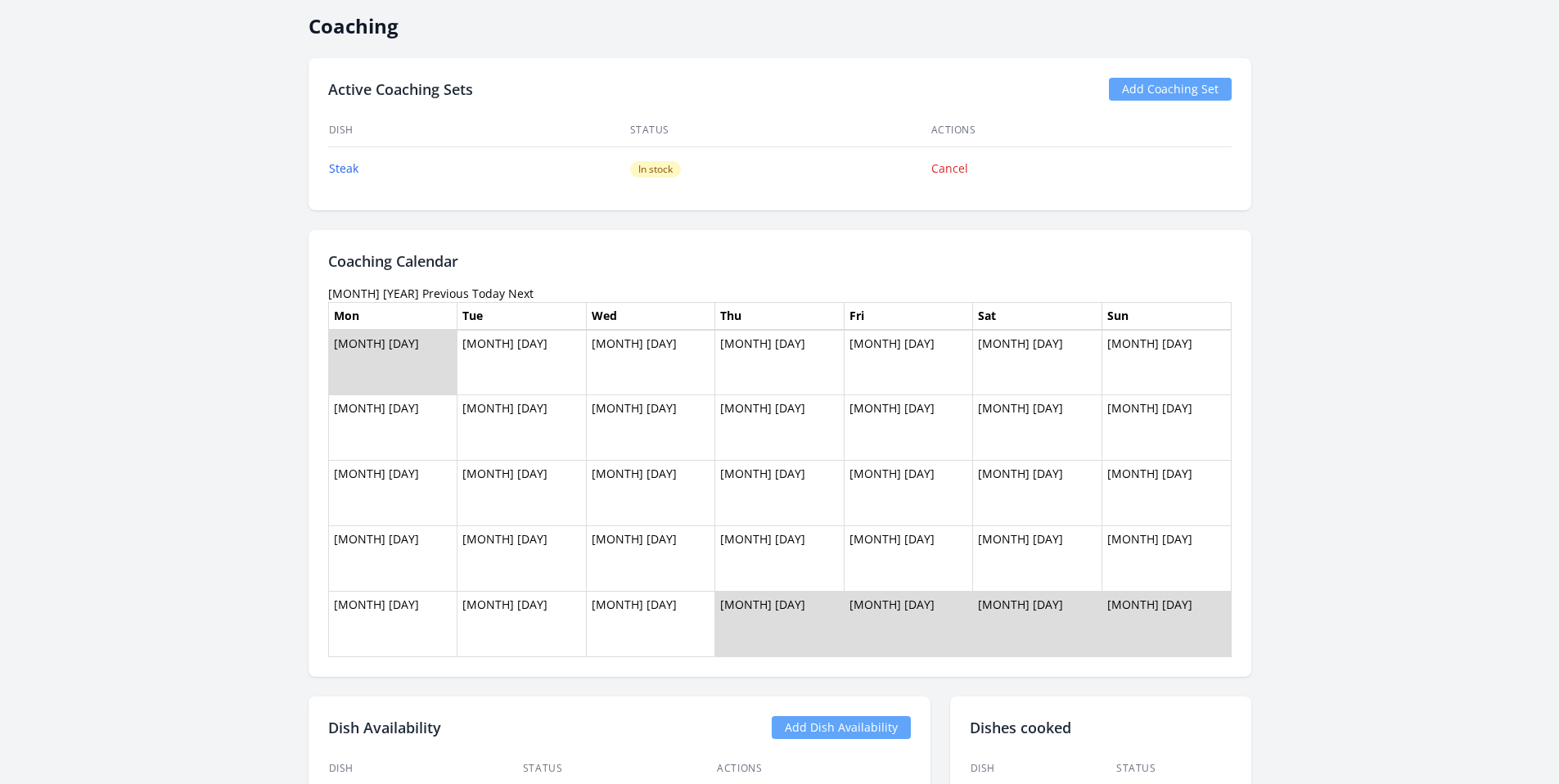 click on "Previous" at bounding box center (445, 293) 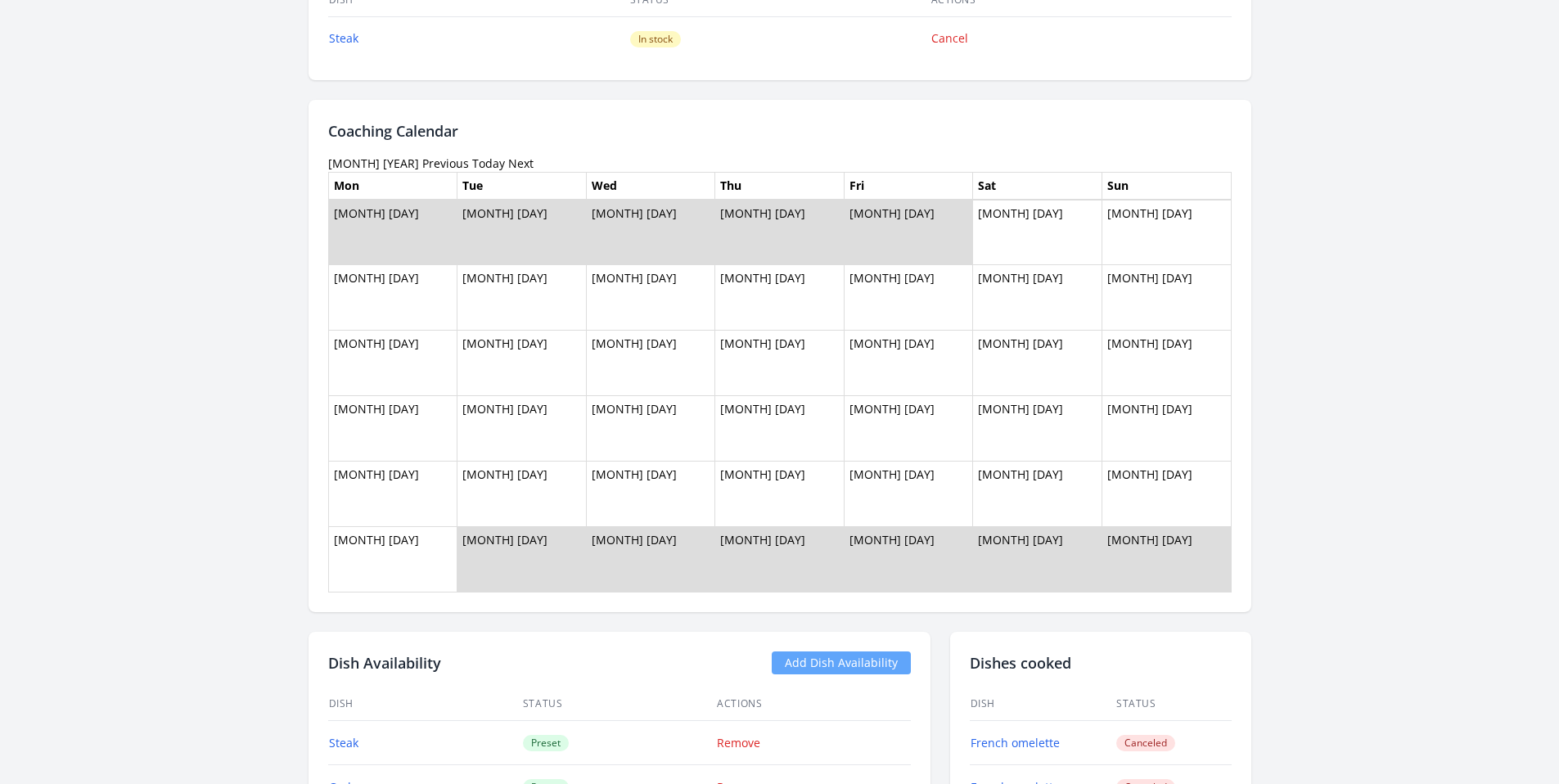 scroll, scrollTop: 1369, scrollLeft: 0, axis: vertical 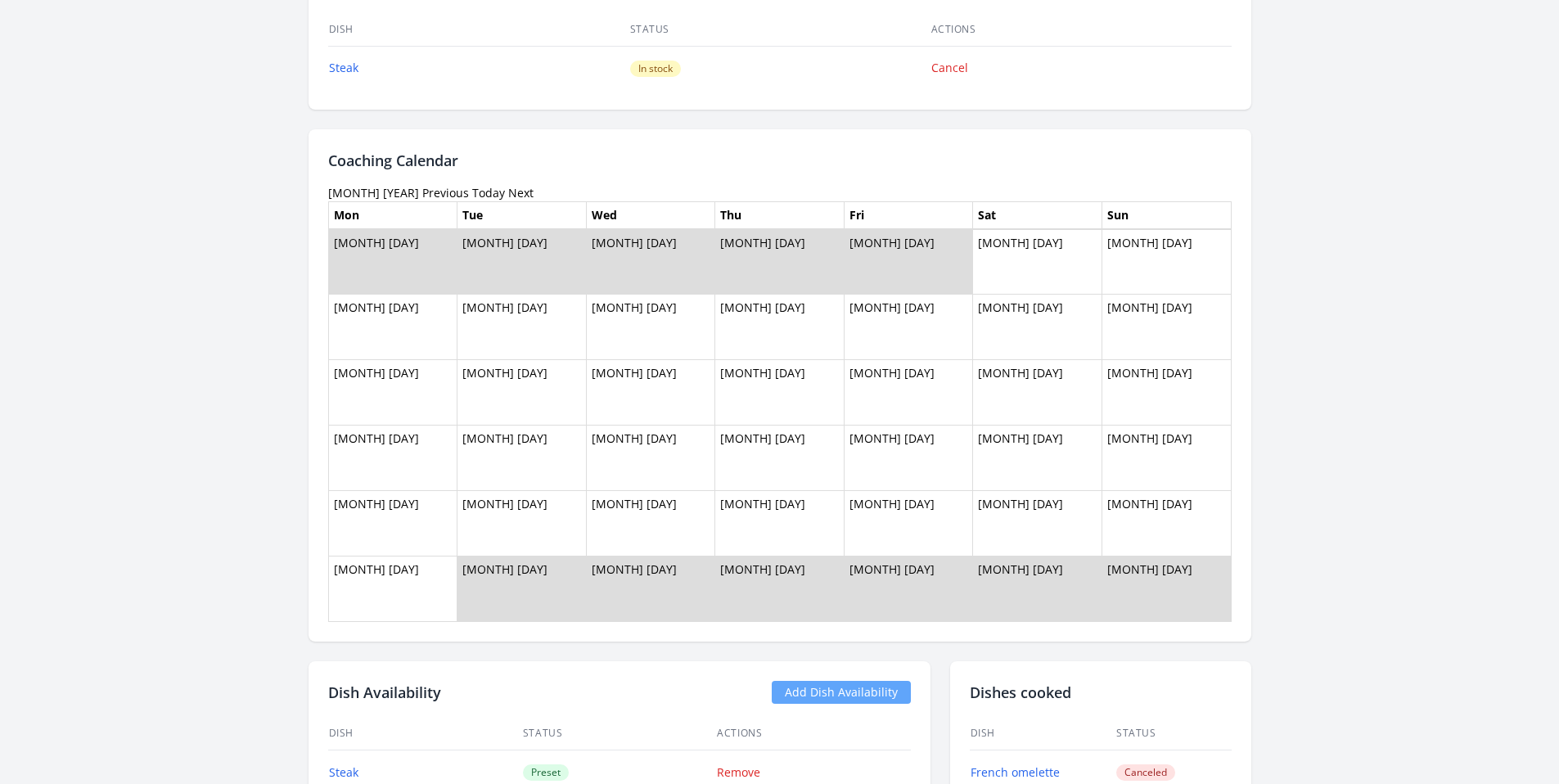 click on "Previous" at bounding box center [445, 192] 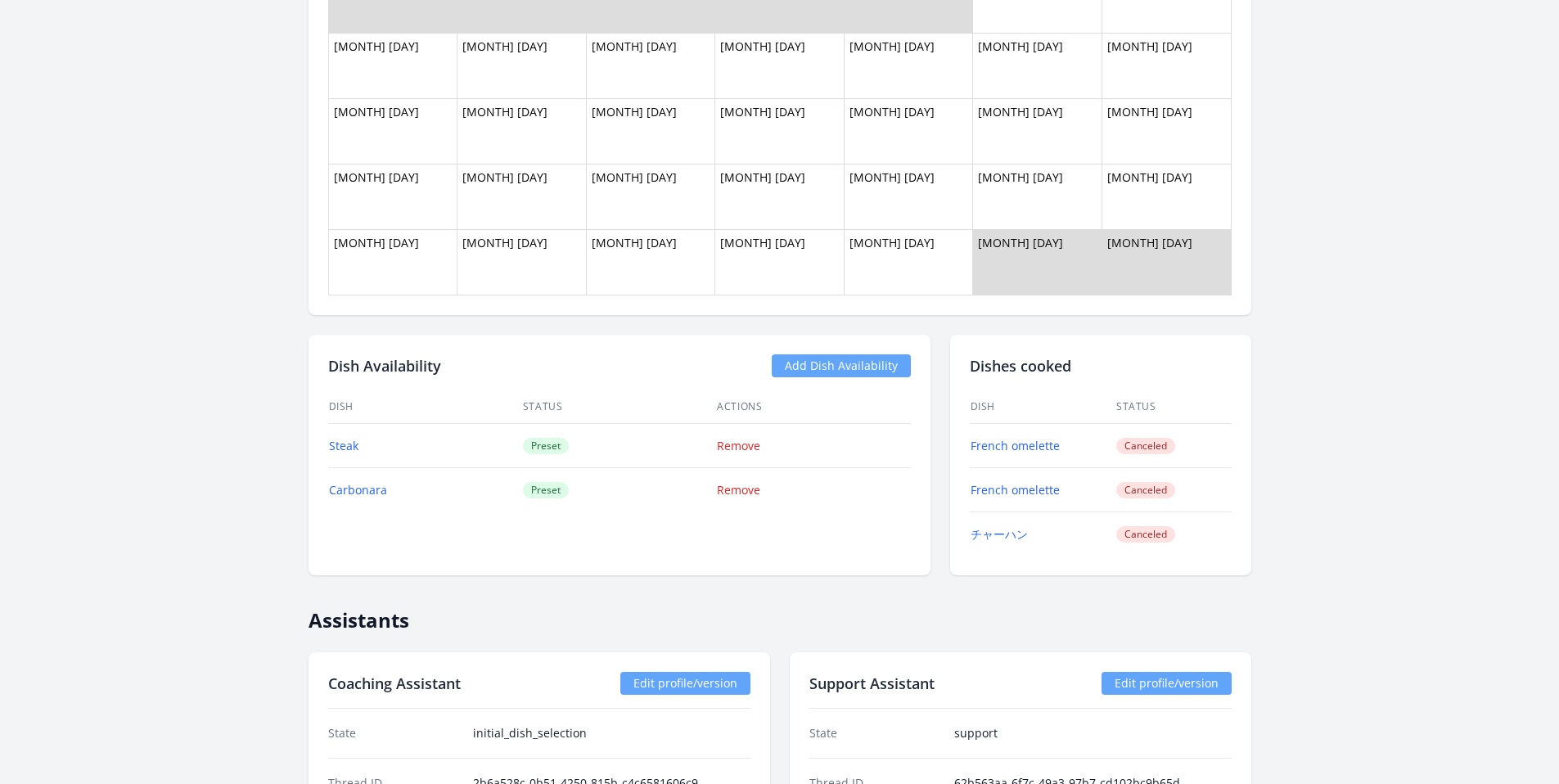 scroll, scrollTop: 1291, scrollLeft: 0, axis: vertical 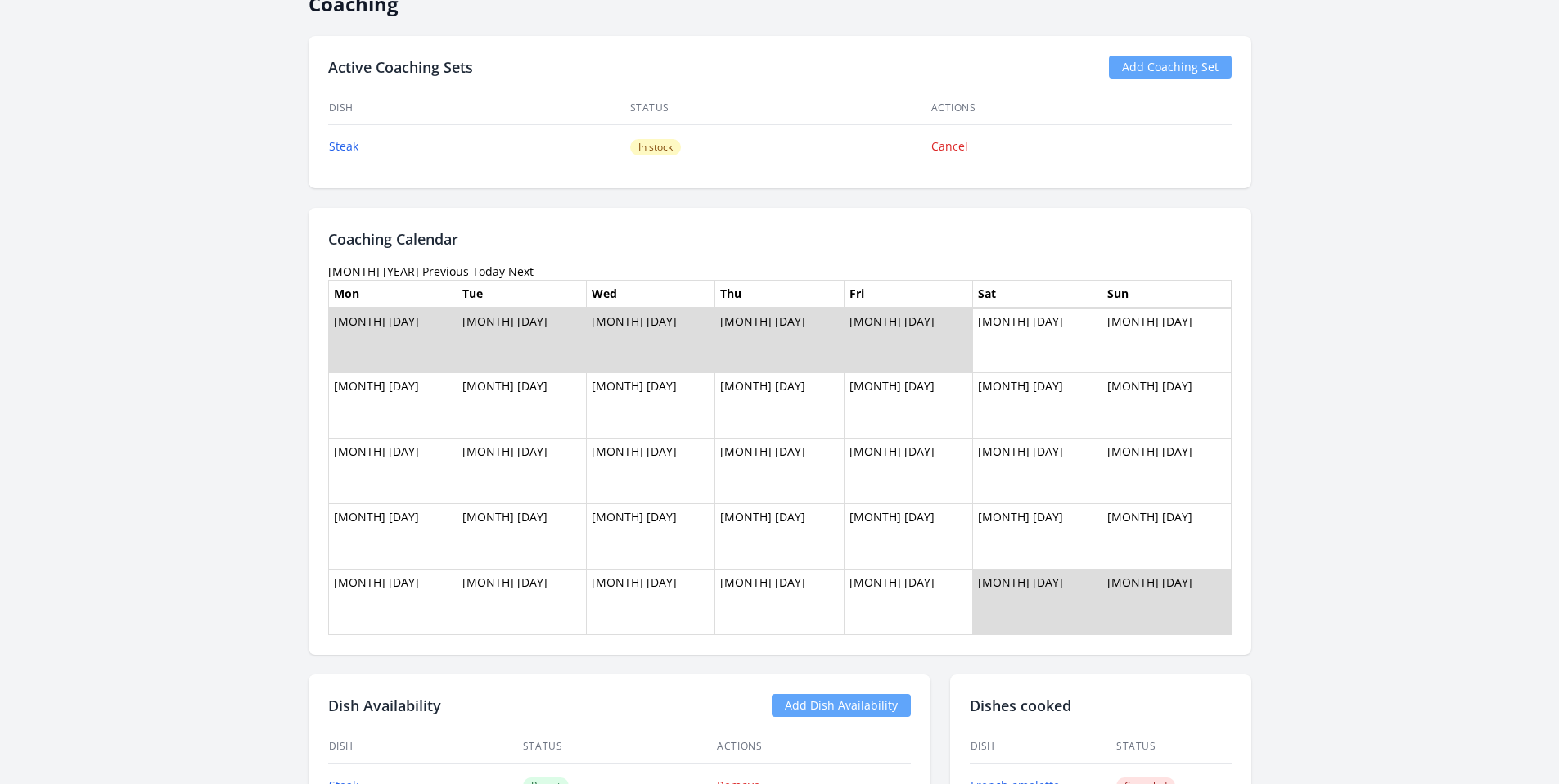 click on "Previous" at bounding box center [445, 271] 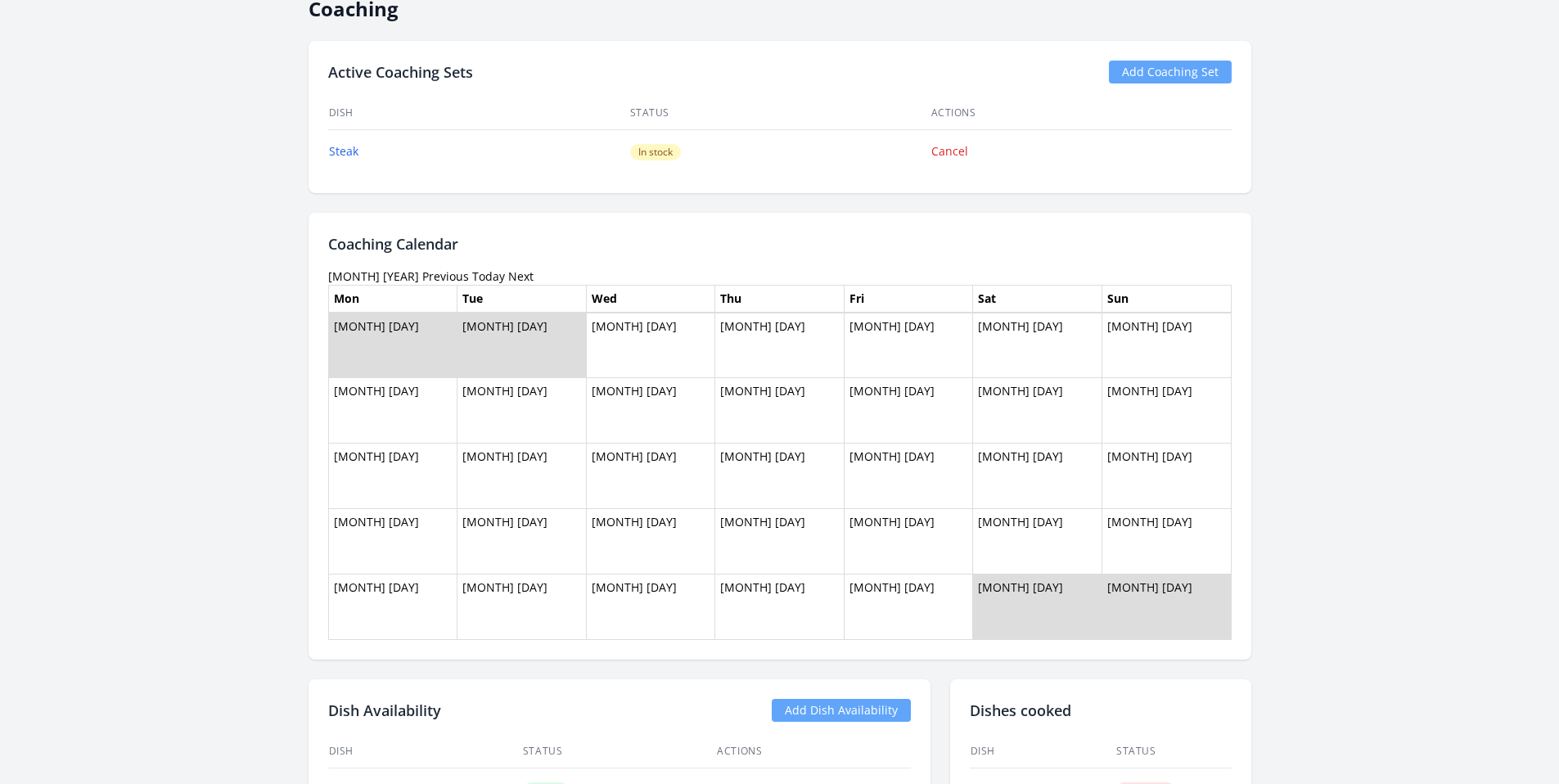 scroll, scrollTop: 1330, scrollLeft: 0, axis: vertical 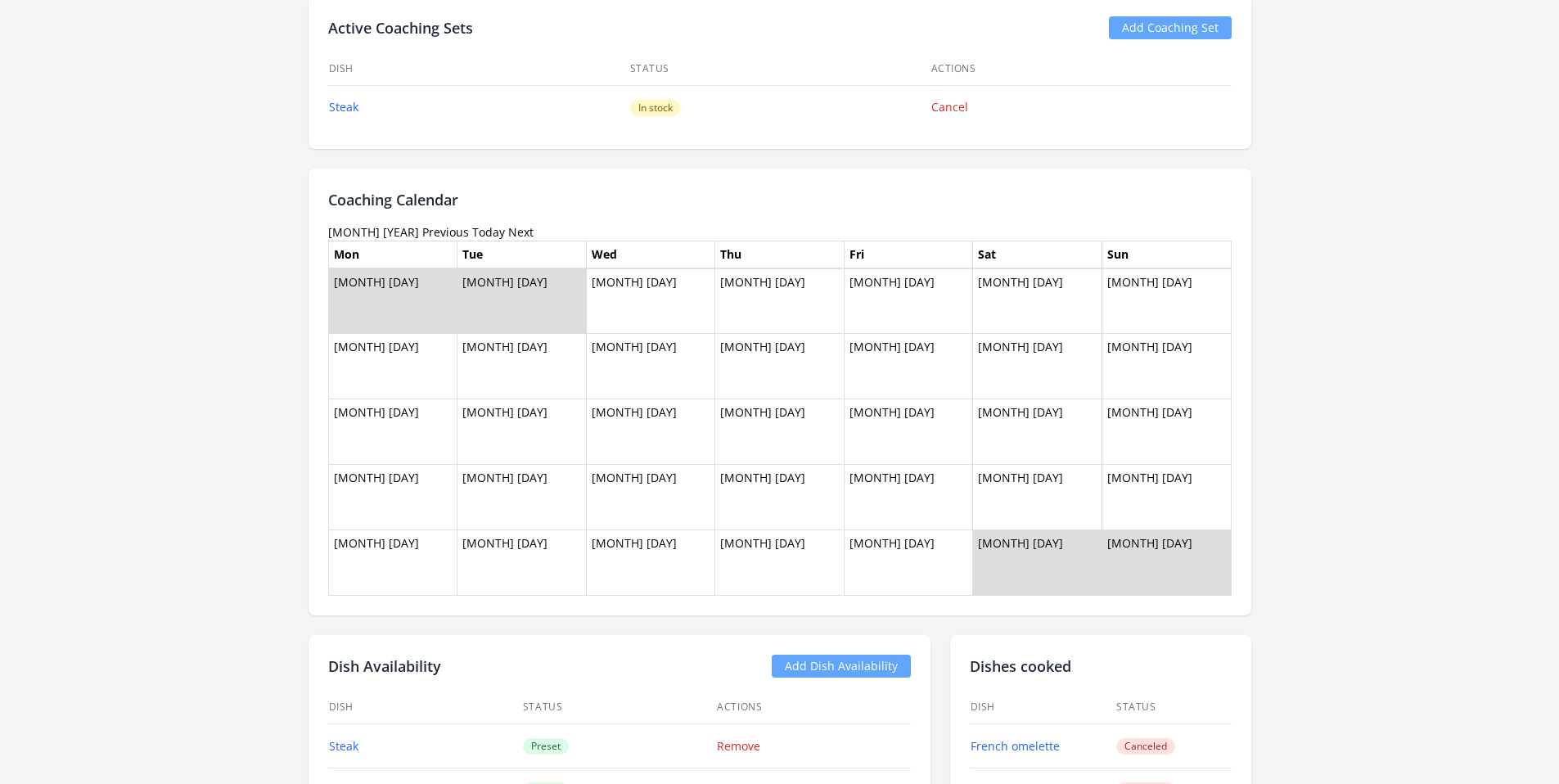 click on "Previous" at bounding box center (445, 232) 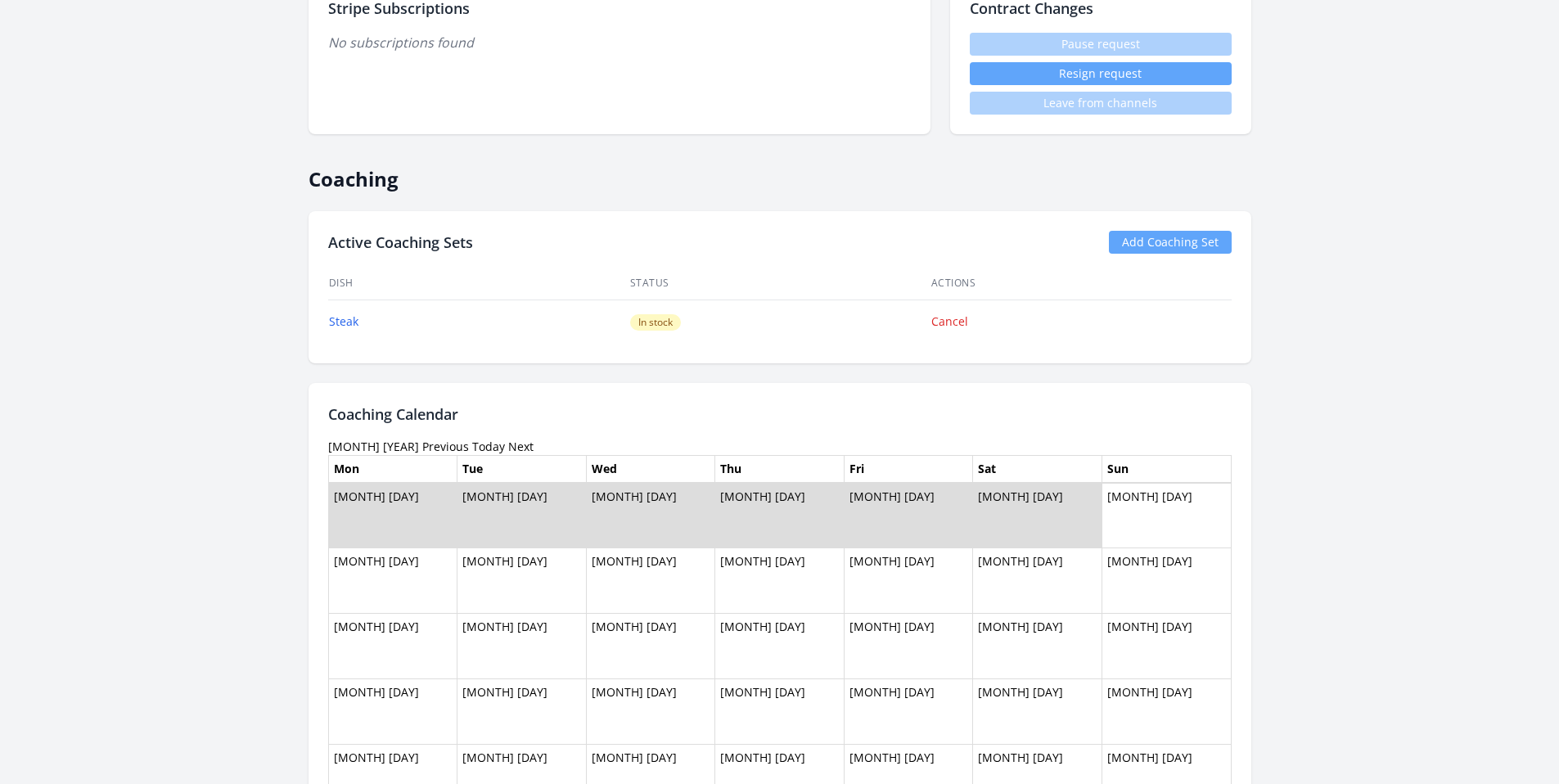 scroll, scrollTop: 1132, scrollLeft: 0, axis: vertical 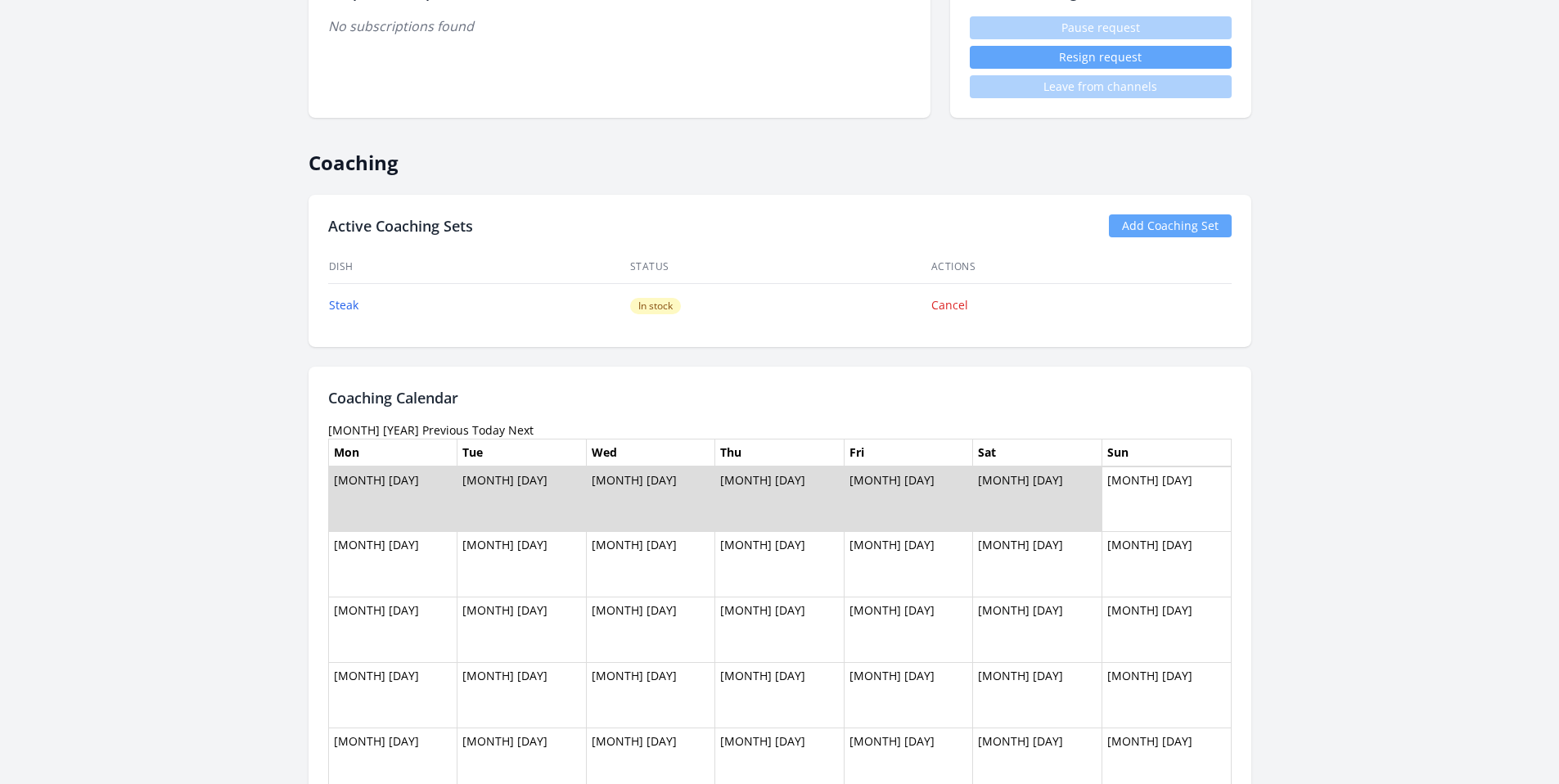 click on "Previous" at bounding box center (445, 430) 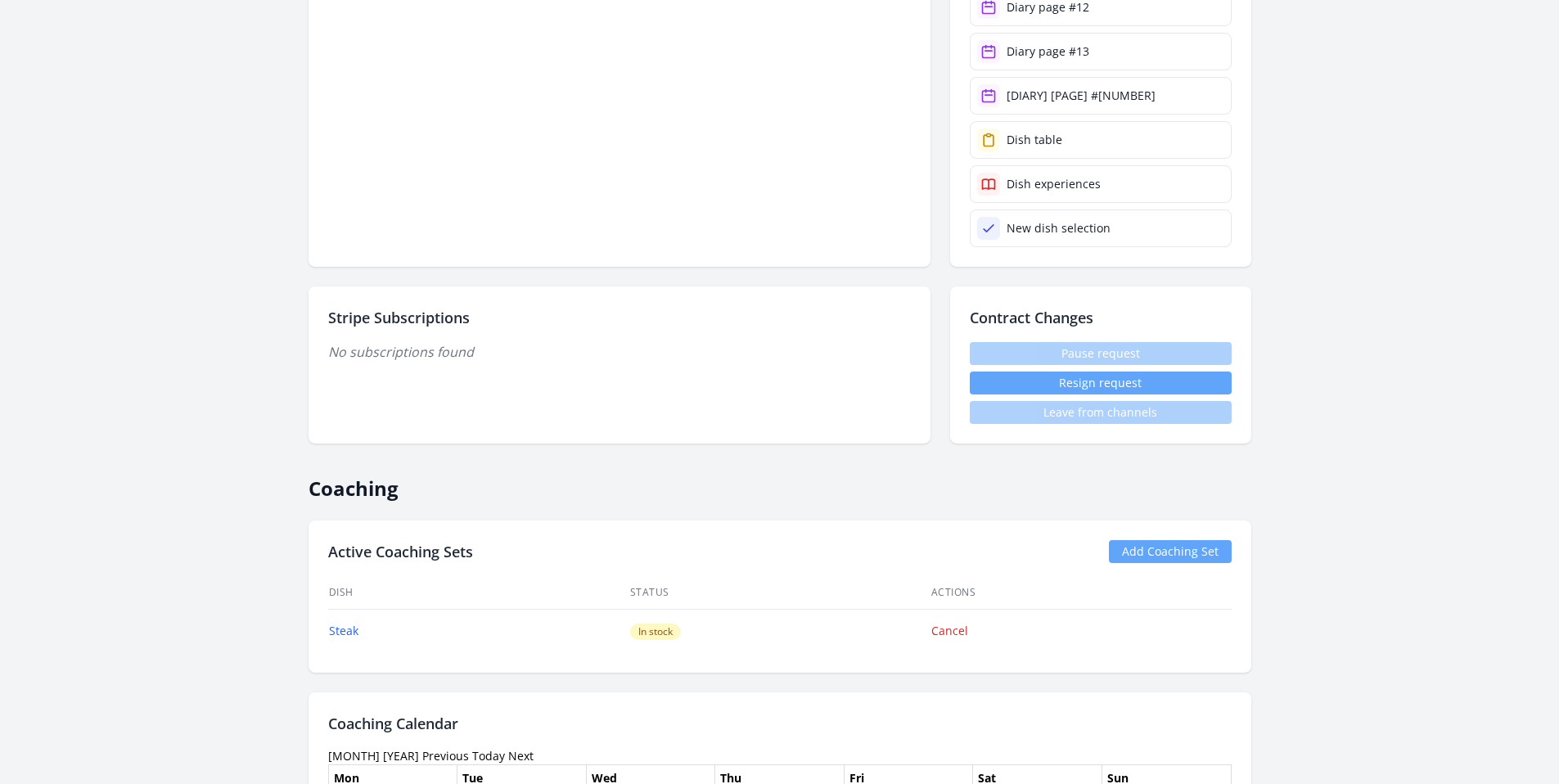 scroll, scrollTop: 1339, scrollLeft: 0, axis: vertical 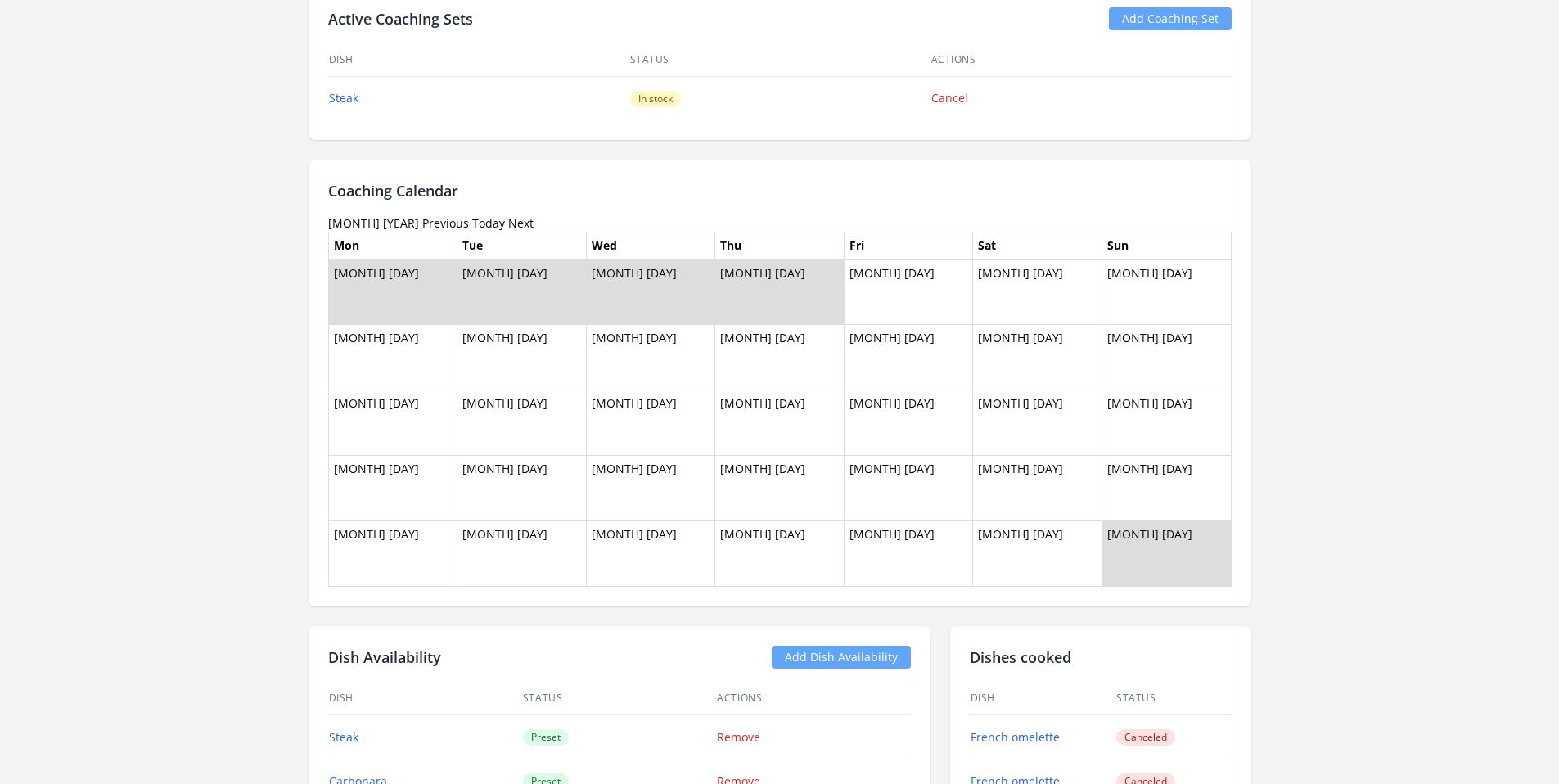 click on "Previous" at bounding box center [445, 223] 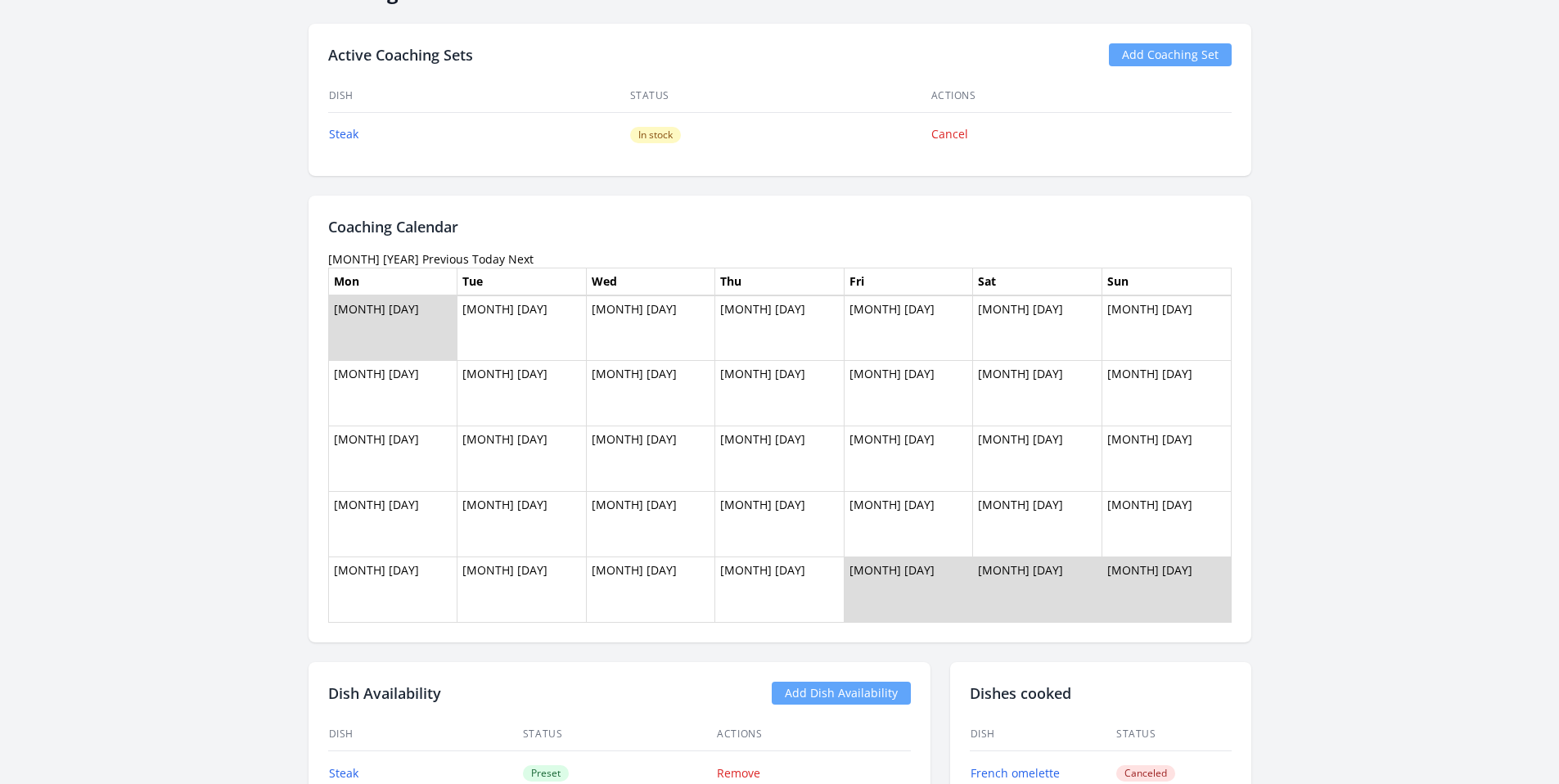 scroll, scrollTop: 1208, scrollLeft: 0, axis: vertical 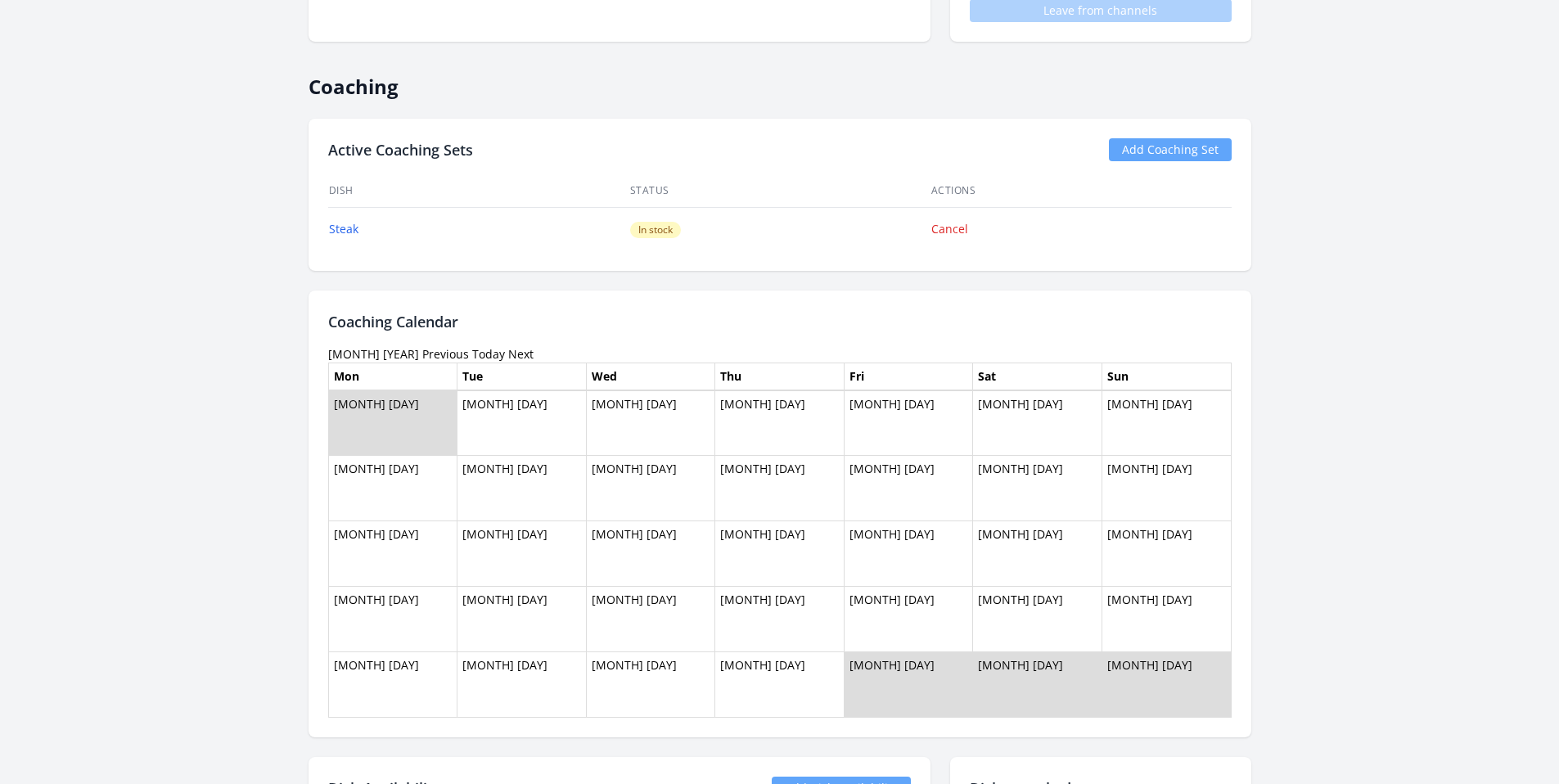 click on "Previous" at bounding box center [445, 354] 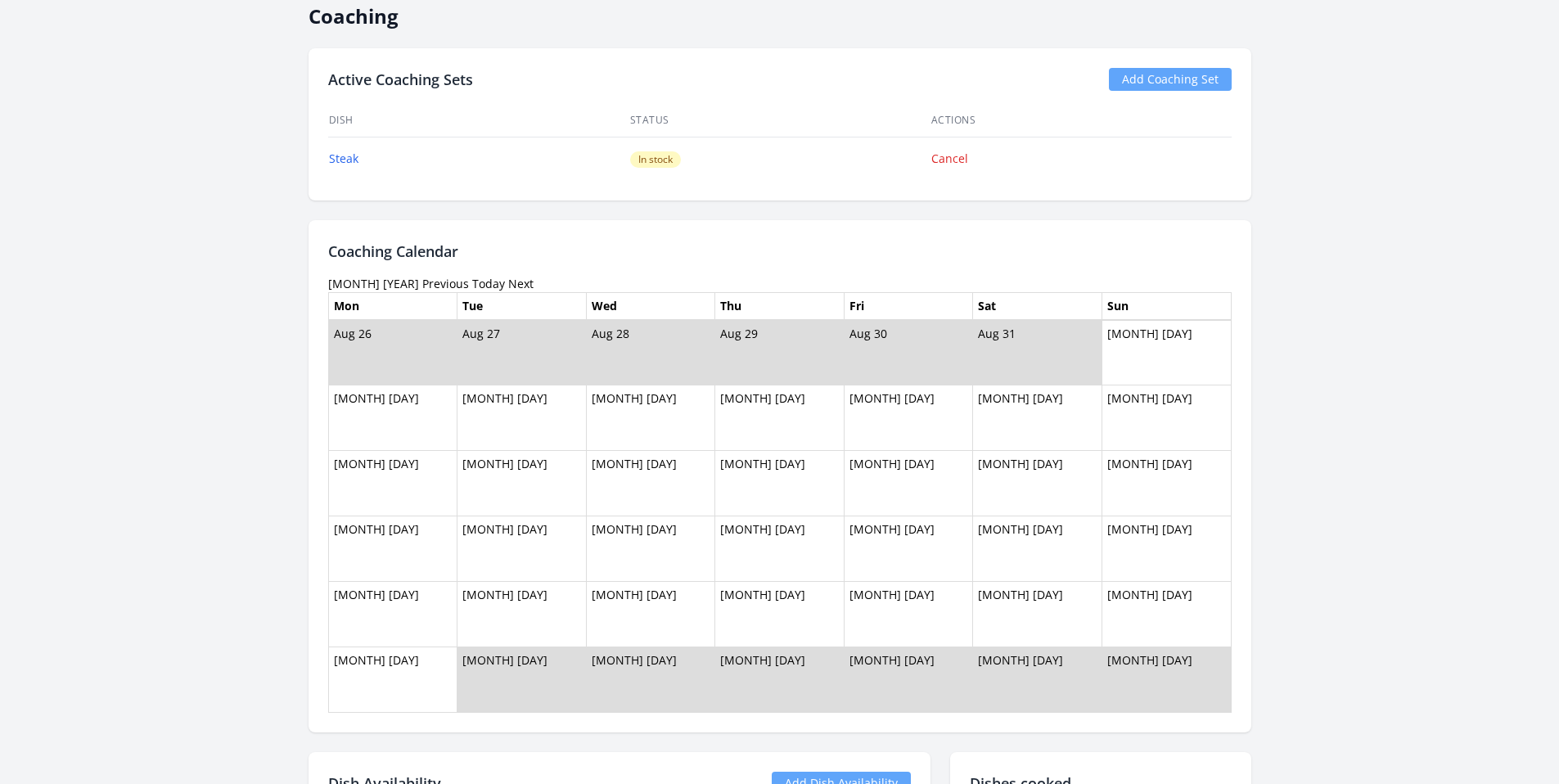 scroll, scrollTop: 1329, scrollLeft: 0, axis: vertical 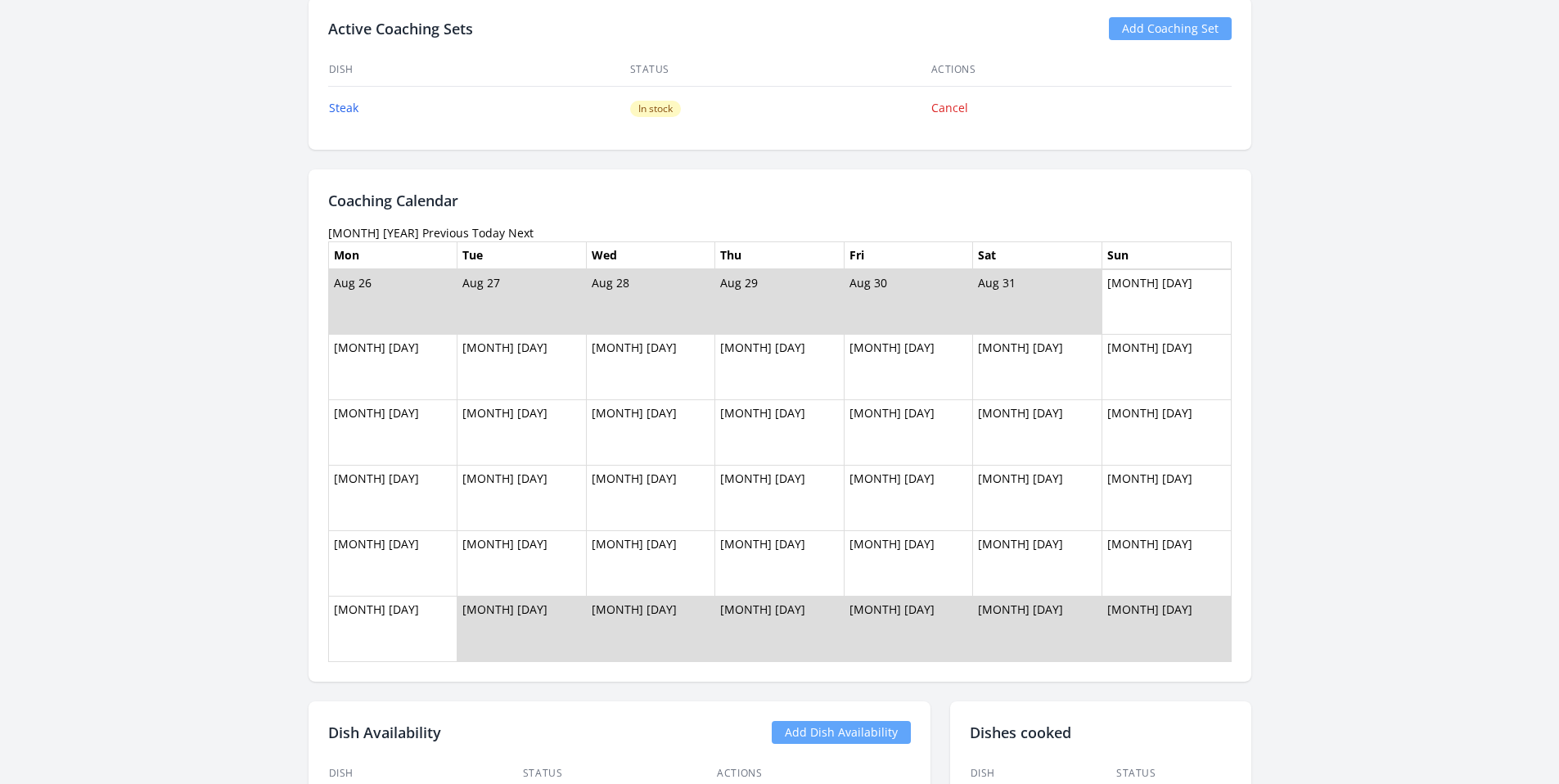click on "Previous" at bounding box center (445, 232) 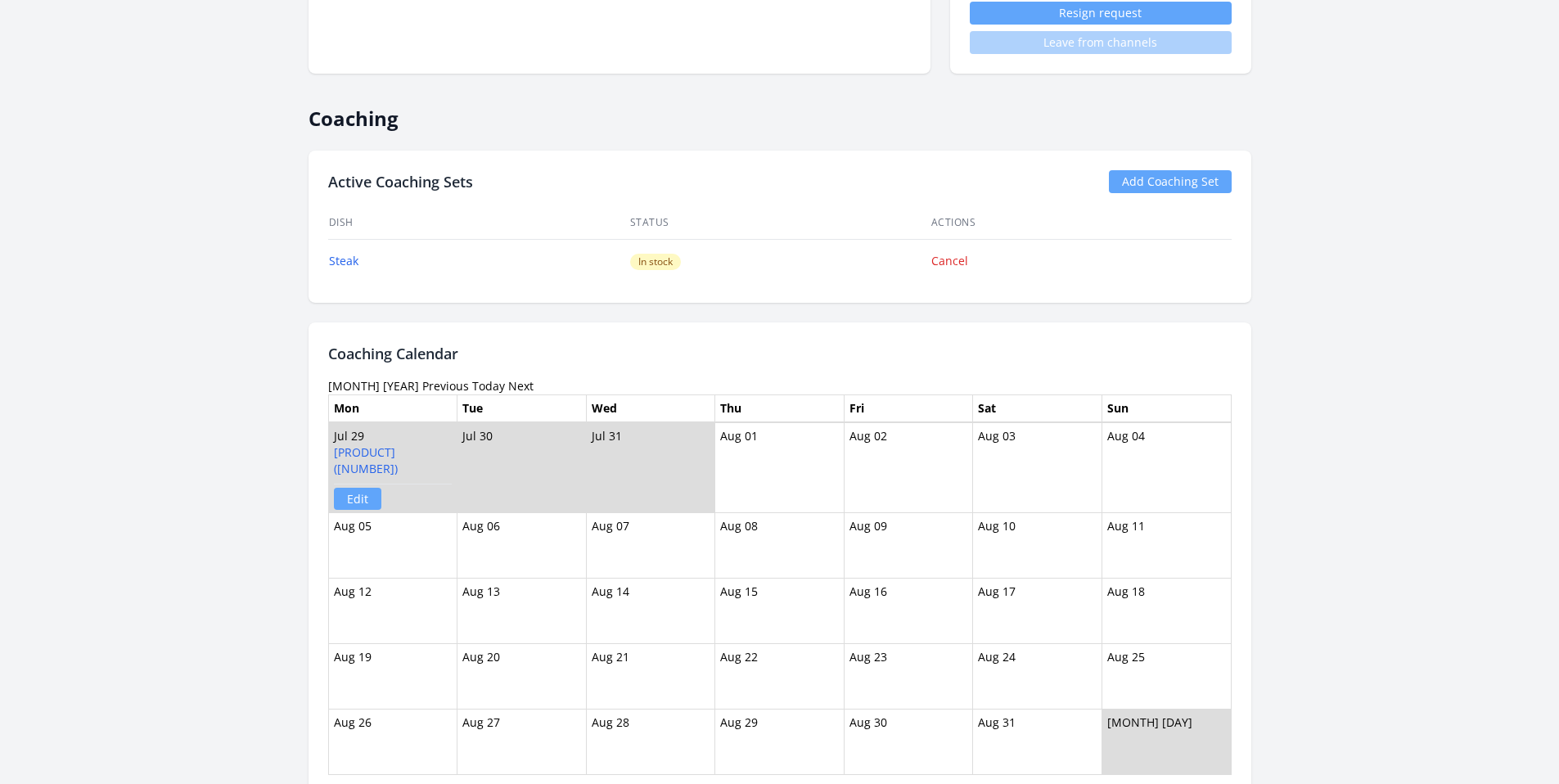 scroll, scrollTop: 1318, scrollLeft: 0, axis: vertical 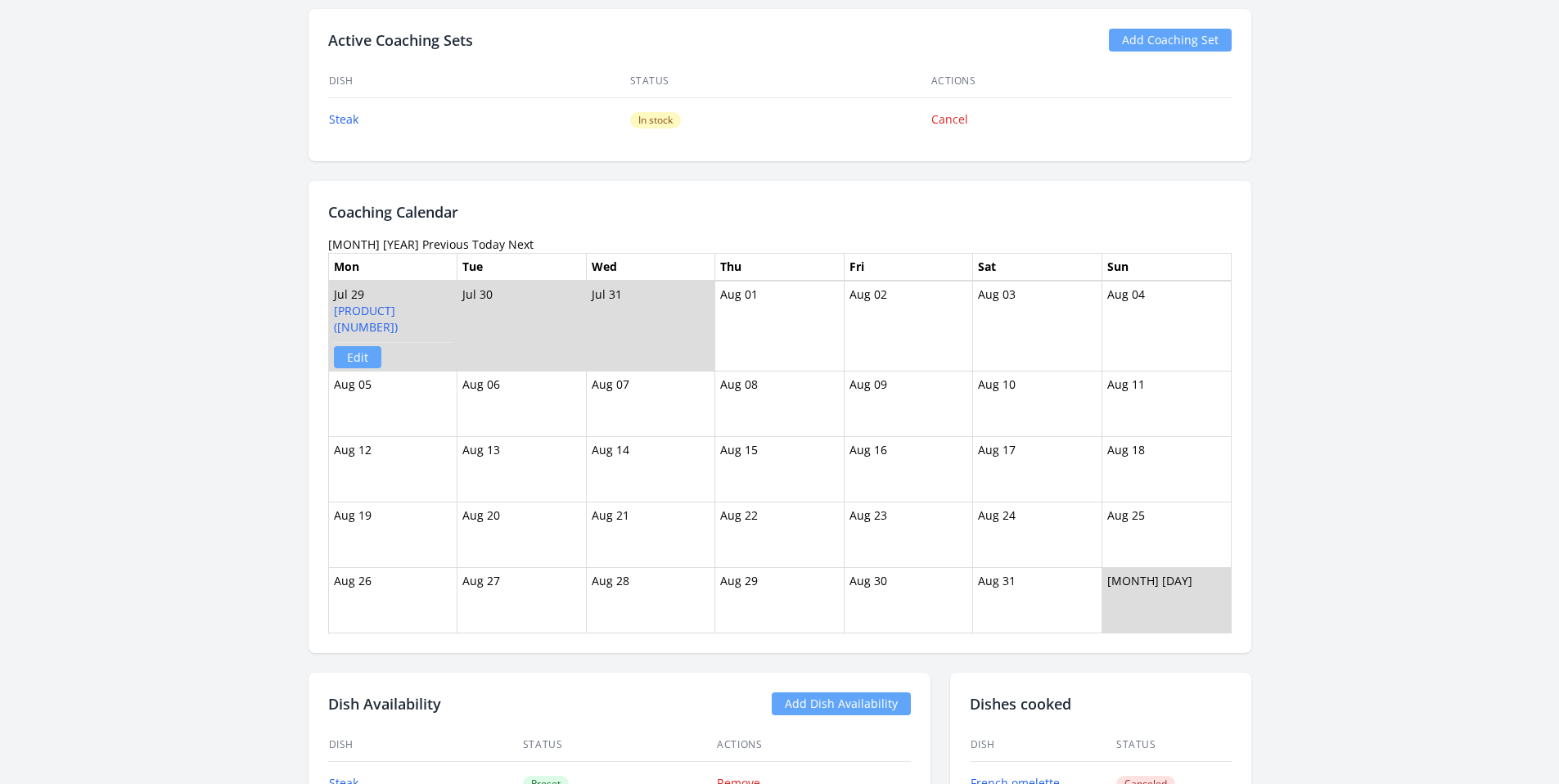 click on "Previous" at bounding box center (445, 244) 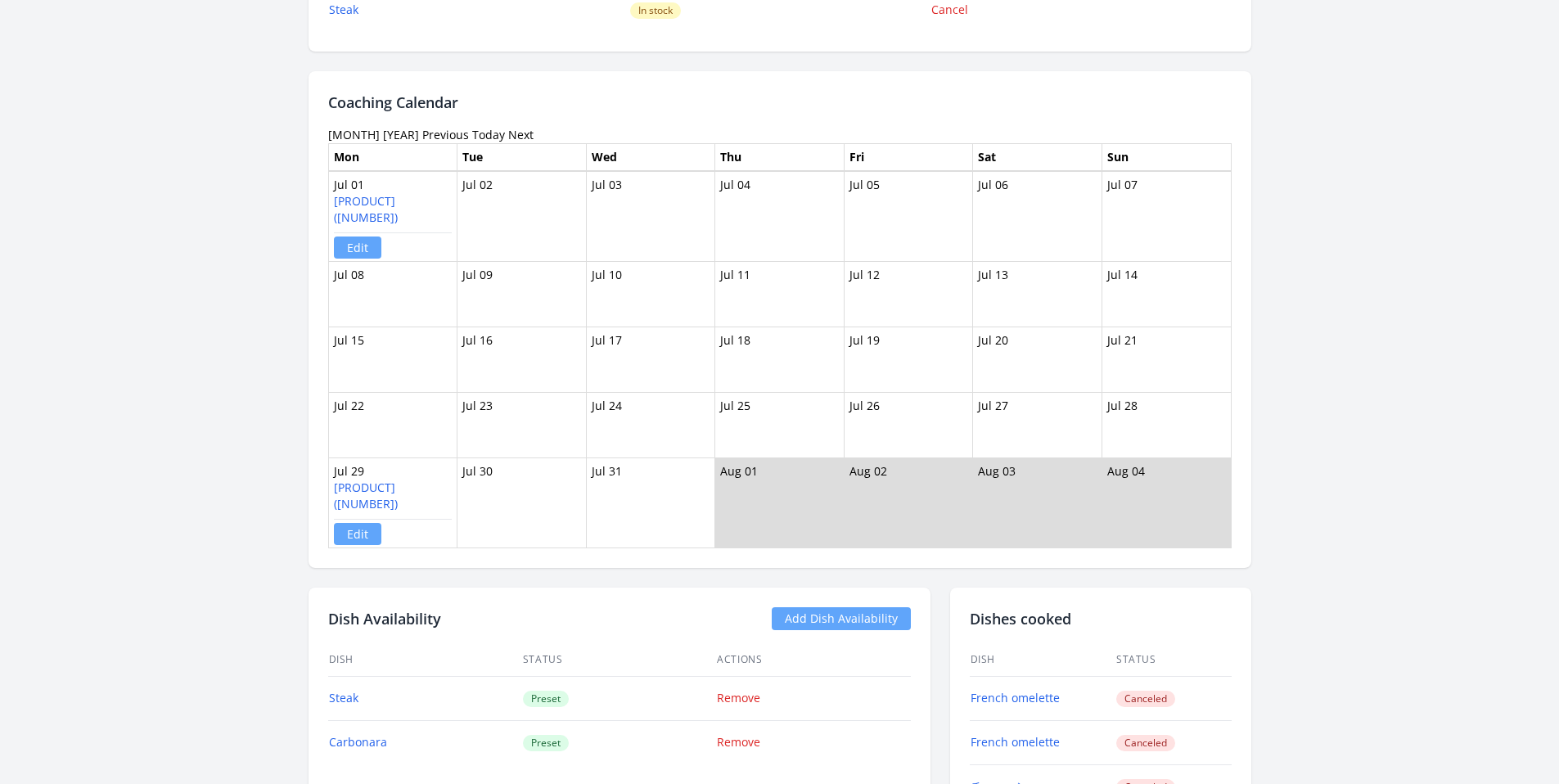 scroll, scrollTop: 1329, scrollLeft: 0, axis: vertical 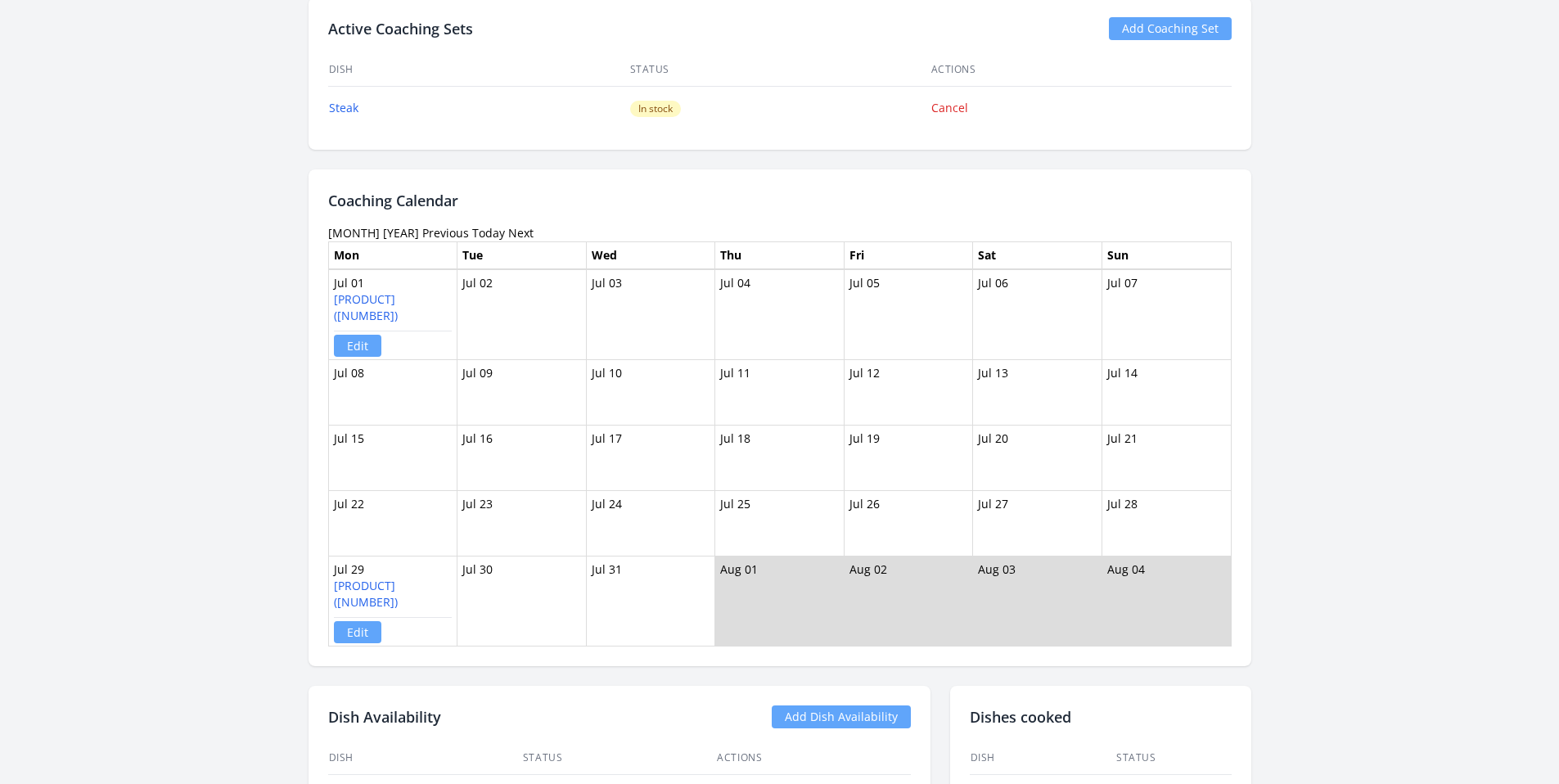 click on "Previous" at bounding box center (445, 232) 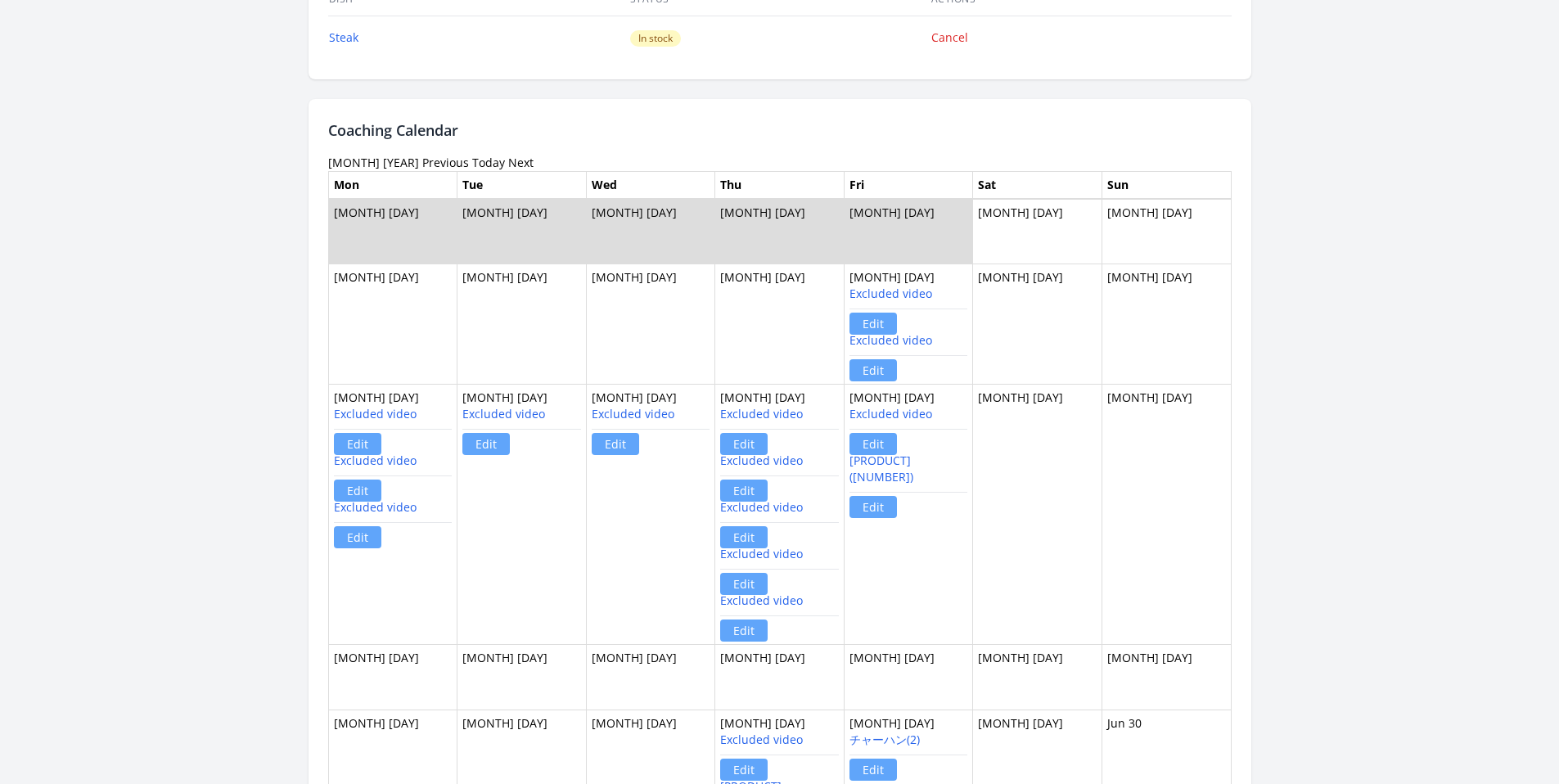 scroll, scrollTop: 1398, scrollLeft: 0, axis: vertical 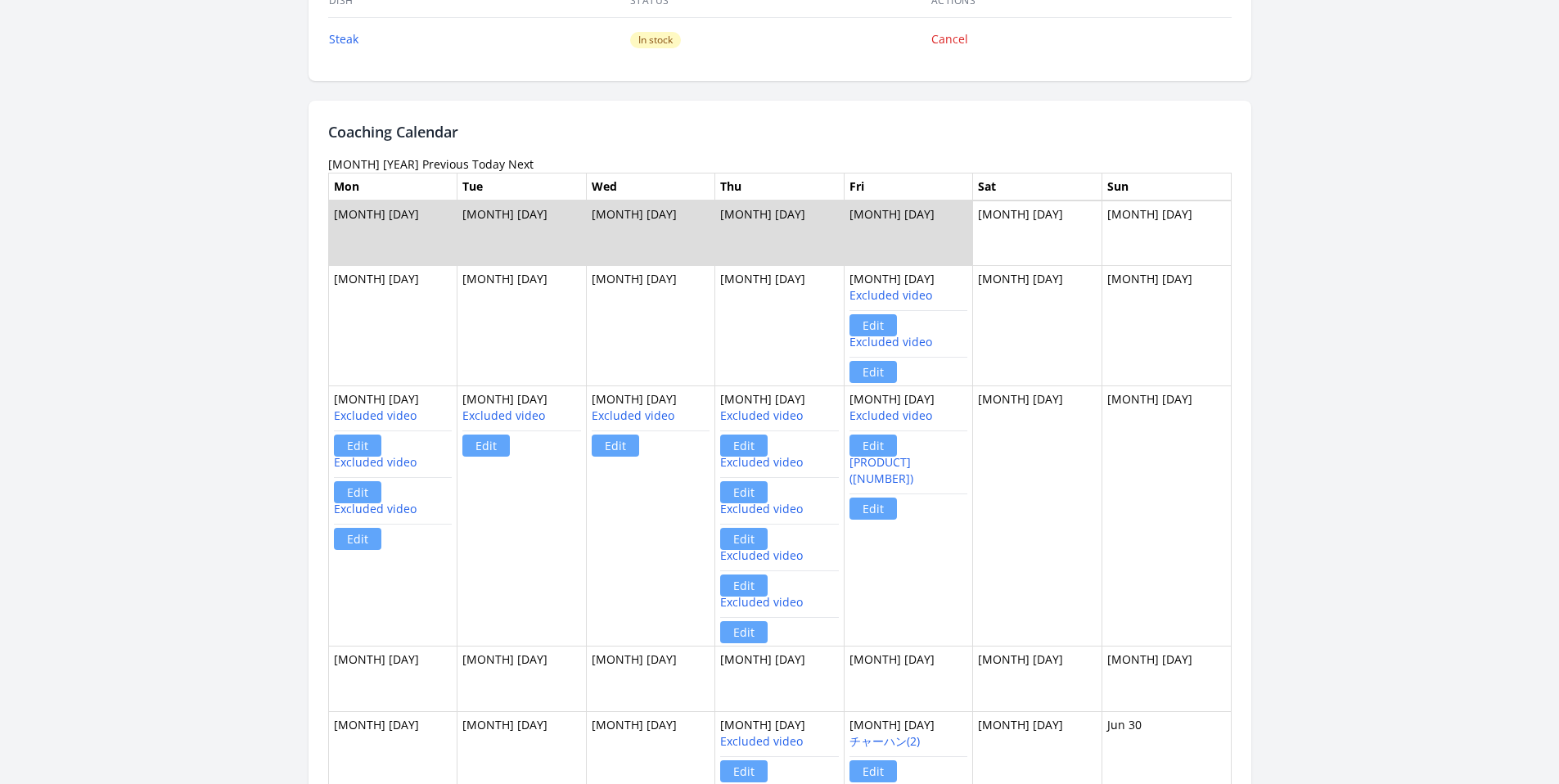 click on "Next" at bounding box center (520, 164) 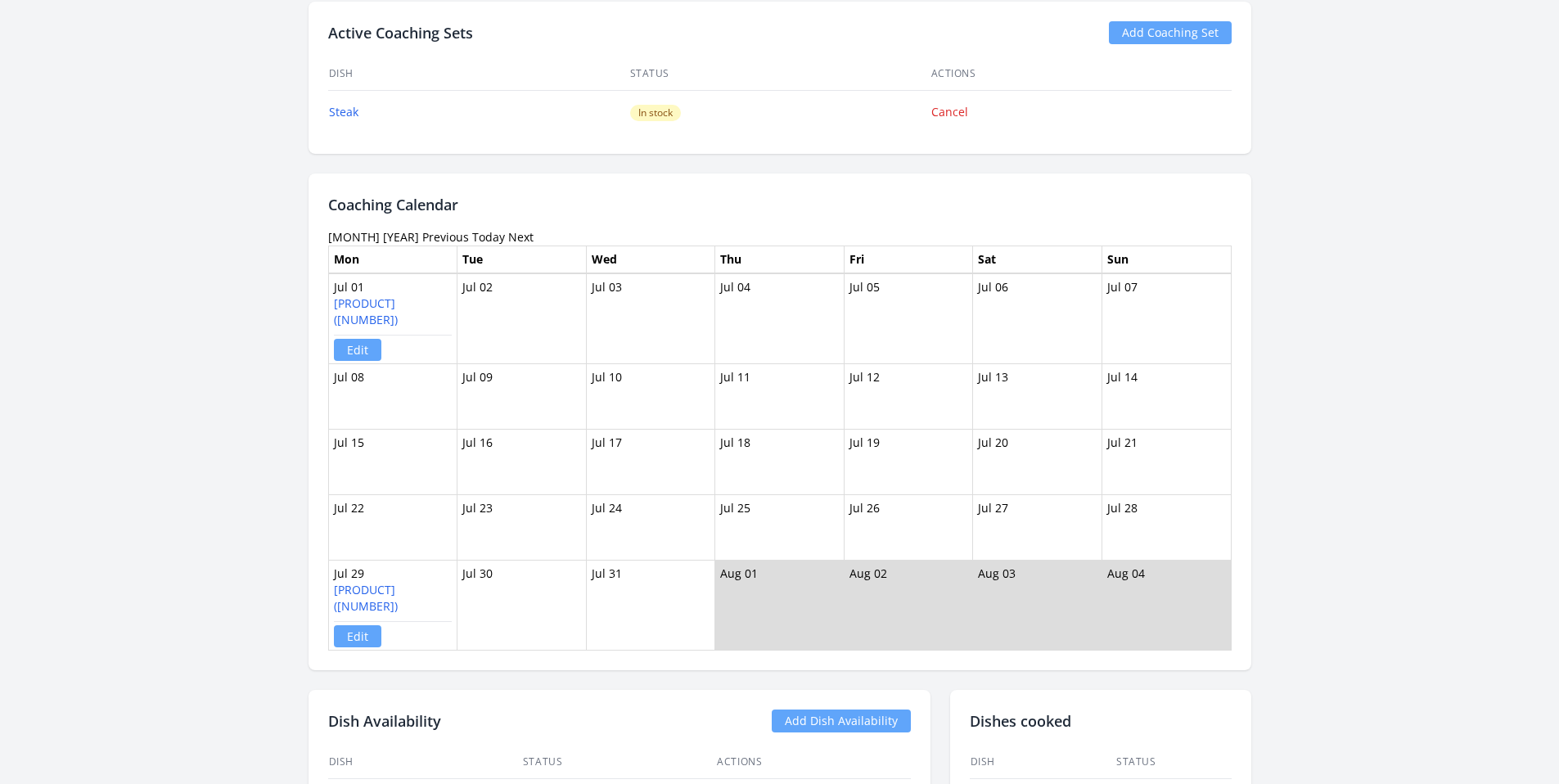 scroll, scrollTop: 1246, scrollLeft: 0, axis: vertical 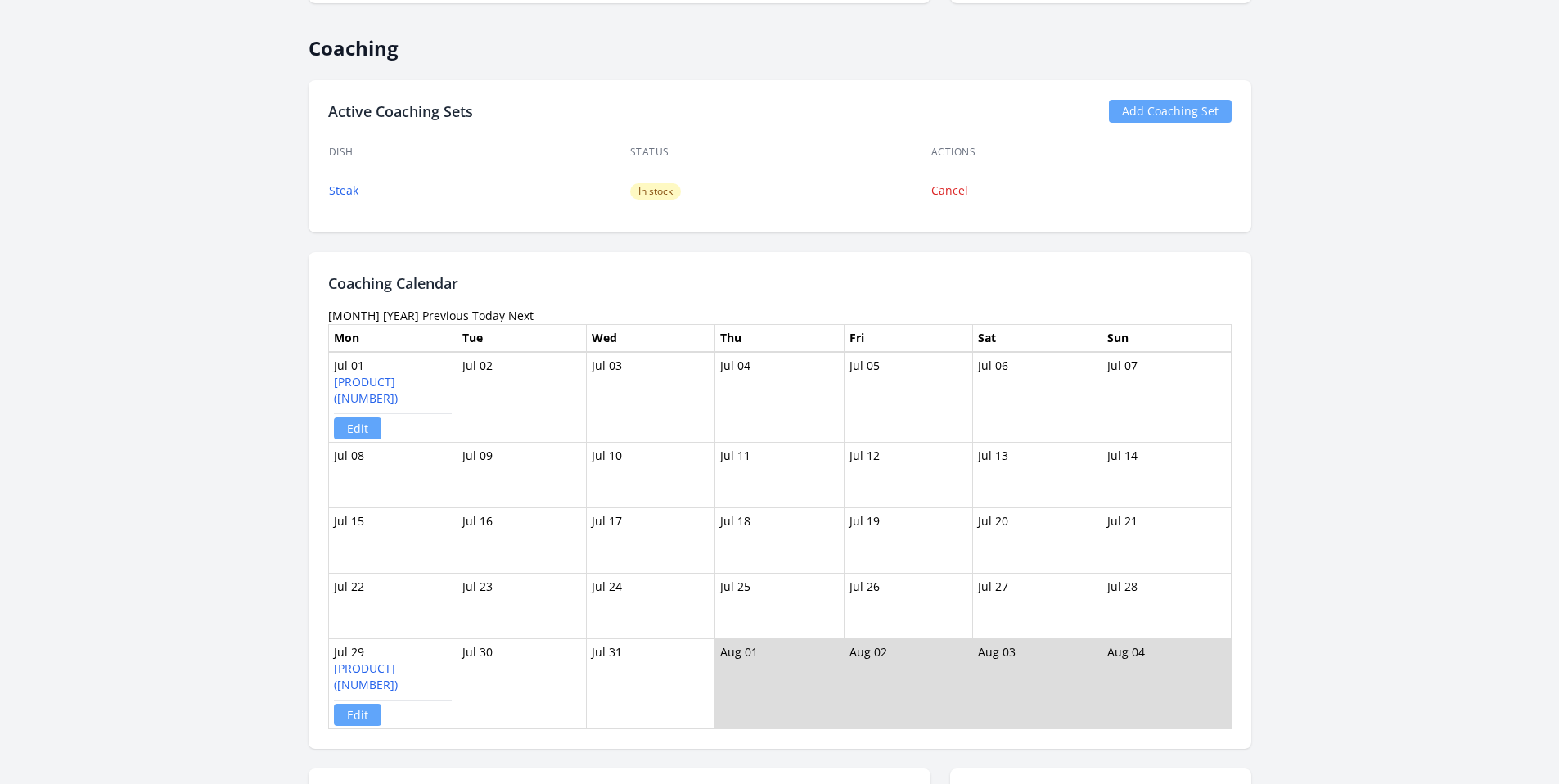 click on "Next" at bounding box center [520, 315] 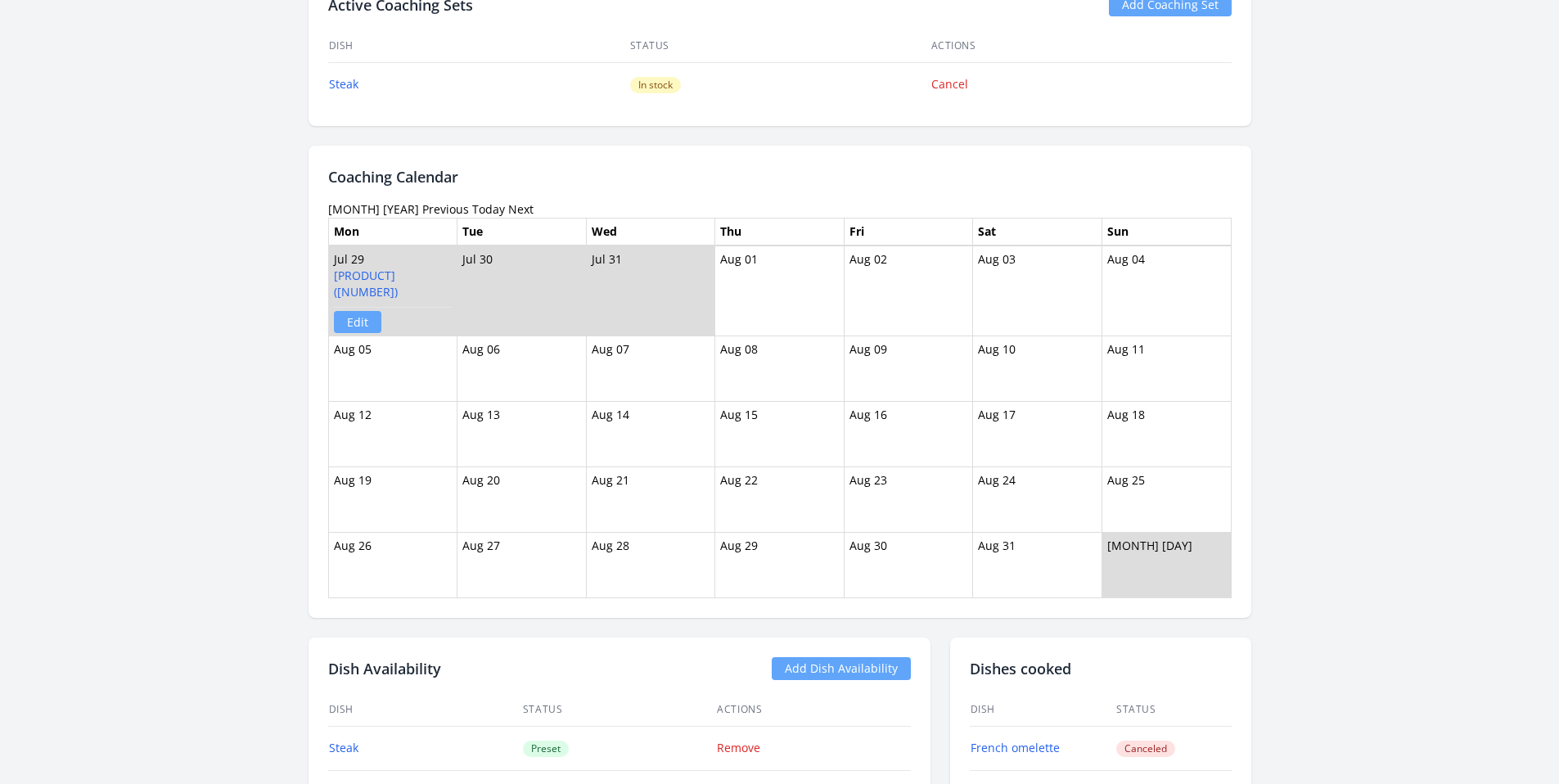 scroll, scrollTop: 1358, scrollLeft: 0, axis: vertical 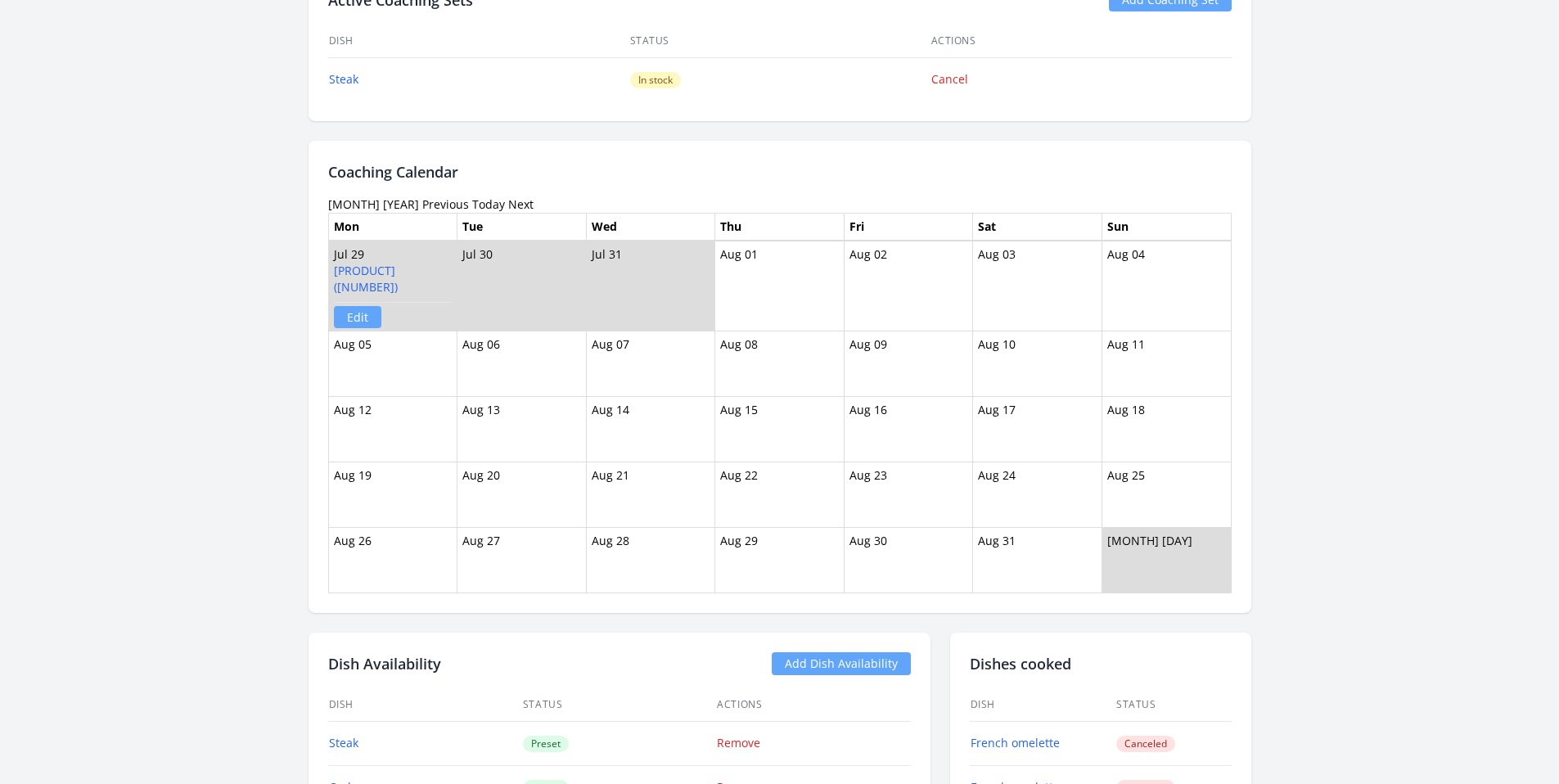 click on "Next" at bounding box center (520, 204) 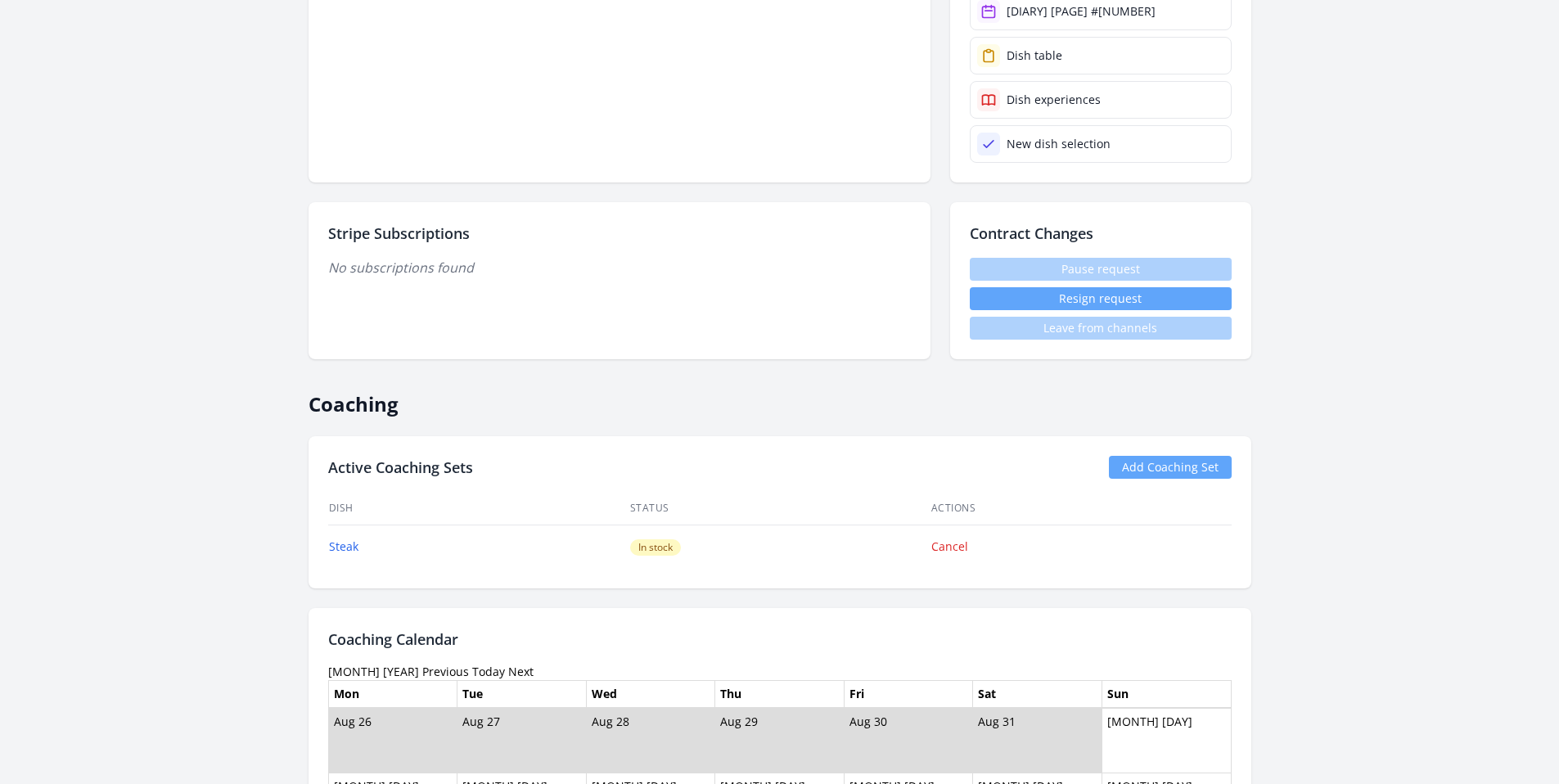 scroll, scrollTop: 1329, scrollLeft: 0, axis: vertical 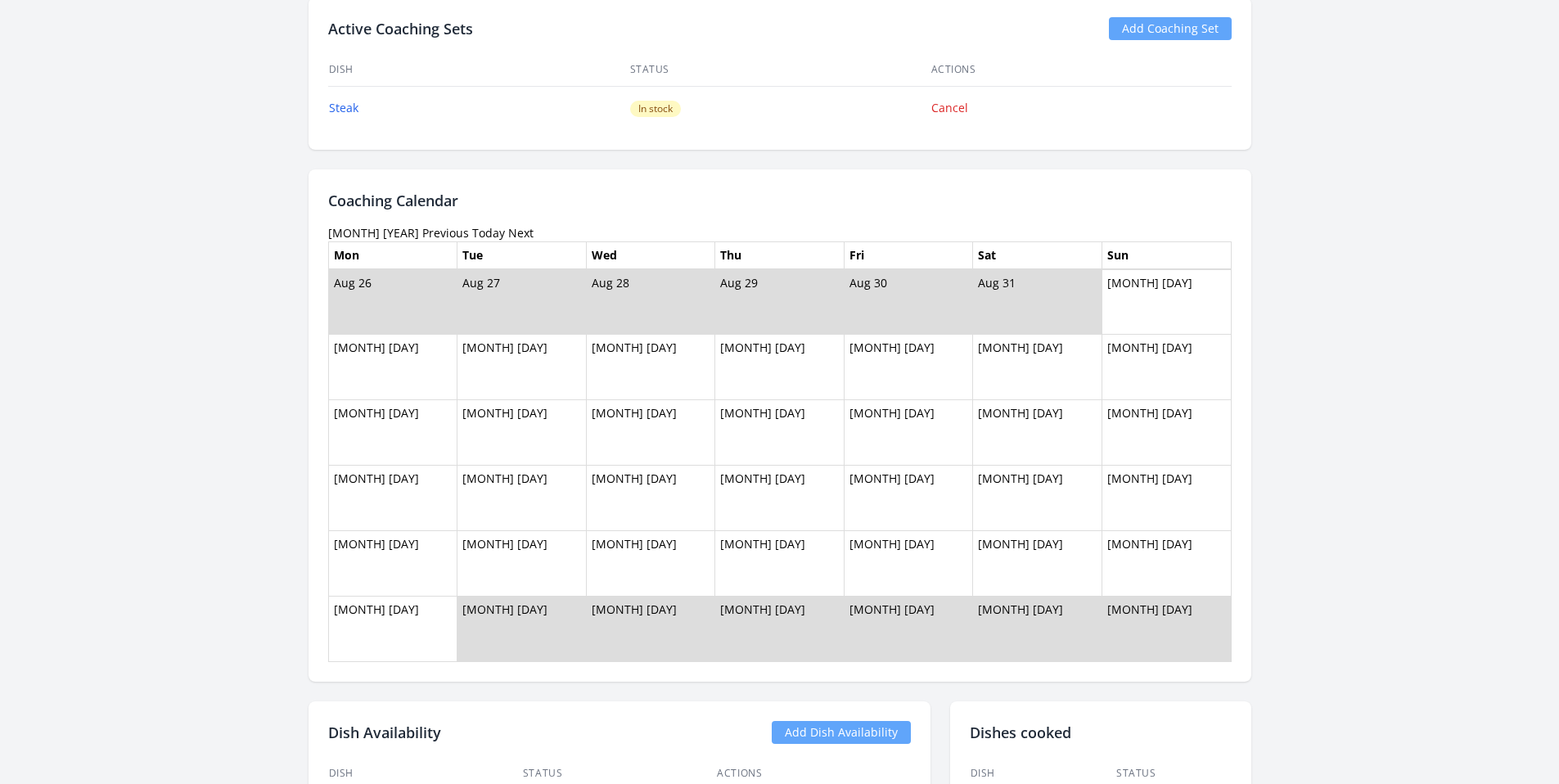 click on "Next" at bounding box center (520, 232) 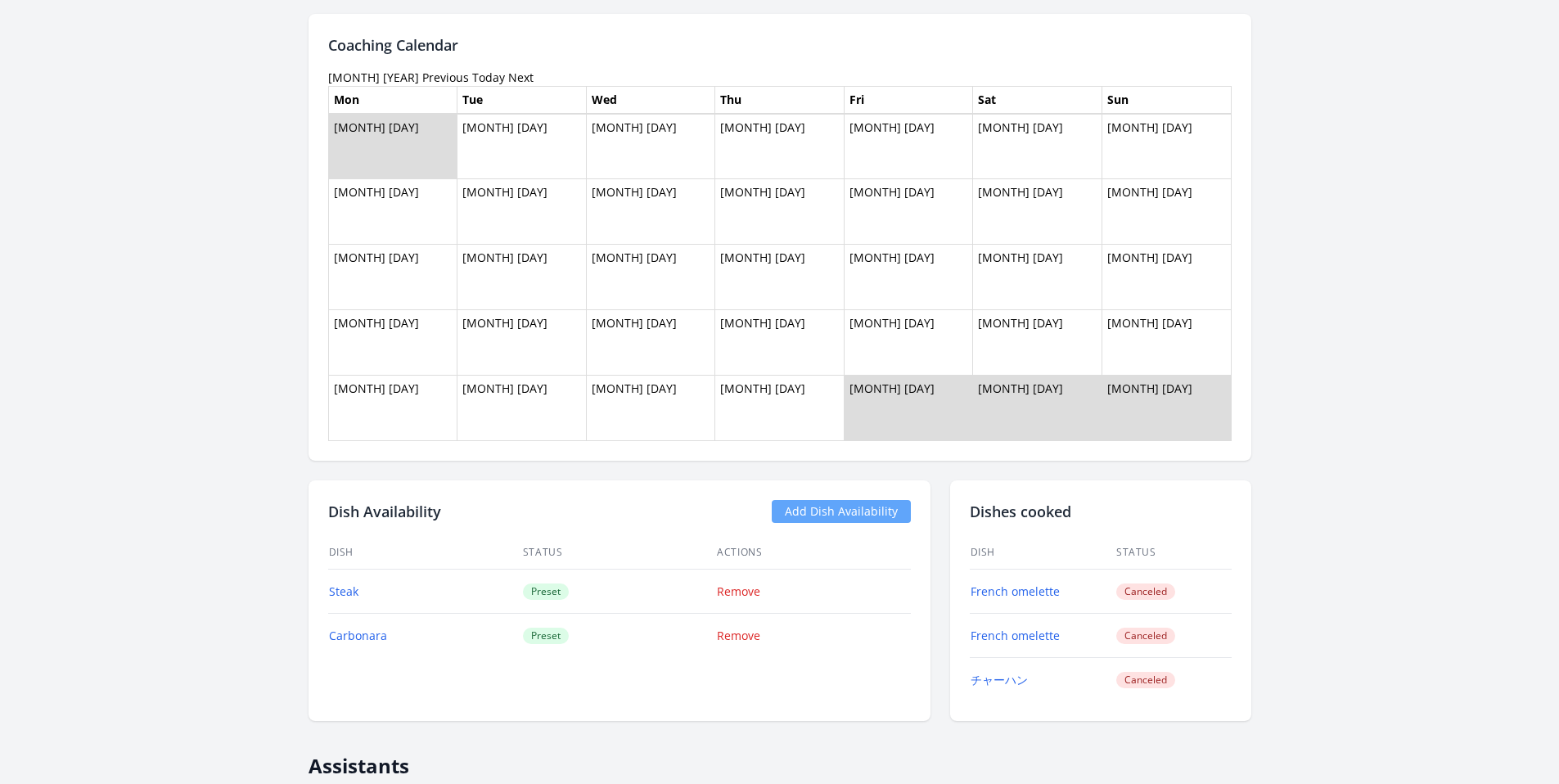 scroll, scrollTop: 1488, scrollLeft: 0, axis: vertical 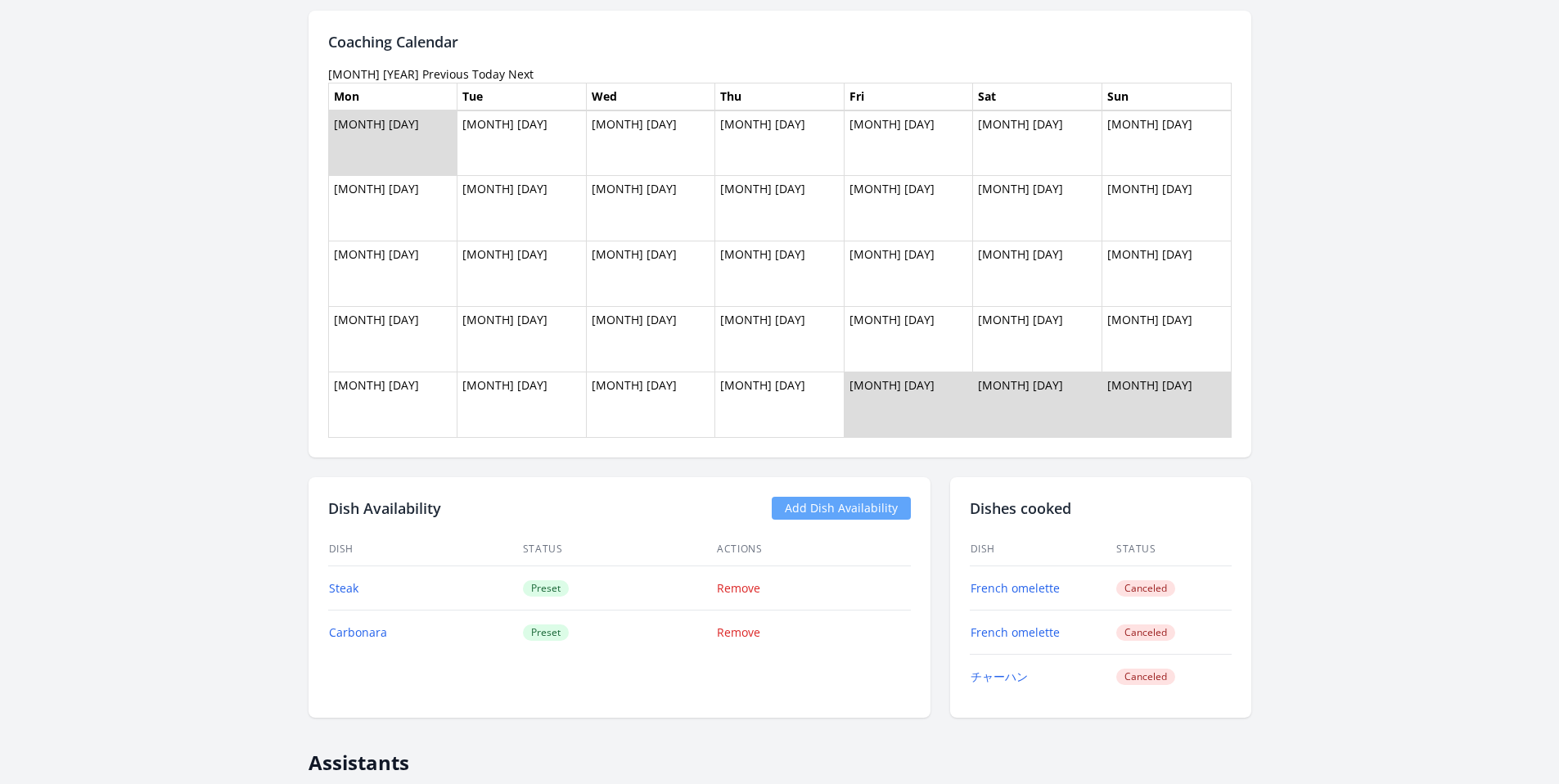 click on "Next" at bounding box center (520, 74) 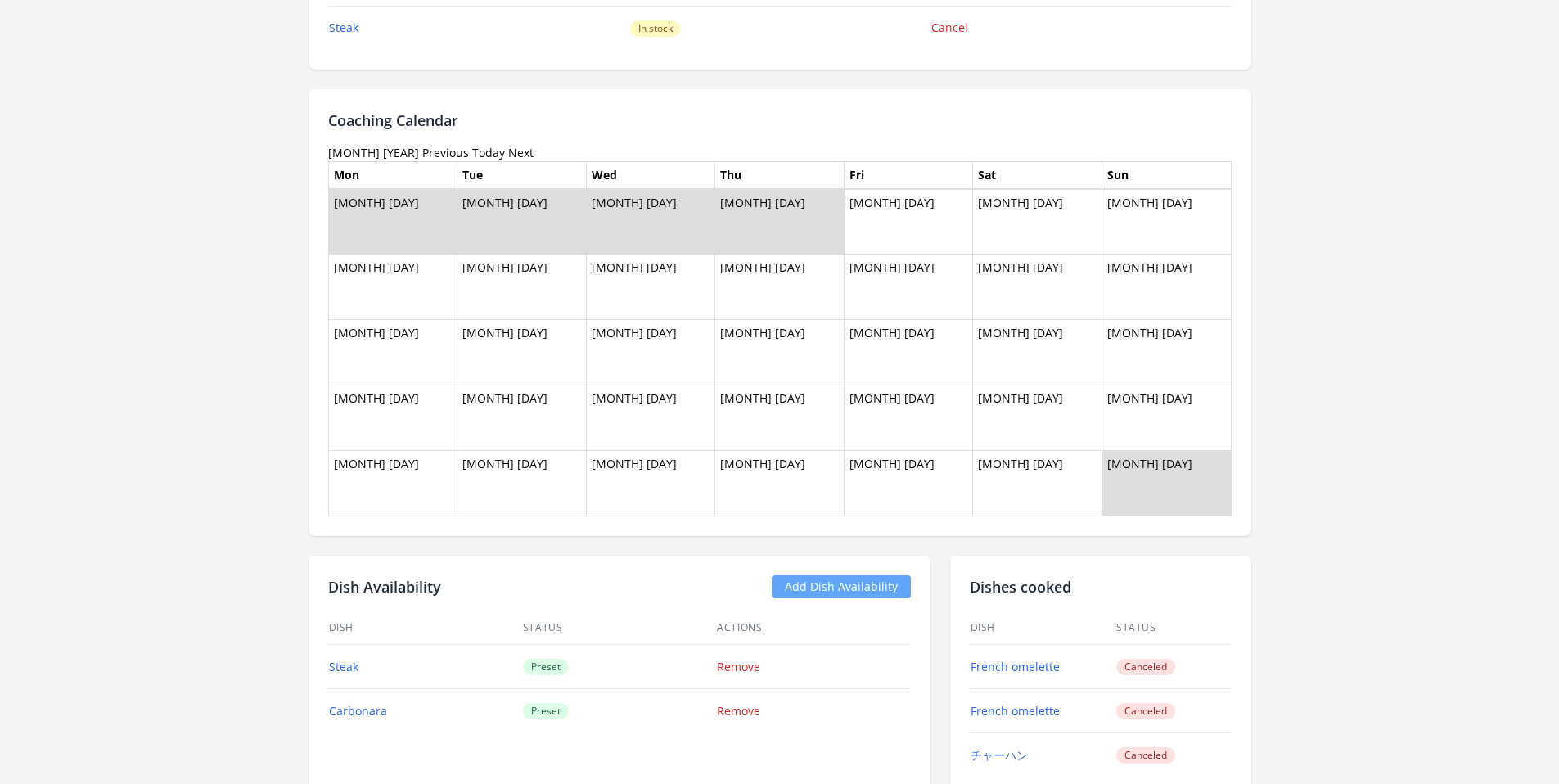 scroll, scrollTop: 1408, scrollLeft: 0, axis: vertical 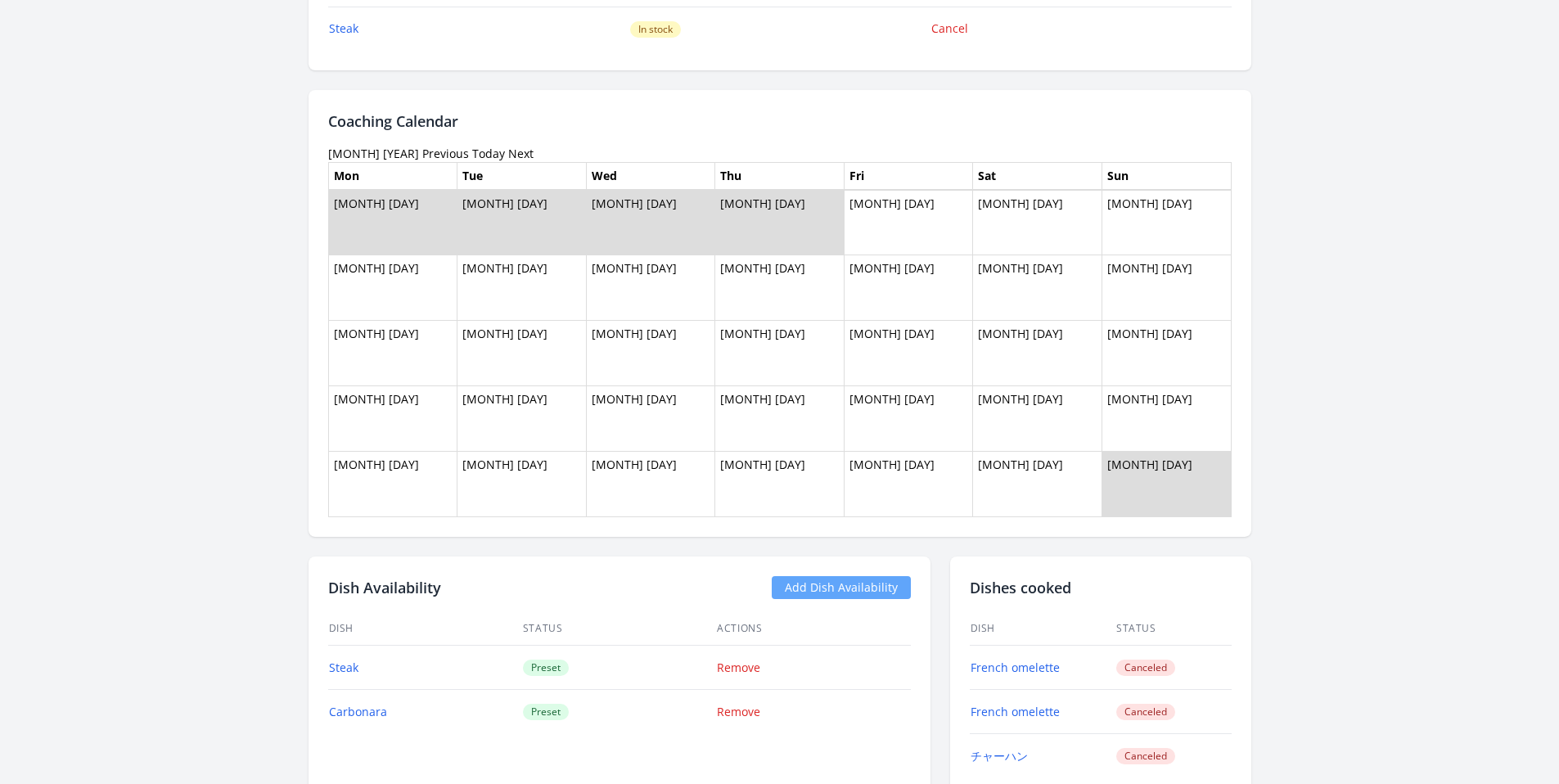 click on "Previous" at bounding box center (445, 153) 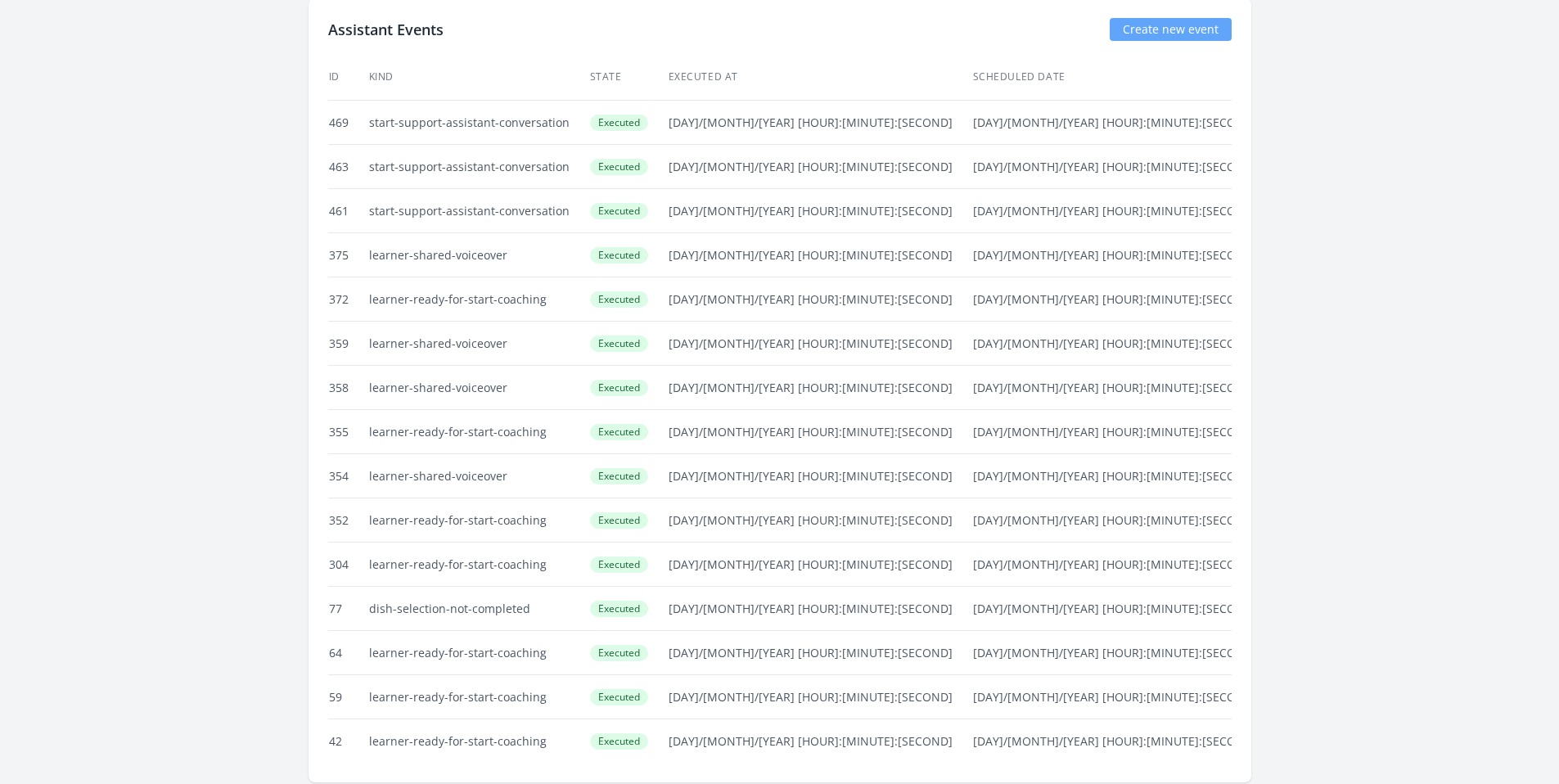 scroll, scrollTop: 3152, scrollLeft: 0, axis: vertical 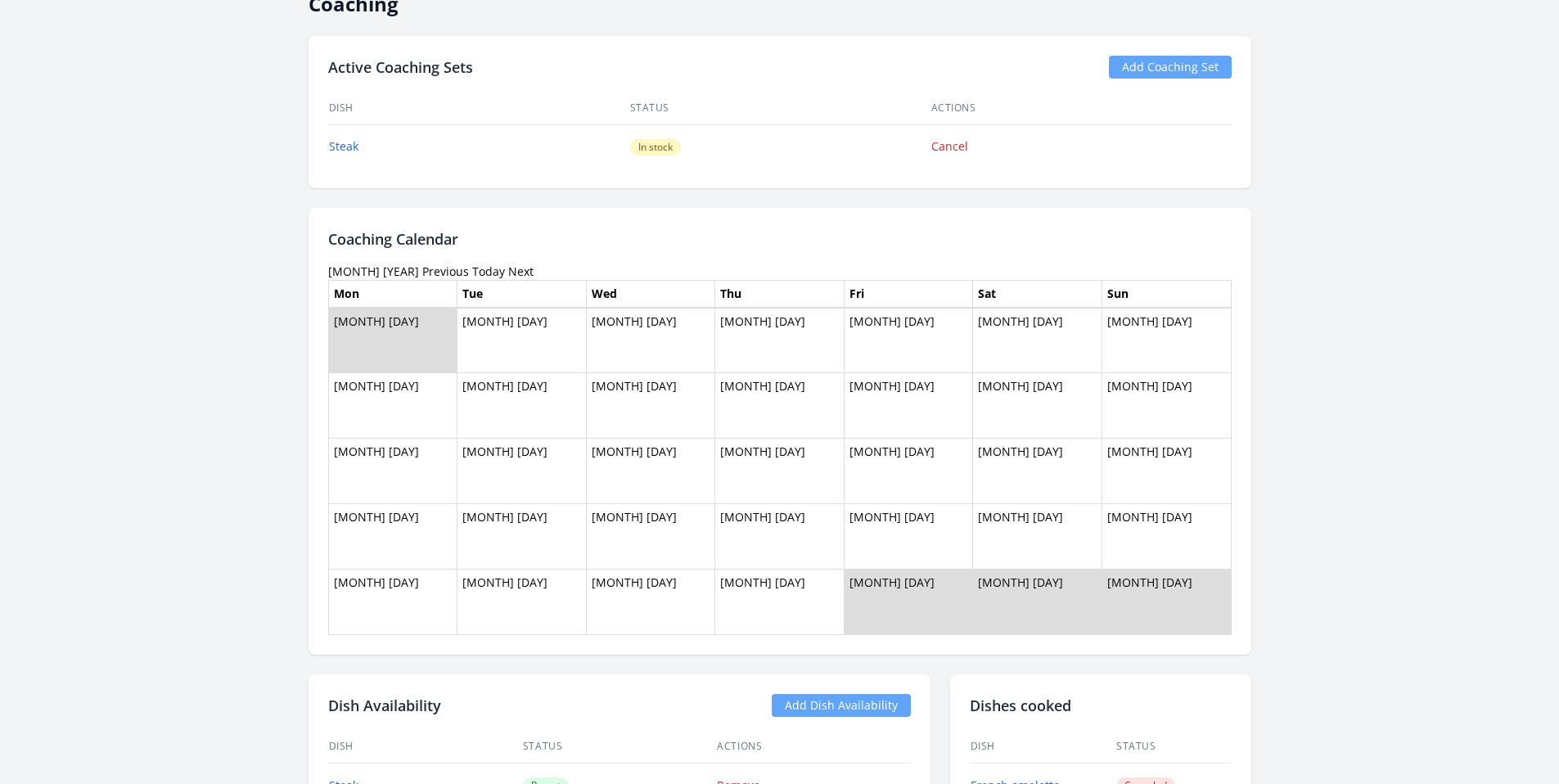 click on "Next" at bounding box center (520, 271) 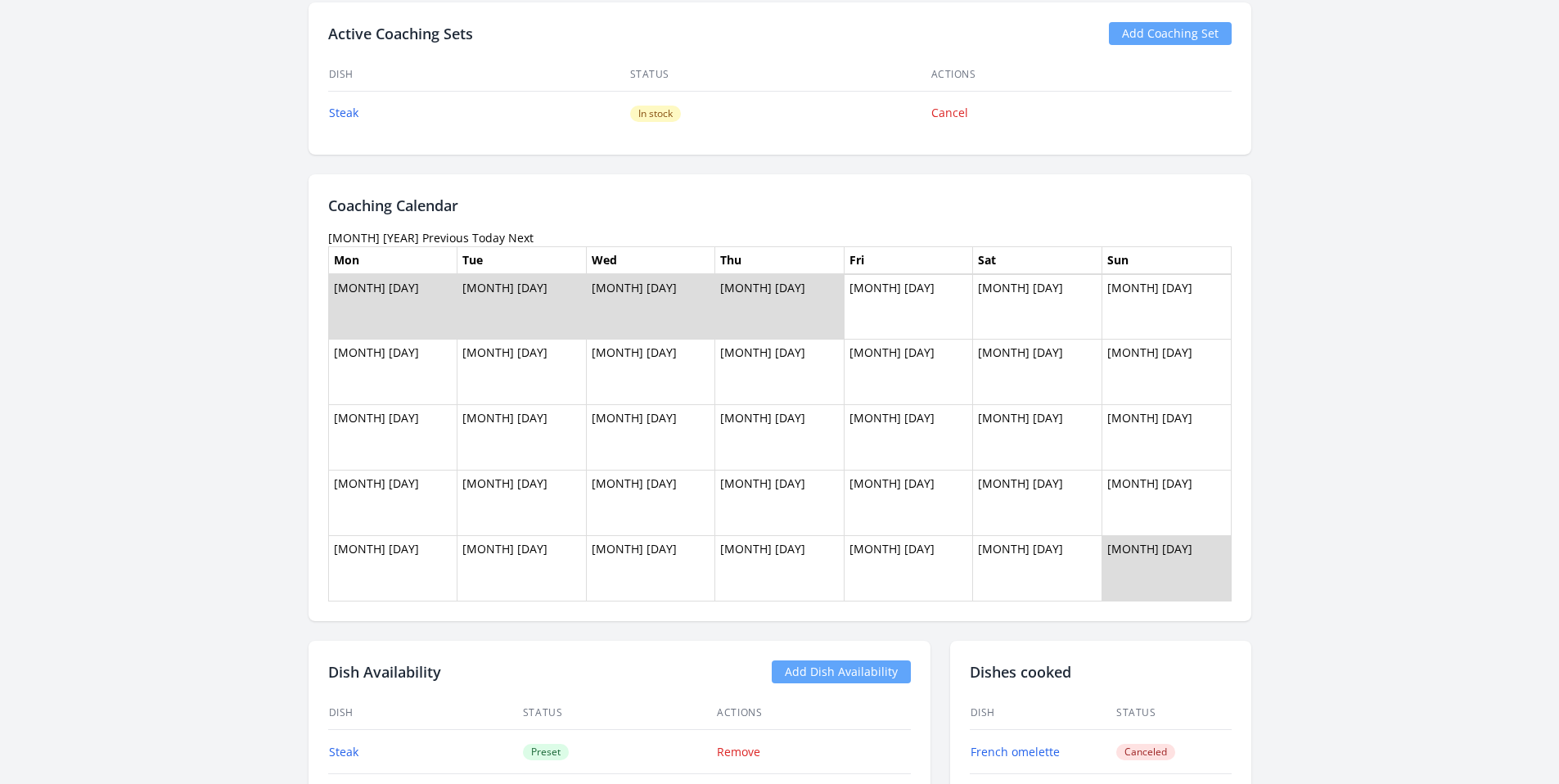 scroll, scrollTop: 1322, scrollLeft: 0, axis: vertical 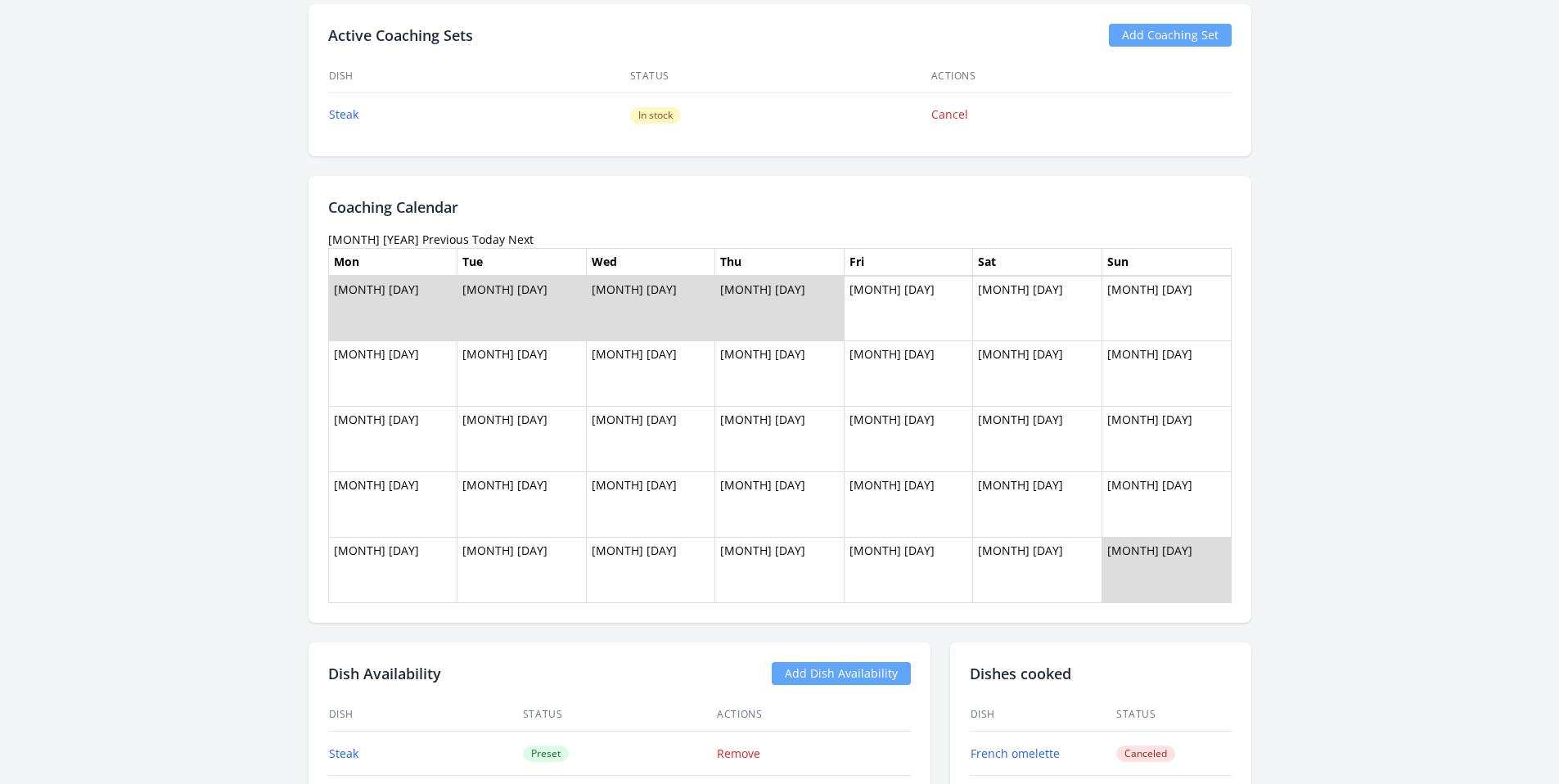 click on "Next" at bounding box center [520, 239] 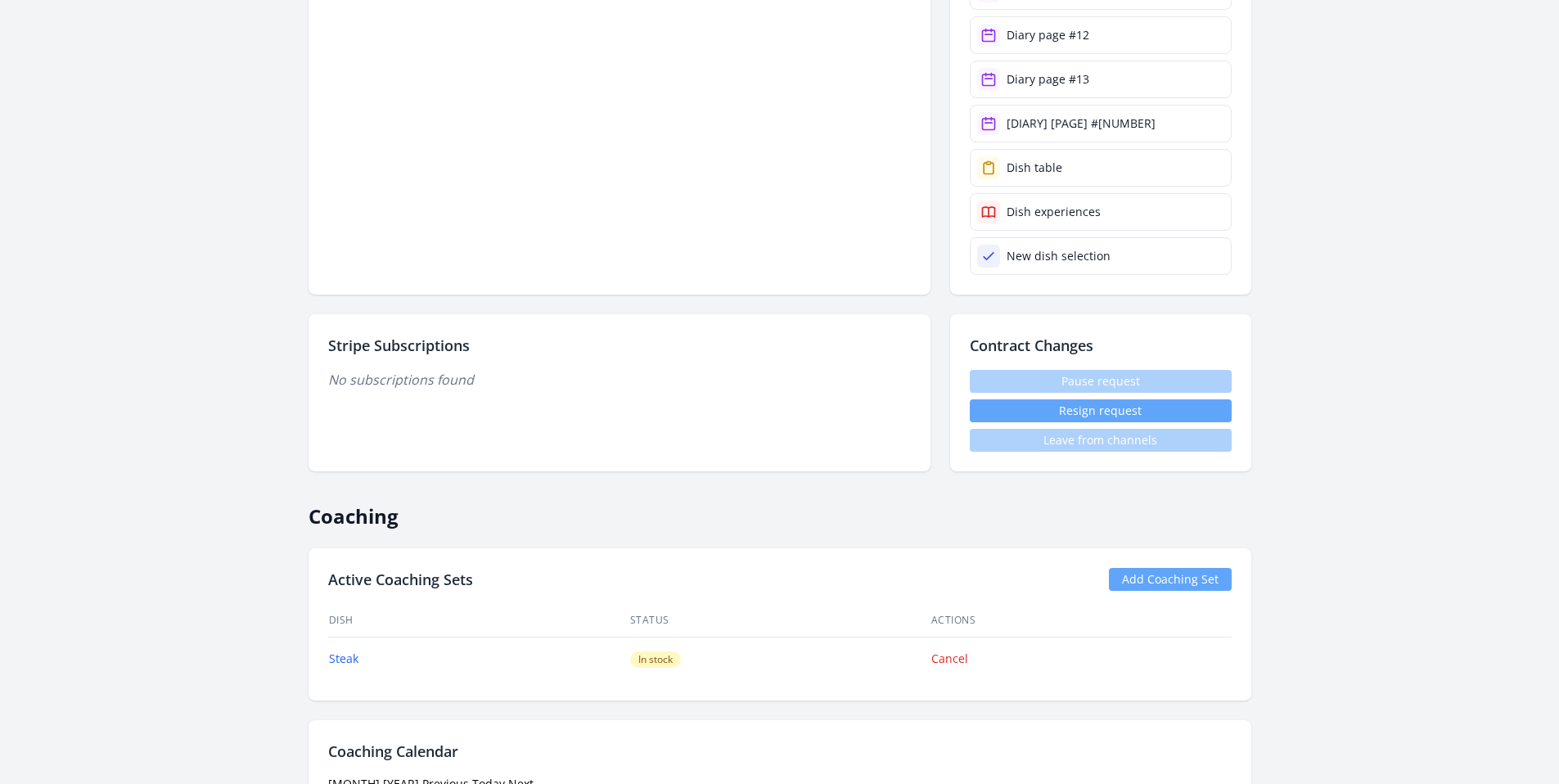 scroll, scrollTop: 1210, scrollLeft: 0, axis: vertical 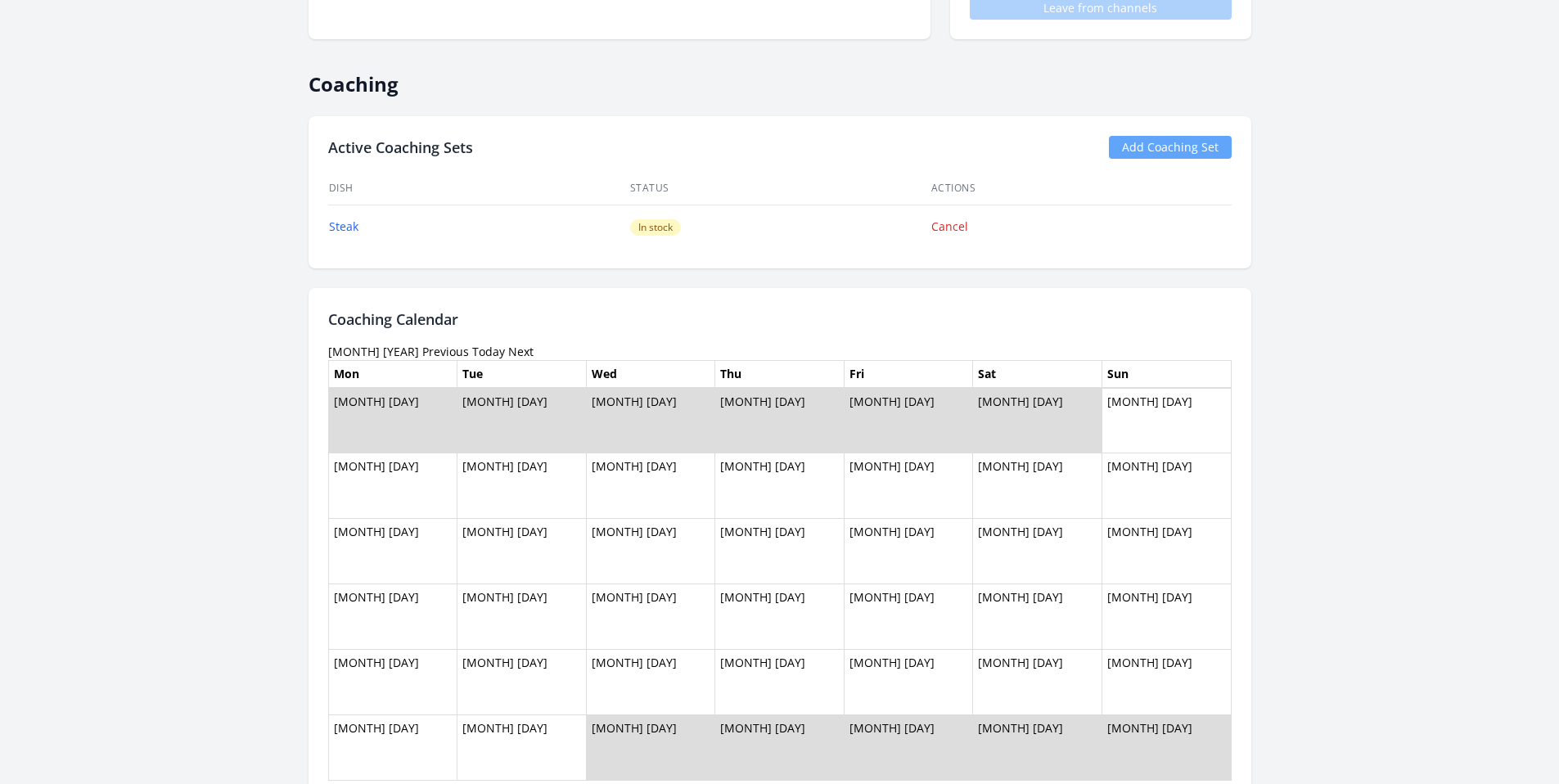 click on "Next" at bounding box center [520, 351] 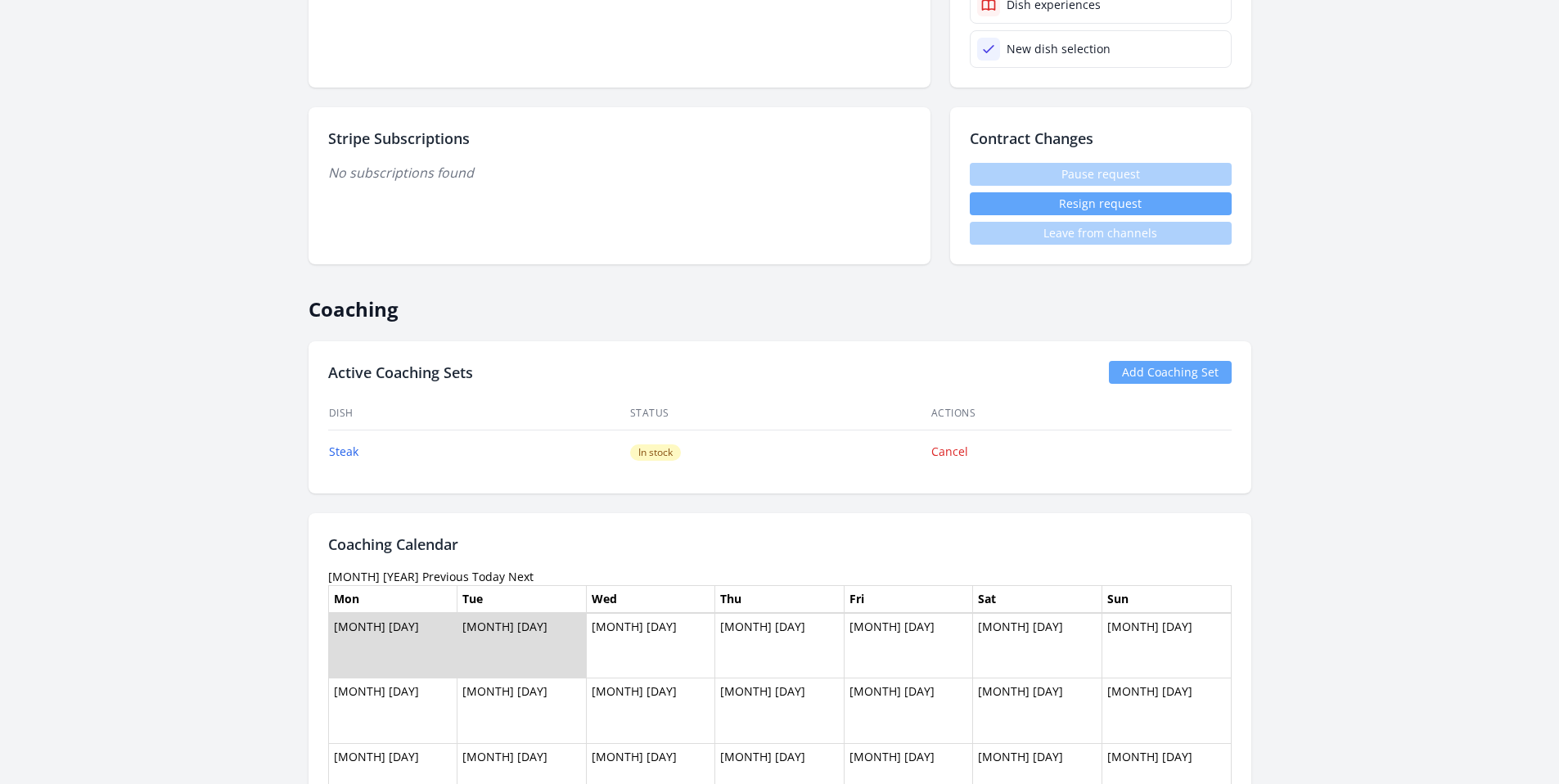scroll, scrollTop: 1369, scrollLeft: 0, axis: vertical 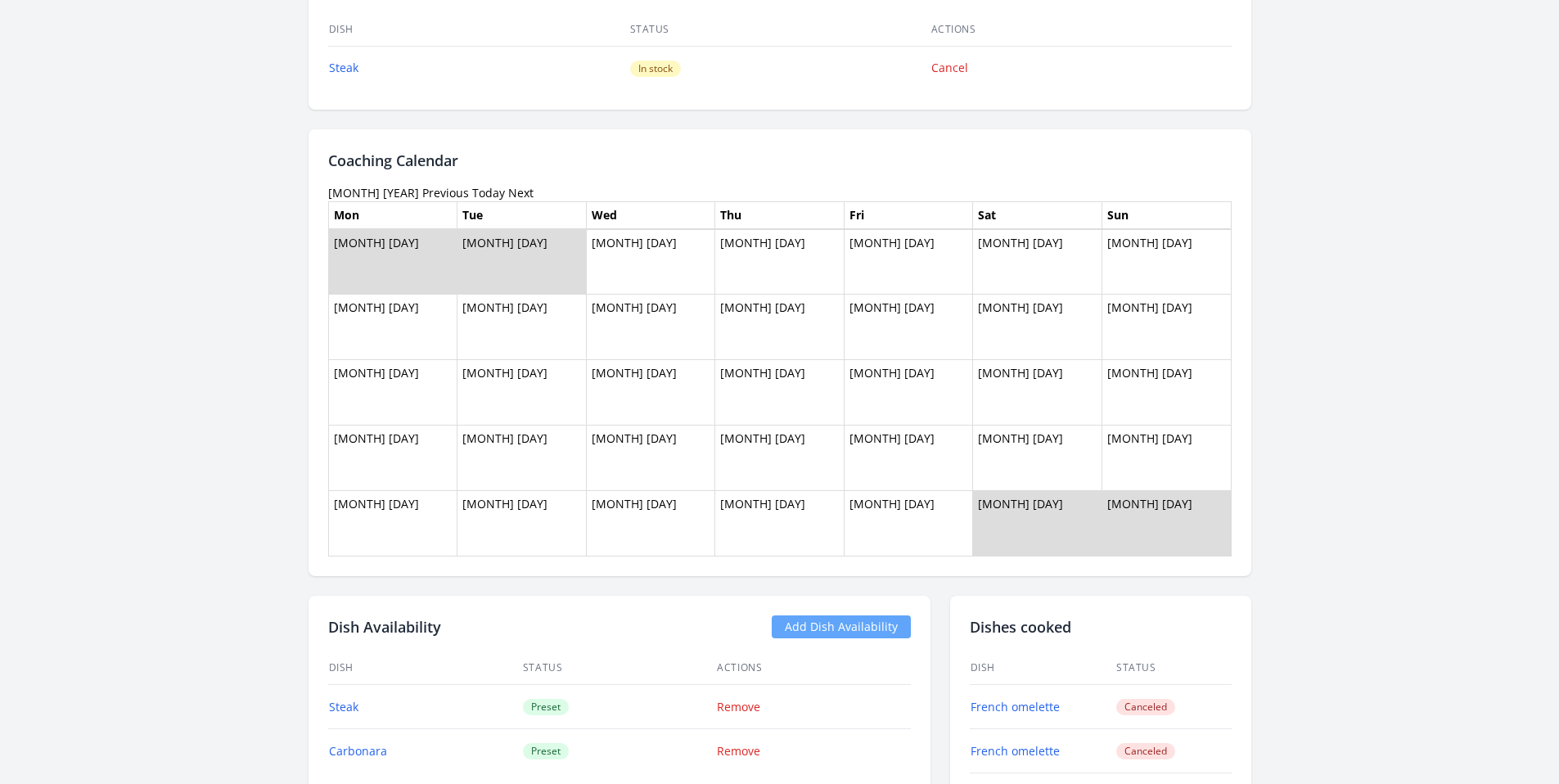click on "Next" at bounding box center (520, 192) 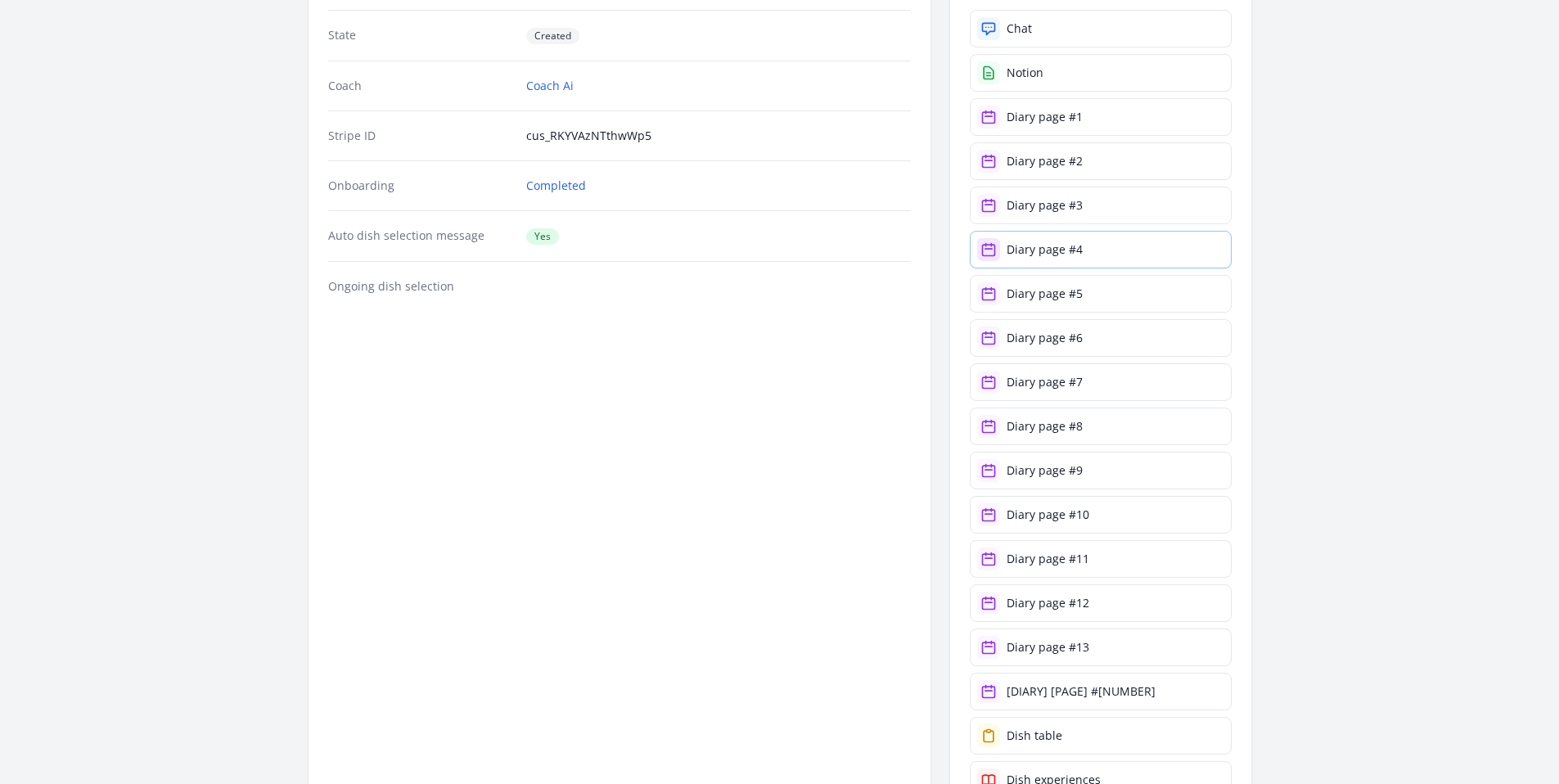 scroll, scrollTop: 182, scrollLeft: 0, axis: vertical 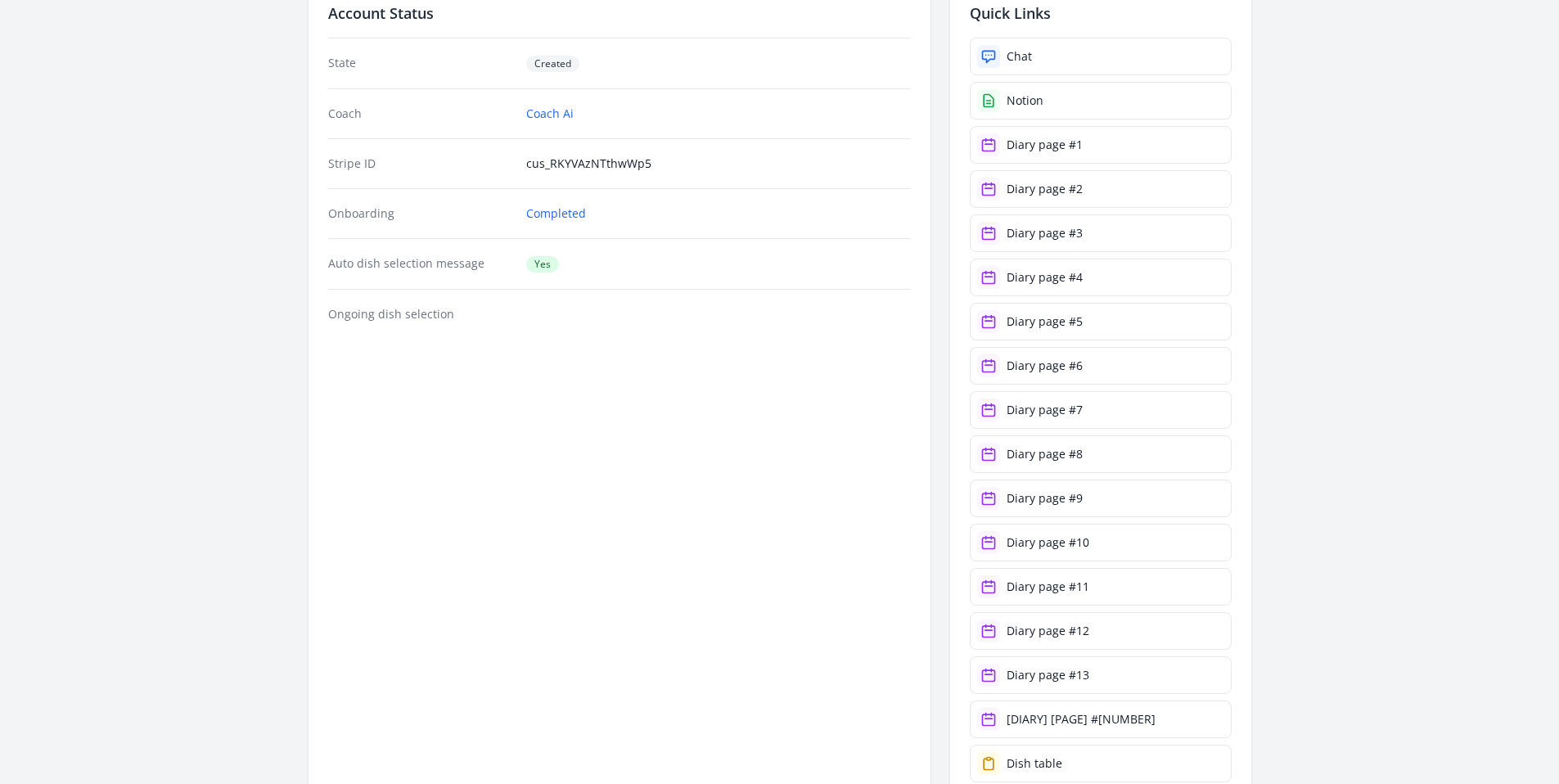 click on "Chat Notion Diary page #1 Diary page #2 Diary page #3 Diary page #4 Diary page #5 Diary page #6 Diary page #7 Diary page #8 Diary page #9 Diary page #10 Diary page #11 Diary page #12 Diary page #13 Diary page #14 Dish table Dish experiences New dish selection" at bounding box center (1101, 454) 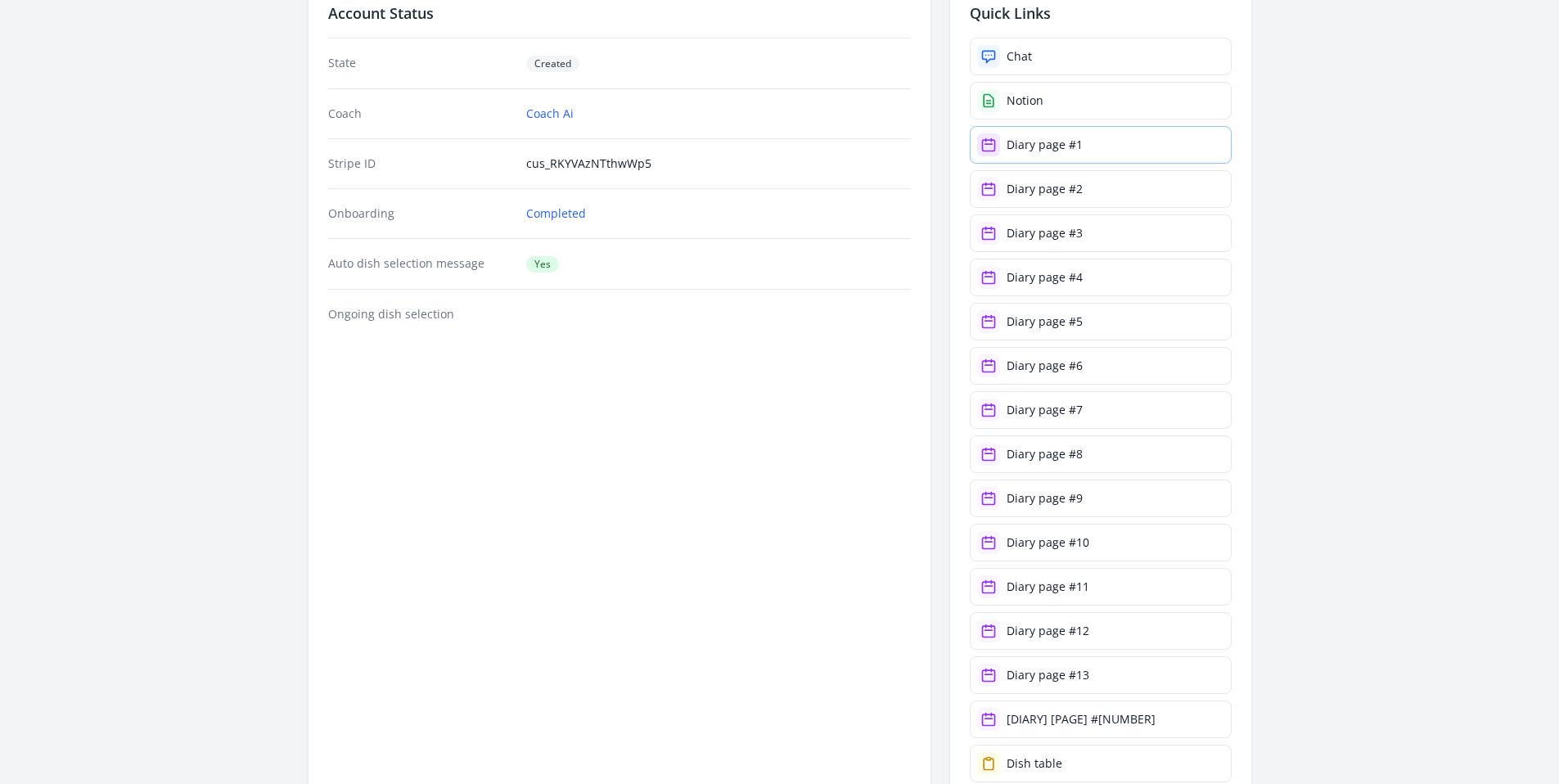 click on "Diary page #1" at bounding box center [1101, 145] 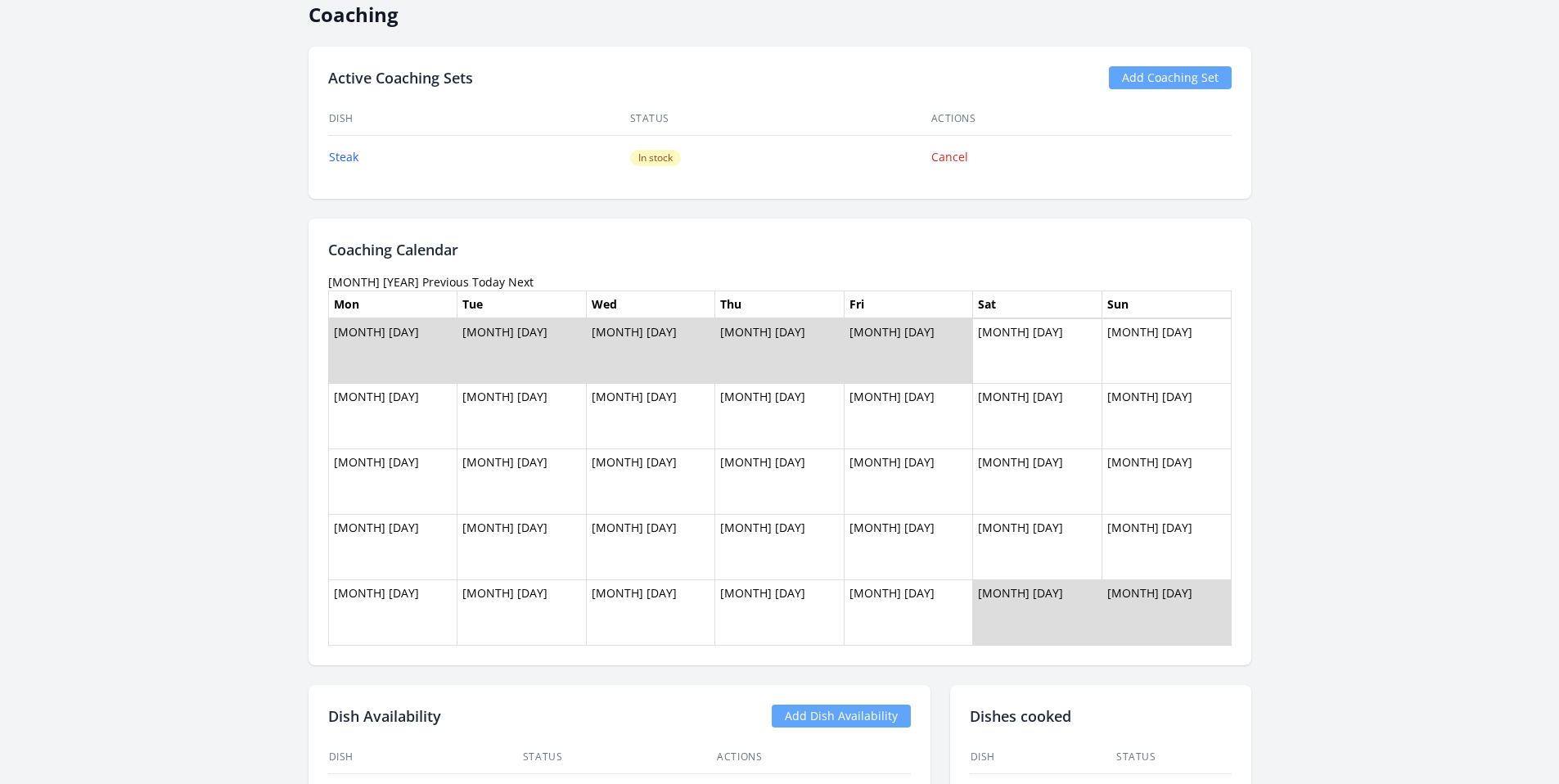 scroll, scrollTop: 1281, scrollLeft: 0, axis: vertical 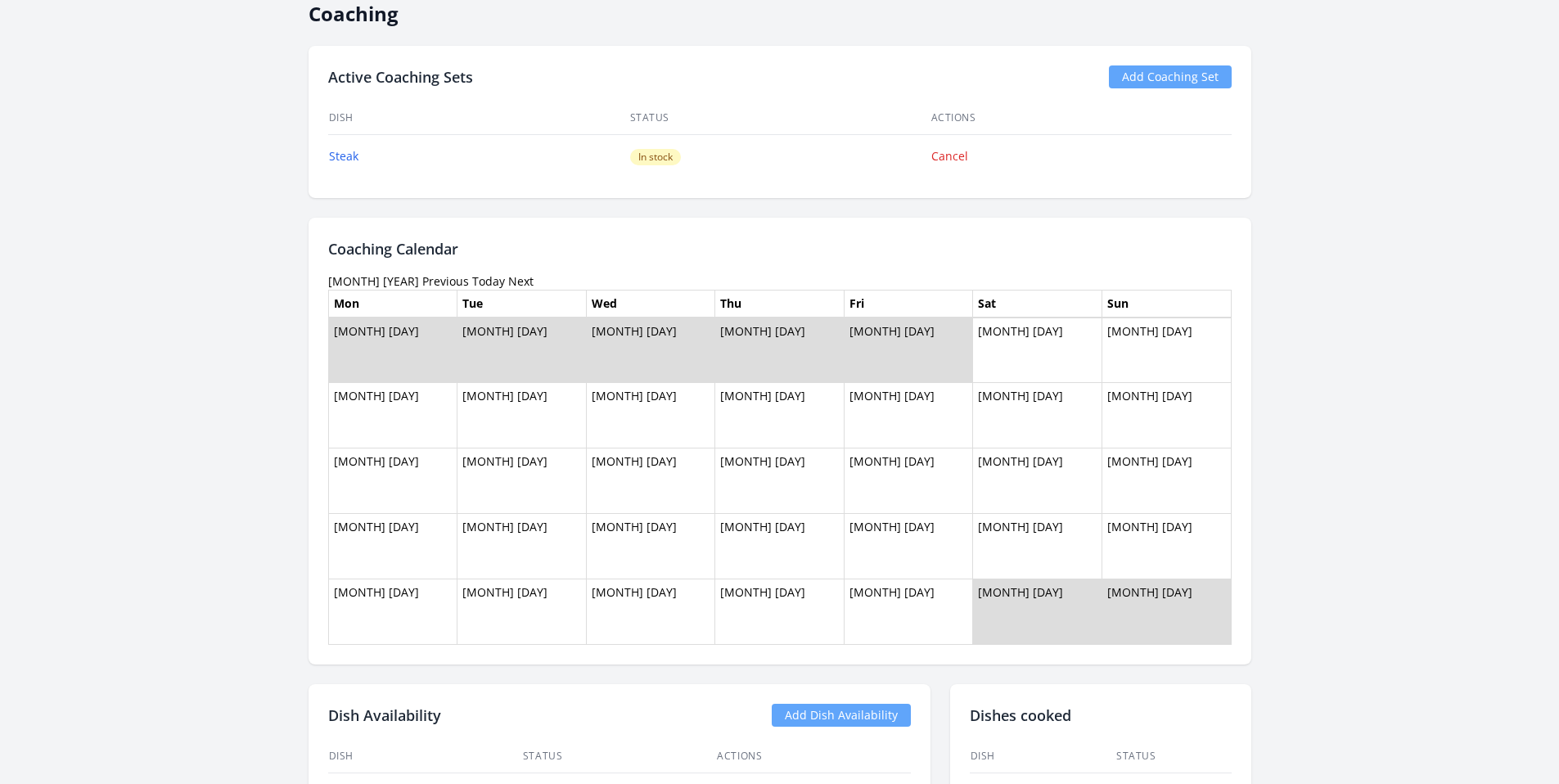 click on "Previous" at bounding box center [445, 281] 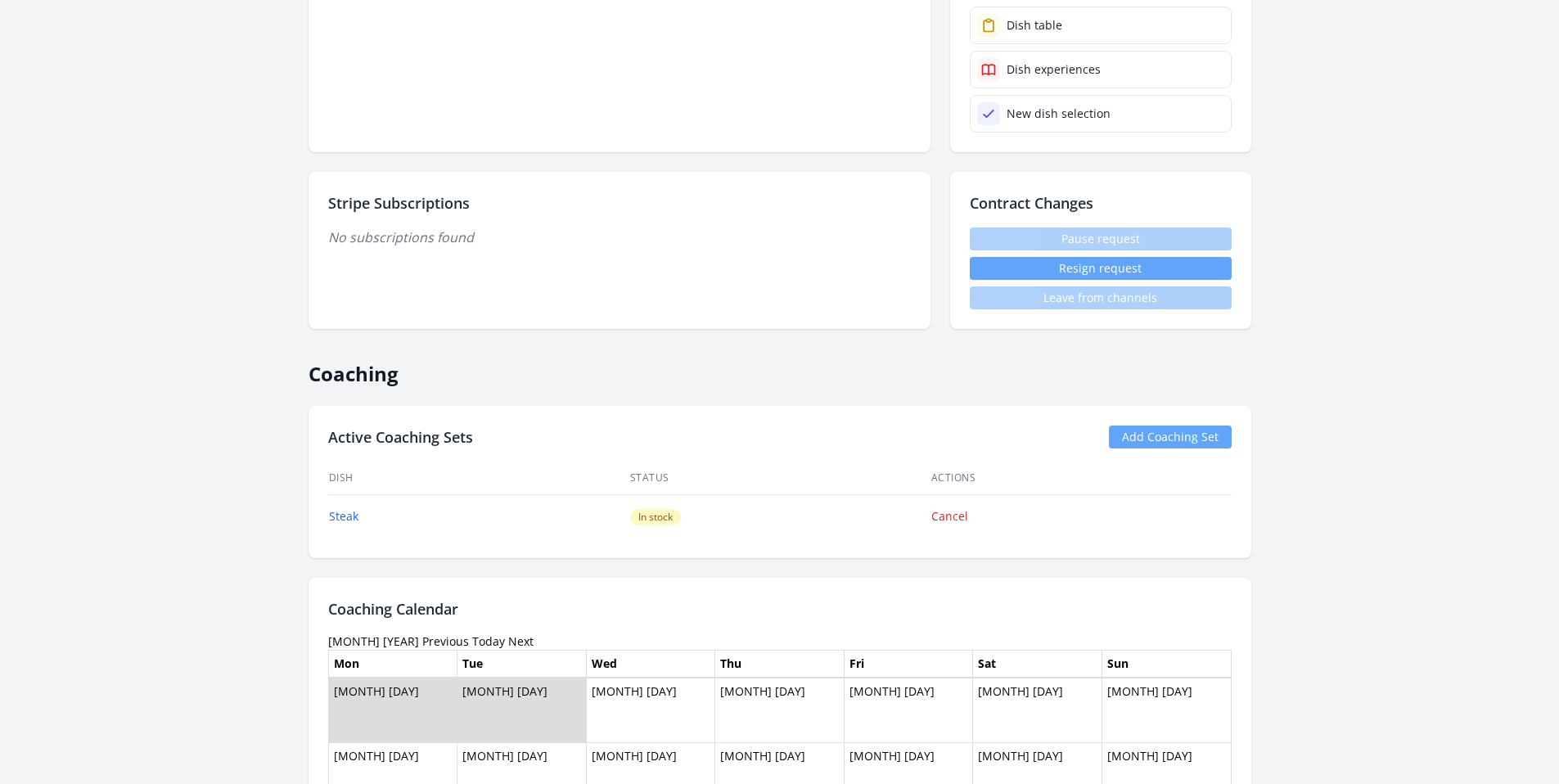 scroll, scrollTop: 1349, scrollLeft: 0, axis: vertical 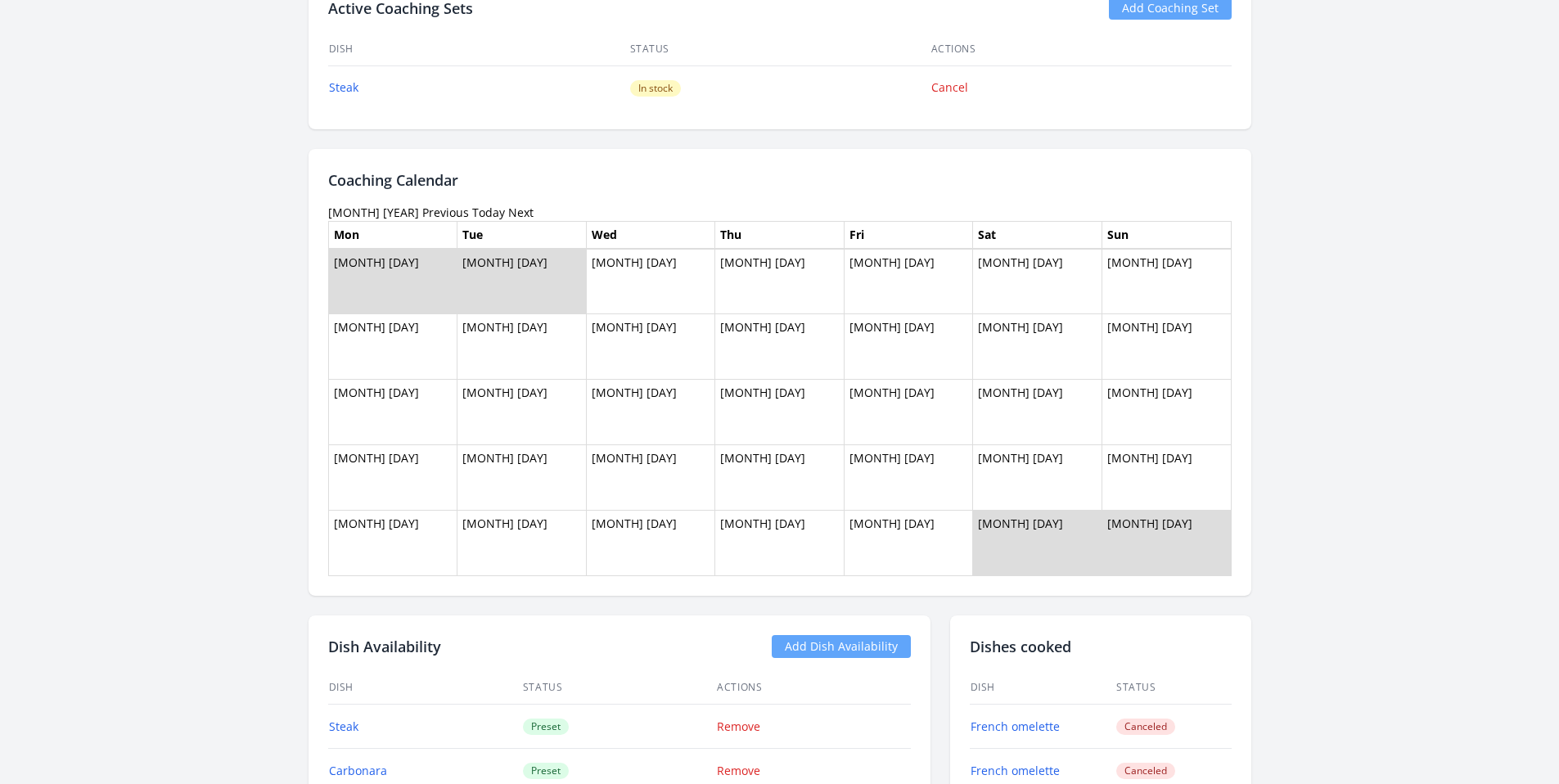 click on "Previous" at bounding box center [445, 212] 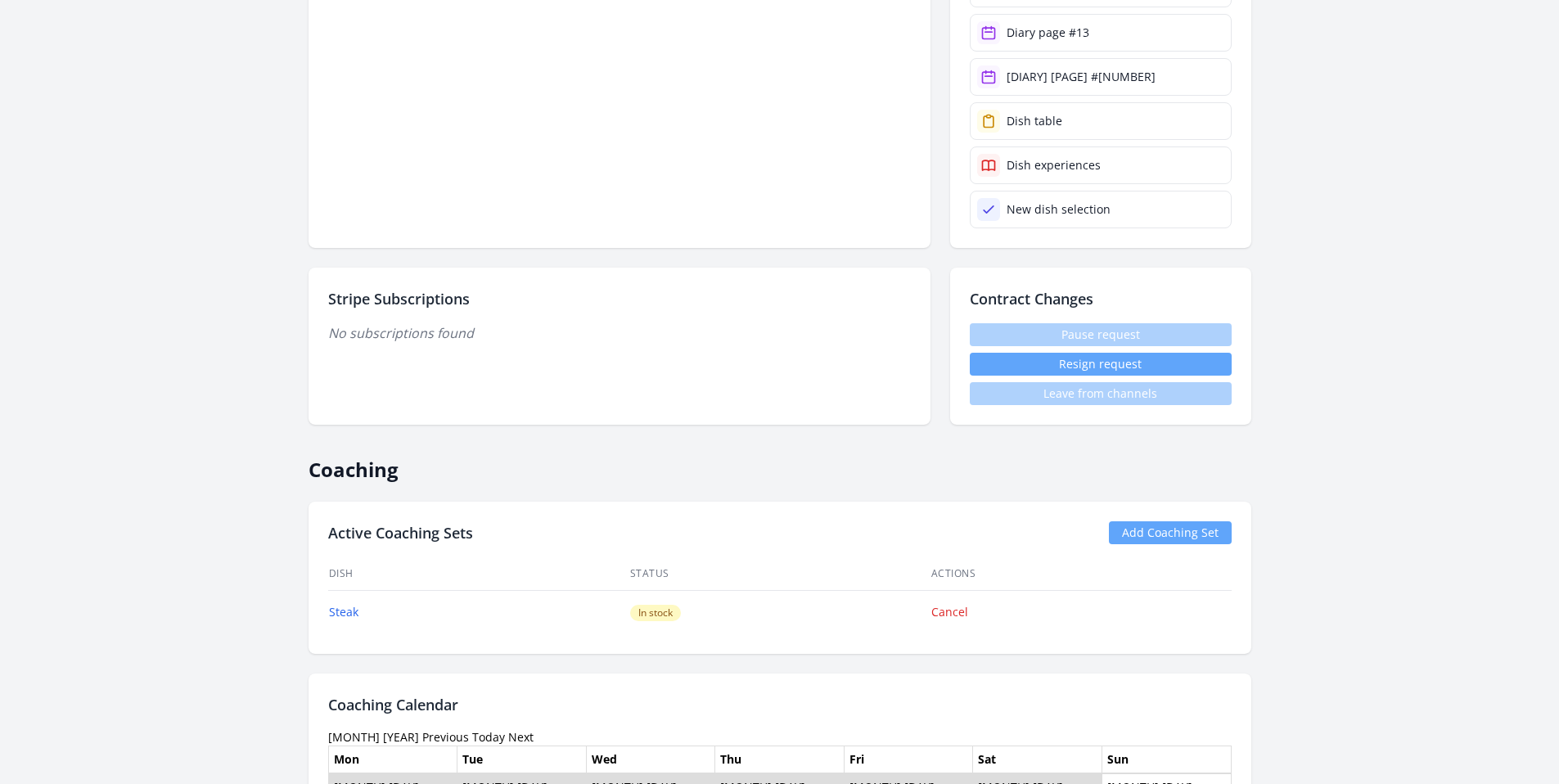 scroll, scrollTop: 1362, scrollLeft: 0, axis: vertical 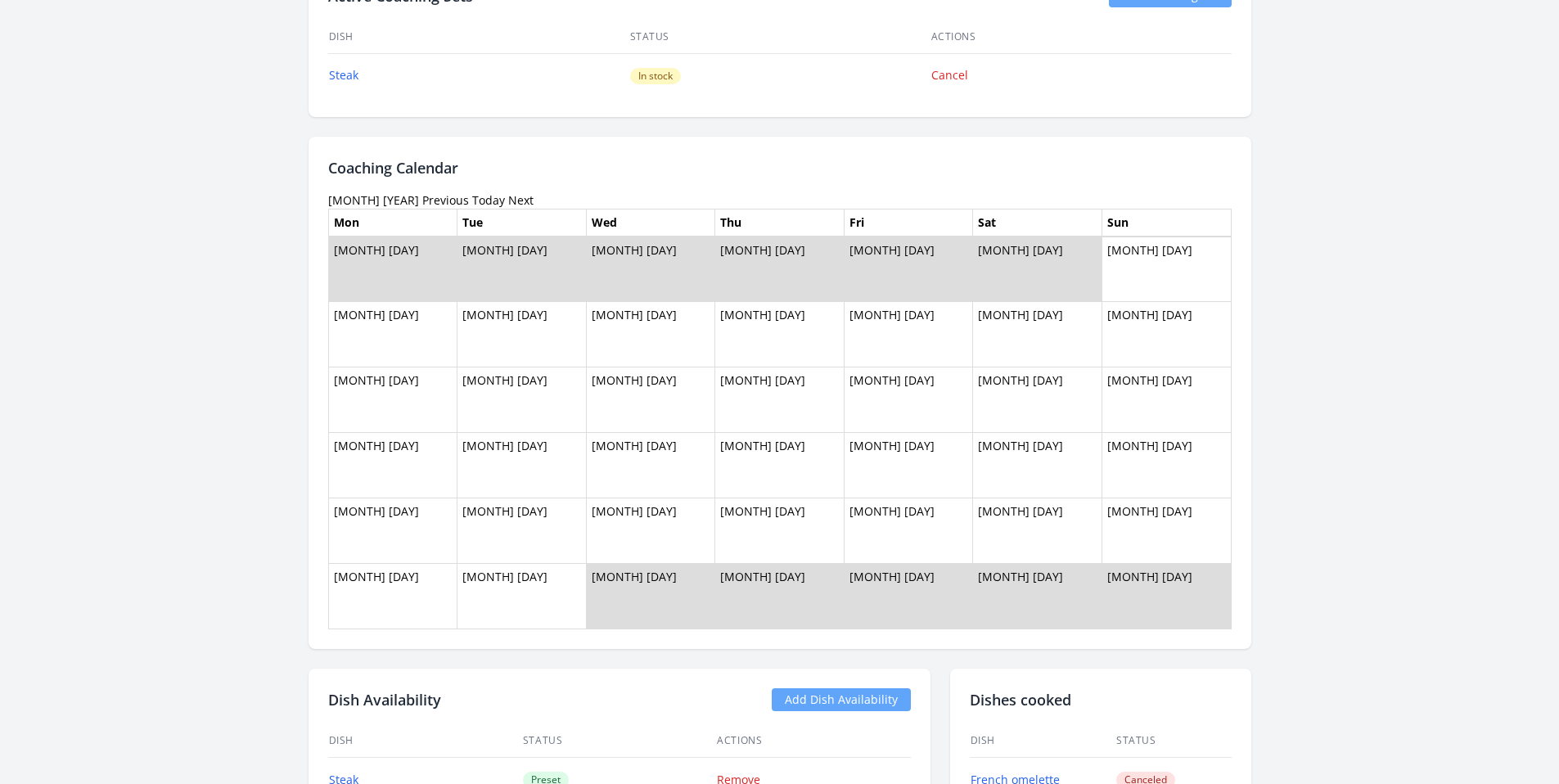 click on "Previous" at bounding box center (445, 200) 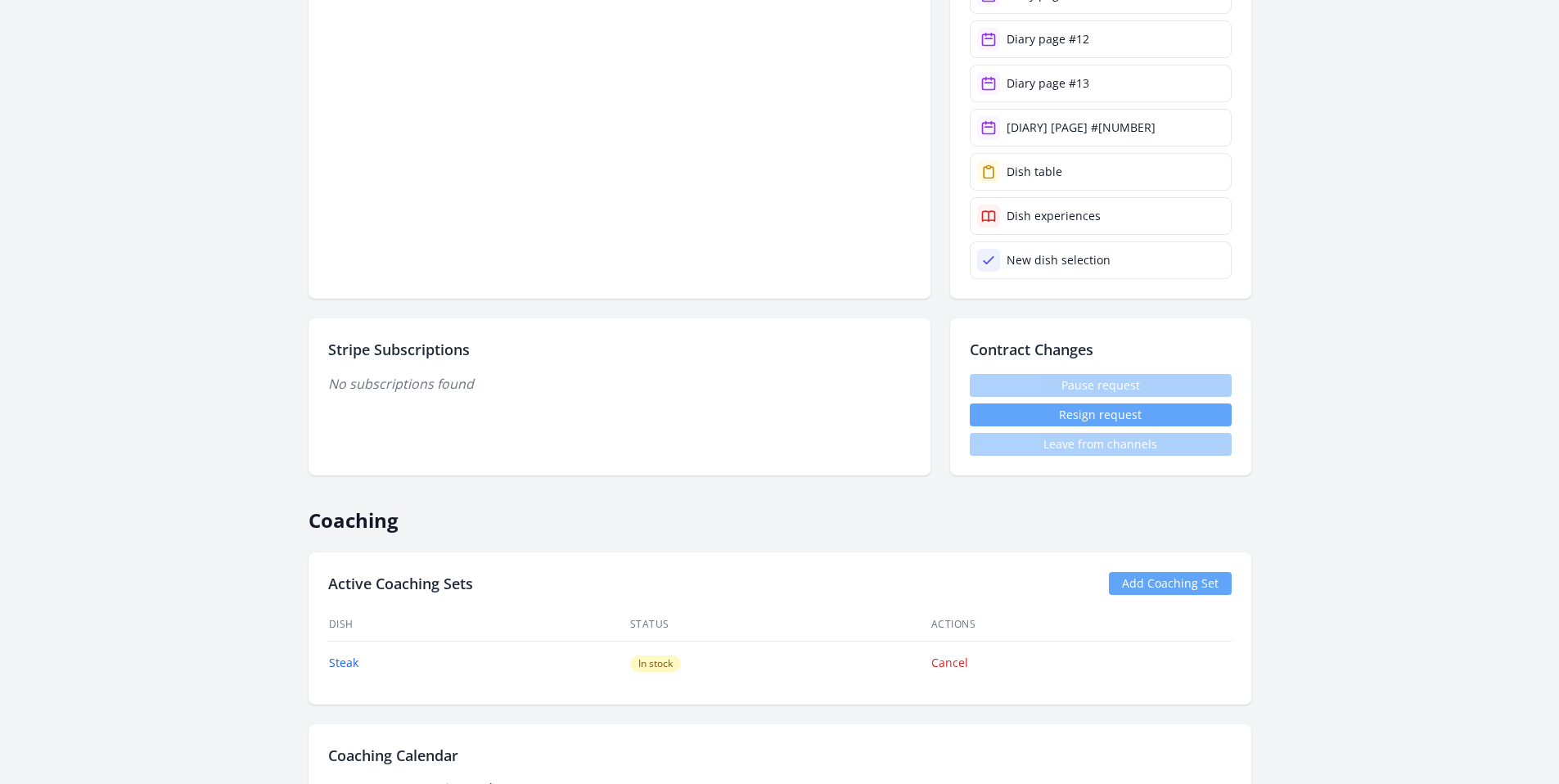 scroll, scrollTop: 1261, scrollLeft: 0, axis: vertical 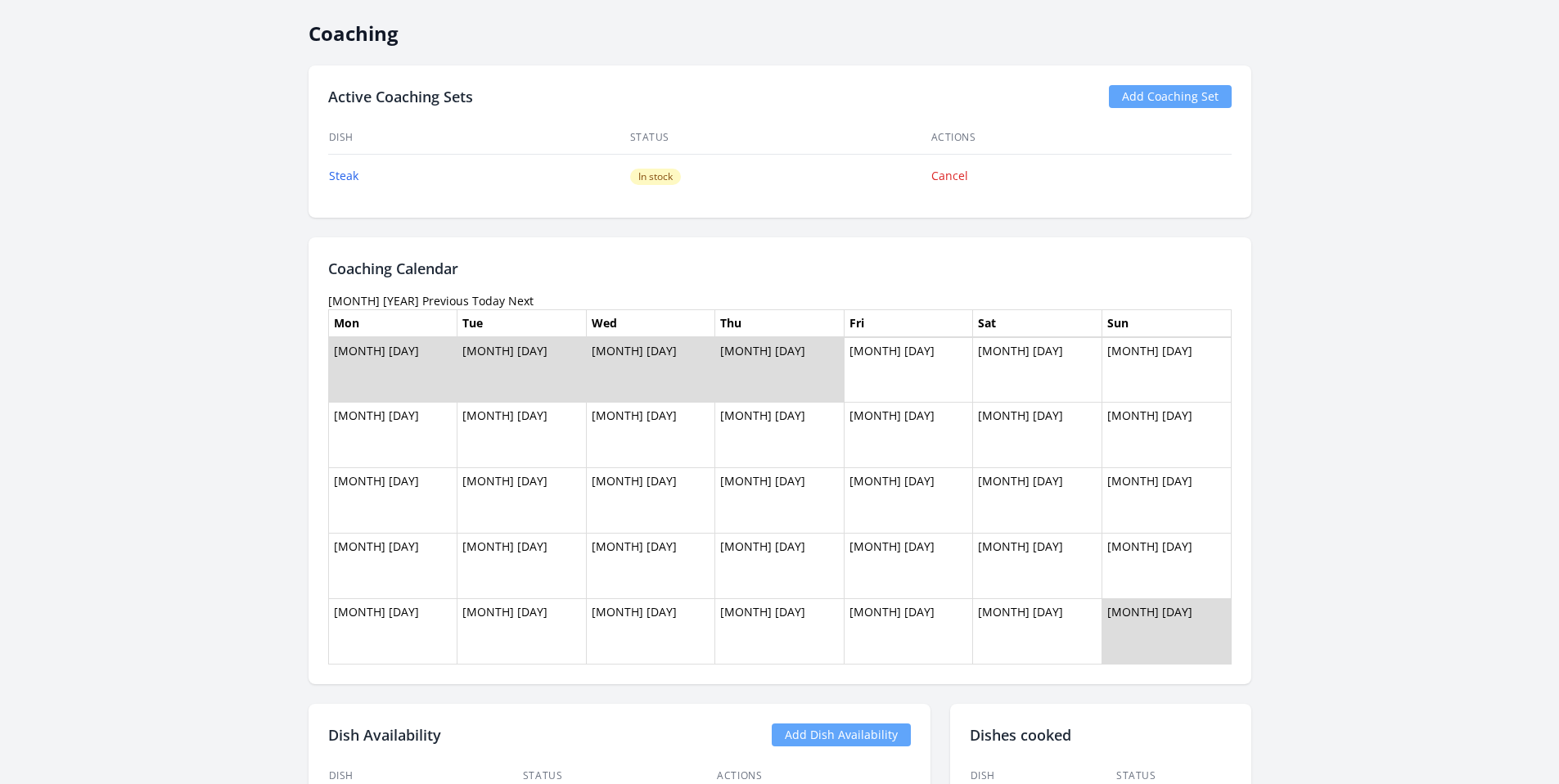 click on "Previous" at bounding box center [445, 300] 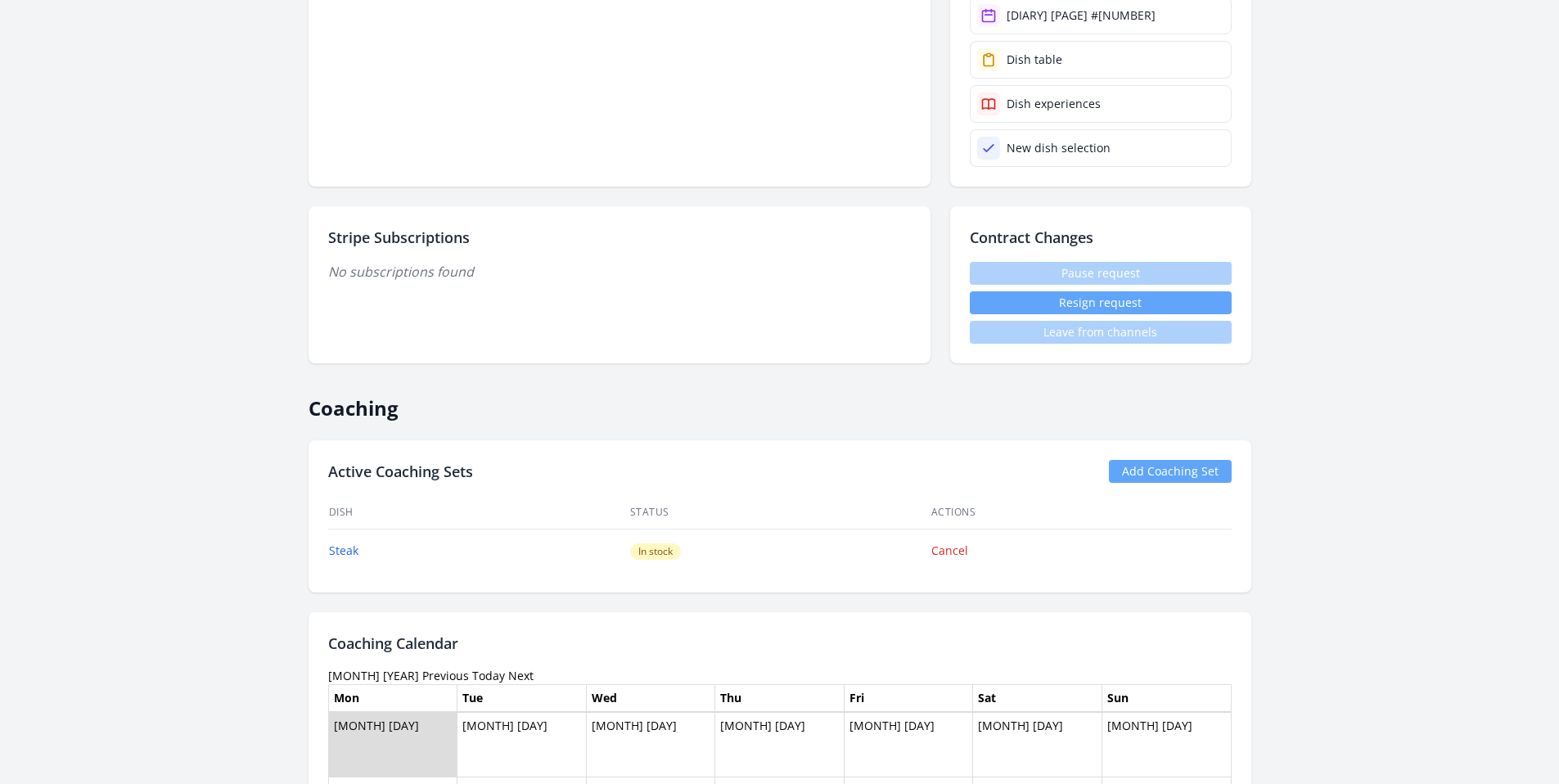 scroll, scrollTop: 1340, scrollLeft: 0, axis: vertical 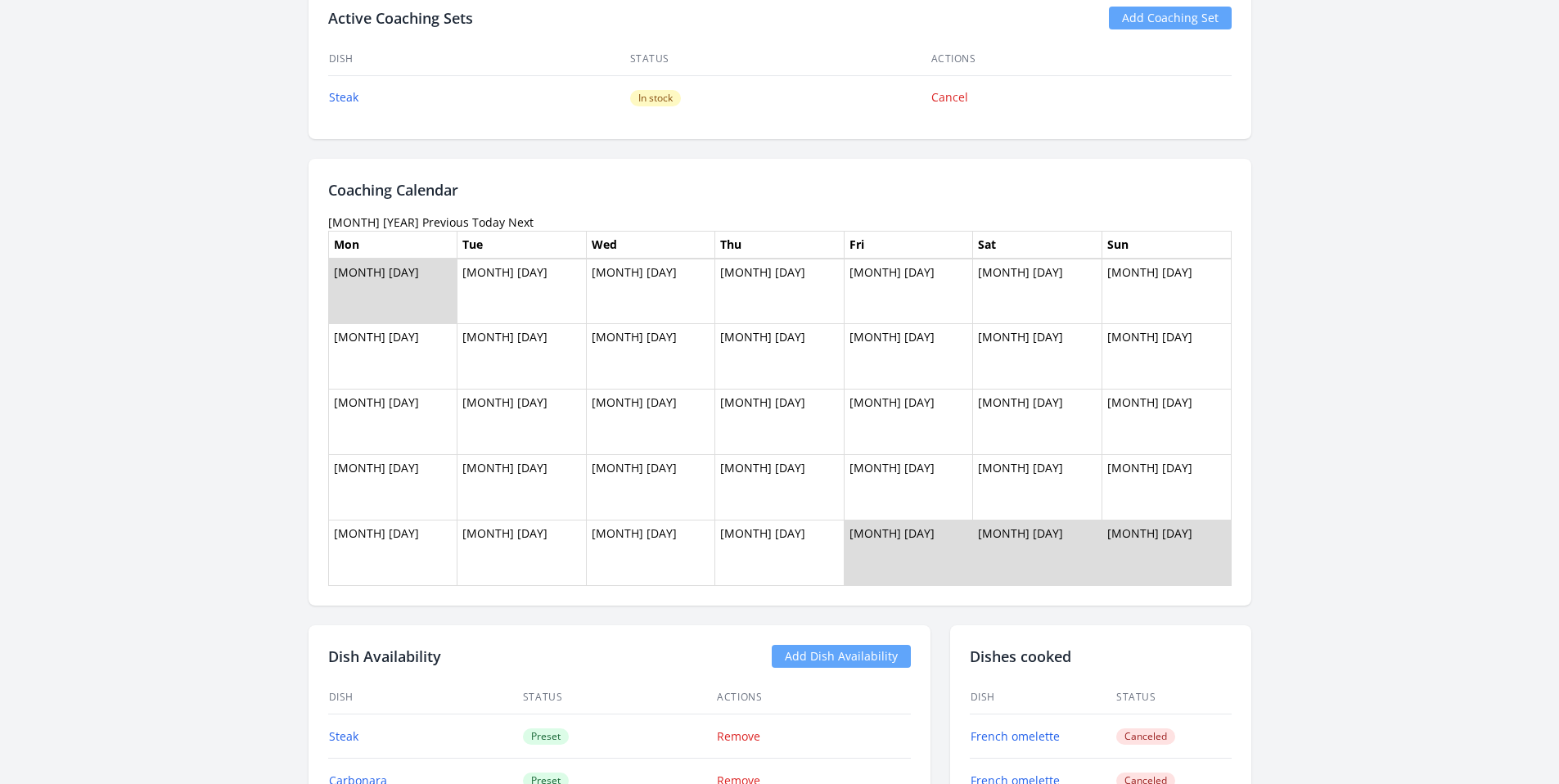 click on "Previous" at bounding box center (445, 222) 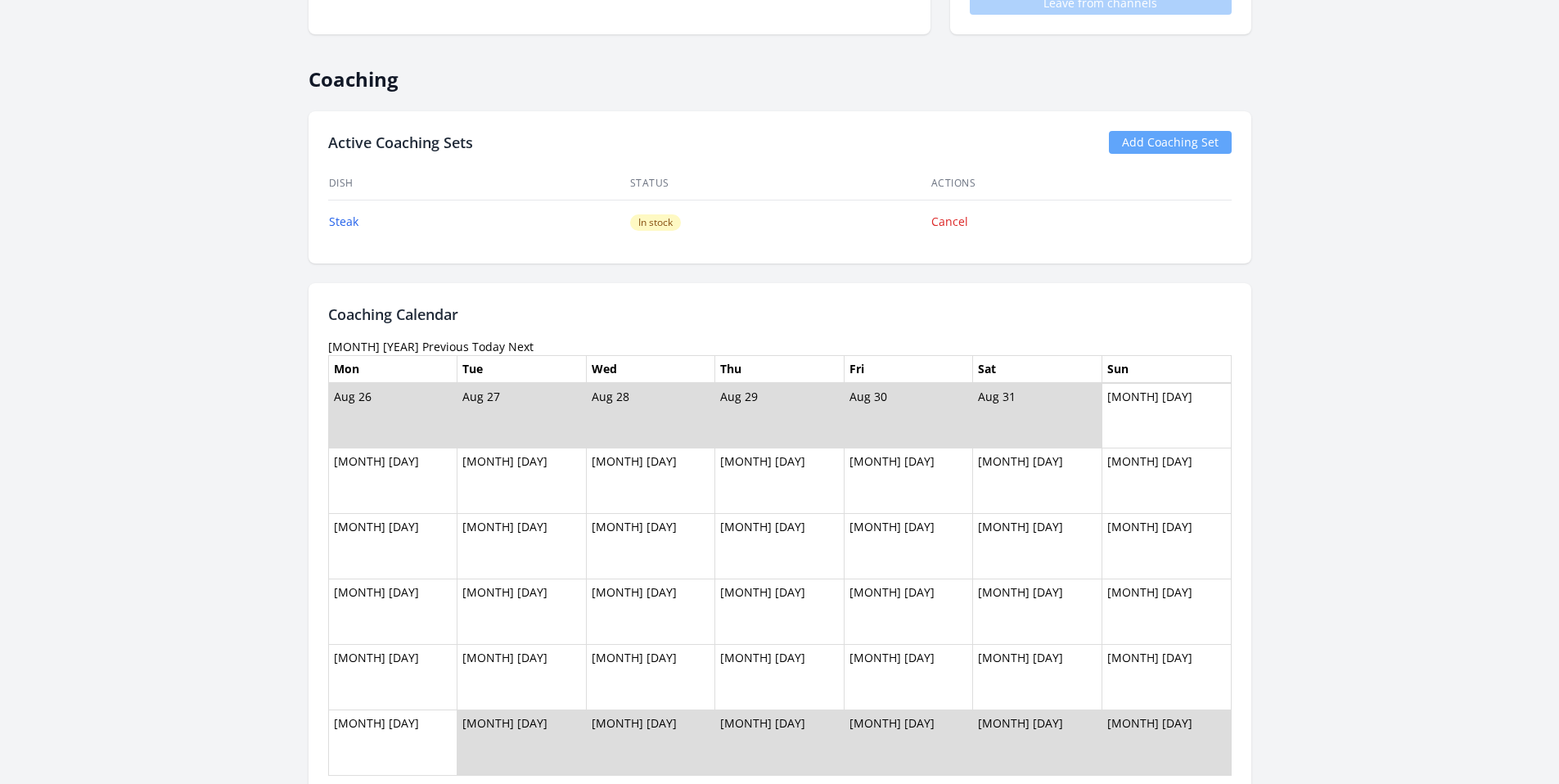 scroll, scrollTop: 1325, scrollLeft: 0, axis: vertical 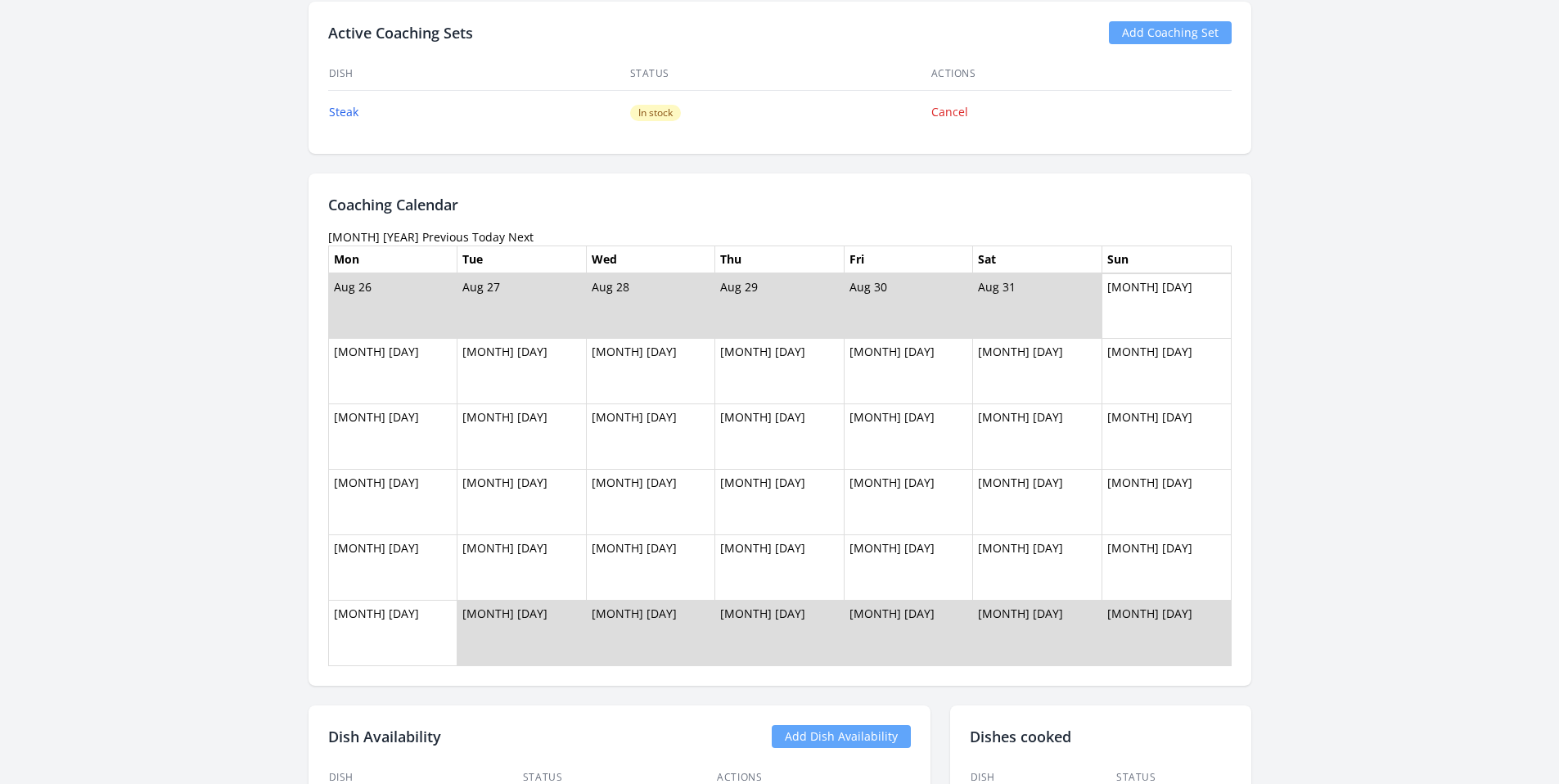 click on "Previous" at bounding box center (445, 237) 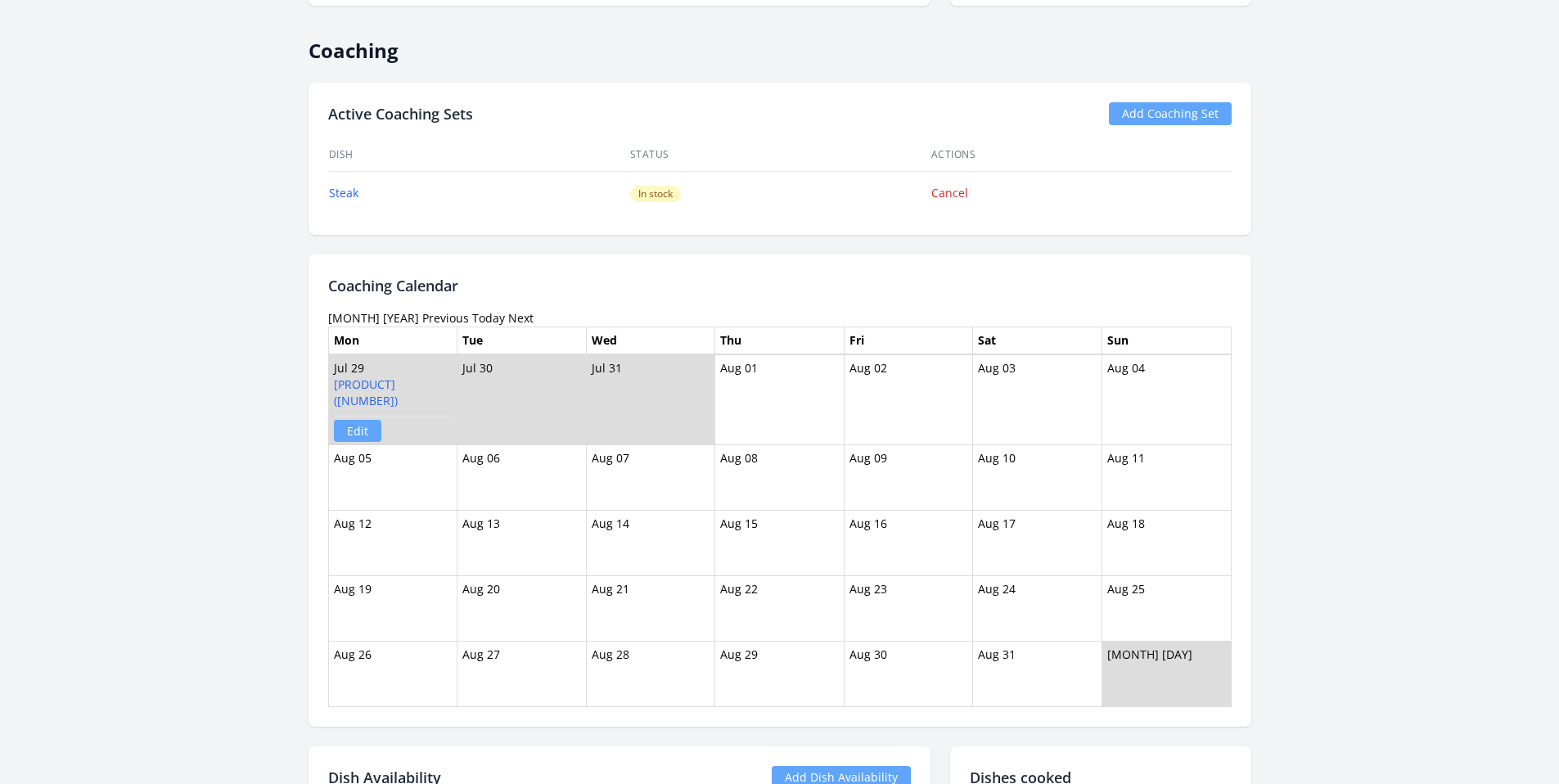 scroll, scrollTop: 1250, scrollLeft: 0, axis: vertical 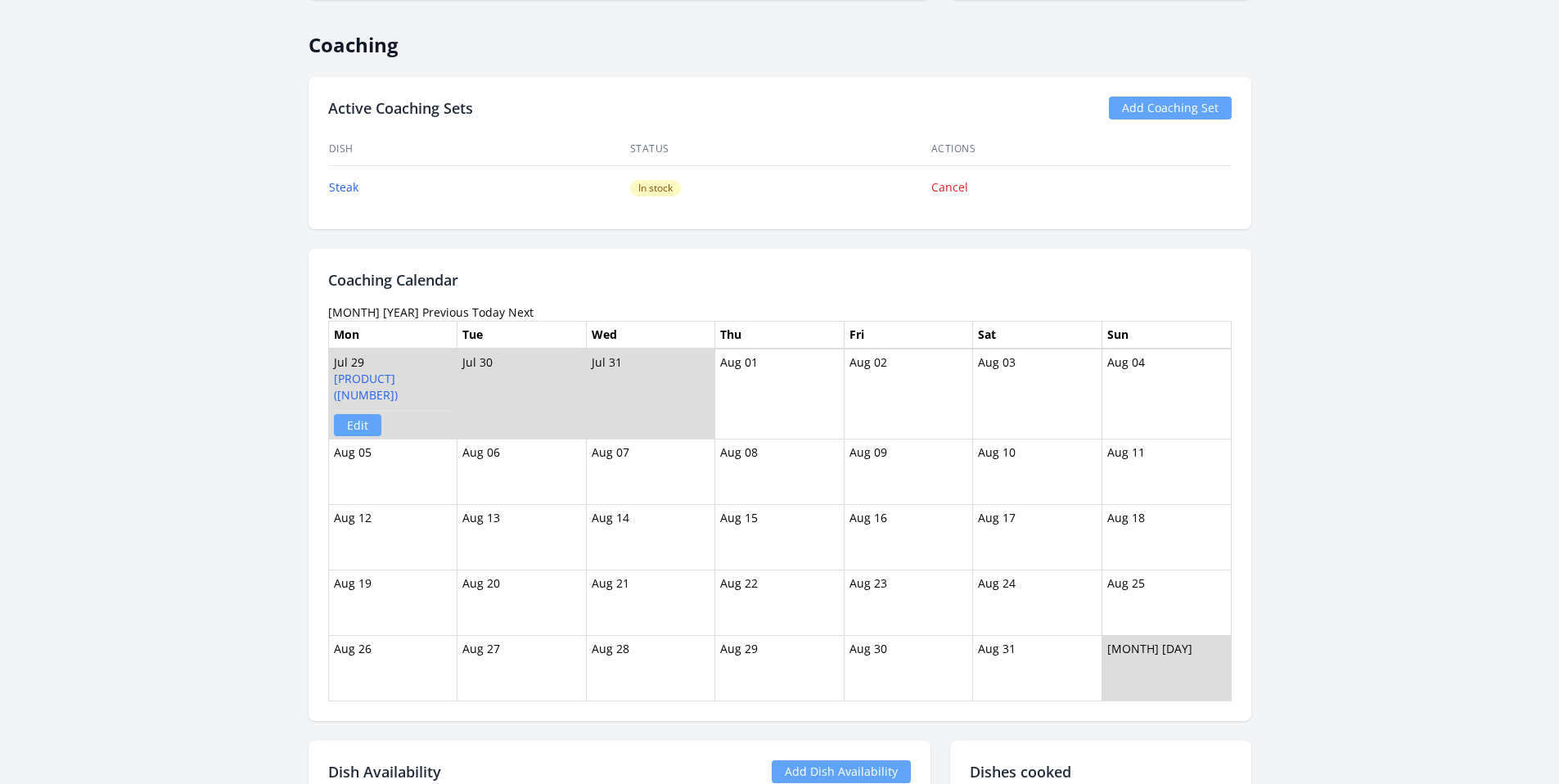click on "Previous" at bounding box center [445, 312] 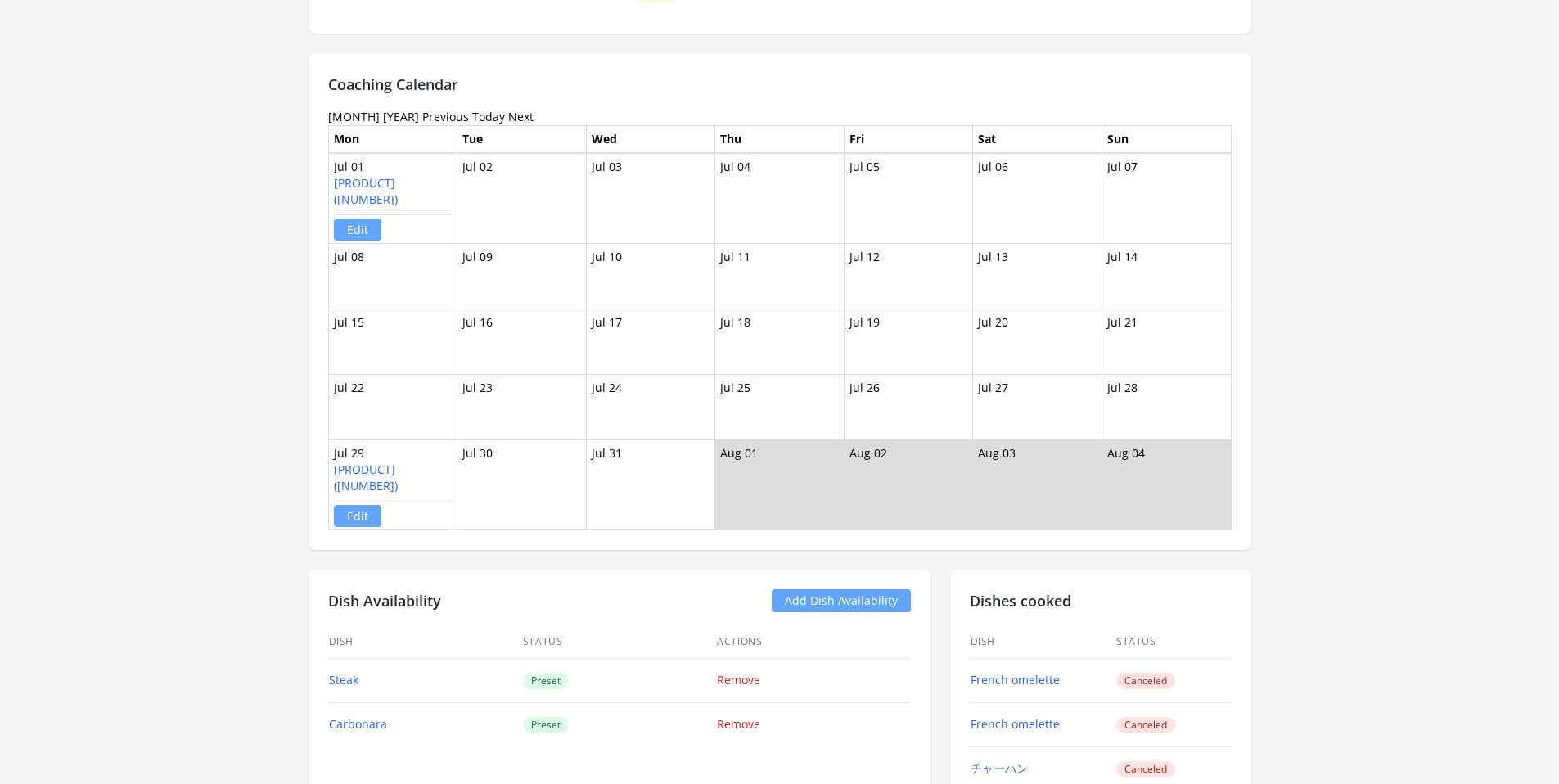 scroll, scrollTop: 1444, scrollLeft: 0, axis: vertical 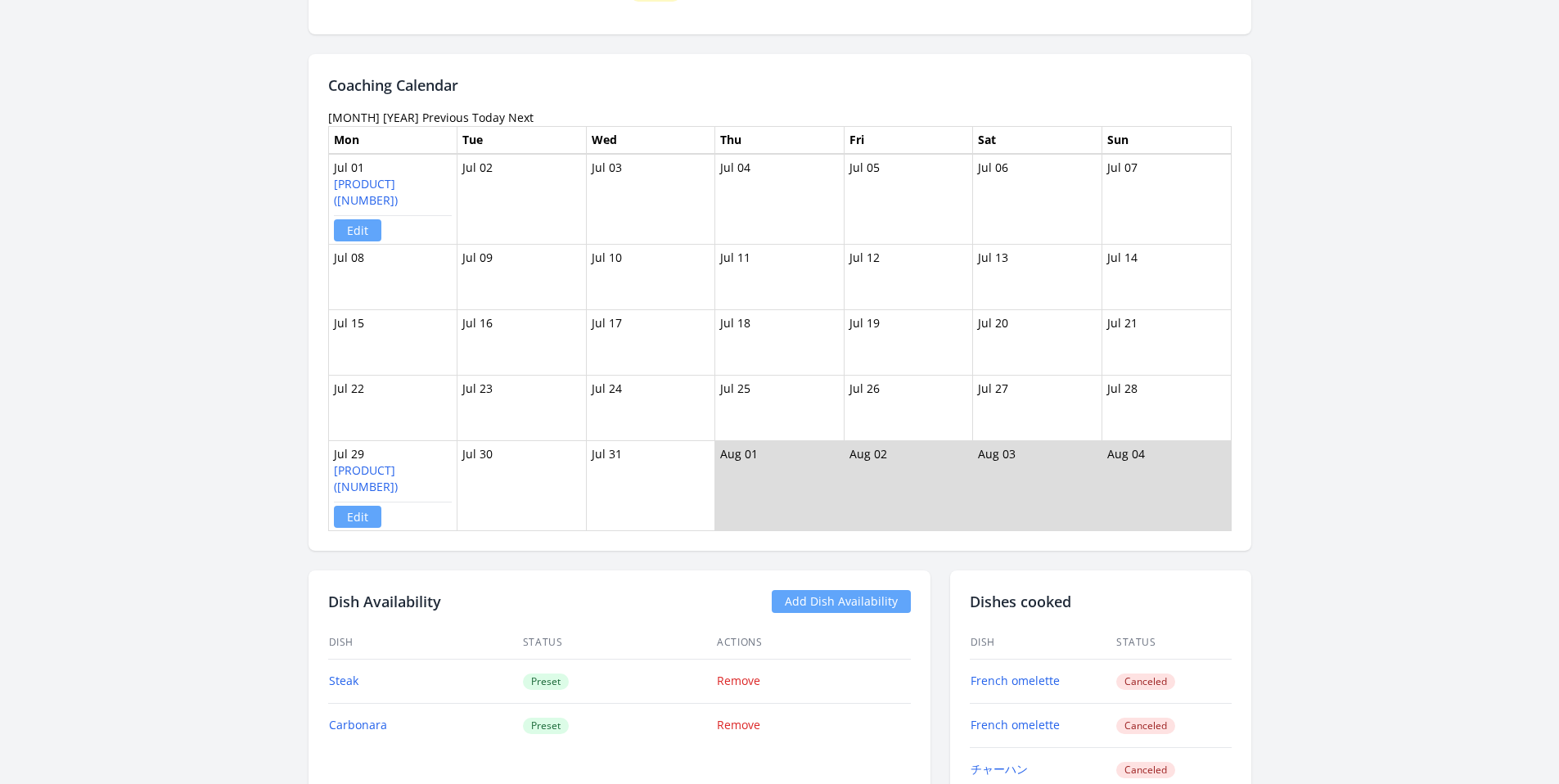 click on "Previous" at bounding box center [445, 117] 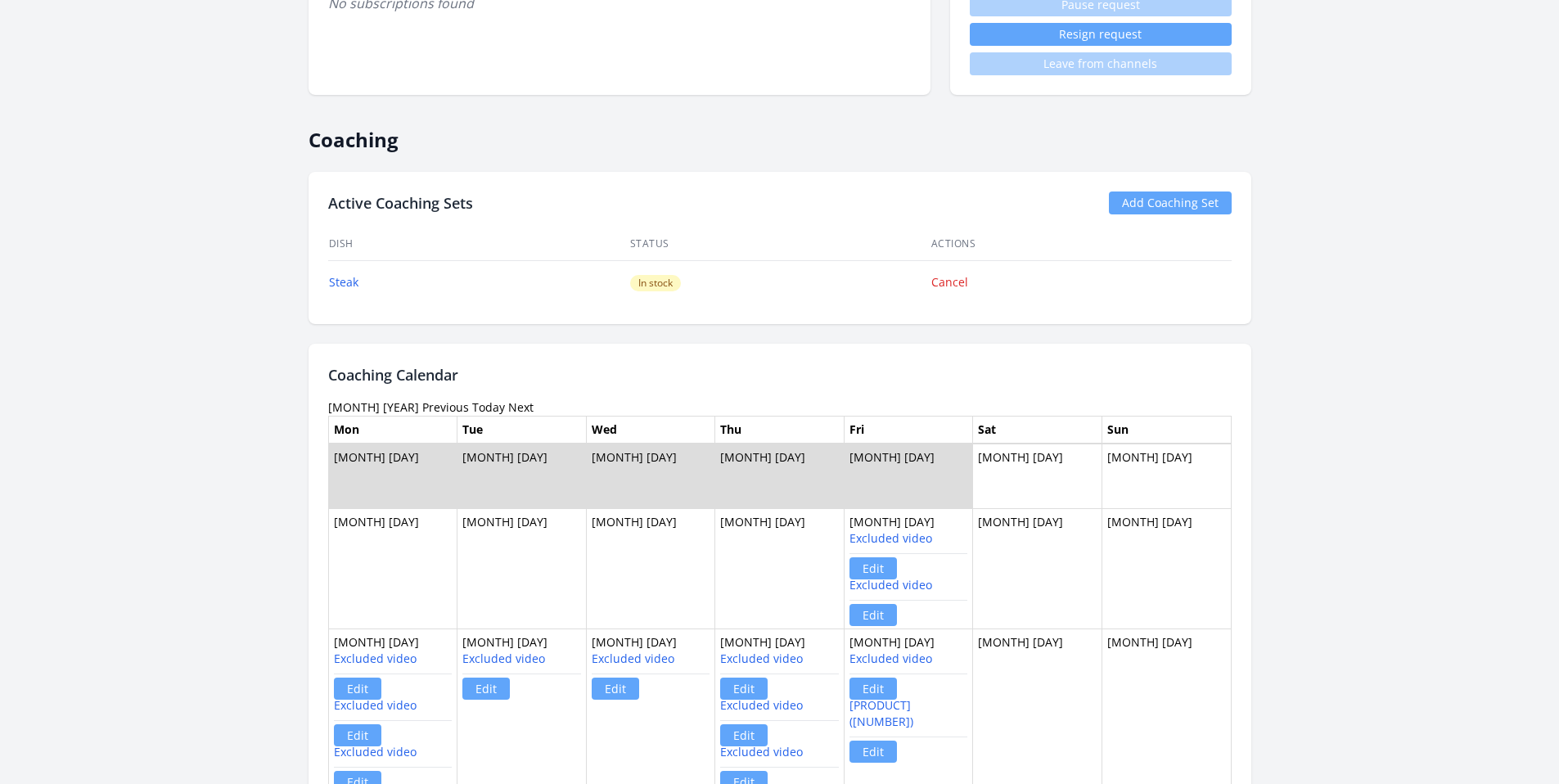 scroll, scrollTop: 1238, scrollLeft: 0, axis: vertical 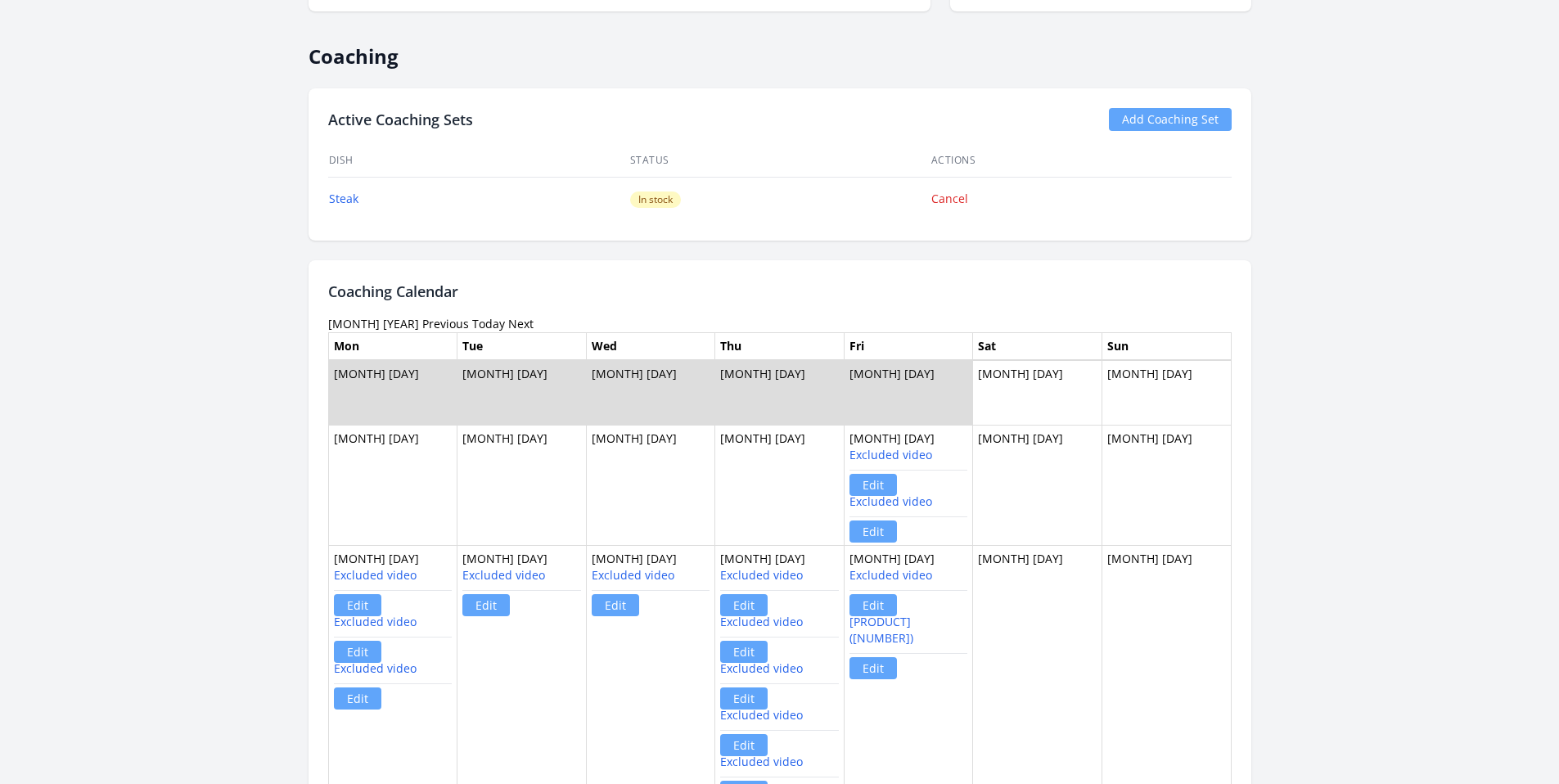 click on "Previous" at bounding box center [445, 323] 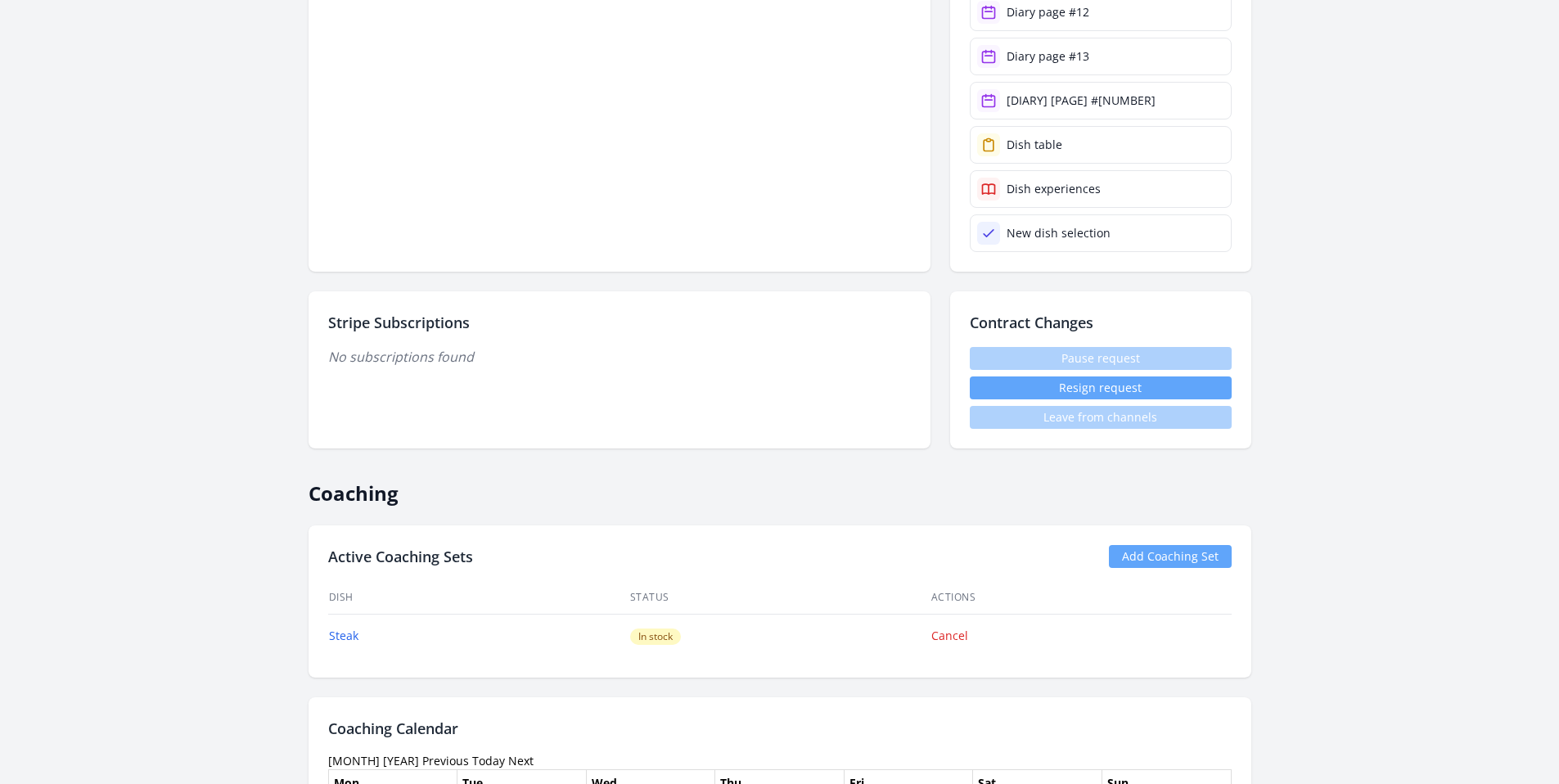 scroll, scrollTop: 1252, scrollLeft: 0, axis: vertical 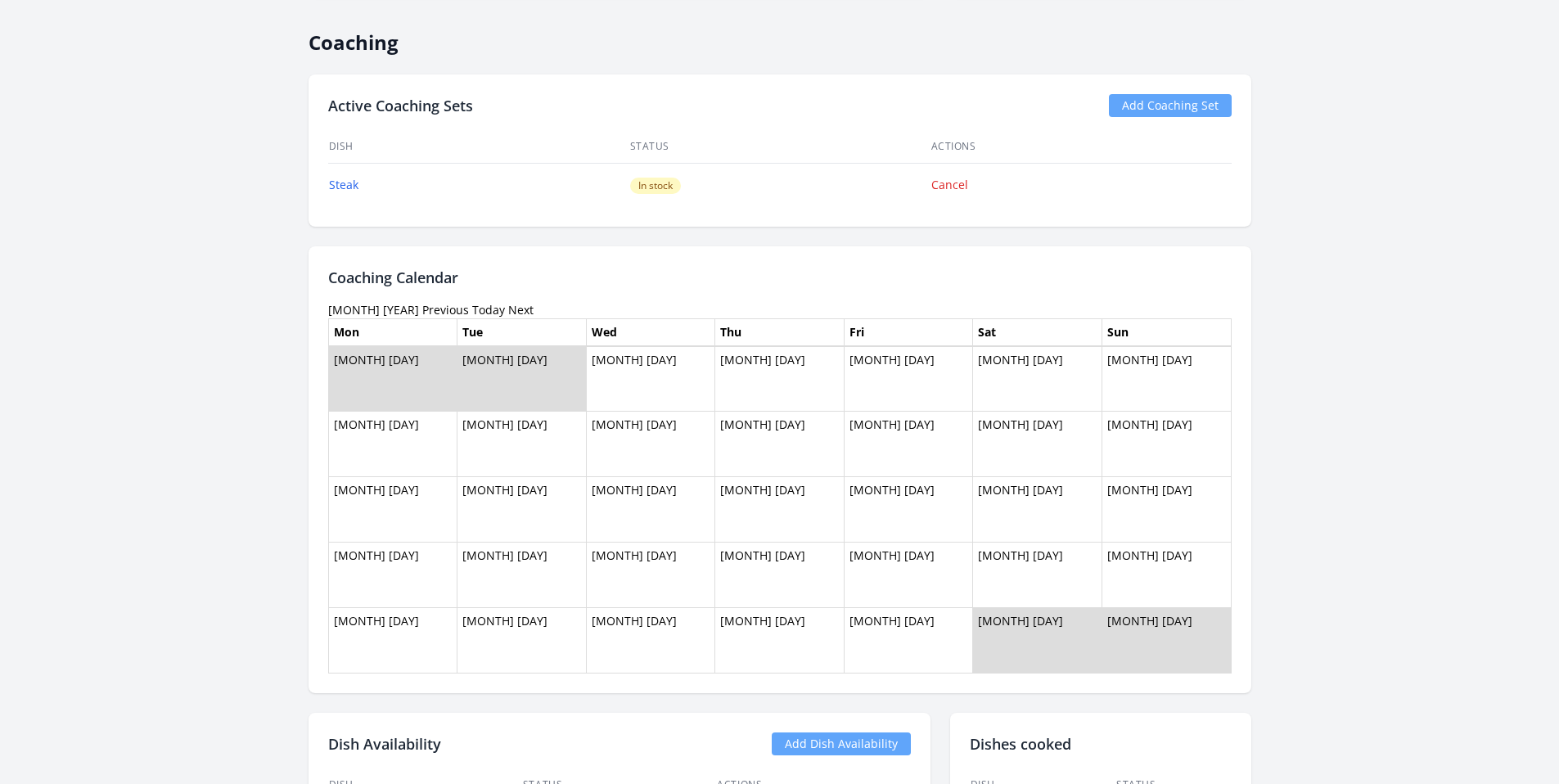 click on "Next" at bounding box center (520, 309) 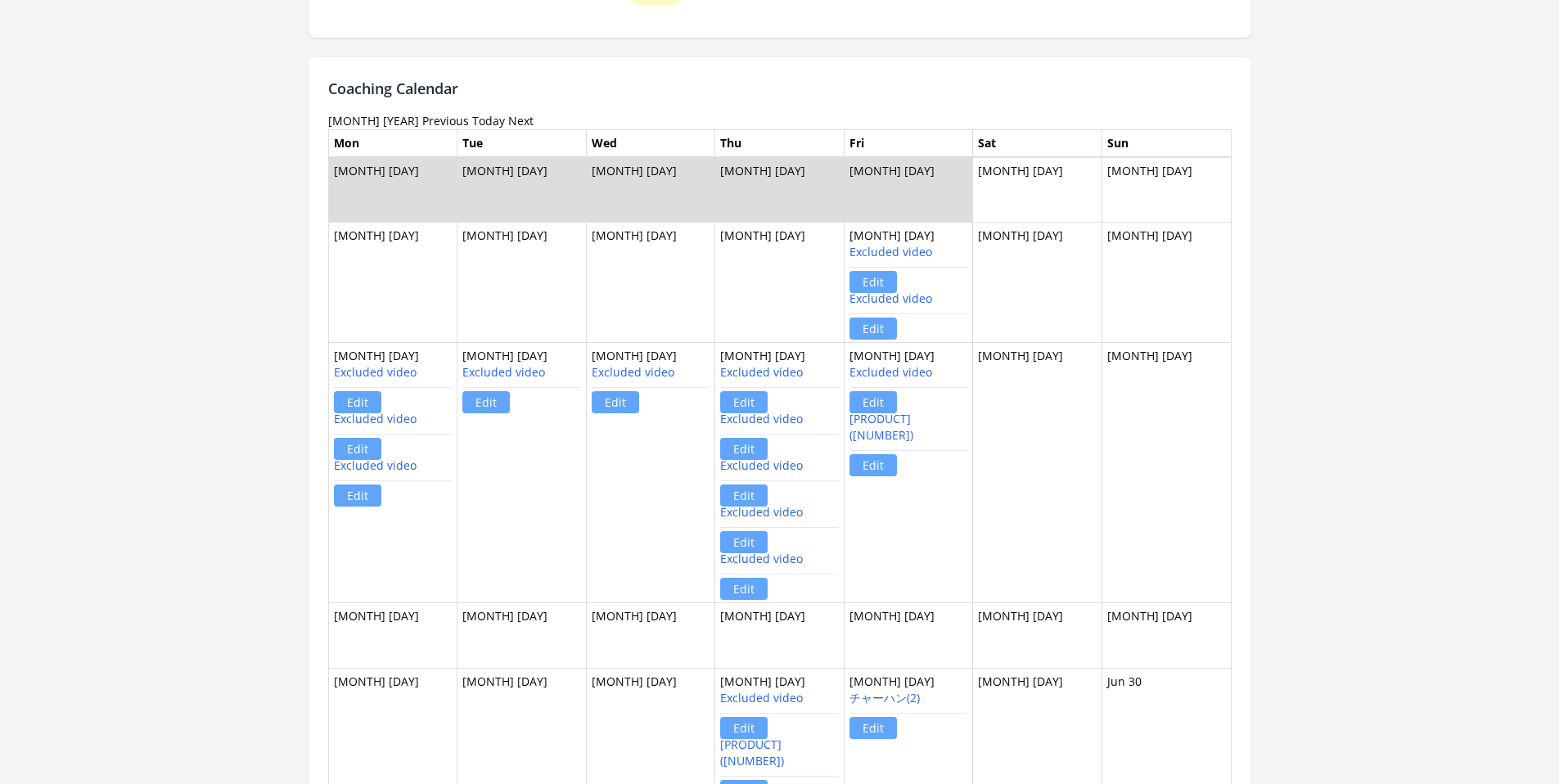 scroll, scrollTop: 1443, scrollLeft: 0, axis: vertical 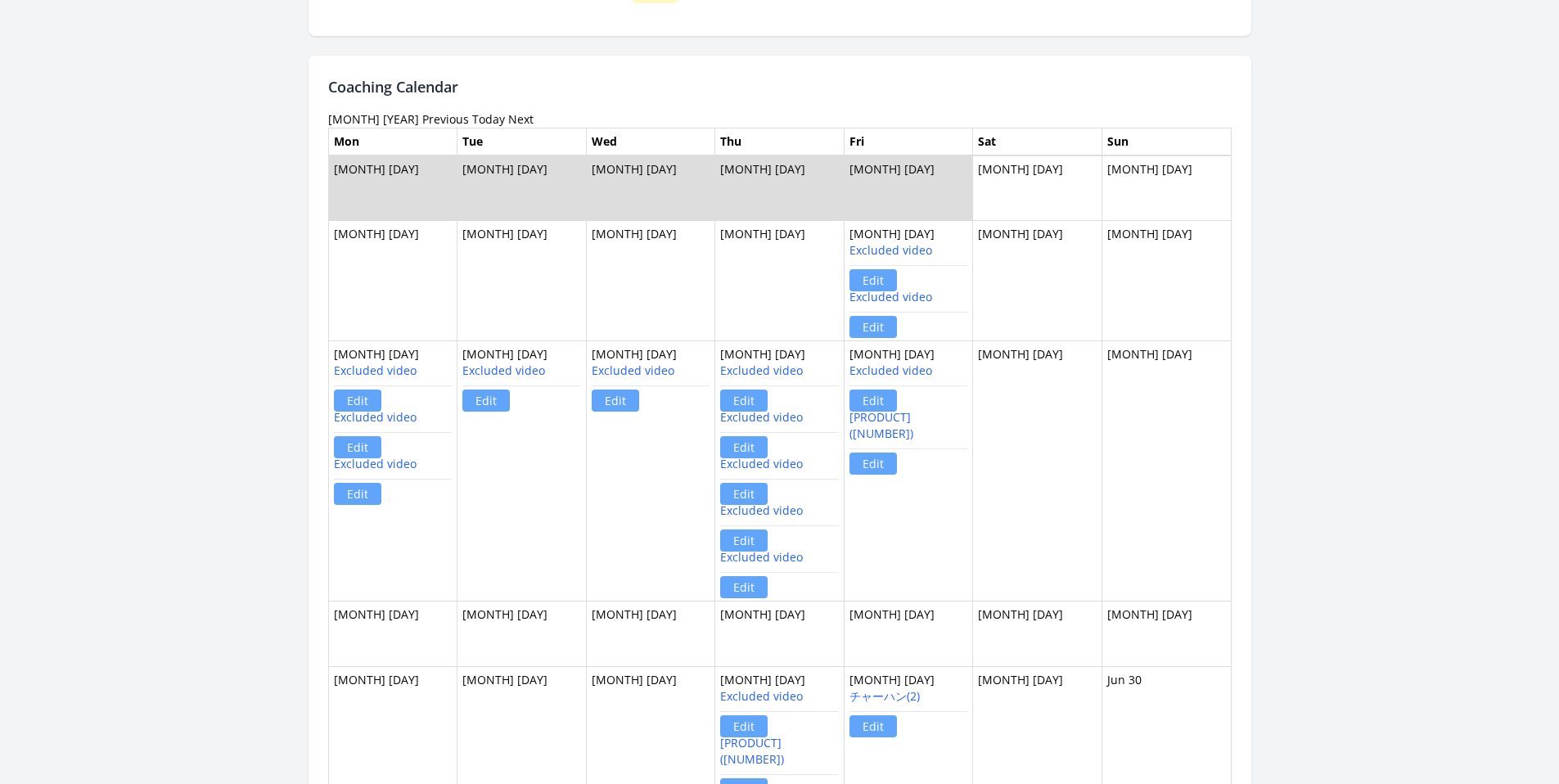 click on "Next" at bounding box center (520, 119) 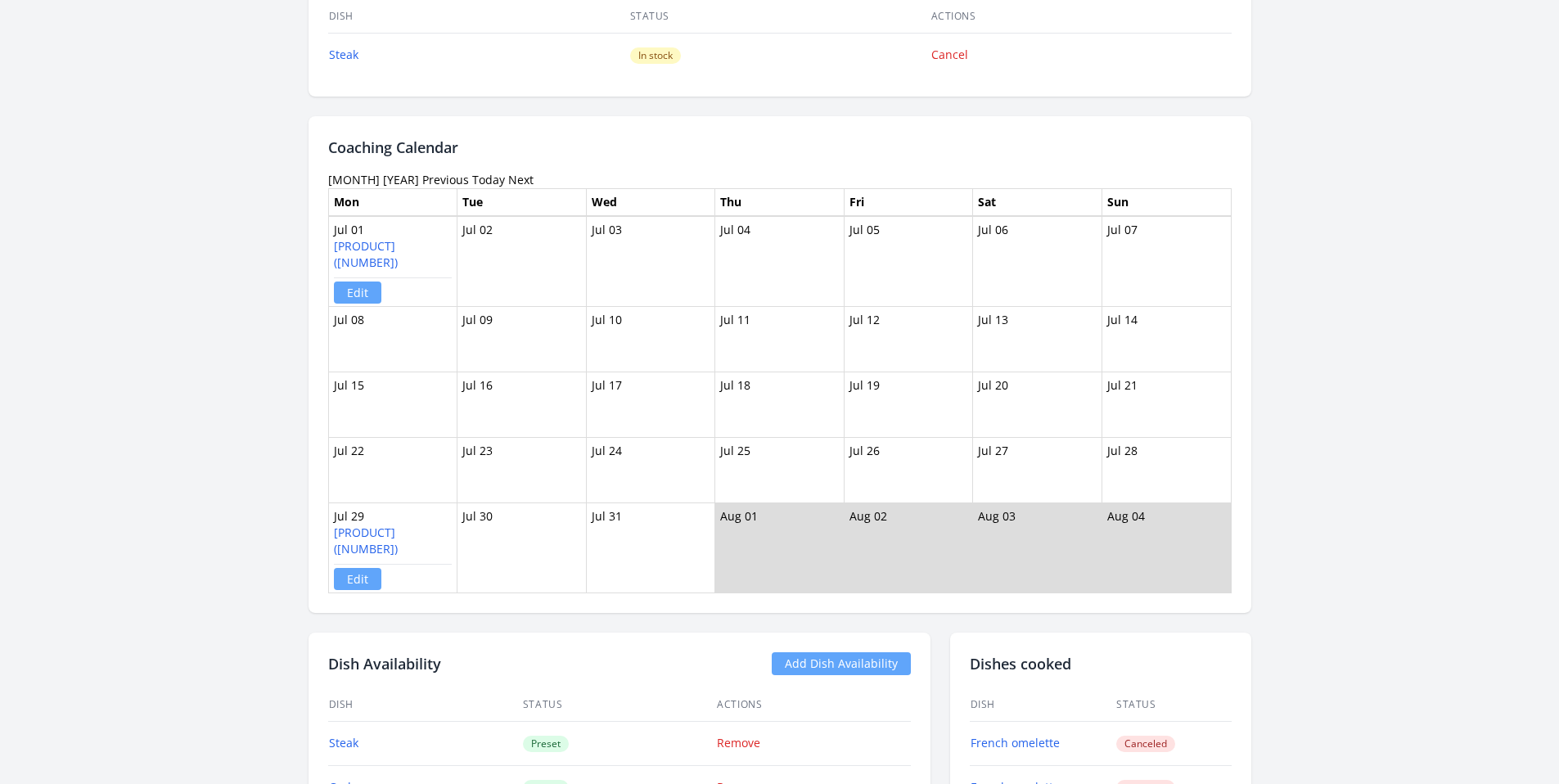 scroll, scrollTop: 1417, scrollLeft: 0, axis: vertical 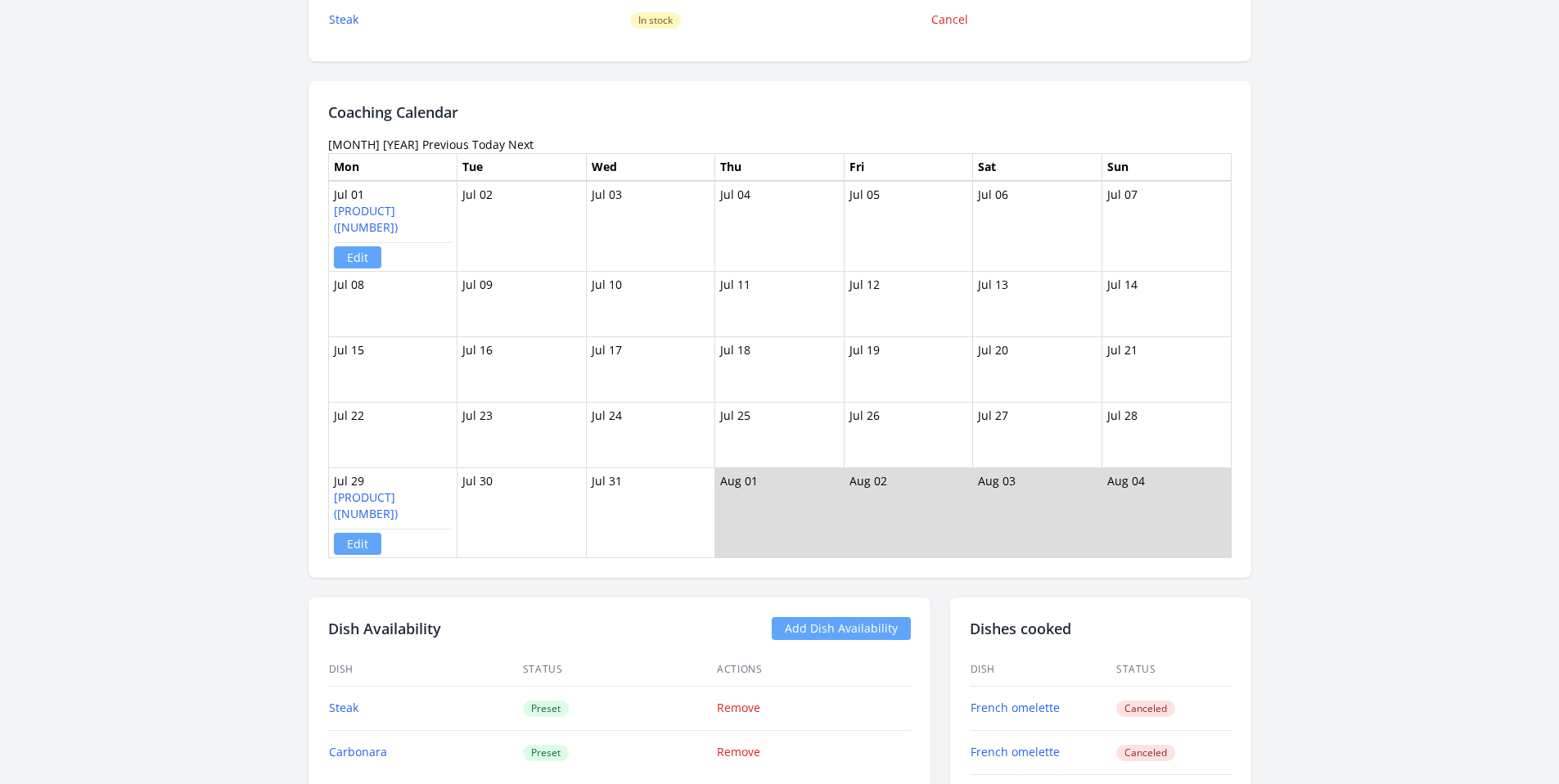 click on "Previous" at bounding box center (445, 144) 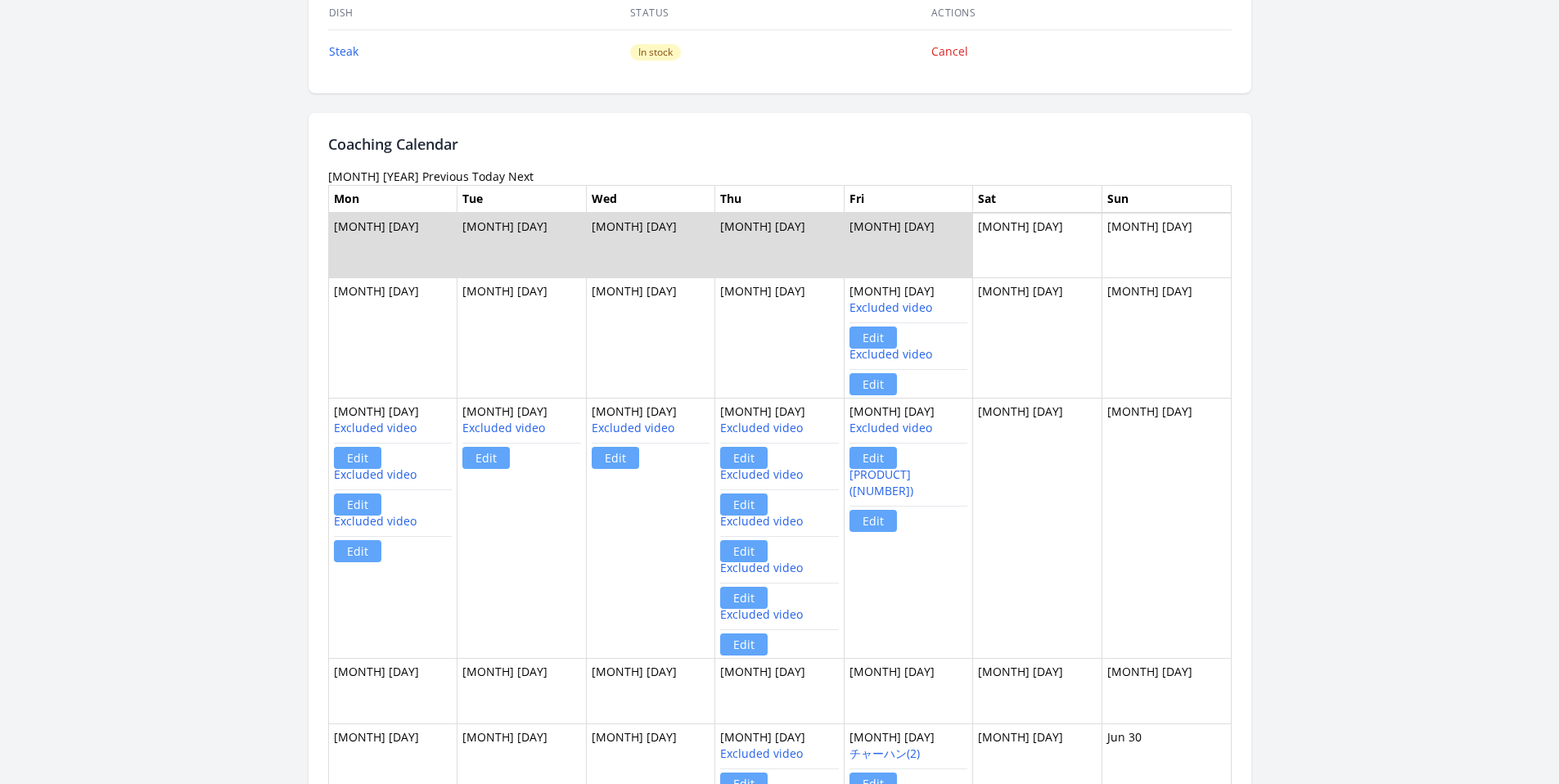 scroll, scrollTop: 1422, scrollLeft: 0, axis: vertical 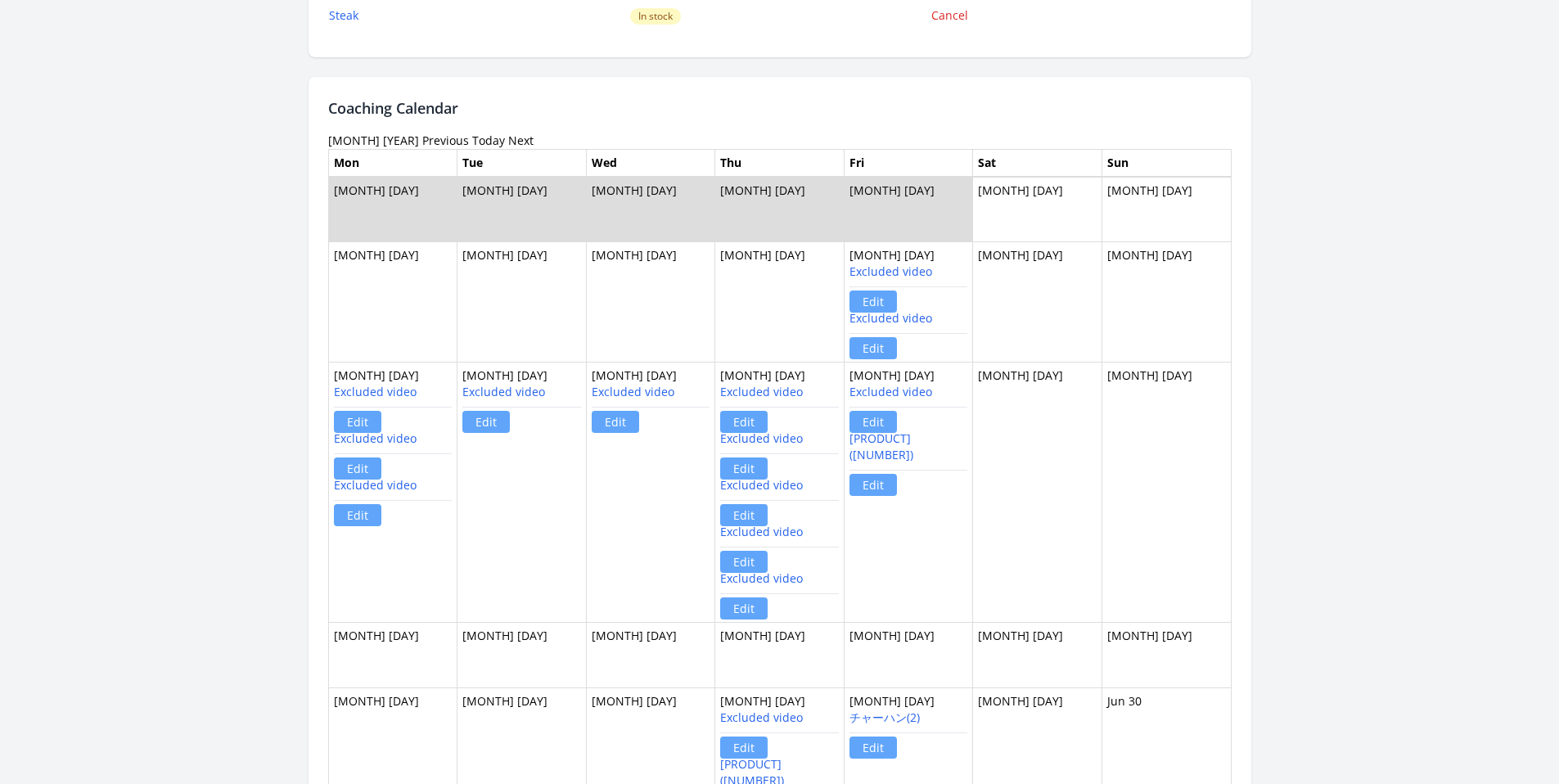 click on "Previous" at bounding box center [445, 140] 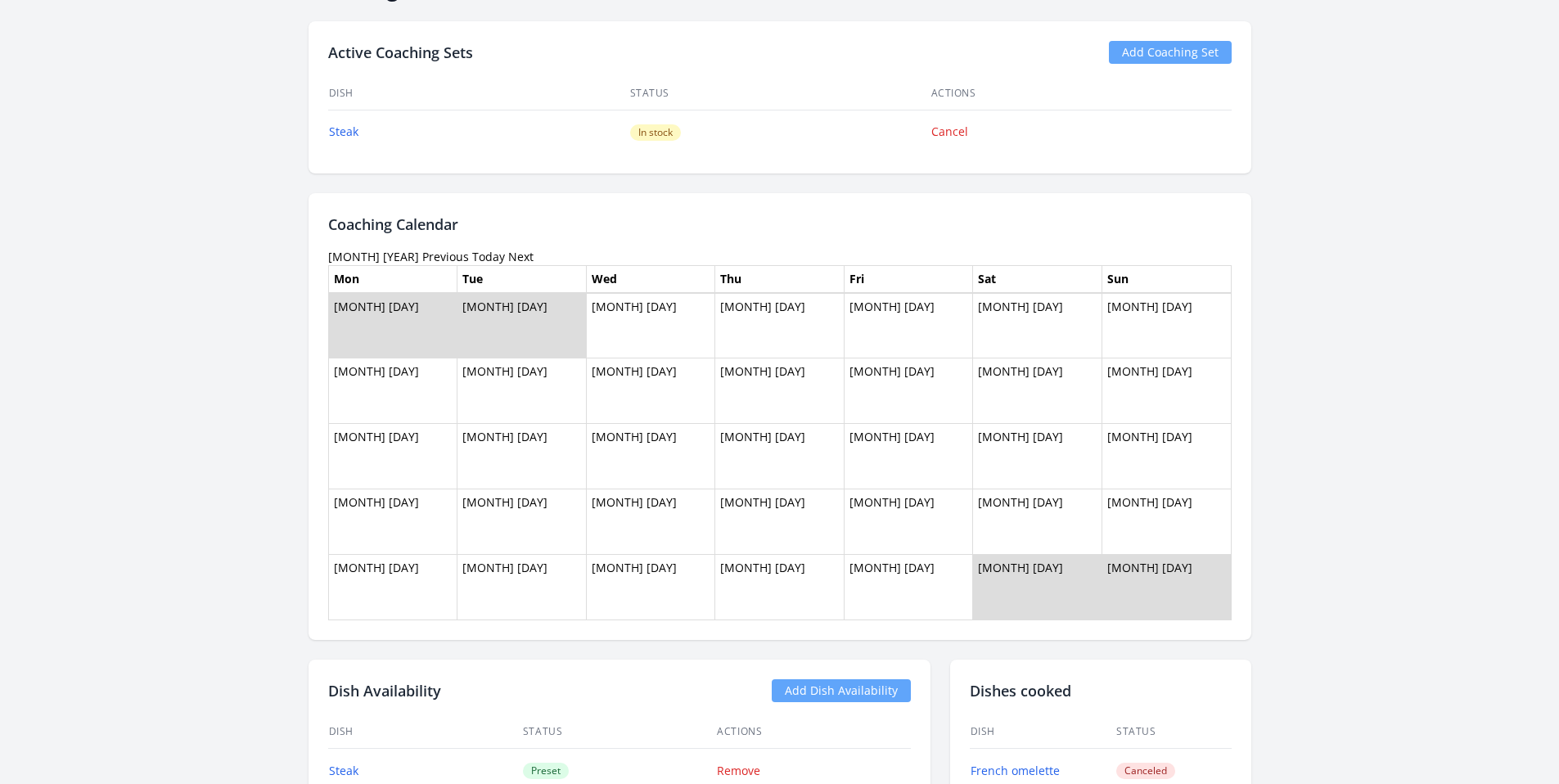 scroll, scrollTop: 1304, scrollLeft: 0, axis: vertical 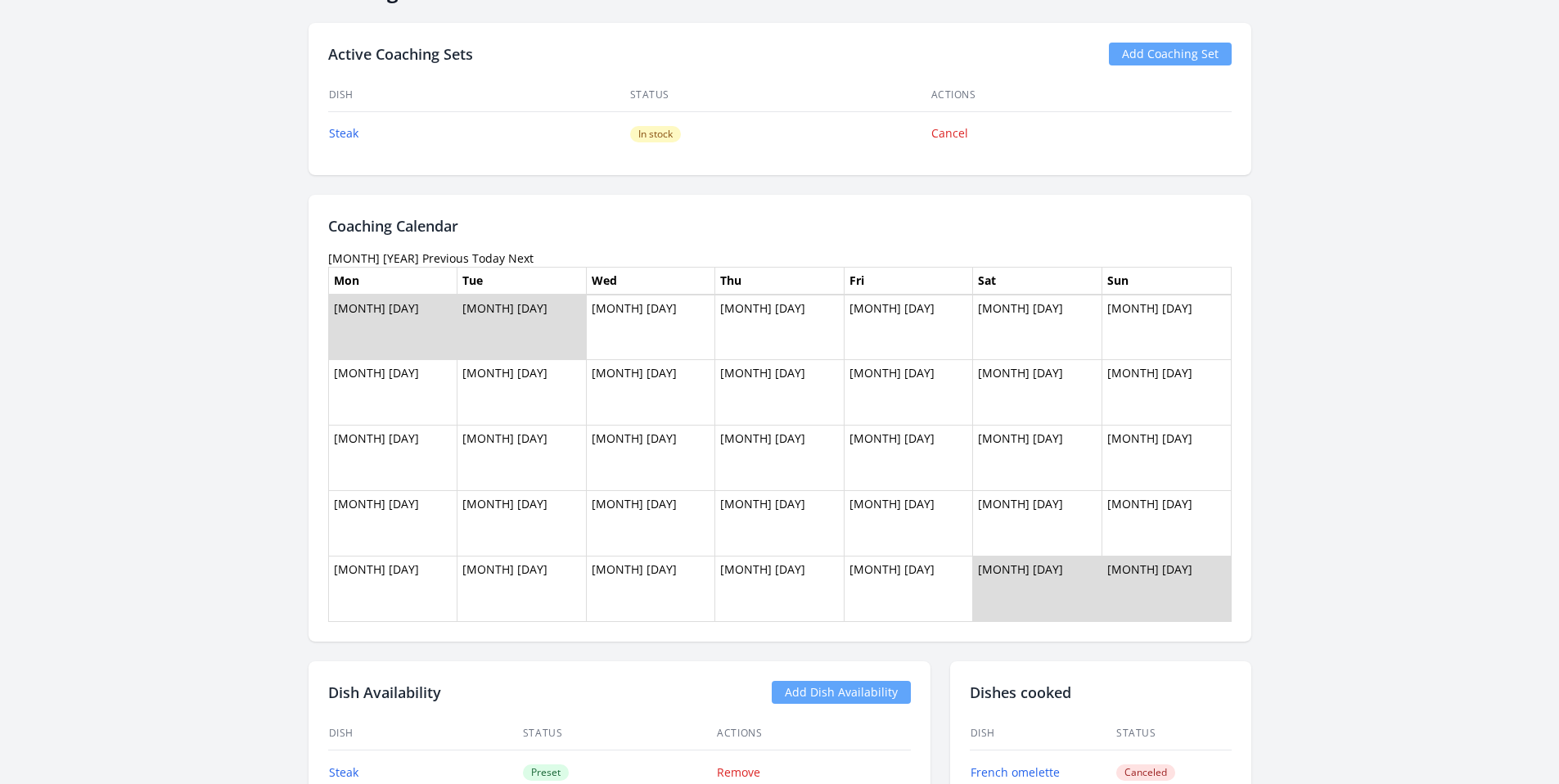 click on "Previous" at bounding box center (445, 258) 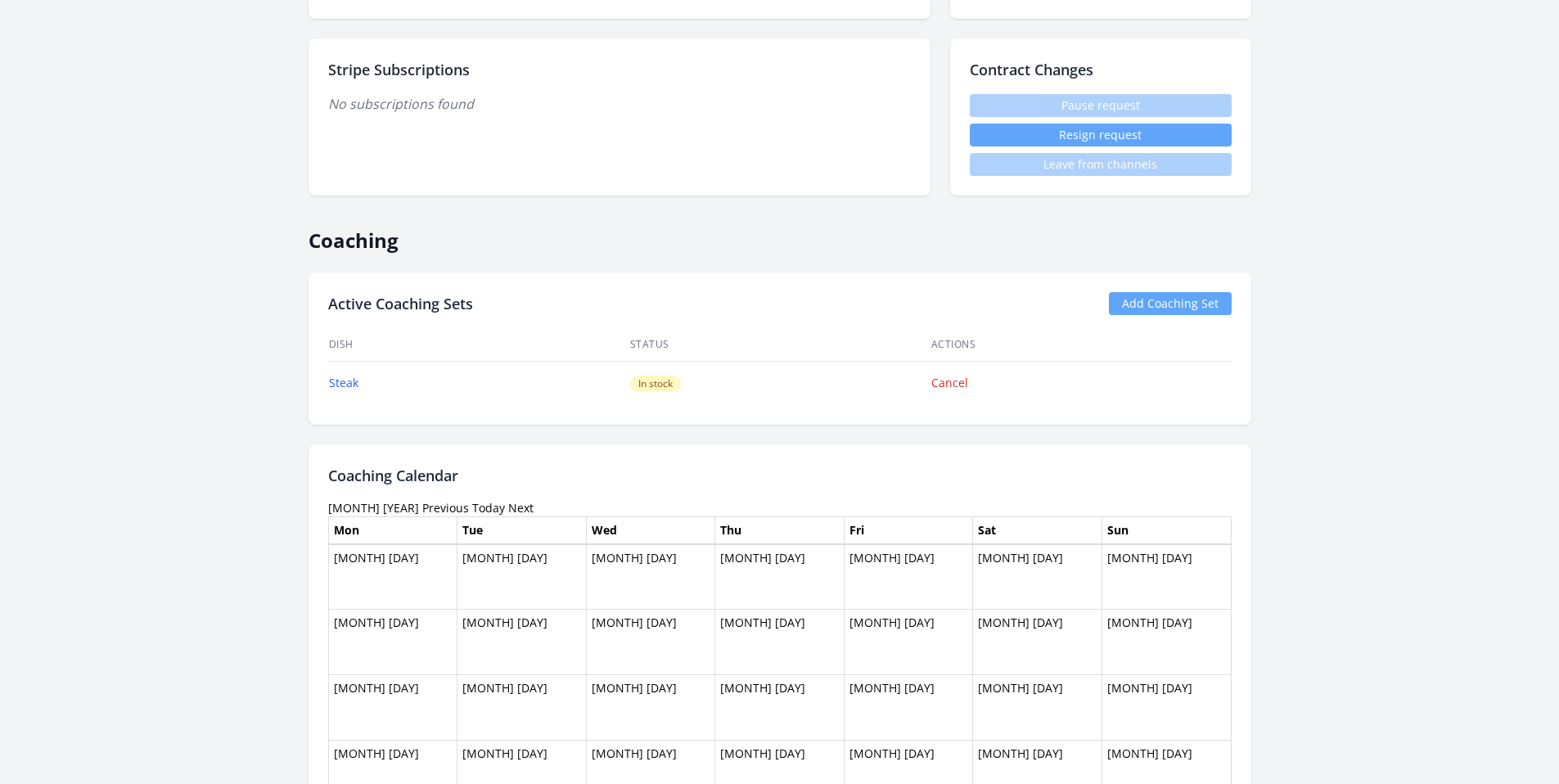 scroll, scrollTop: 1335, scrollLeft: 0, axis: vertical 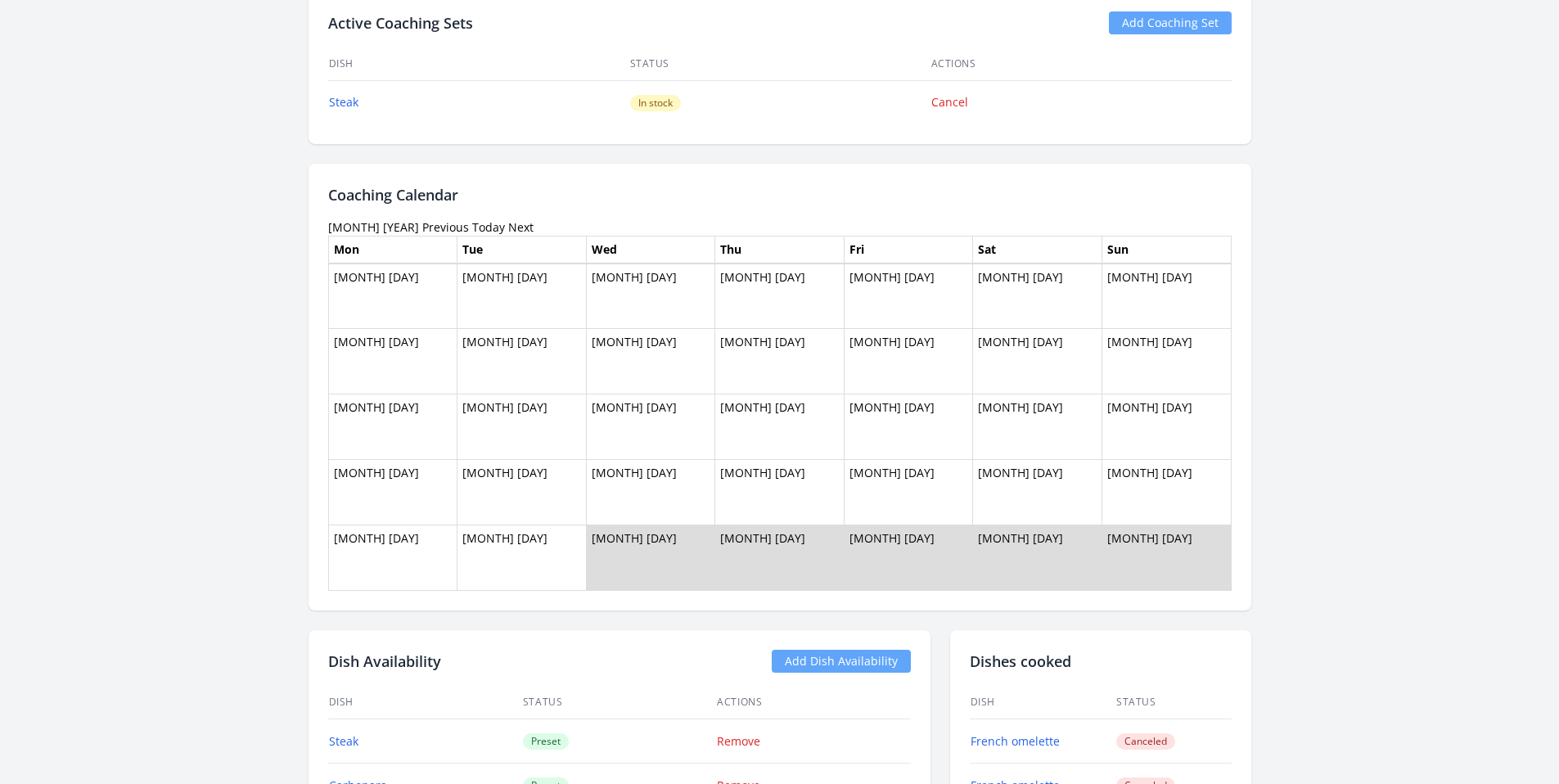 click on "Previous" at bounding box center (445, 227) 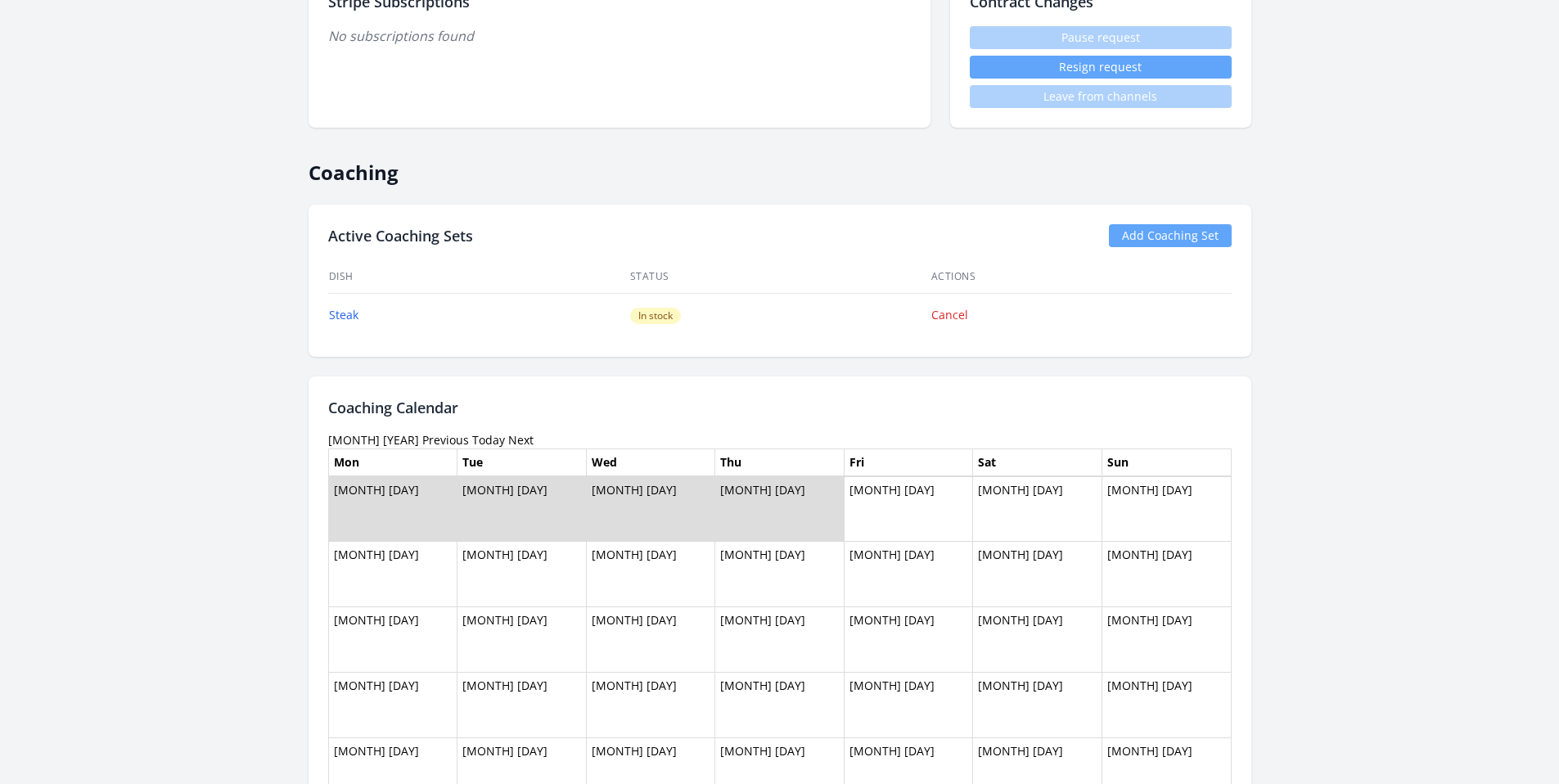 scroll, scrollTop: 1086, scrollLeft: 0, axis: vertical 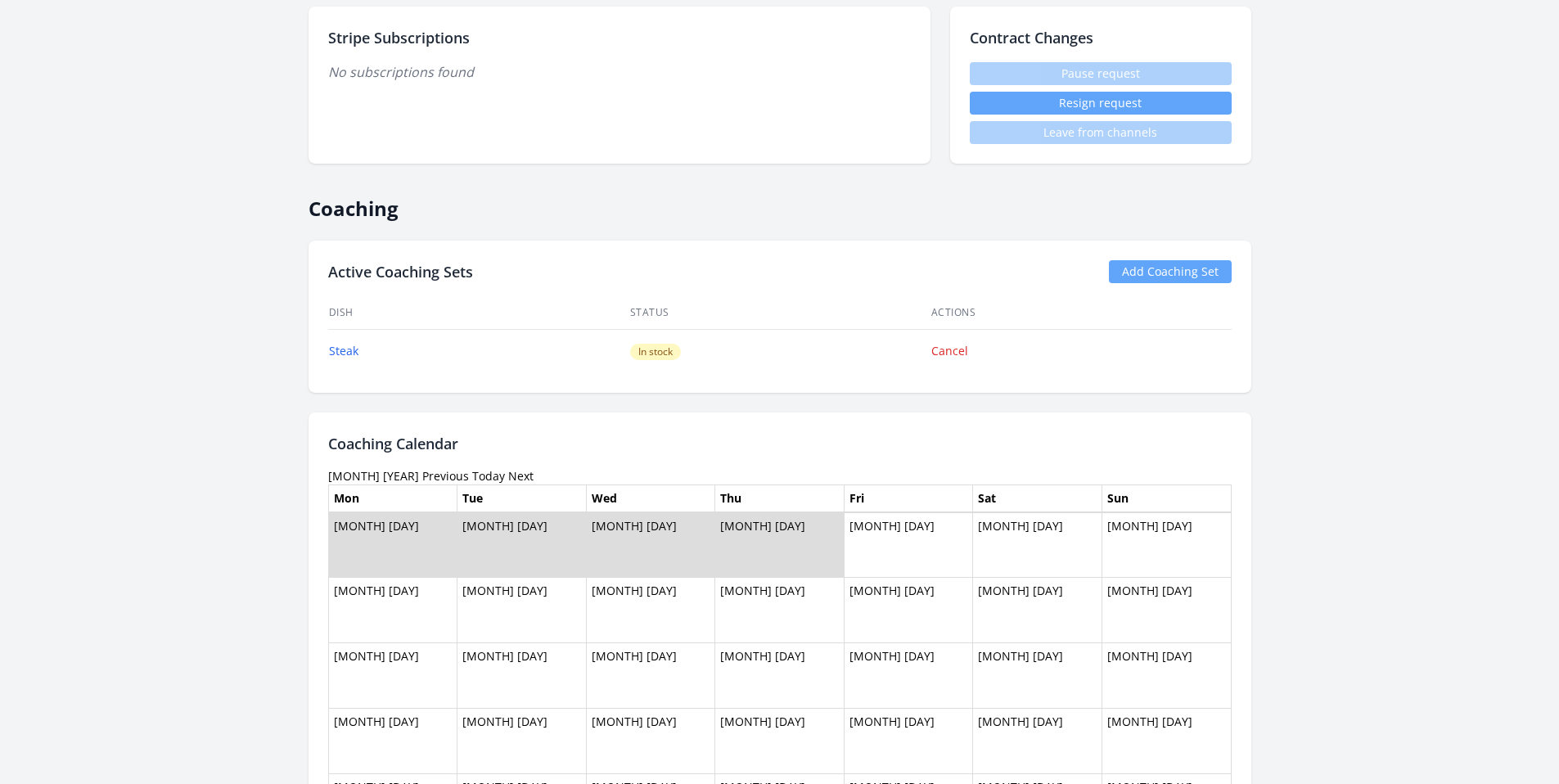 click on "Next" at bounding box center [520, 475] 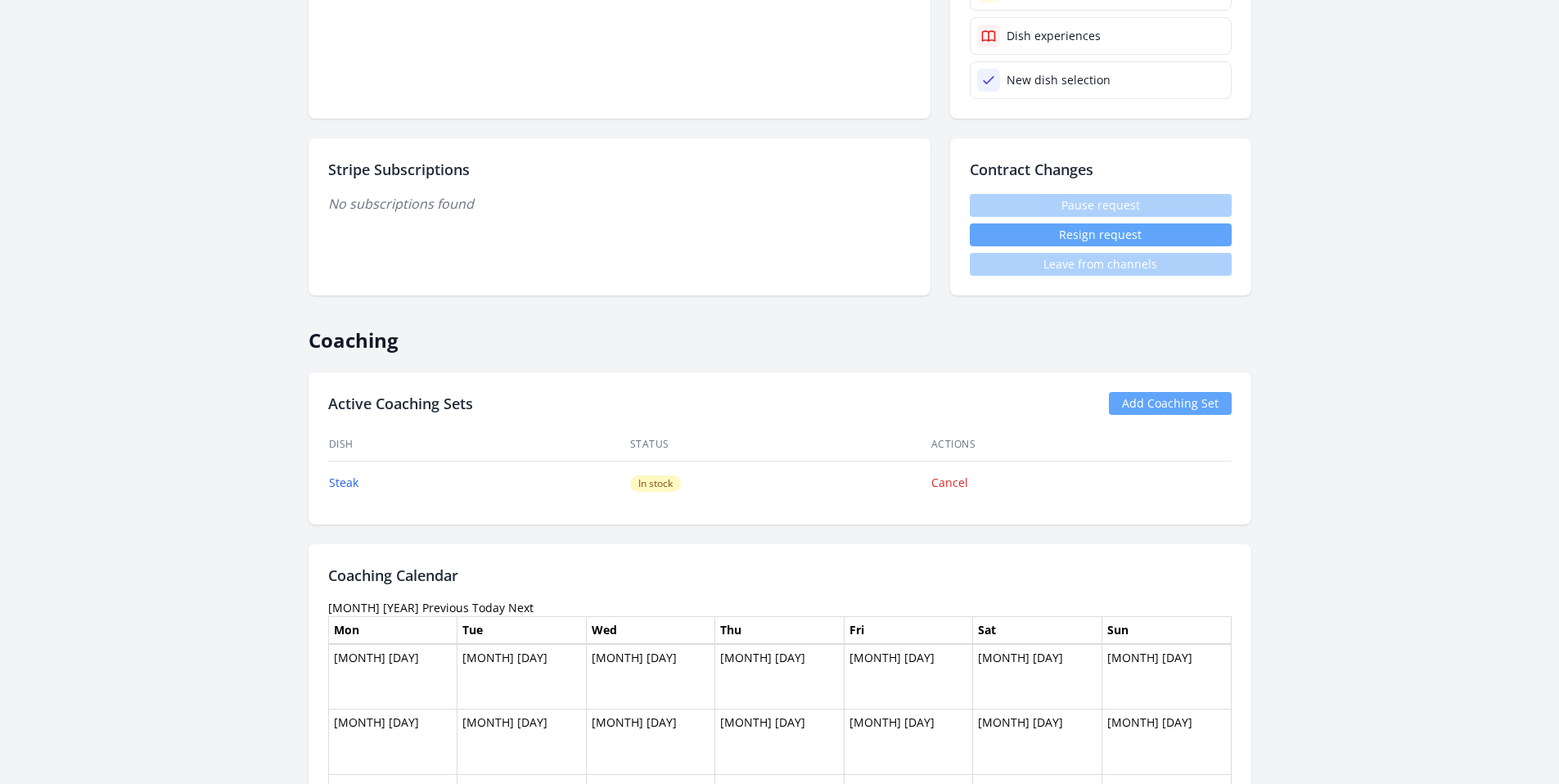 scroll, scrollTop: 1315, scrollLeft: 0, axis: vertical 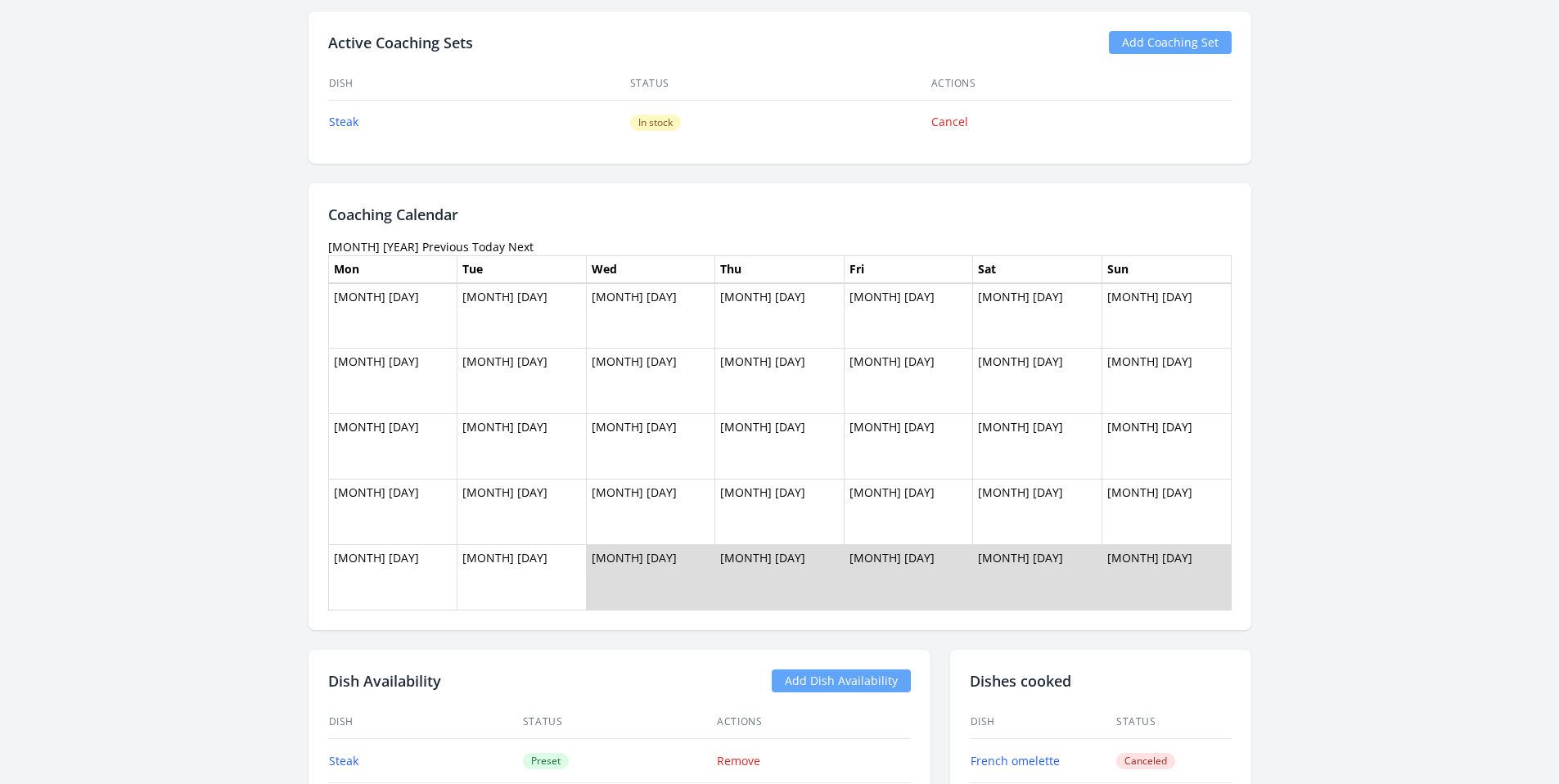 click on "Next" at bounding box center (520, 246) 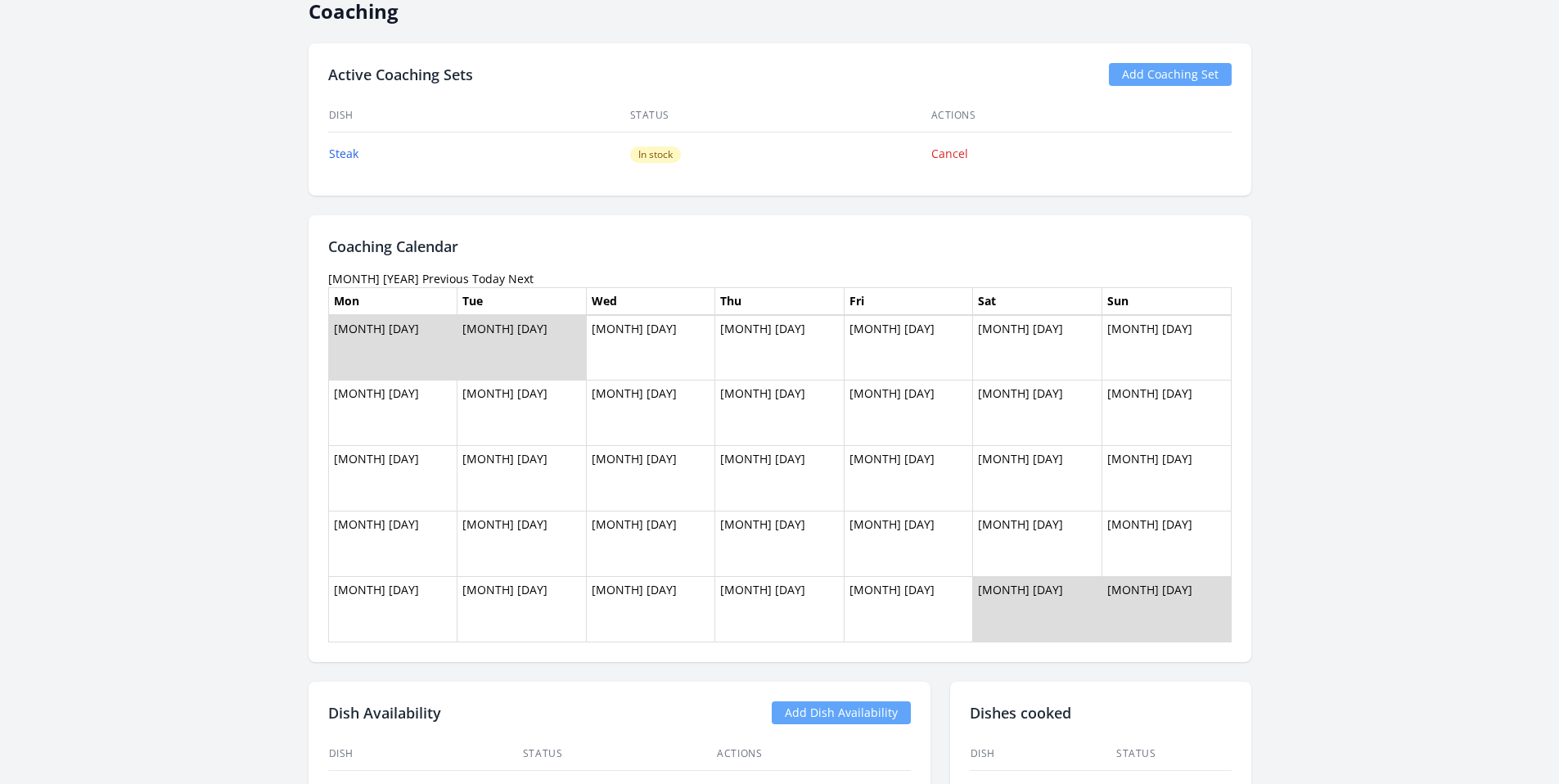 scroll, scrollTop: 1389, scrollLeft: 0, axis: vertical 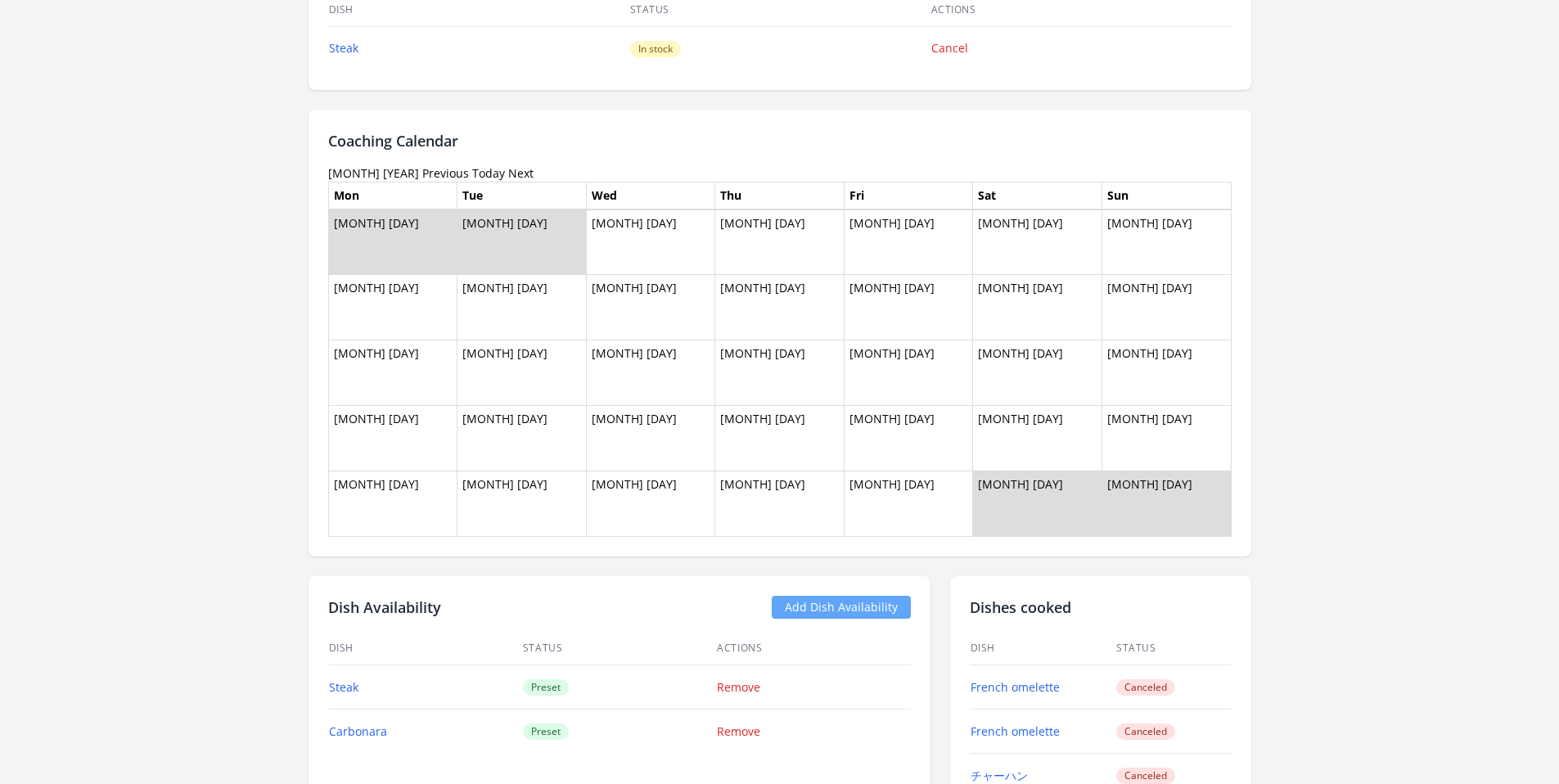 click on "Next" at bounding box center (520, 173) 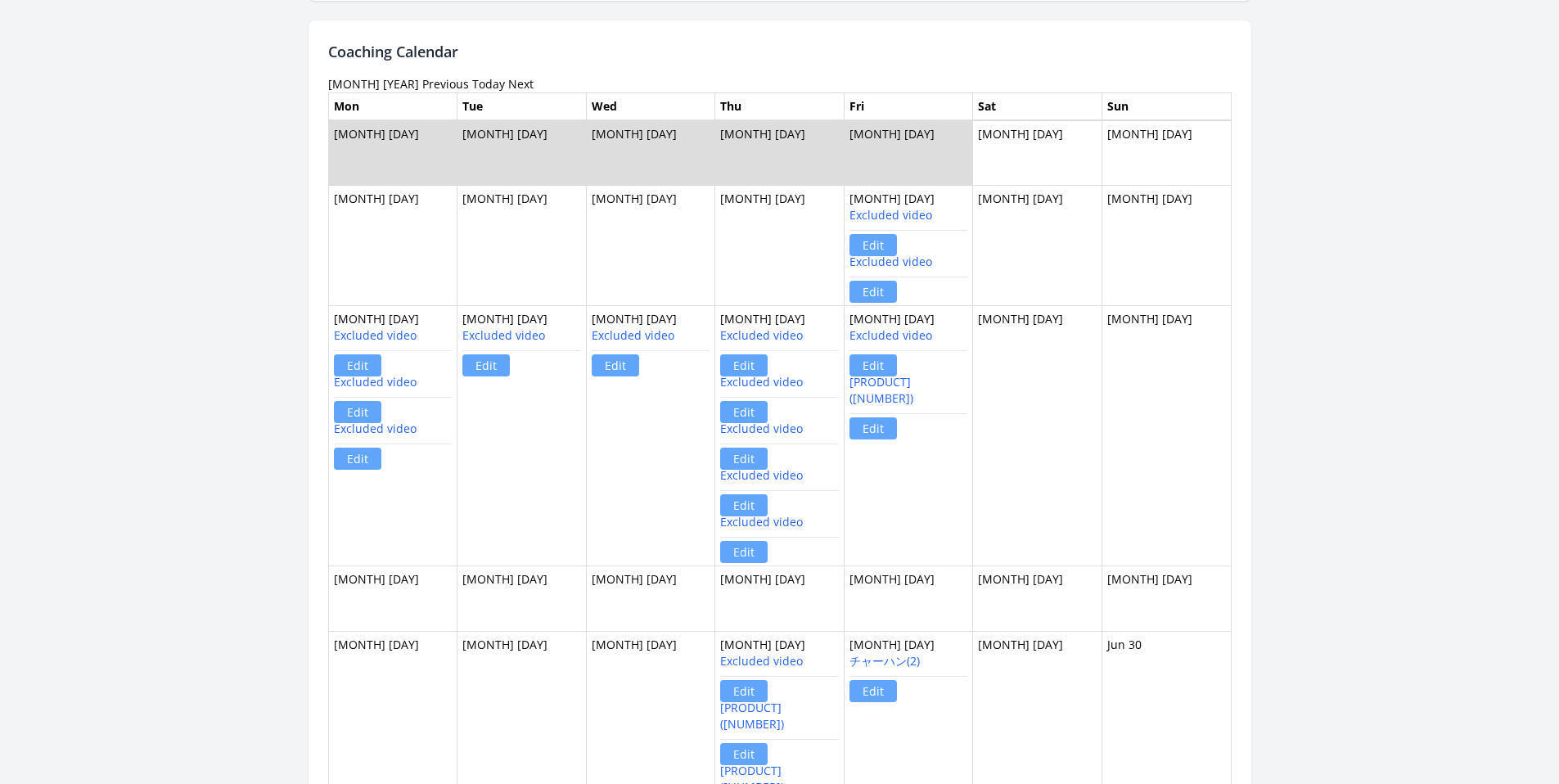 scroll, scrollTop: 1441, scrollLeft: 0, axis: vertical 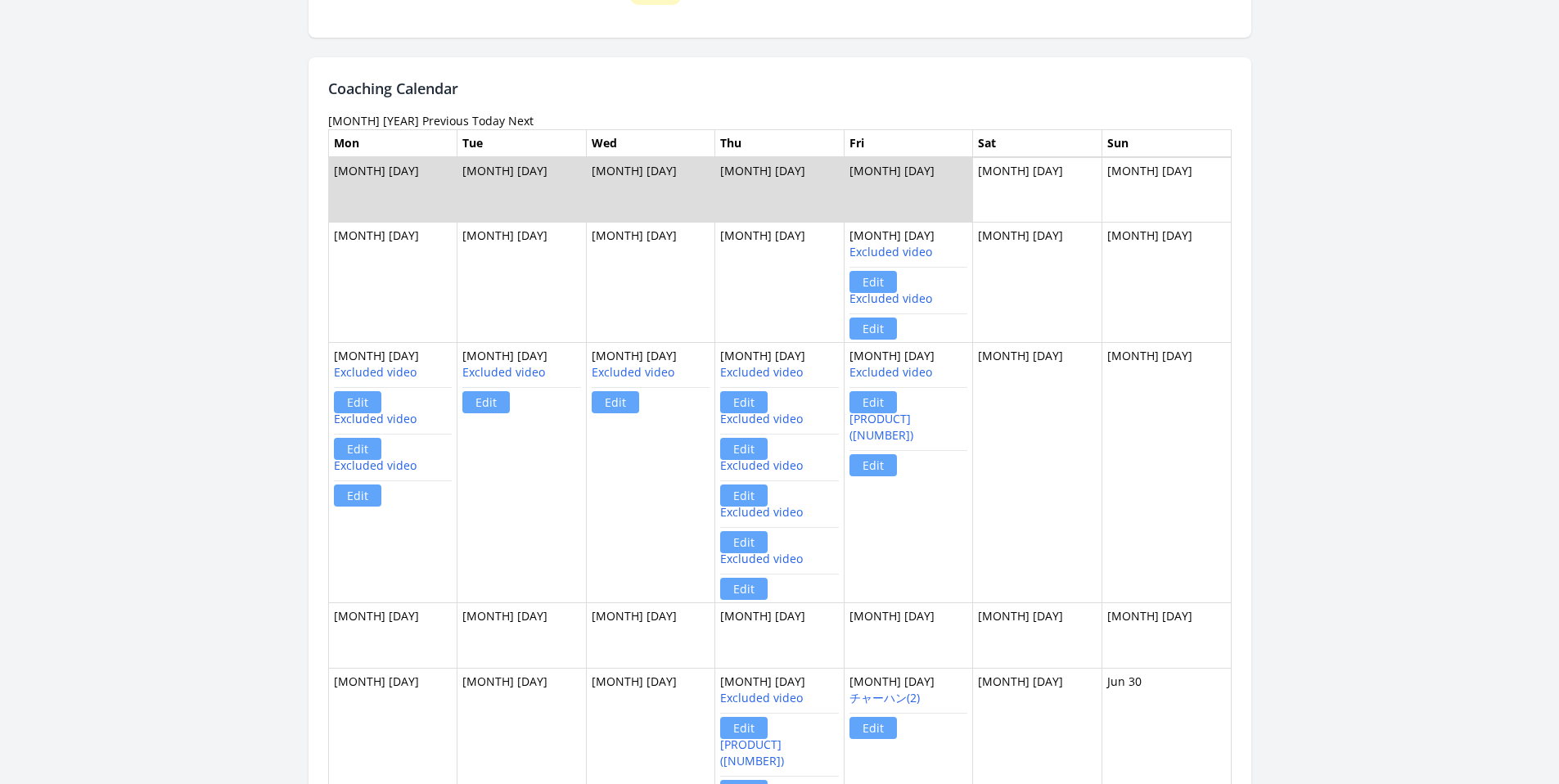 click on "Next" at bounding box center (520, 120) 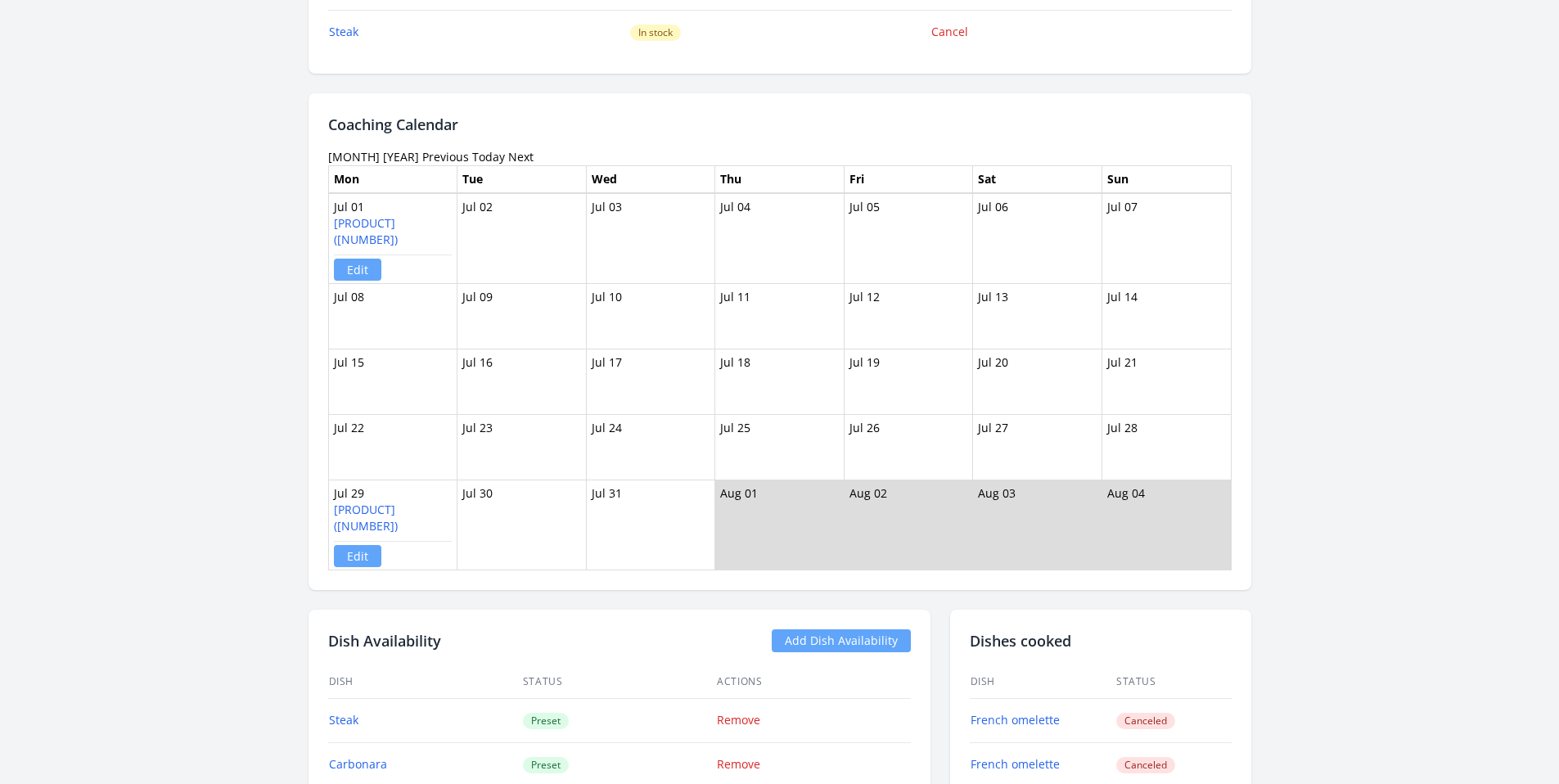 scroll, scrollTop: 1399, scrollLeft: 0, axis: vertical 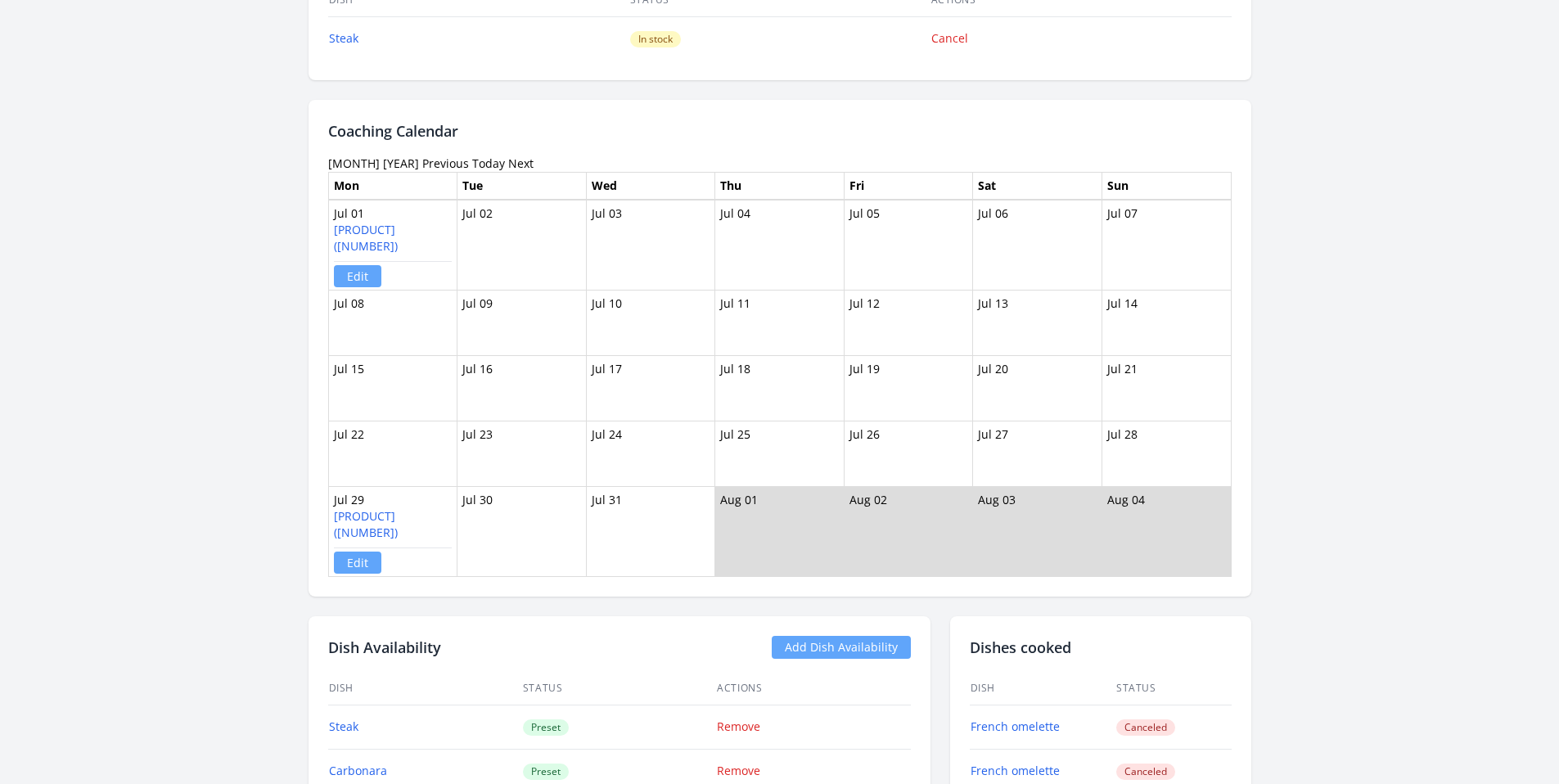 click on "Next" at bounding box center (520, 163) 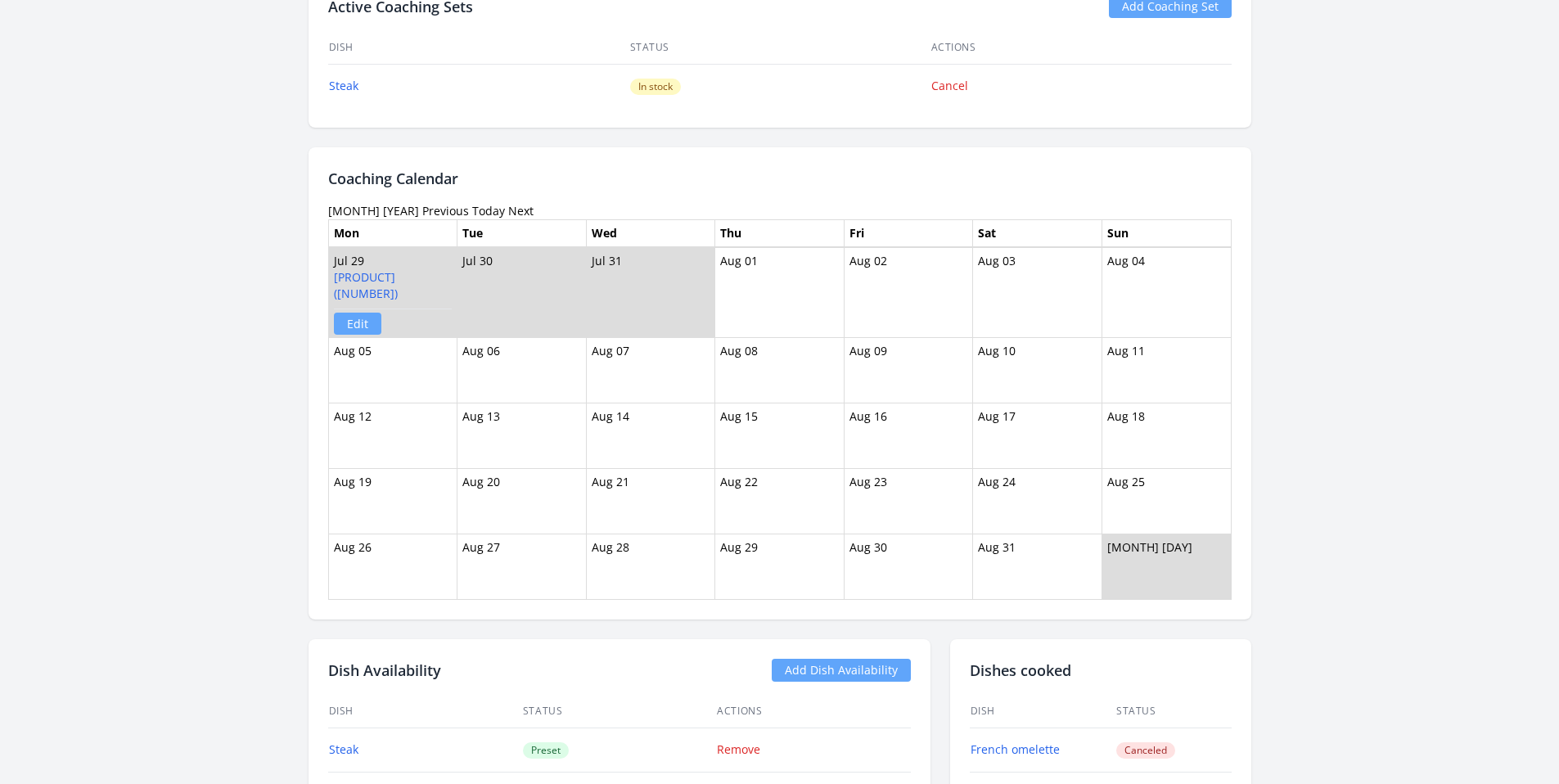 scroll, scrollTop: 1353, scrollLeft: 0, axis: vertical 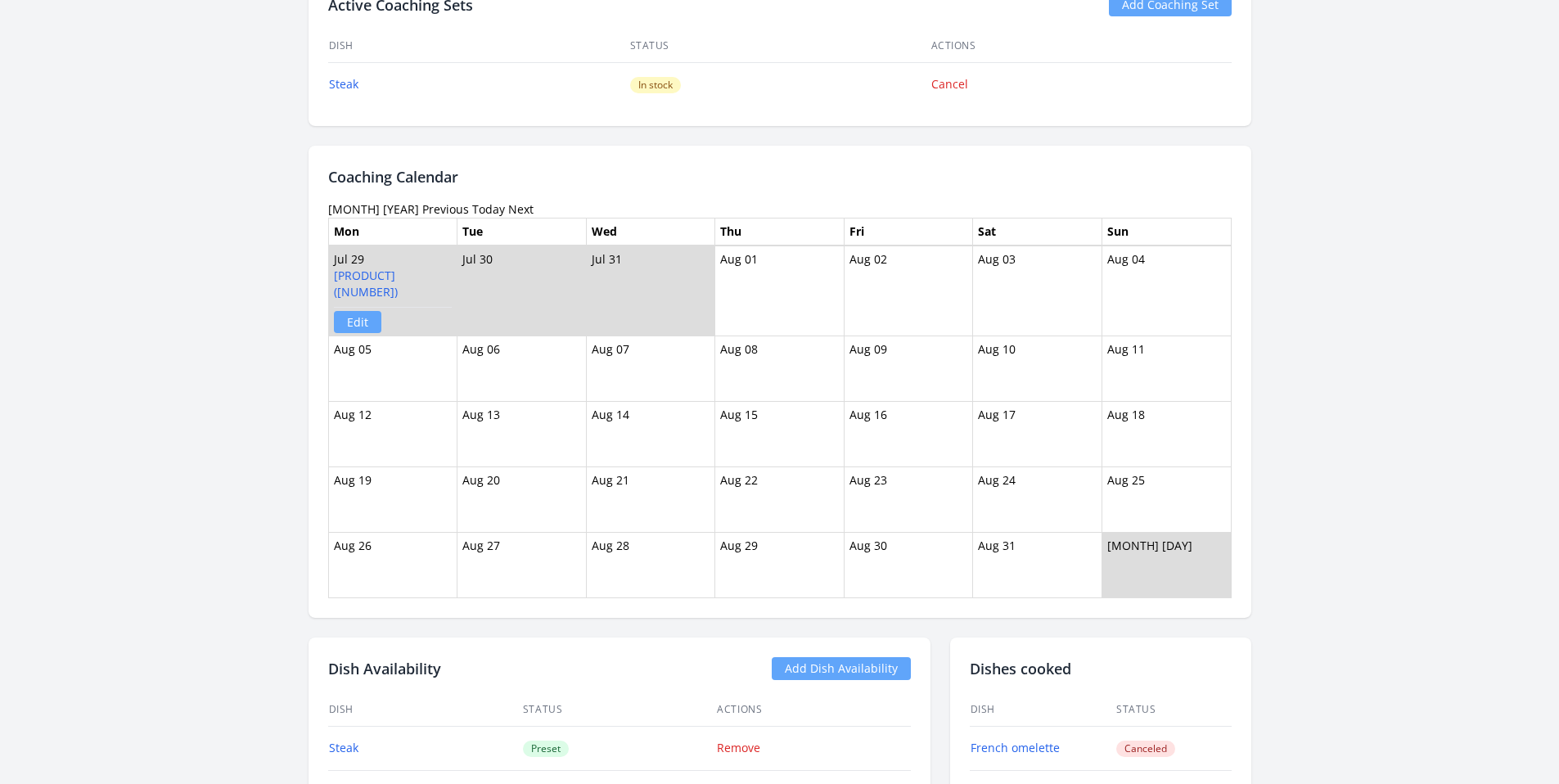 click on "Next" at bounding box center (520, 209) 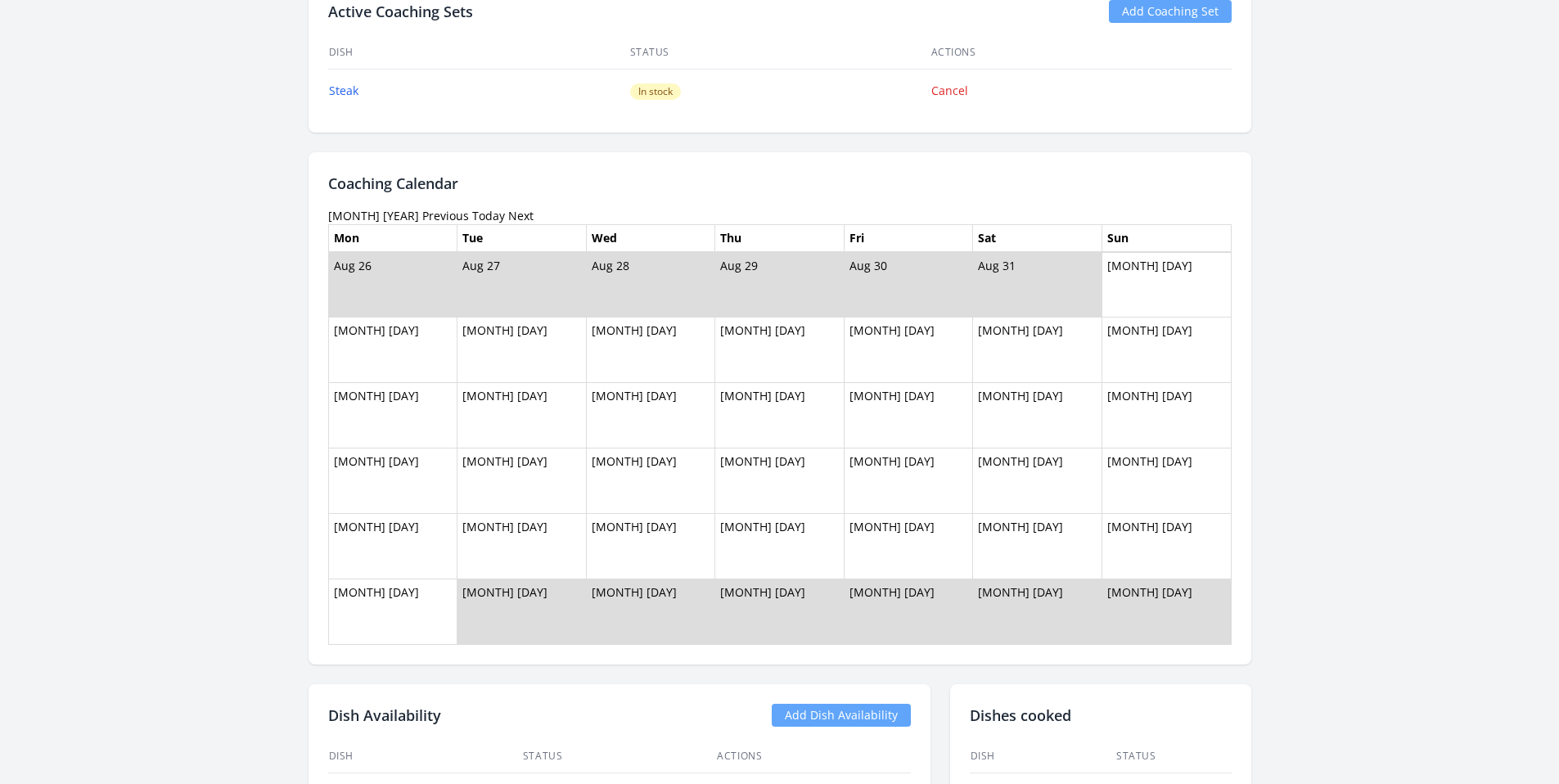 scroll, scrollTop: 1351, scrollLeft: 0, axis: vertical 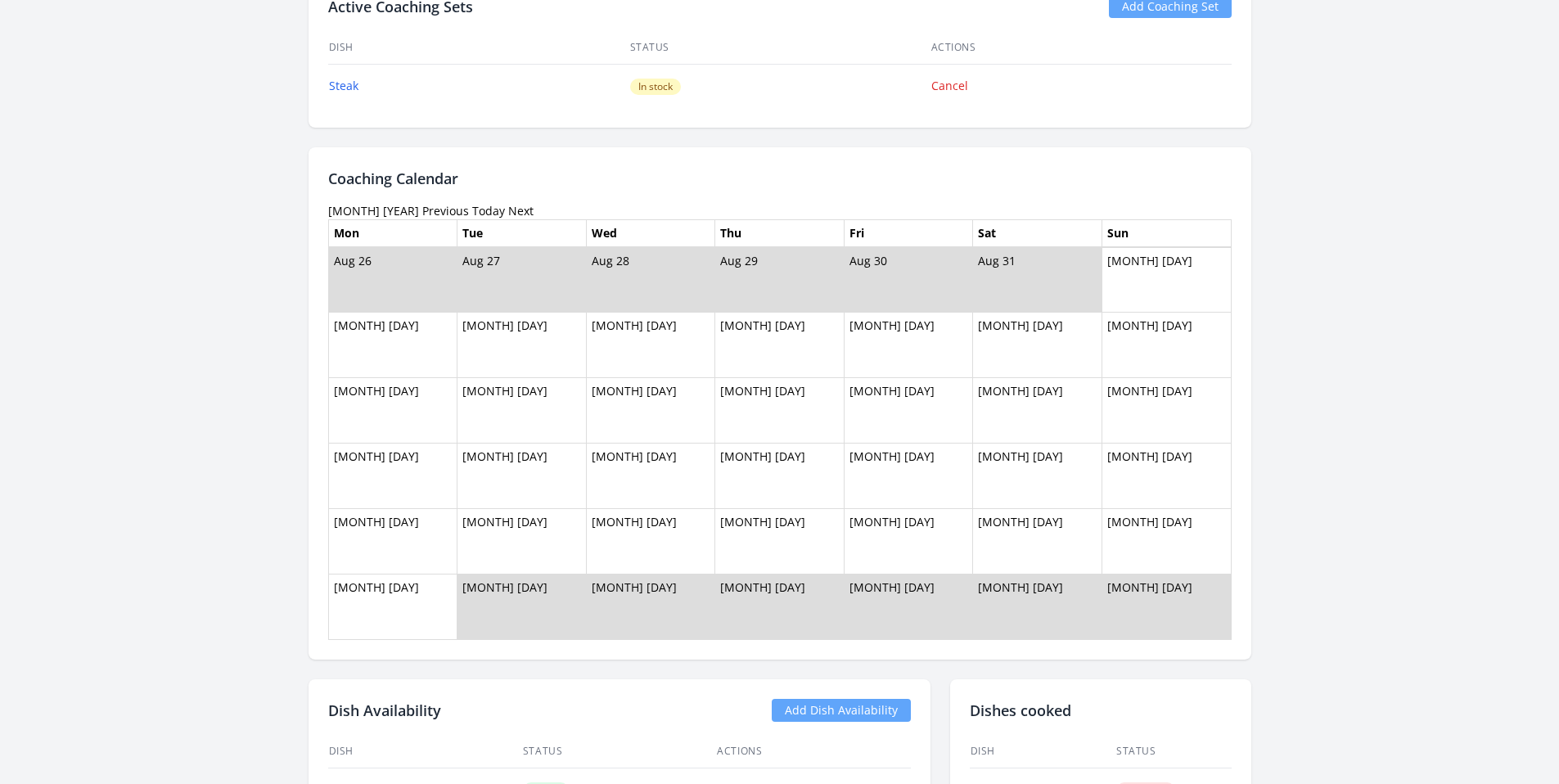 click on "Next" at bounding box center (520, 210) 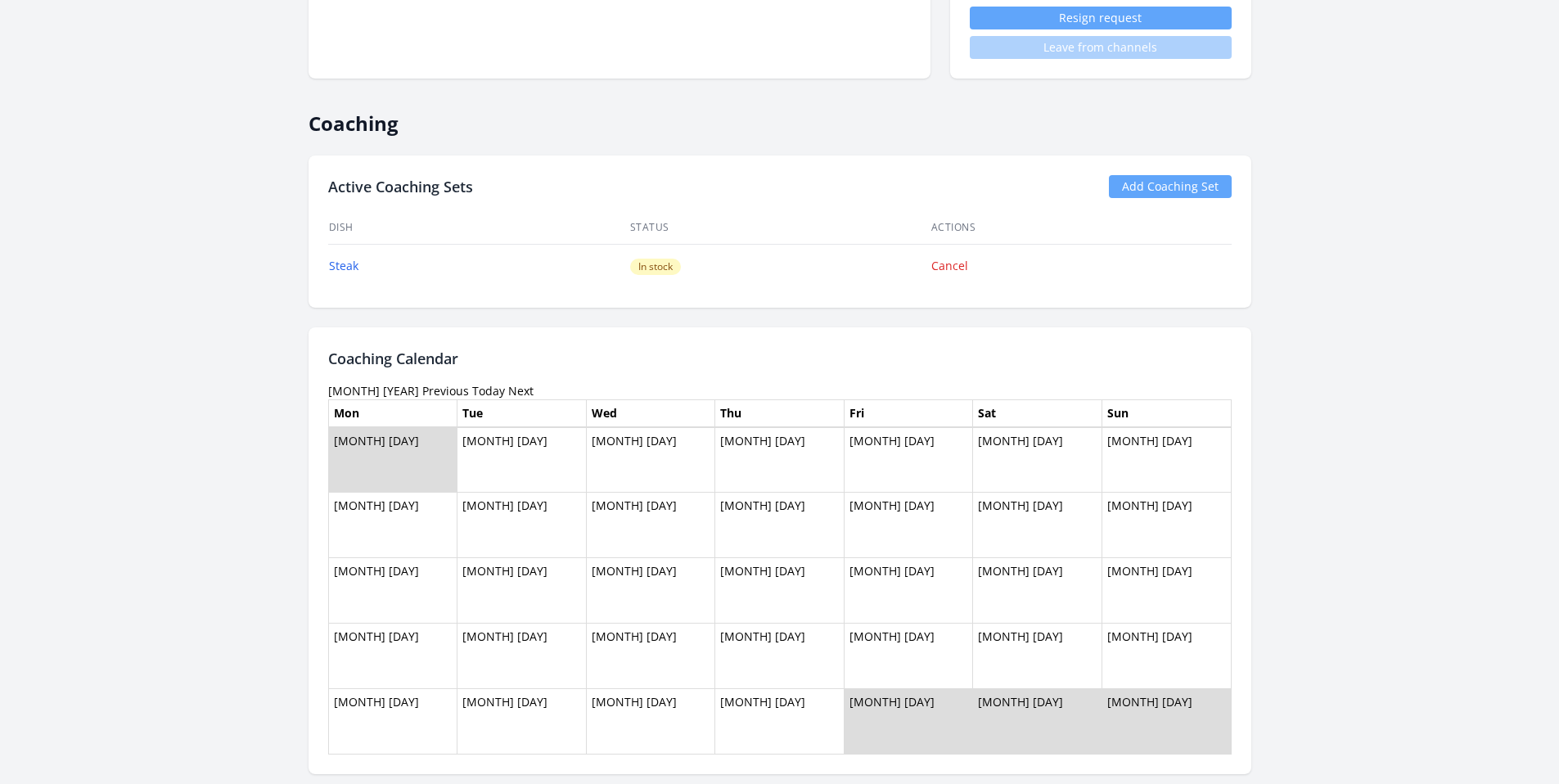 scroll, scrollTop: 1143, scrollLeft: 0, axis: vertical 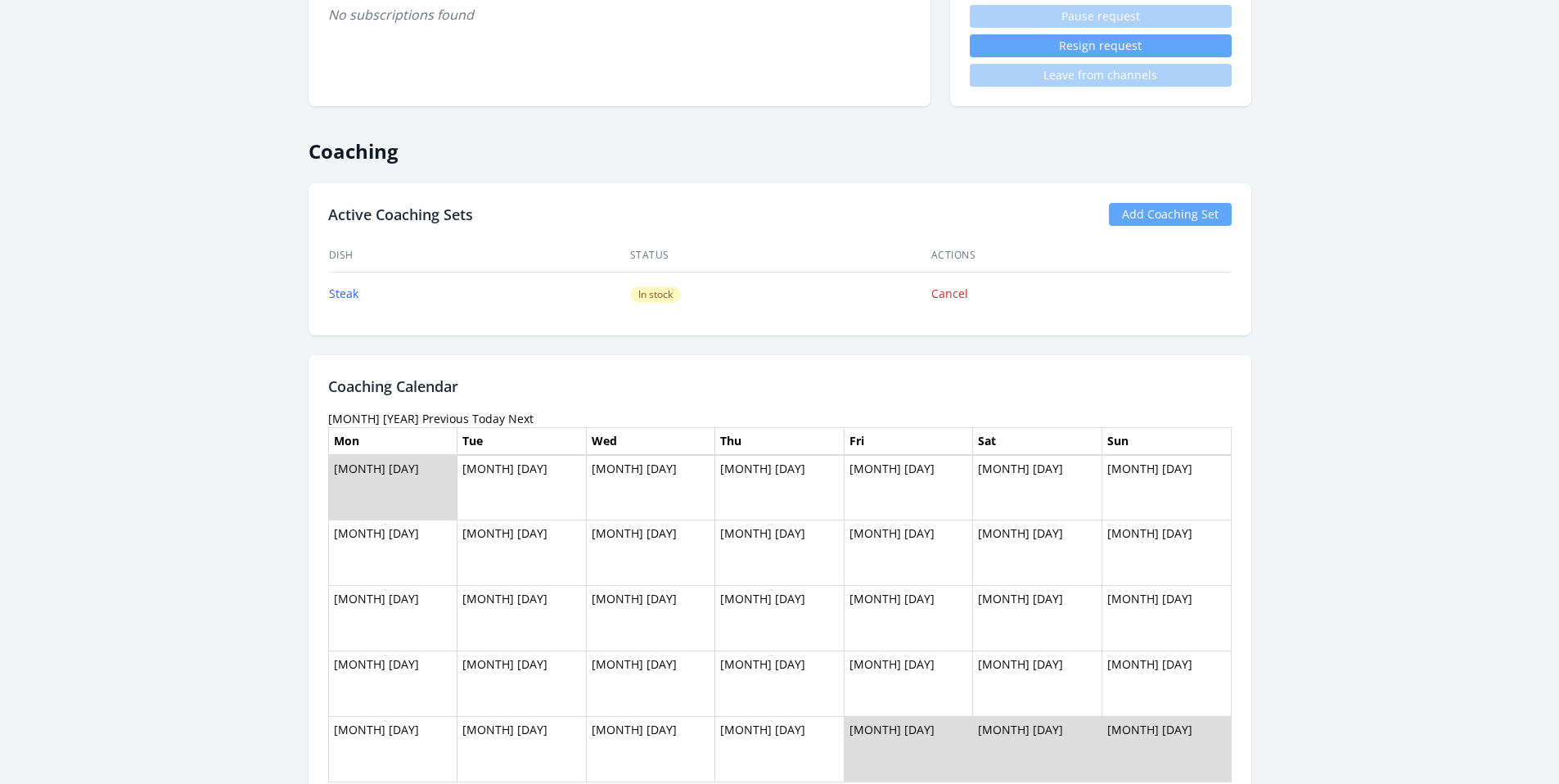 click on "Next" at bounding box center (520, 418) 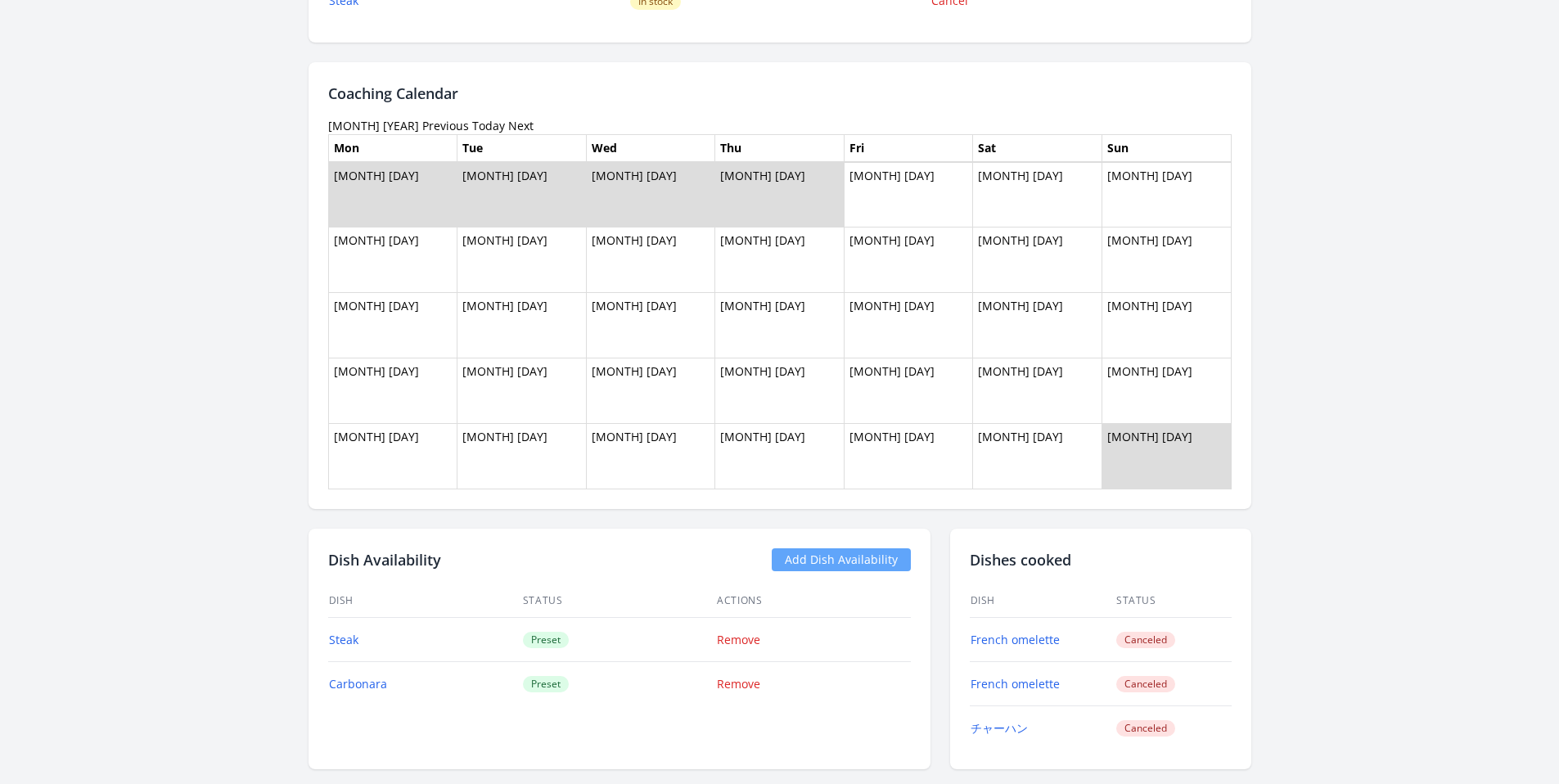 scroll, scrollTop: 1328, scrollLeft: 0, axis: vertical 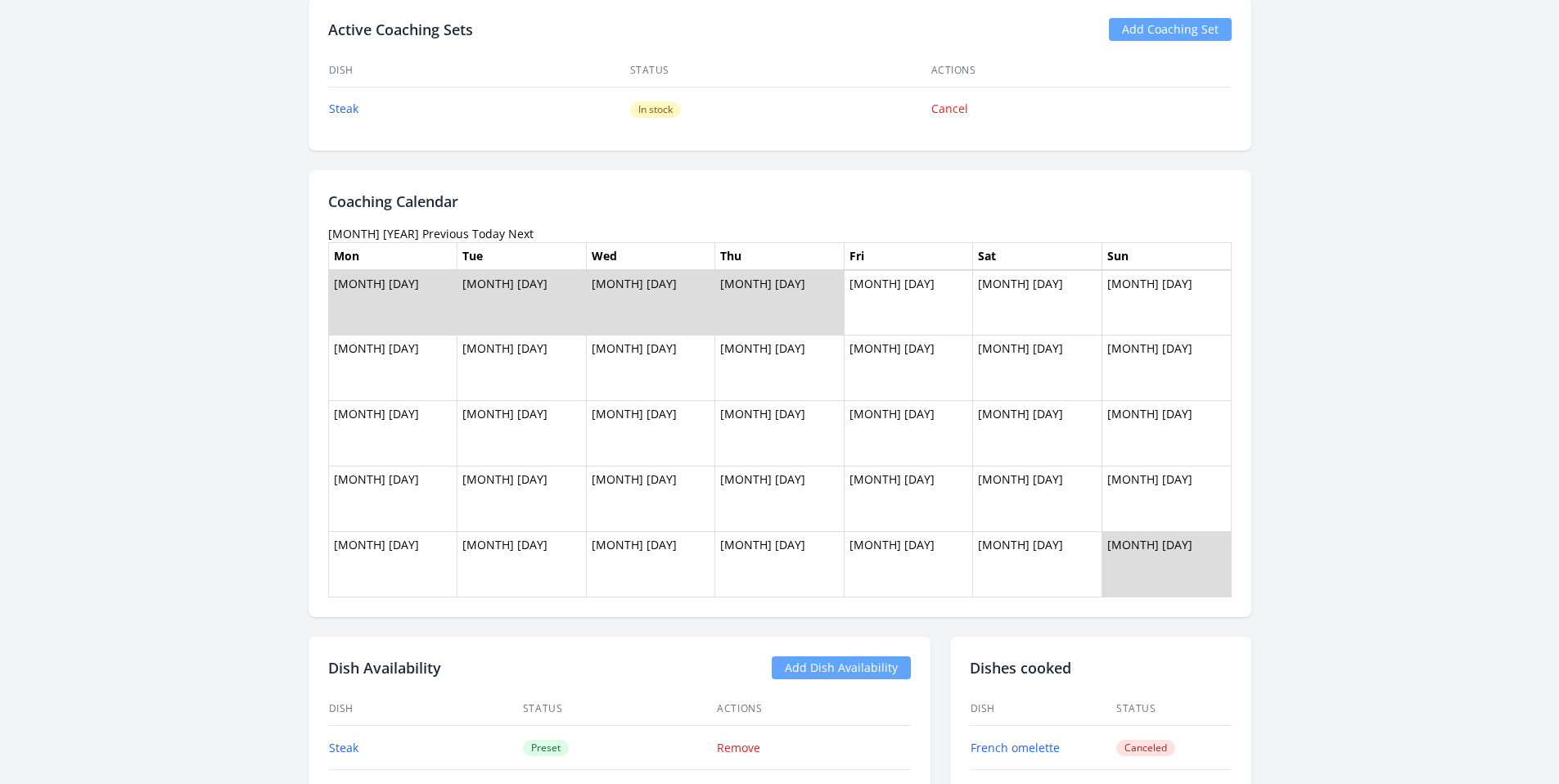 click on "Next" at bounding box center [520, 233] 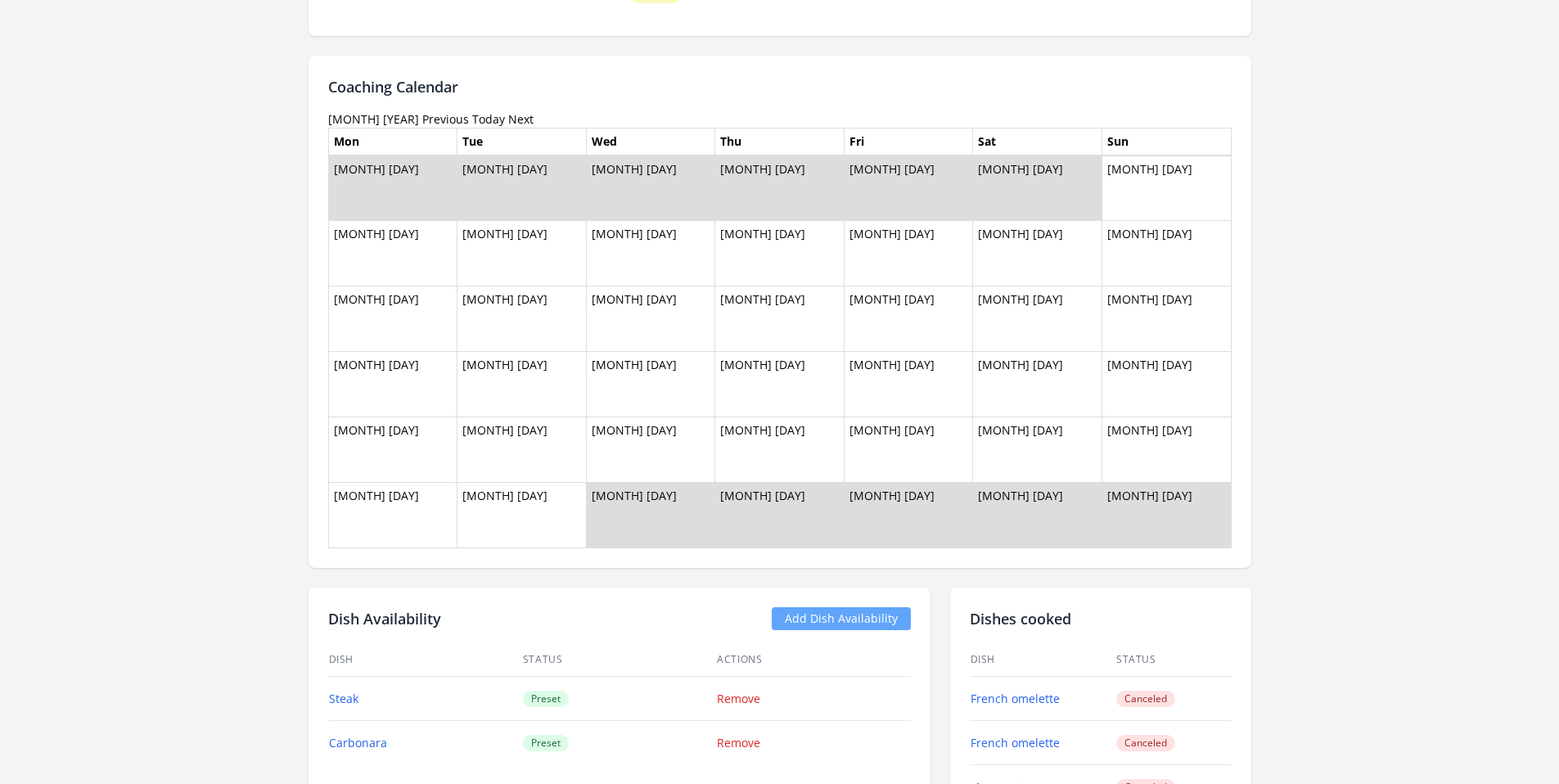 scroll, scrollTop: 1442, scrollLeft: 0, axis: vertical 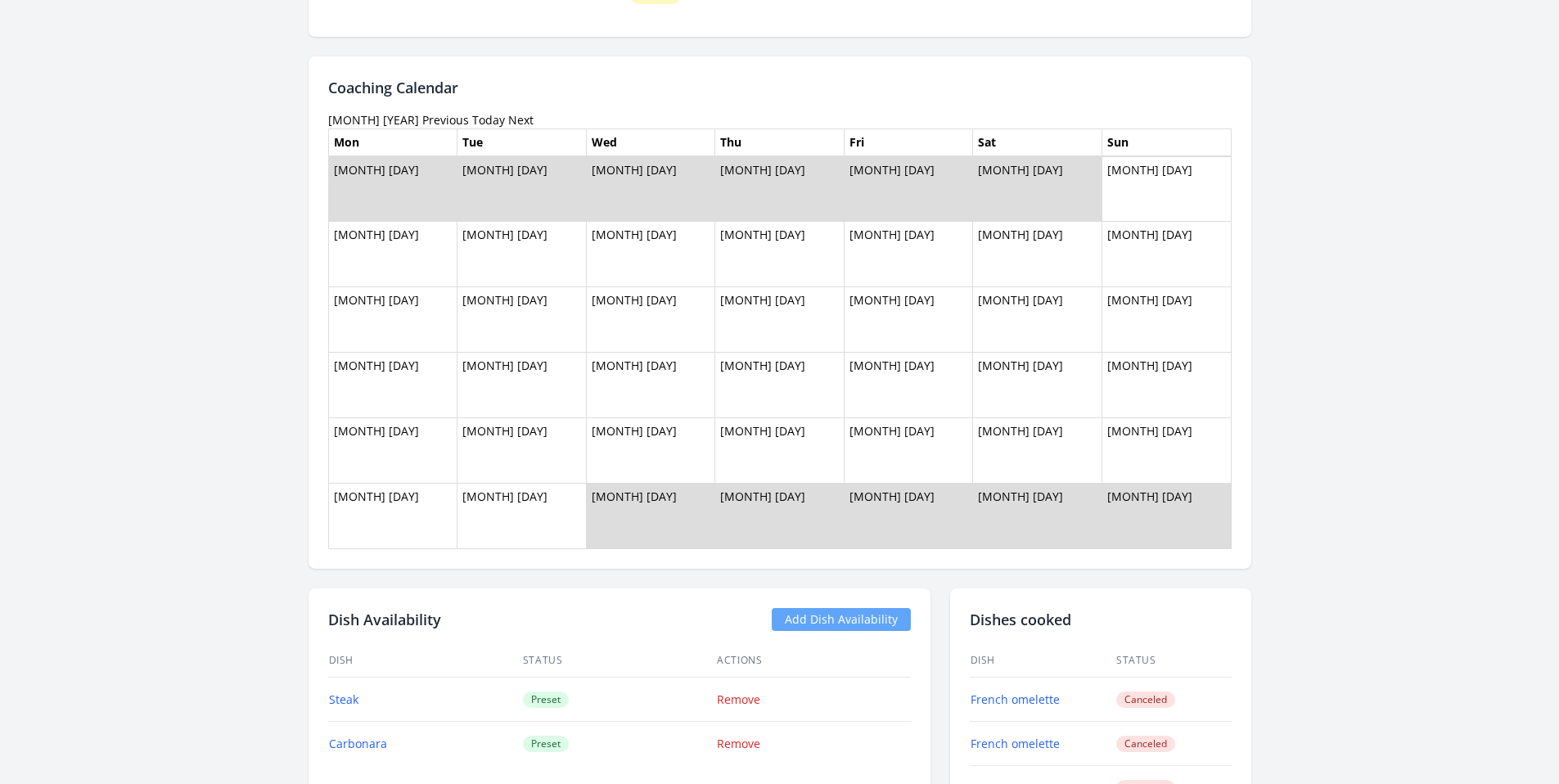 click on "Next" at bounding box center (520, 119) 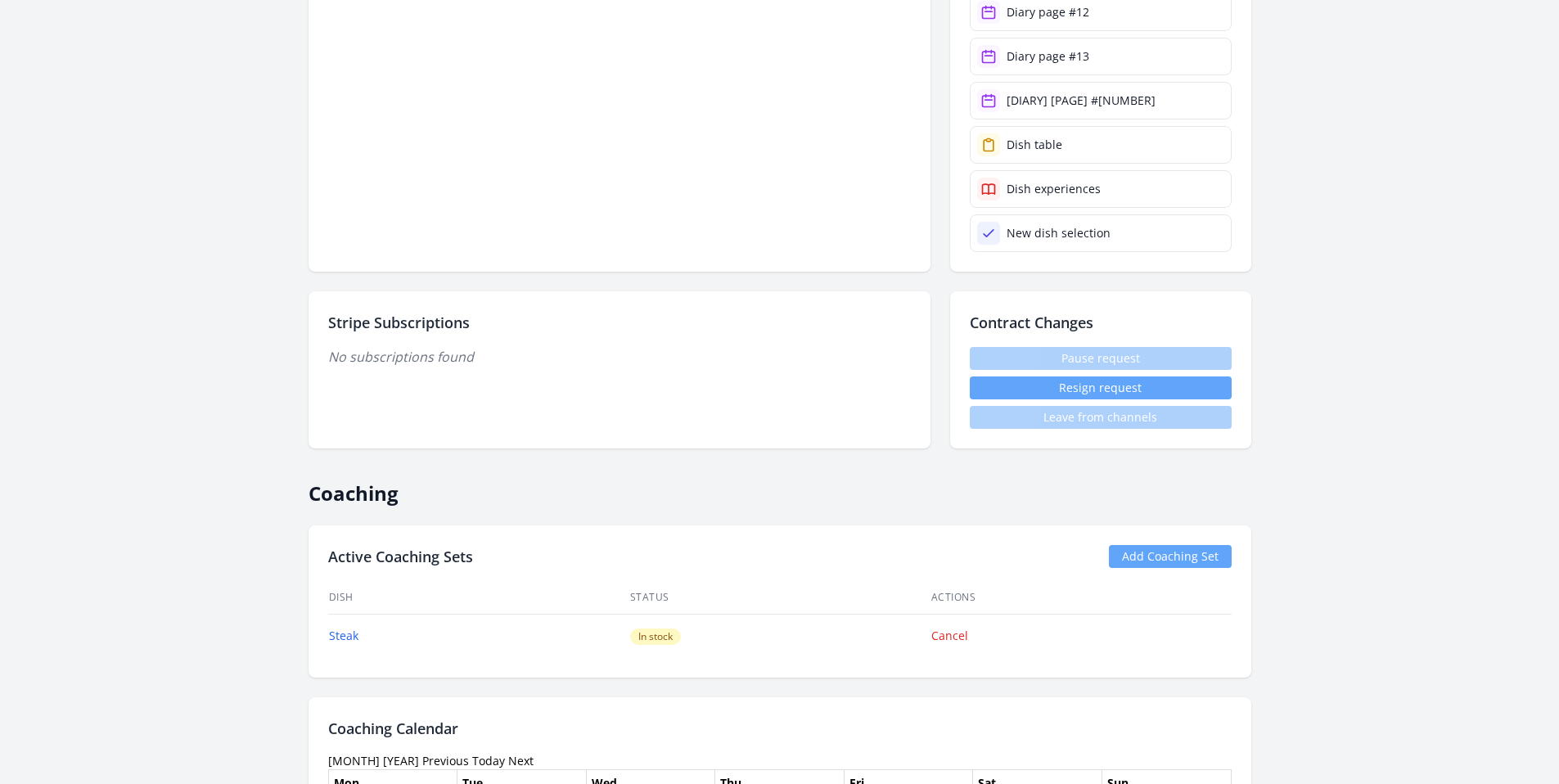 scroll, scrollTop: 1366, scrollLeft: 0, axis: vertical 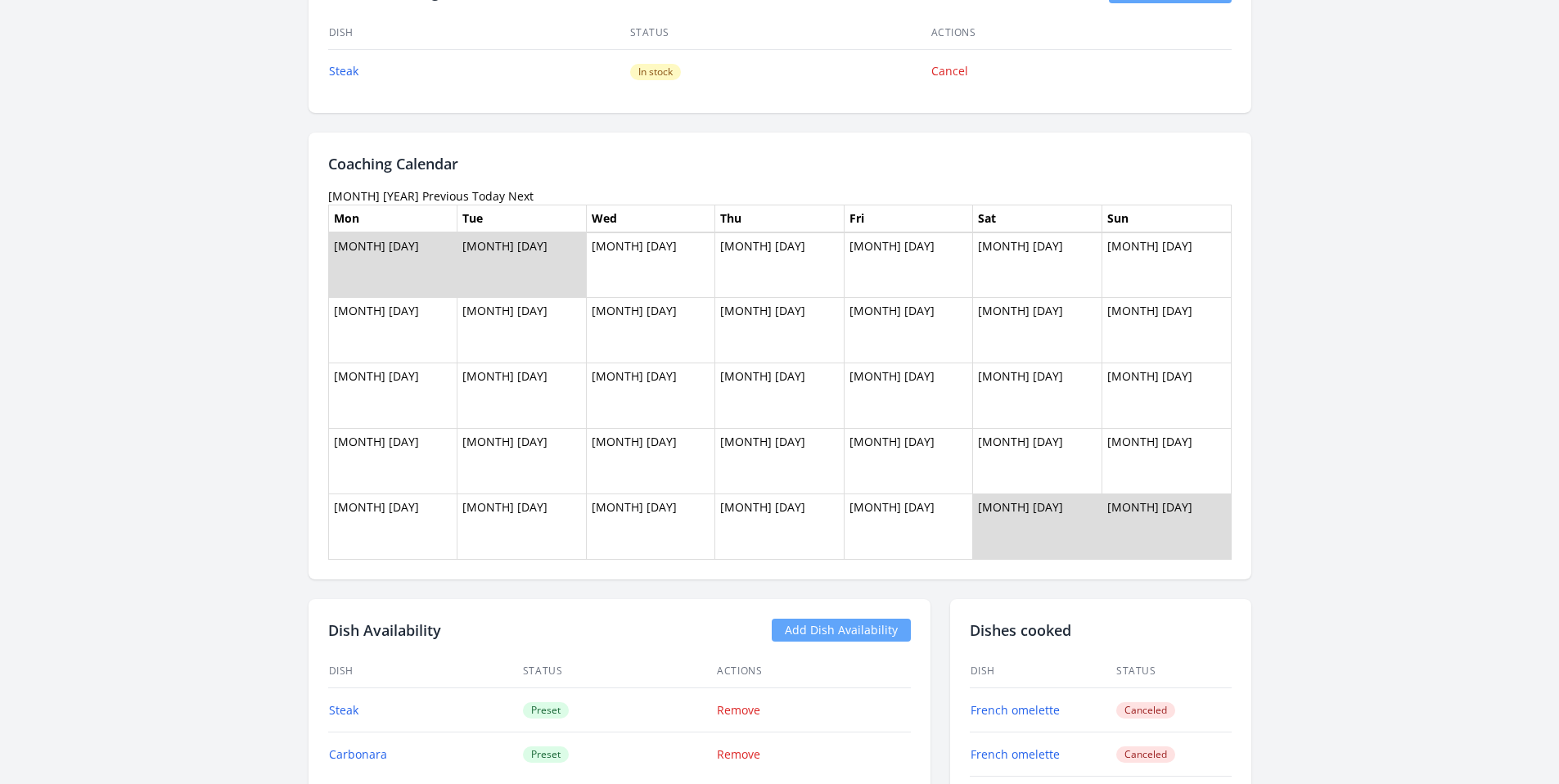 click on "Previous" at bounding box center [445, 196] 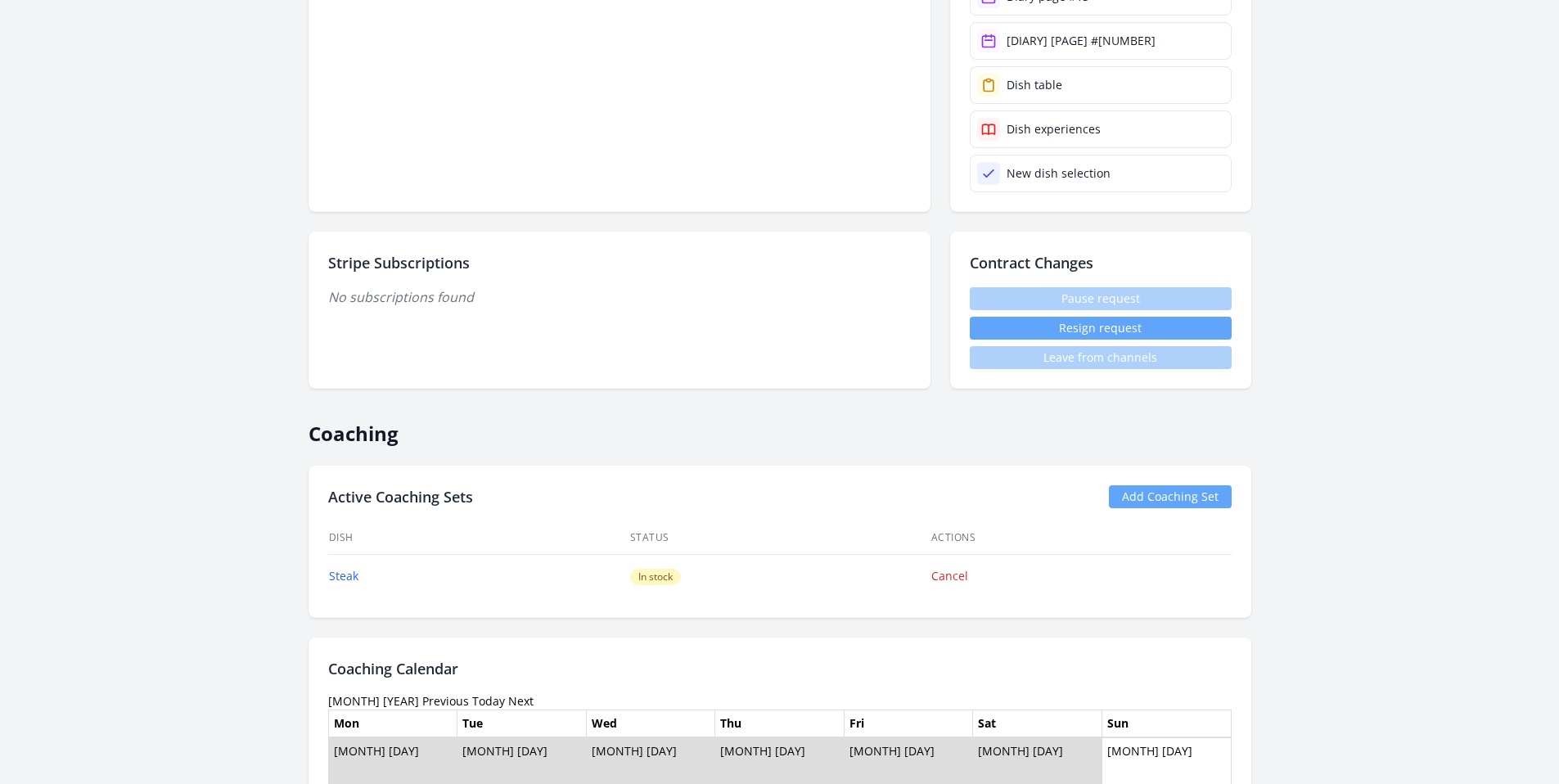 scroll, scrollTop: 1325, scrollLeft: 0, axis: vertical 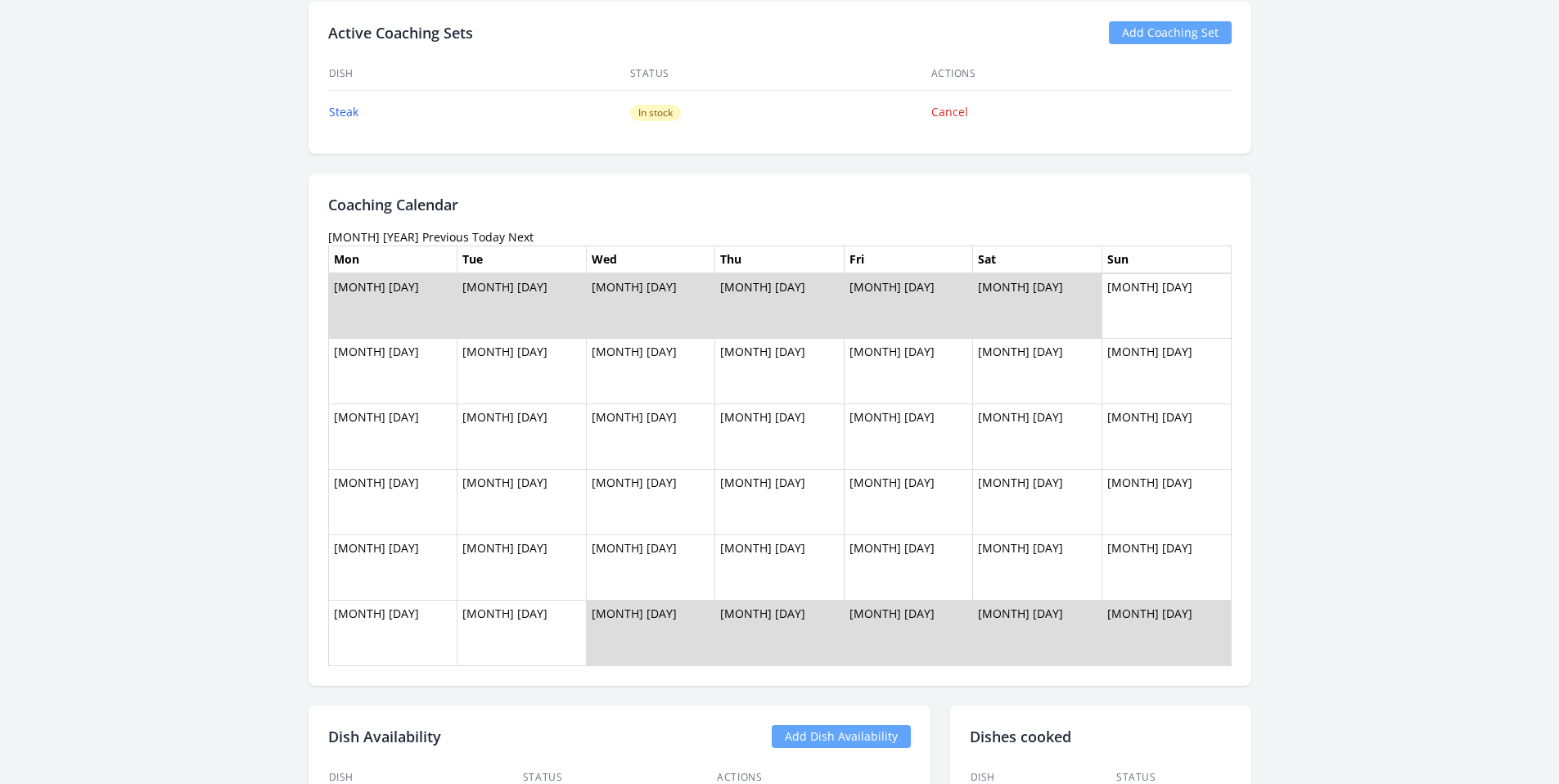 click on "Previous" at bounding box center (445, 237) 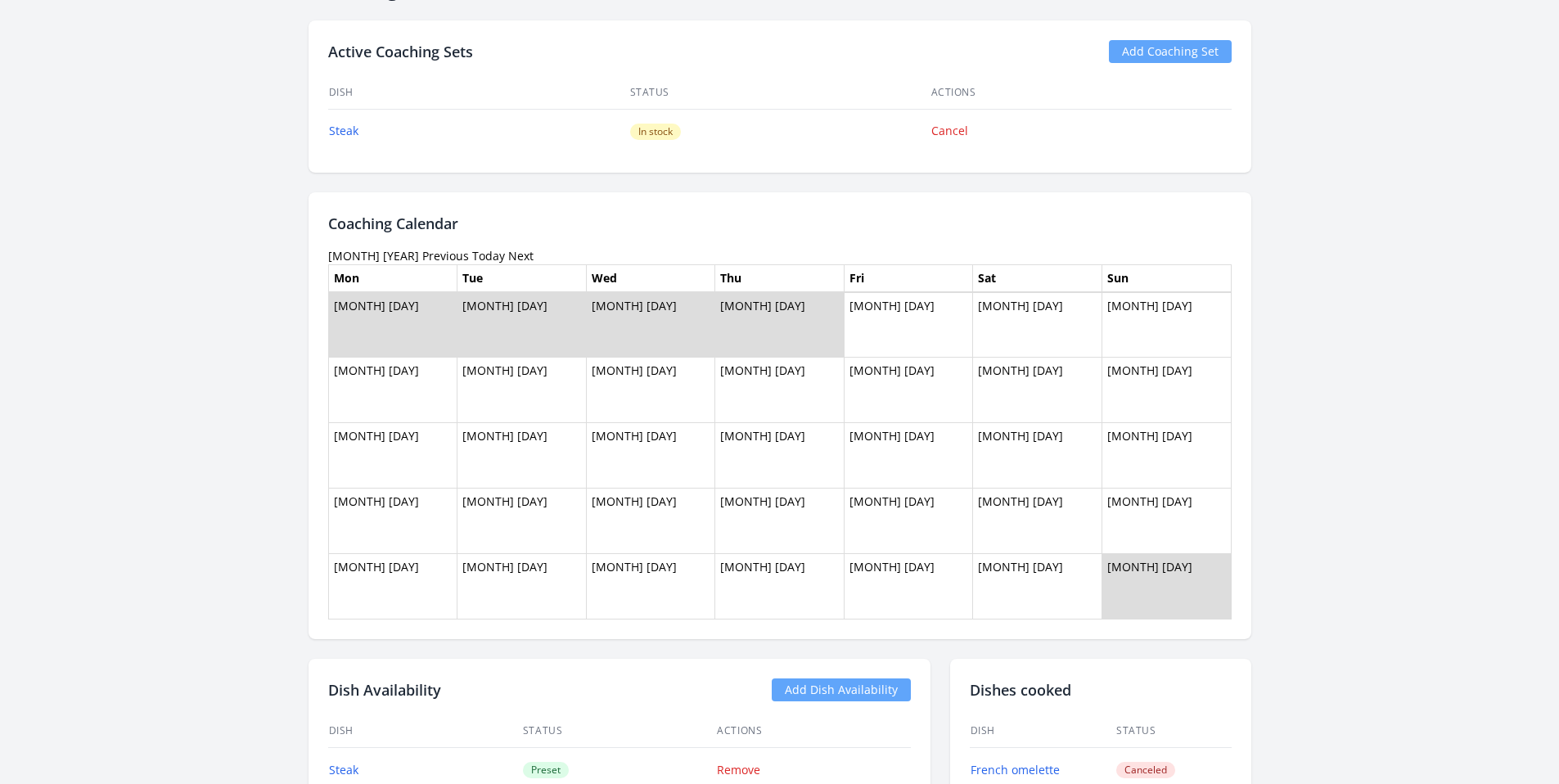 scroll, scrollTop: 1321, scrollLeft: 0, axis: vertical 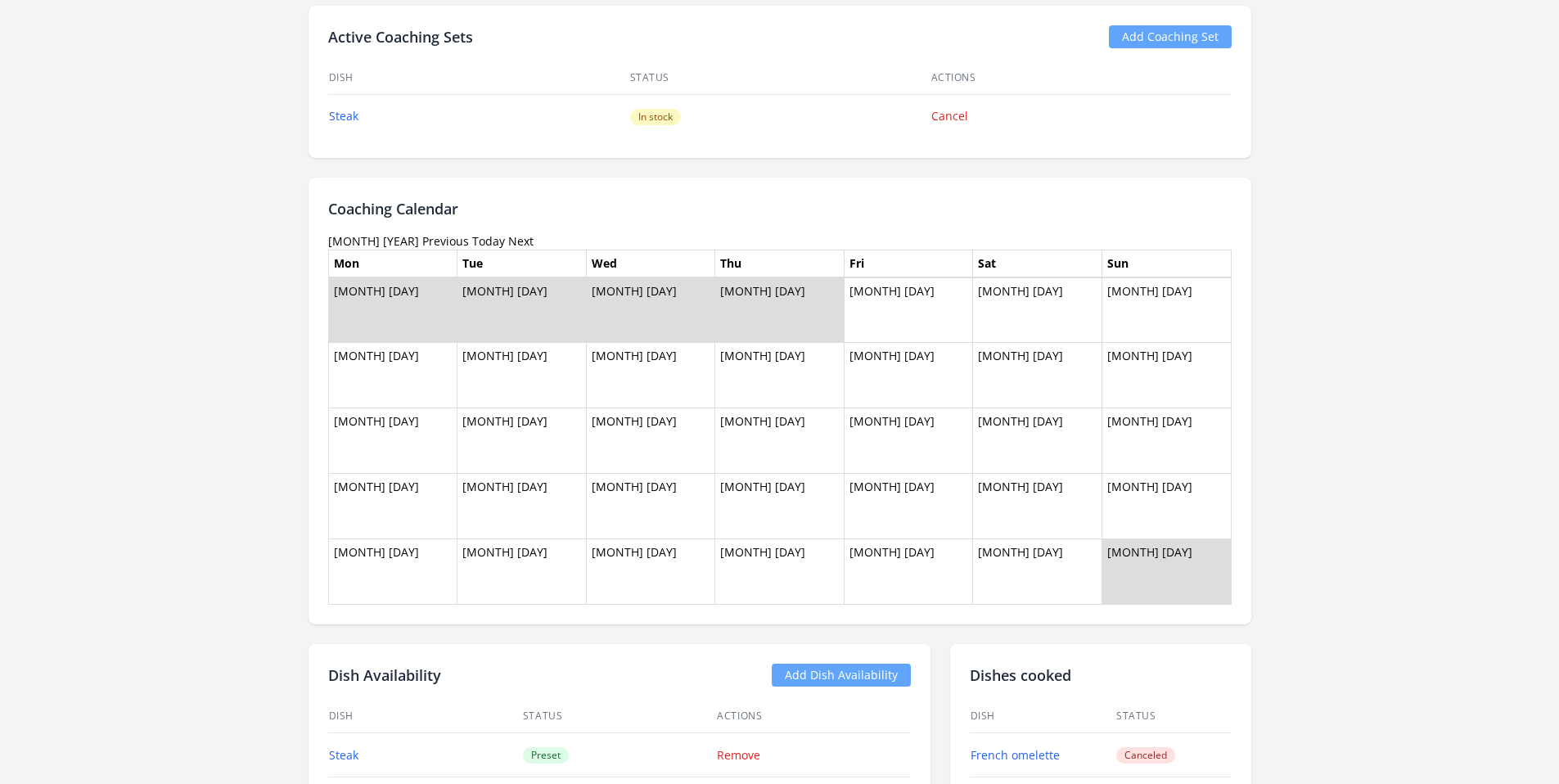 click on "Previous" at bounding box center [445, 241] 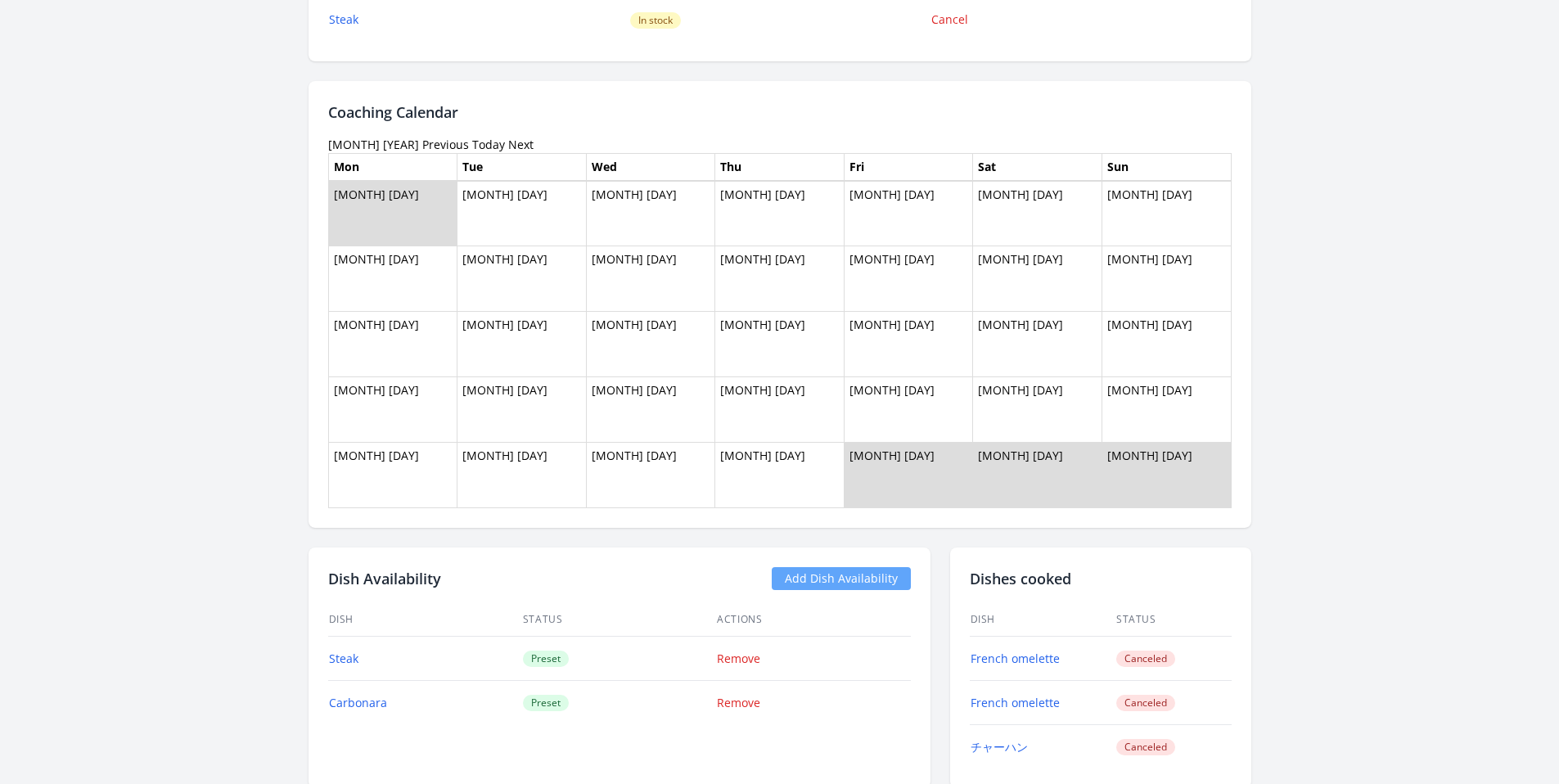scroll, scrollTop: 1422, scrollLeft: 0, axis: vertical 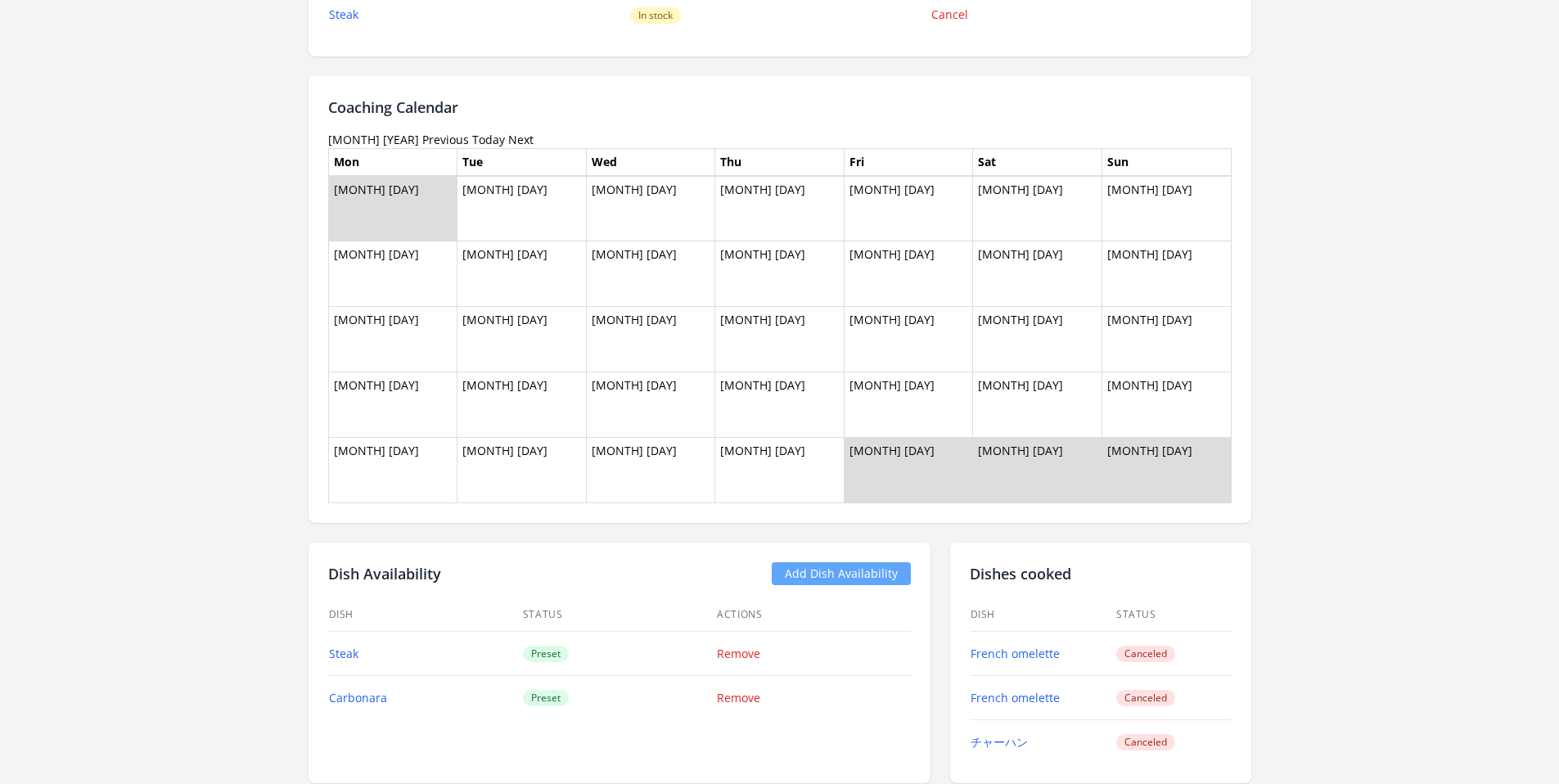 click on "Previous" at bounding box center [445, 139] 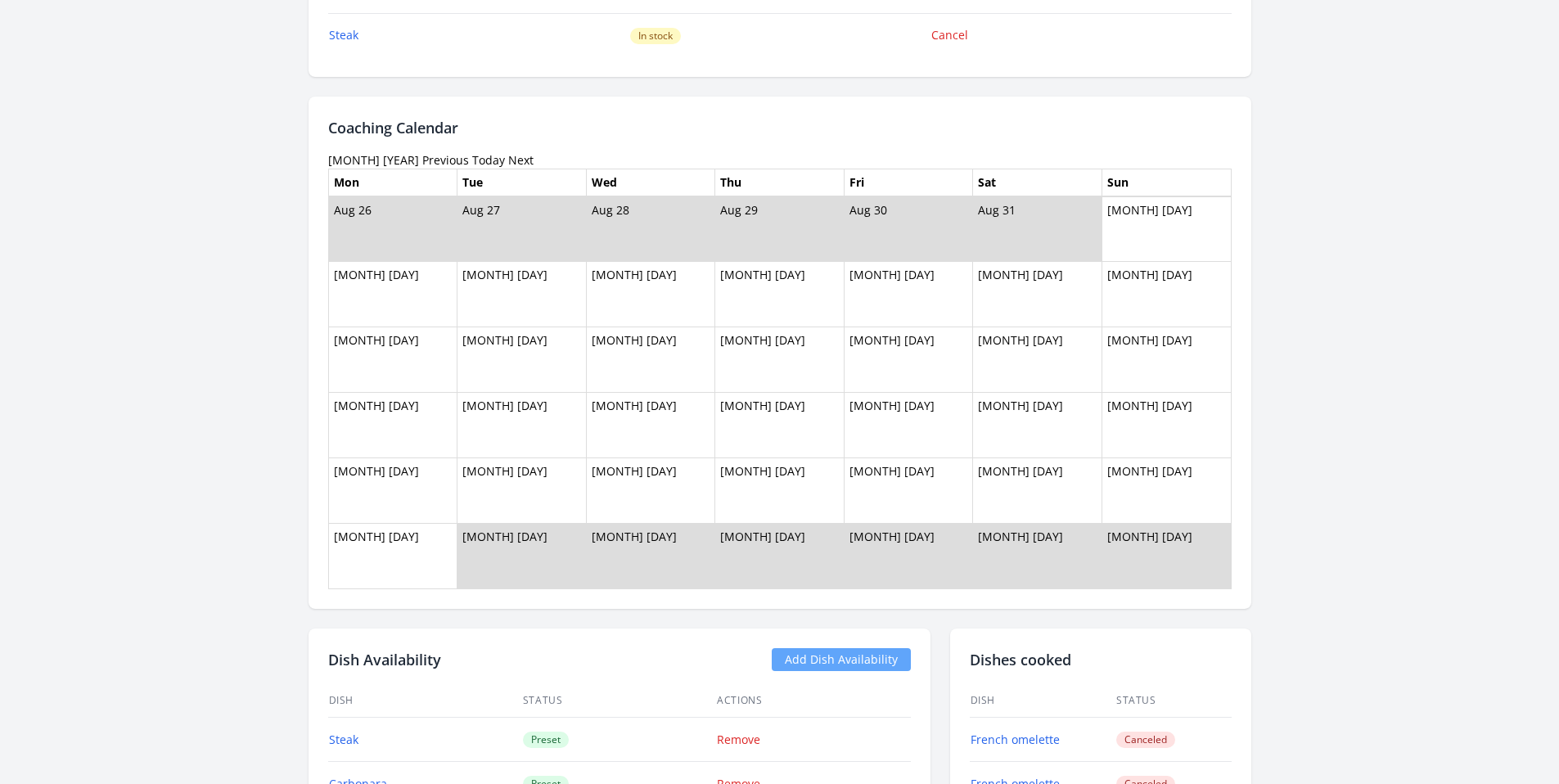 scroll, scrollTop: 1419, scrollLeft: 0, axis: vertical 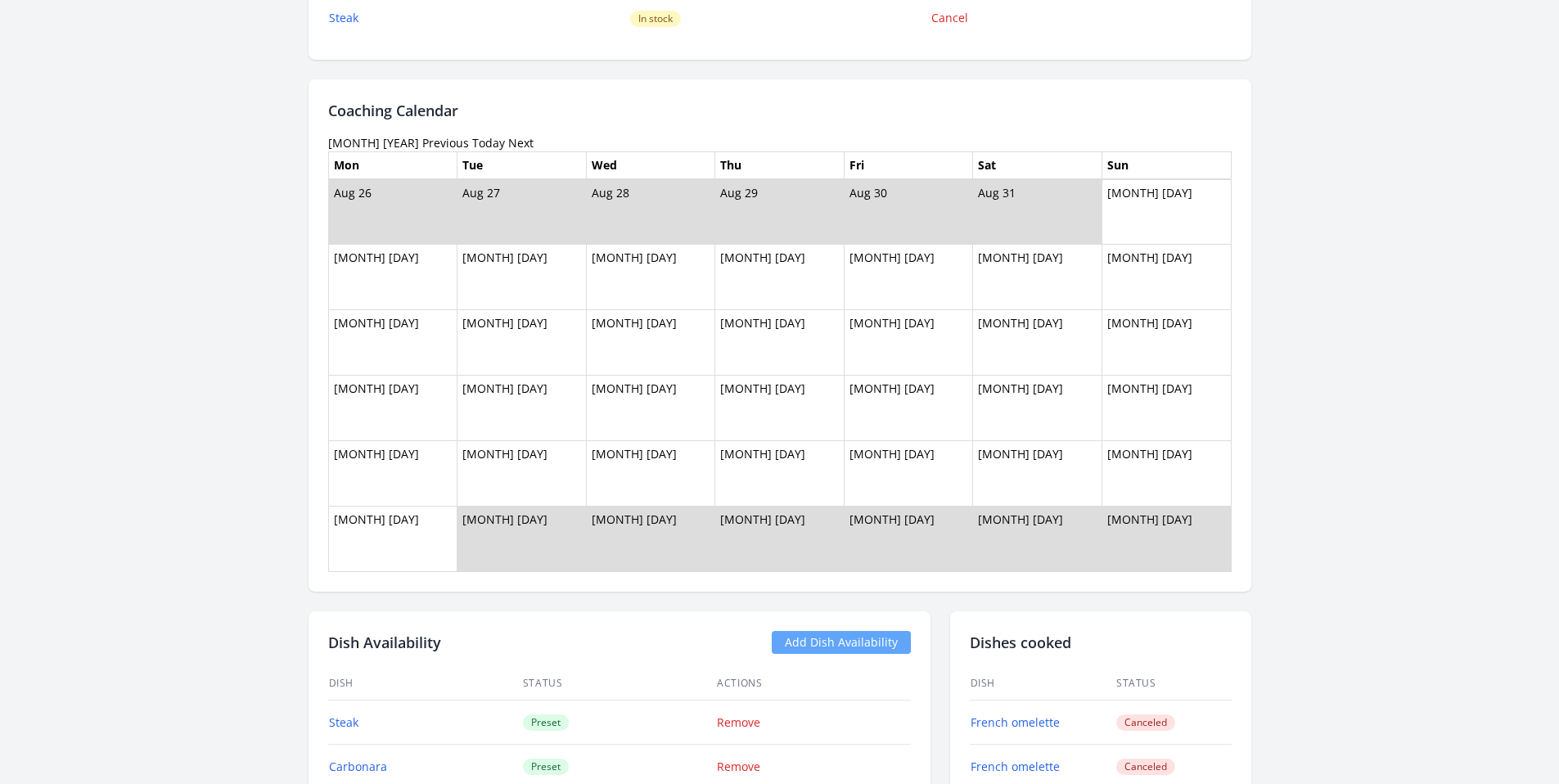 click on "Previous" at bounding box center [445, 142] 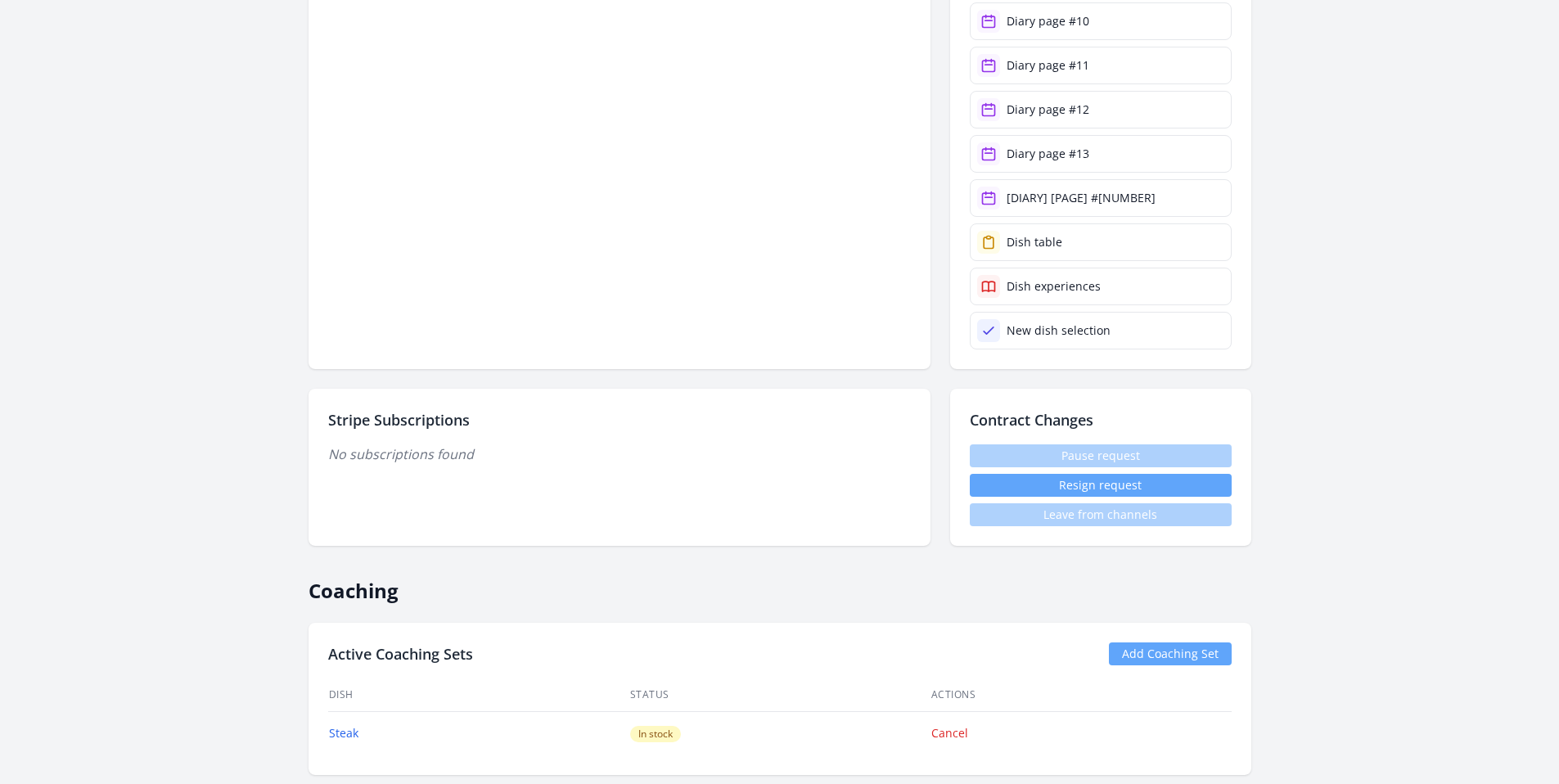 scroll, scrollTop: 1366, scrollLeft: 0, axis: vertical 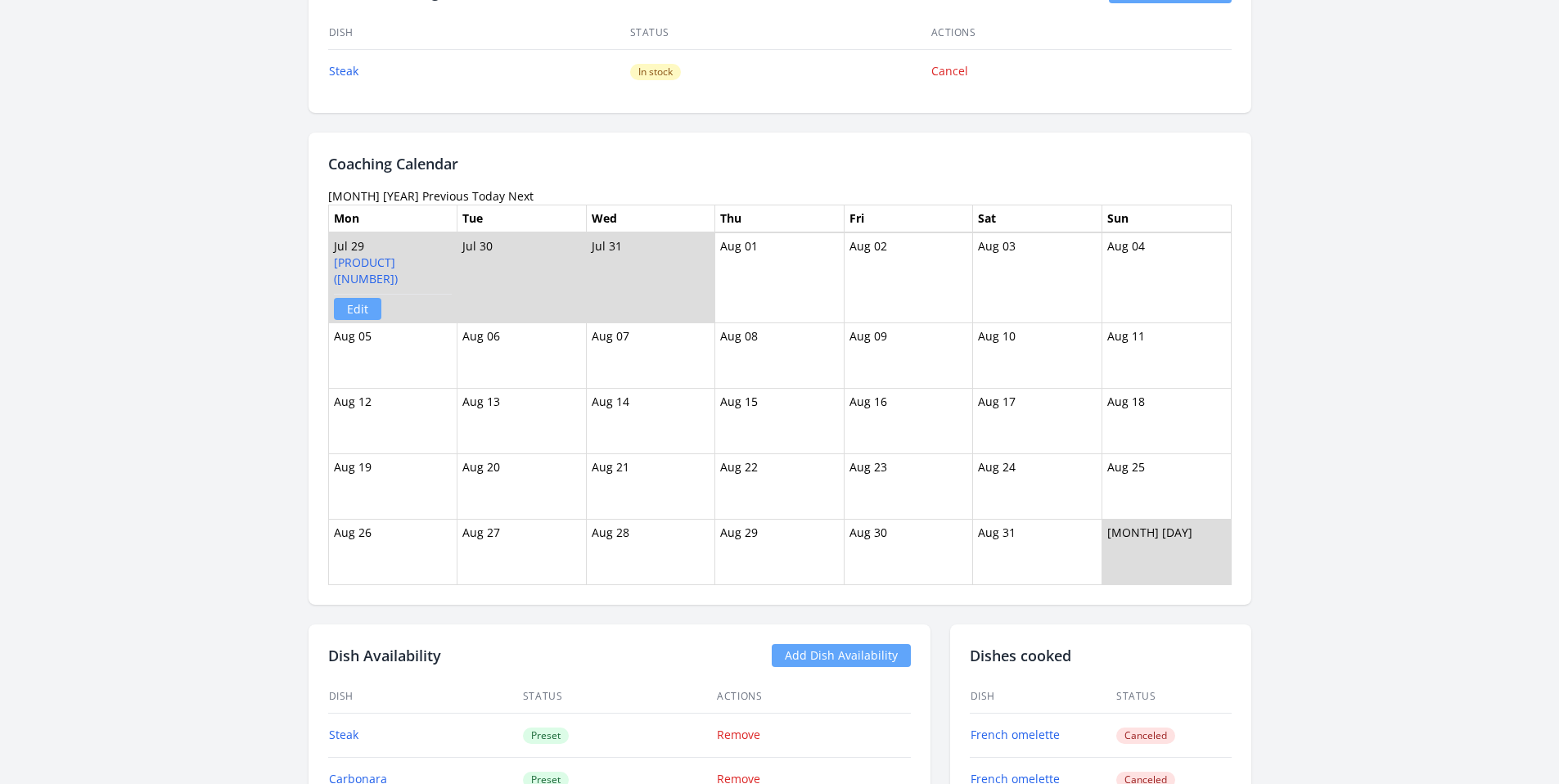 click on "Previous" at bounding box center [445, 196] 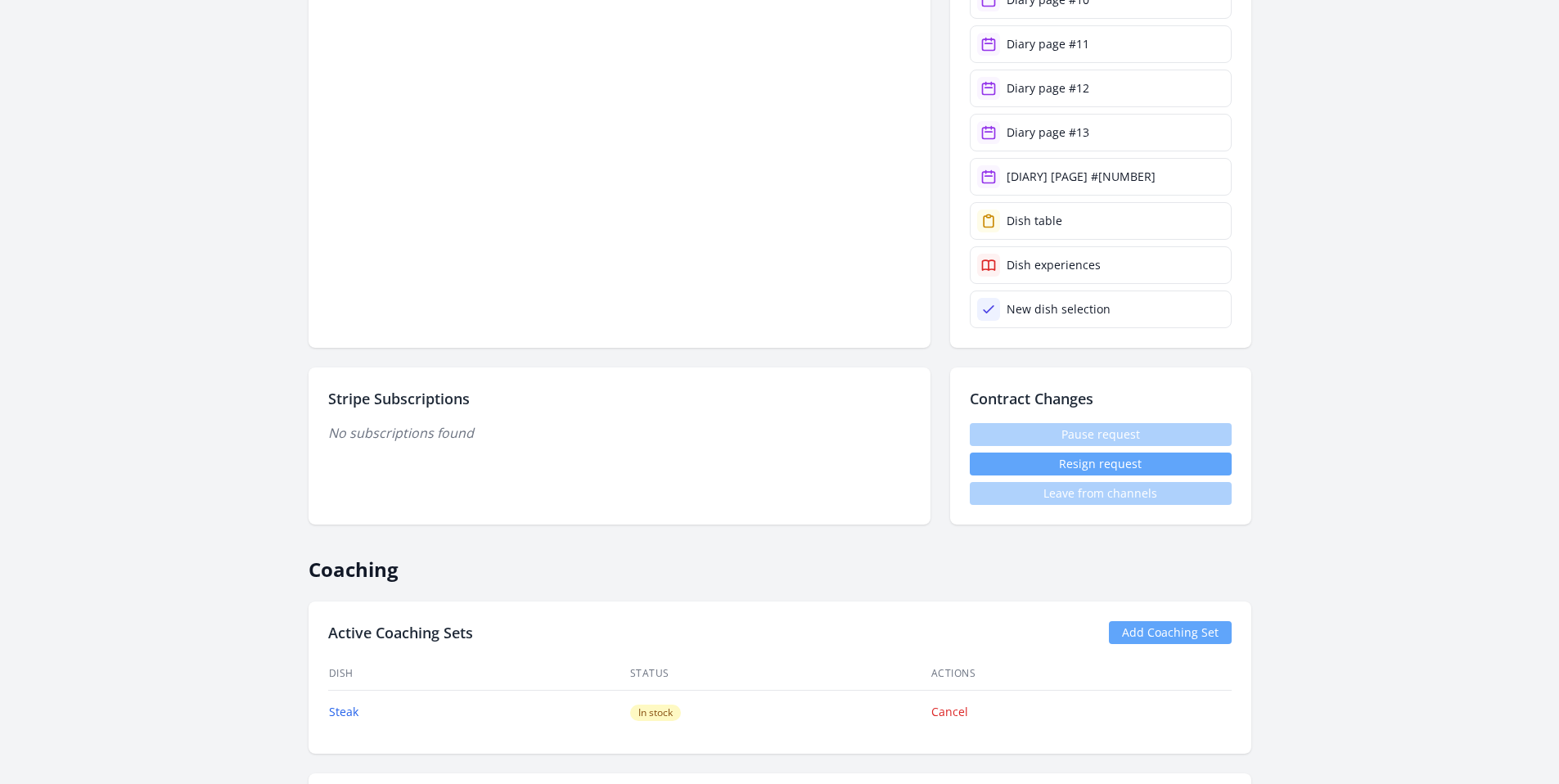 scroll, scrollTop: 1283, scrollLeft: 0, axis: vertical 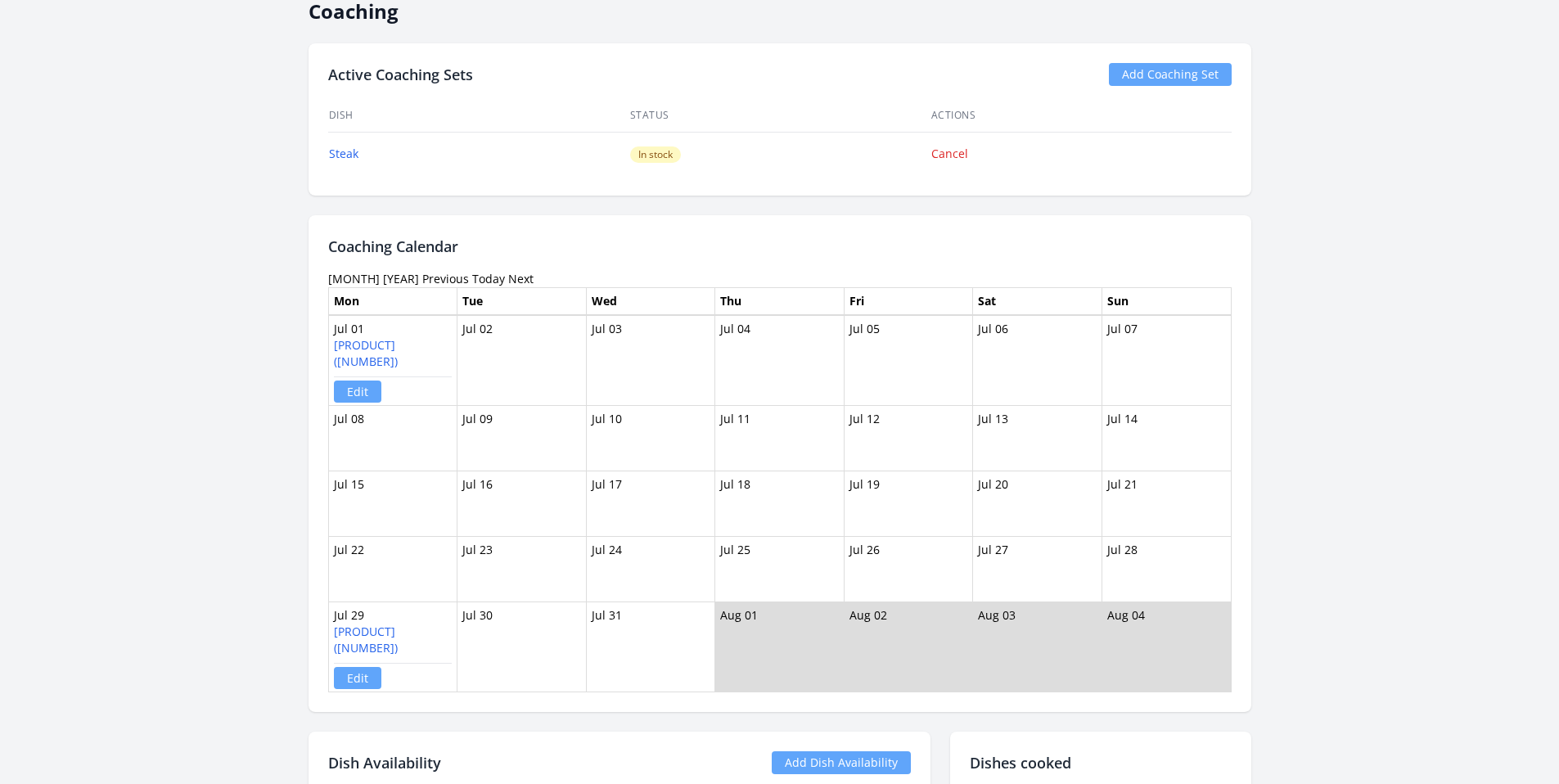 click on "Previous" at bounding box center (445, 278) 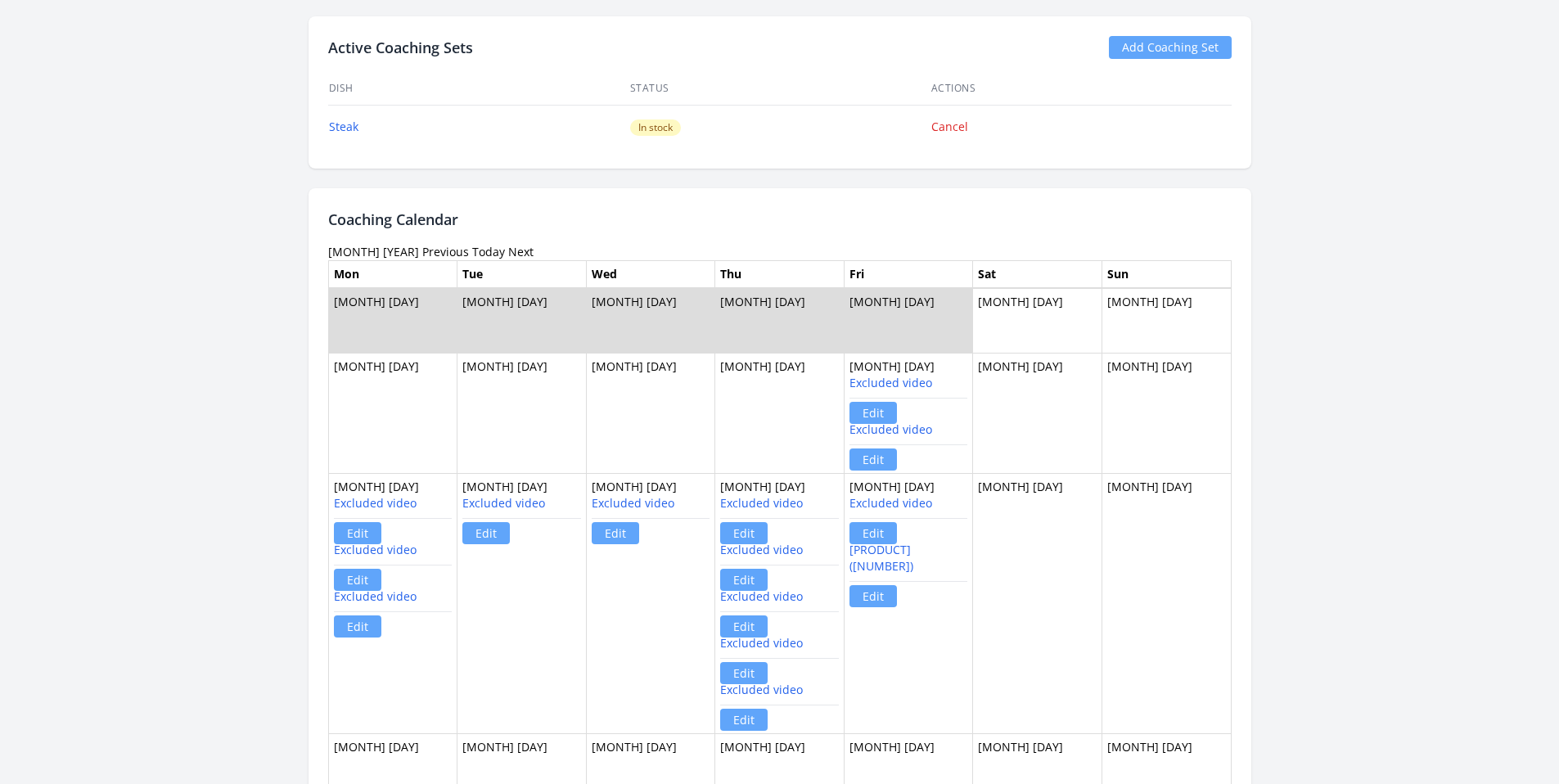 scroll, scrollTop: 1350, scrollLeft: 0, axis: vertical 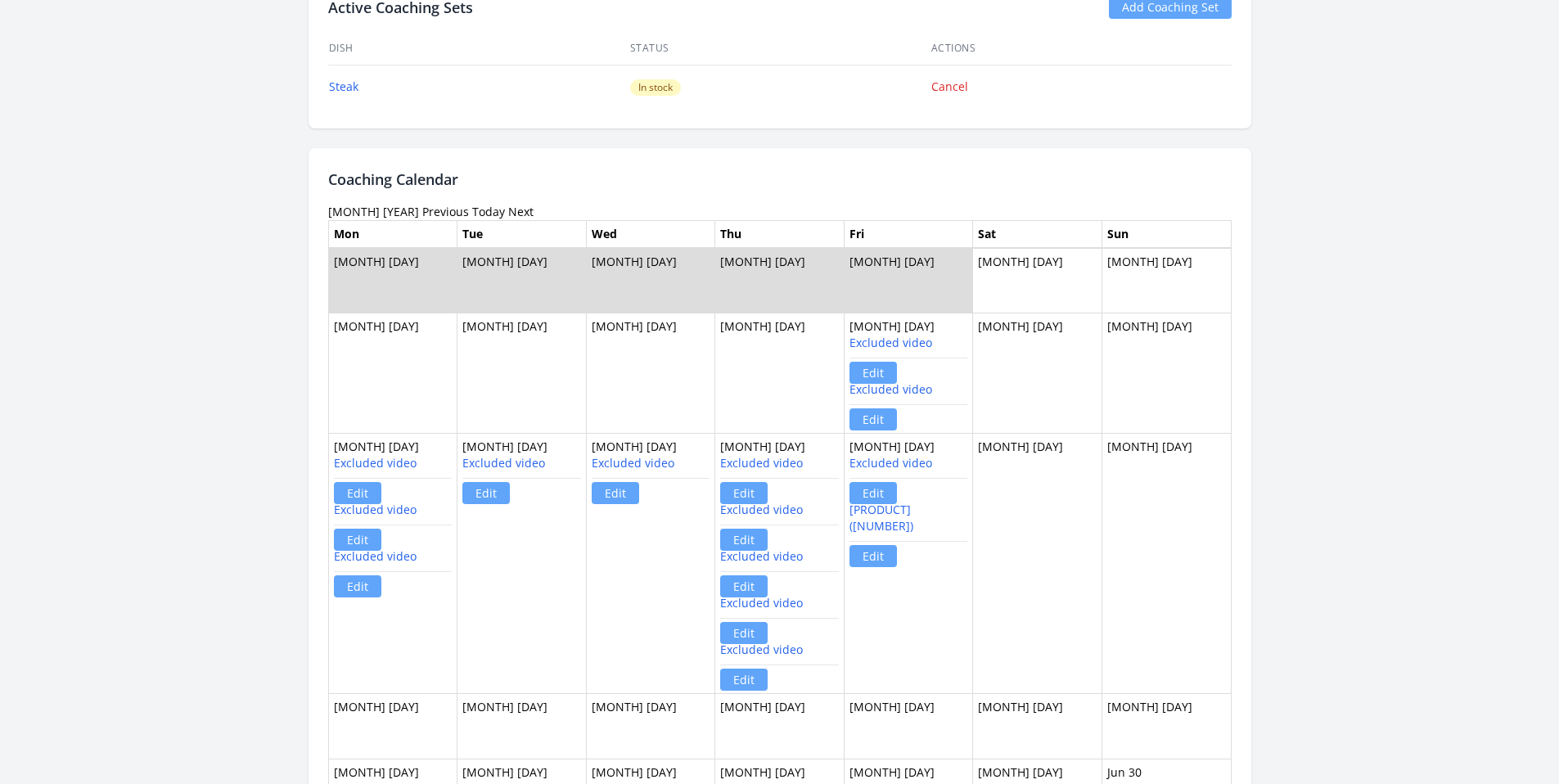 click on "Previous" at bounding box center [445, 211] 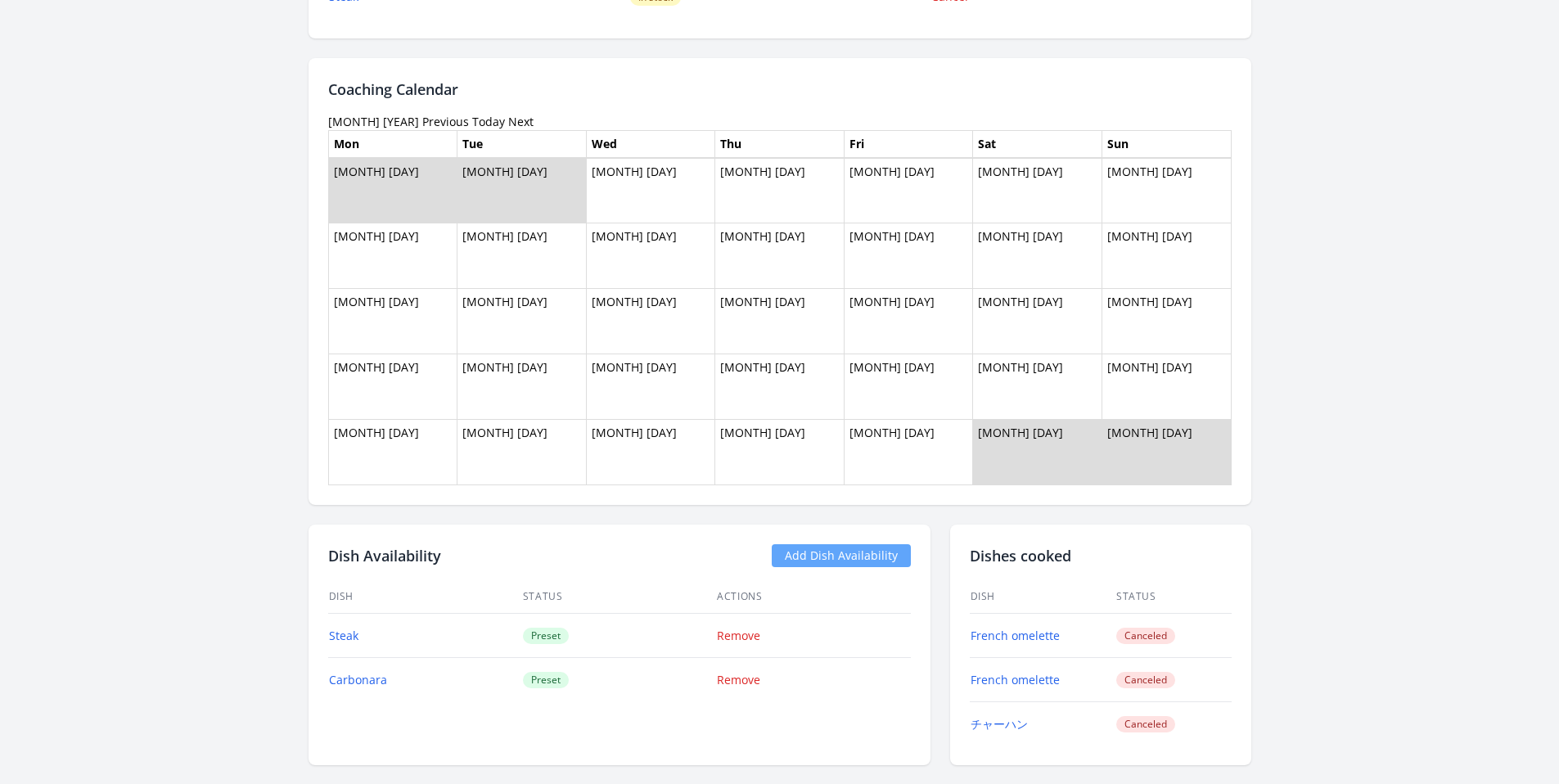 scroll, scrollTop: 1480, scrollLeft: 0, axis: vertical 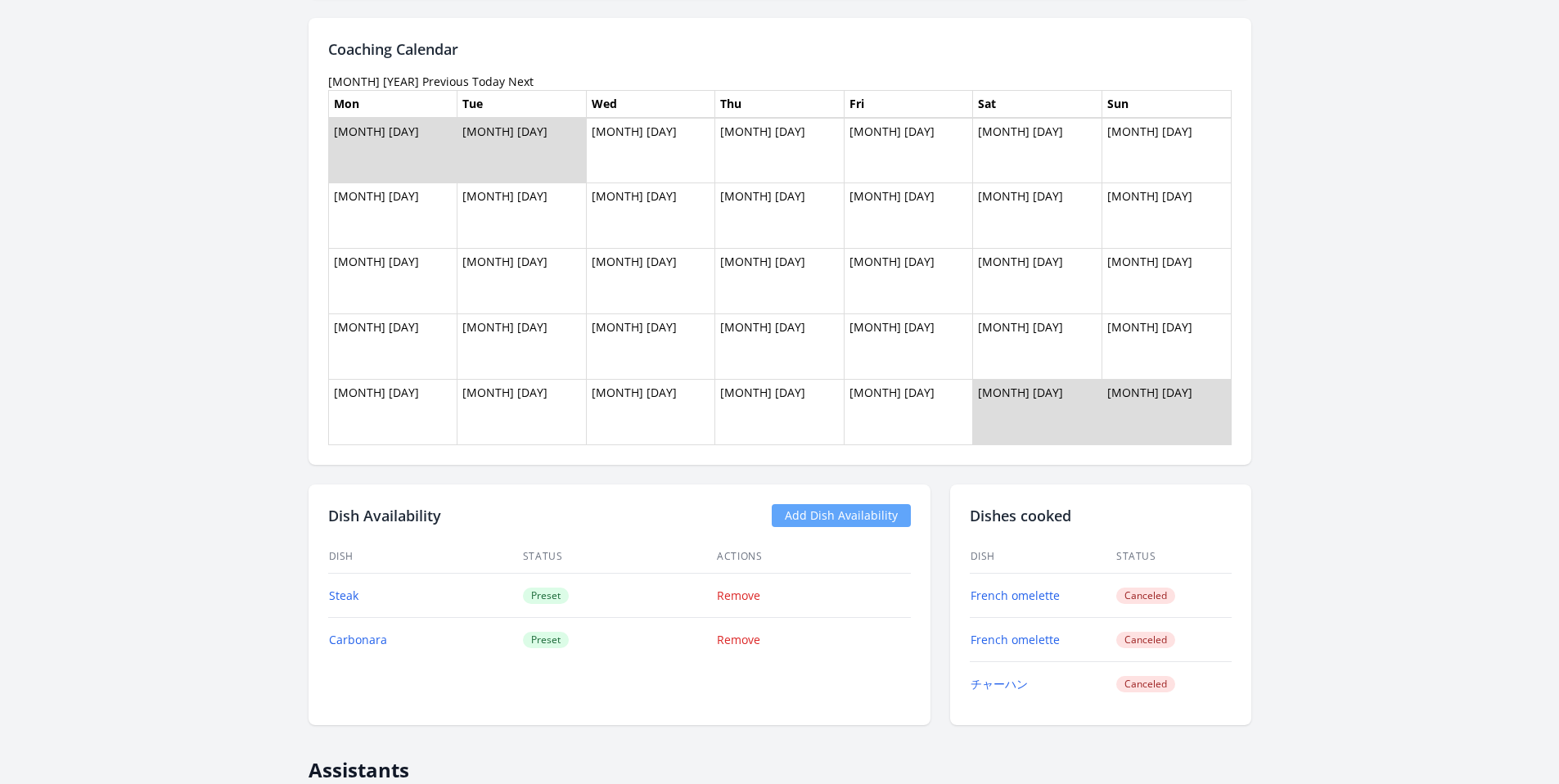 click on "Previous" at bounding box center [445, 81] 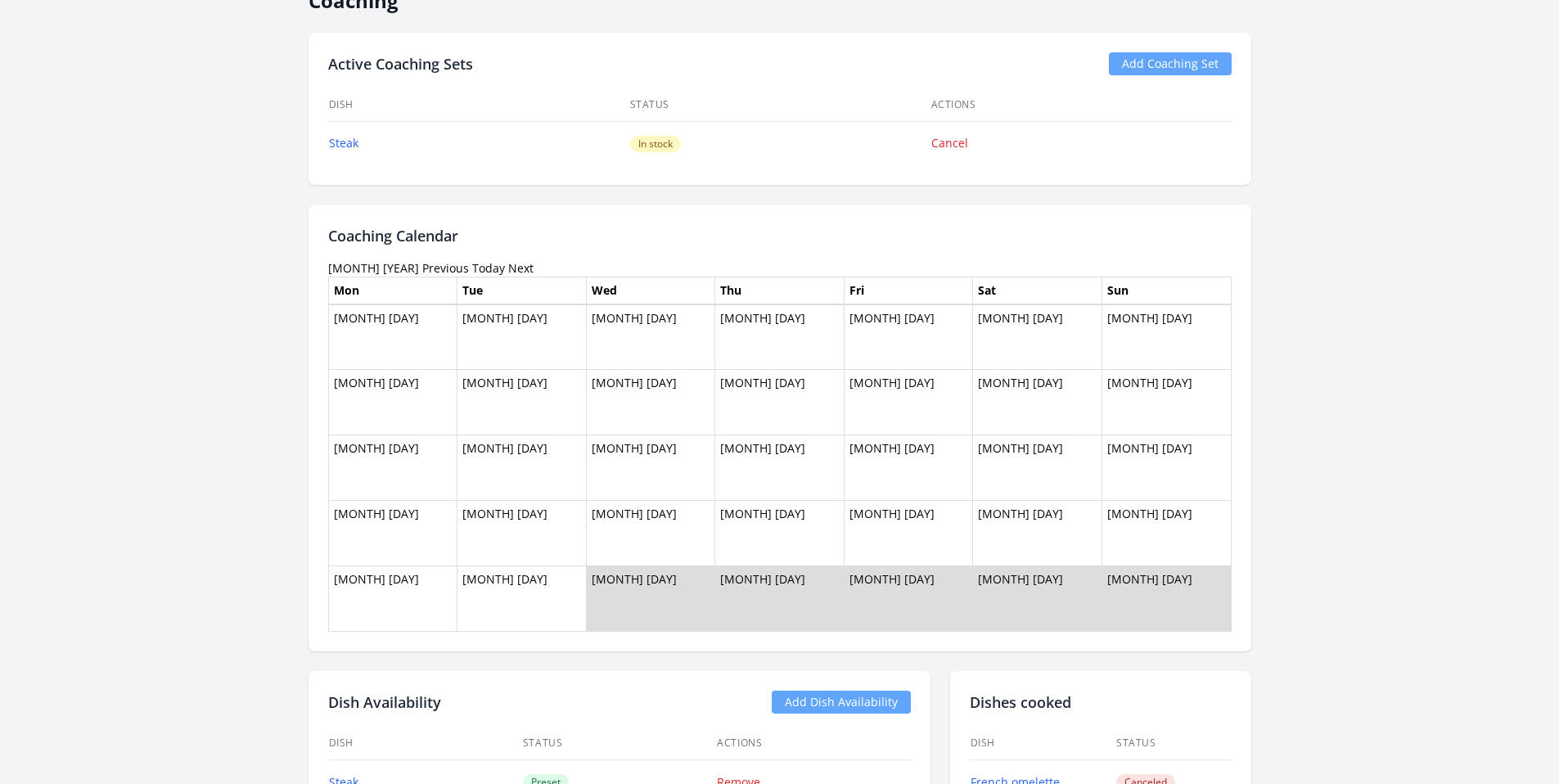 scroll, scrollTop: 1295, scrollLeft: 0, axis: vertical 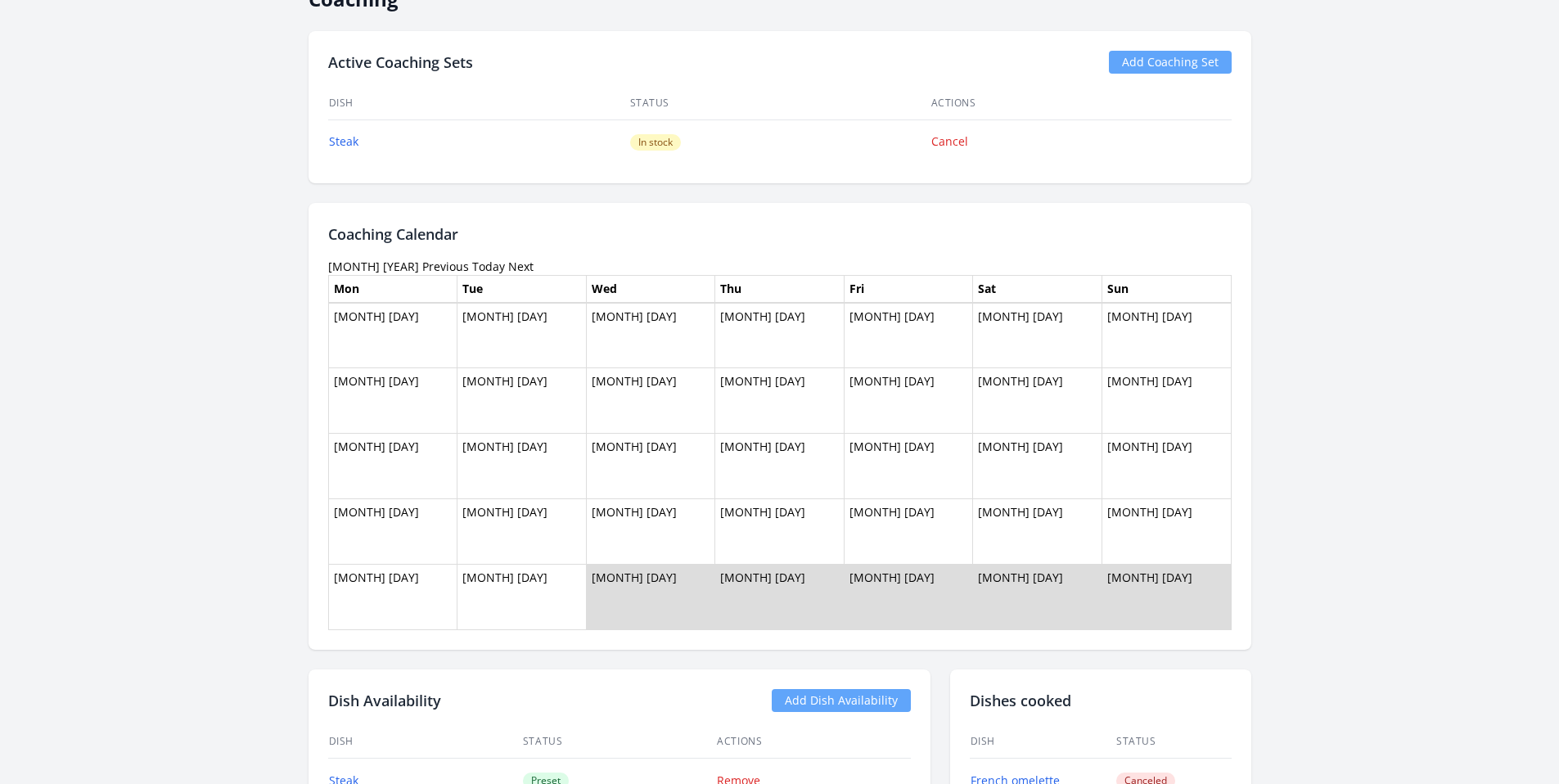 click on "Previous" at bounding box center [445, 266] 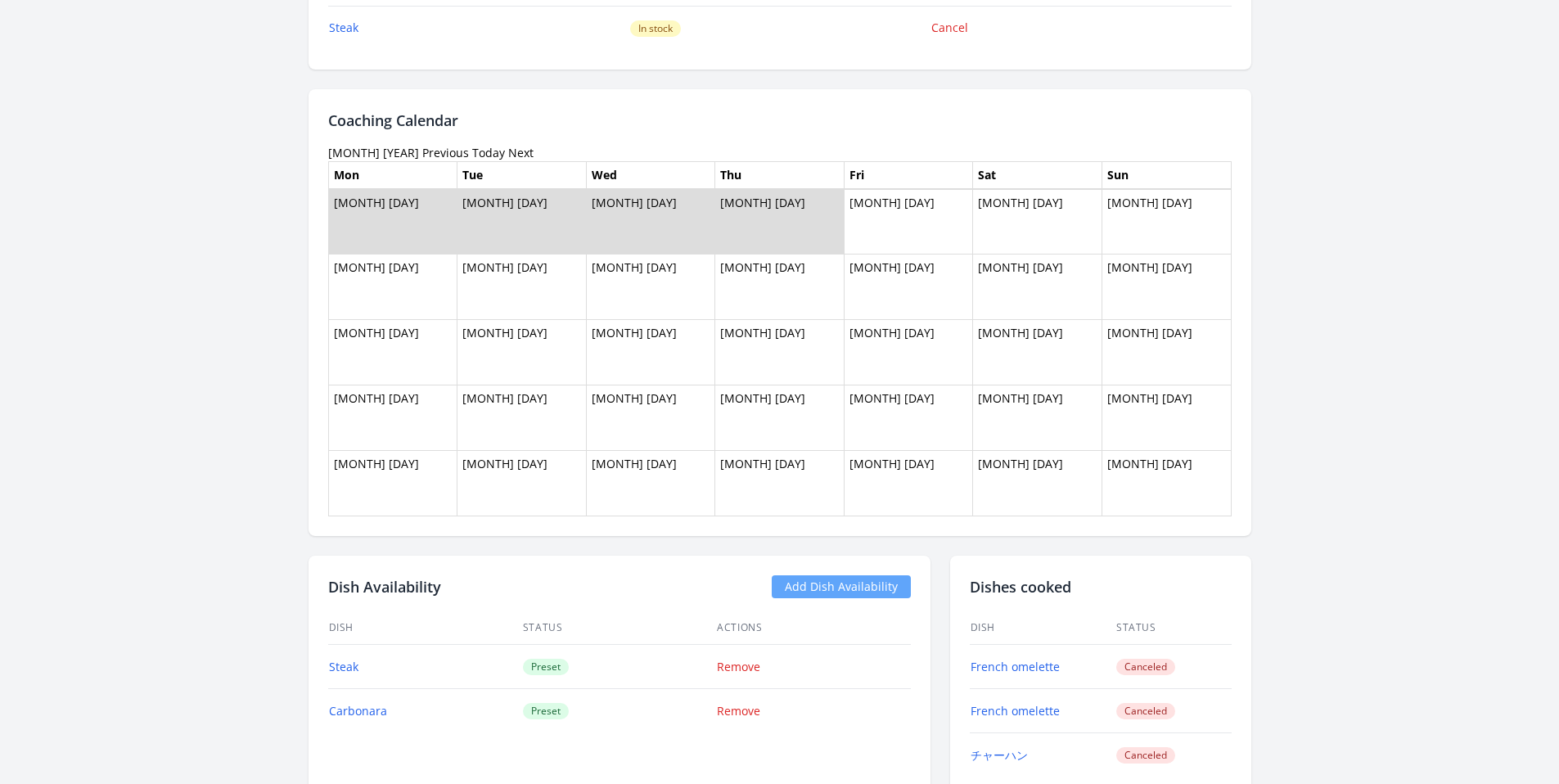 scroll, scrollTop: 1406, scrollLeft: 0, axis: vertical 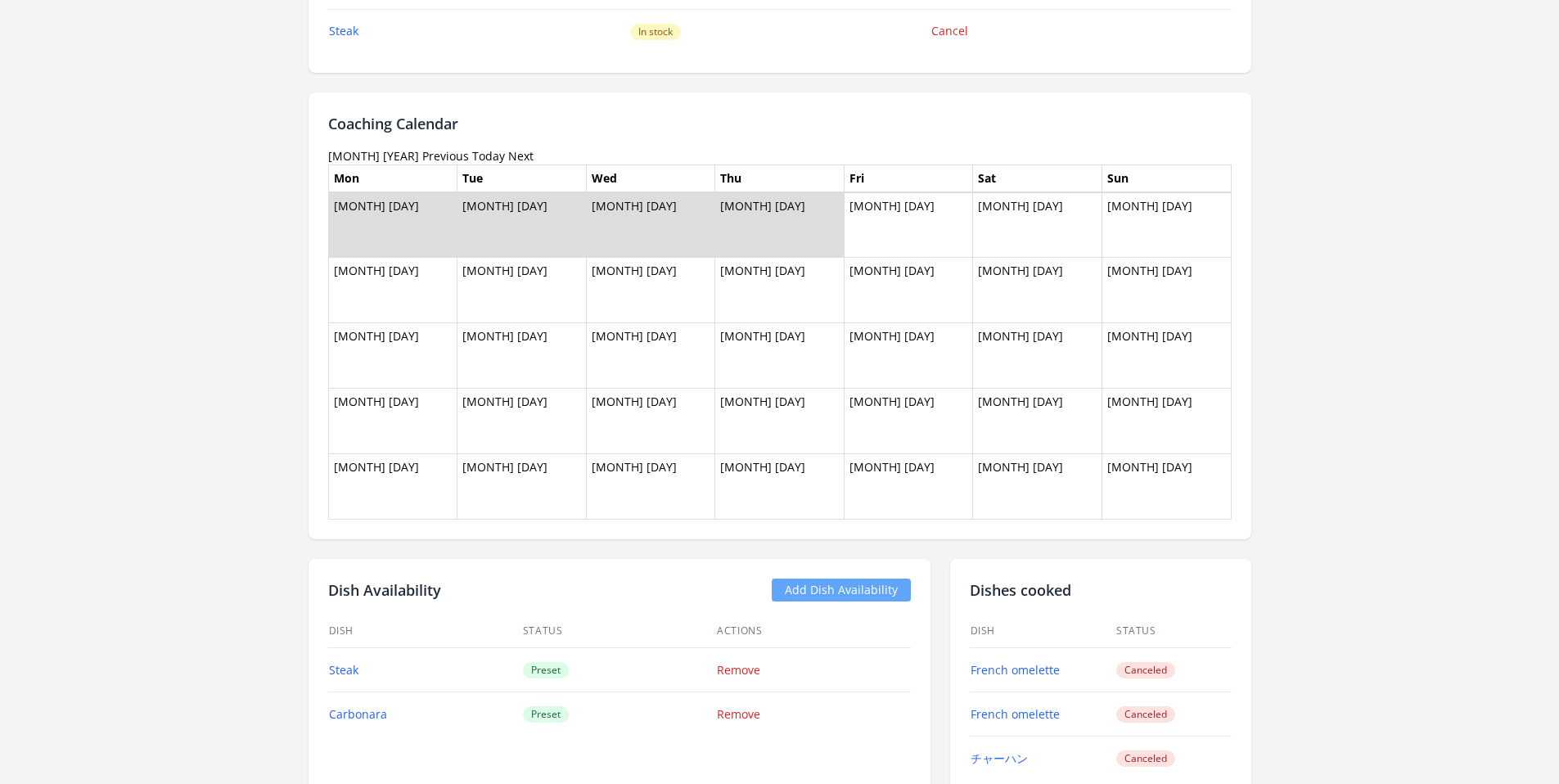click on "Next" at bounding box center [520, 155] 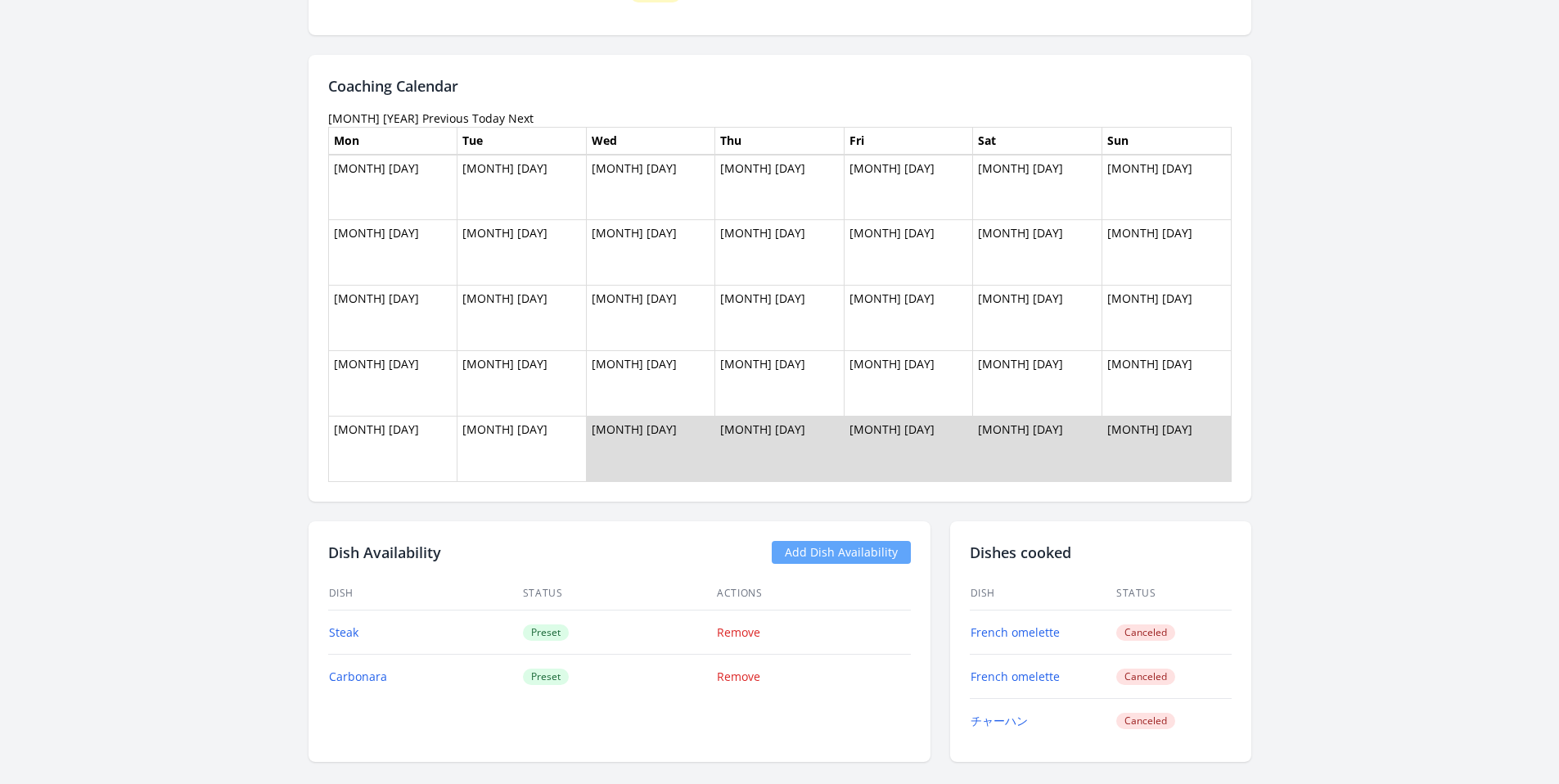 scroll, scrollTop: 1464, scrollLeft: 0, axis: vertical 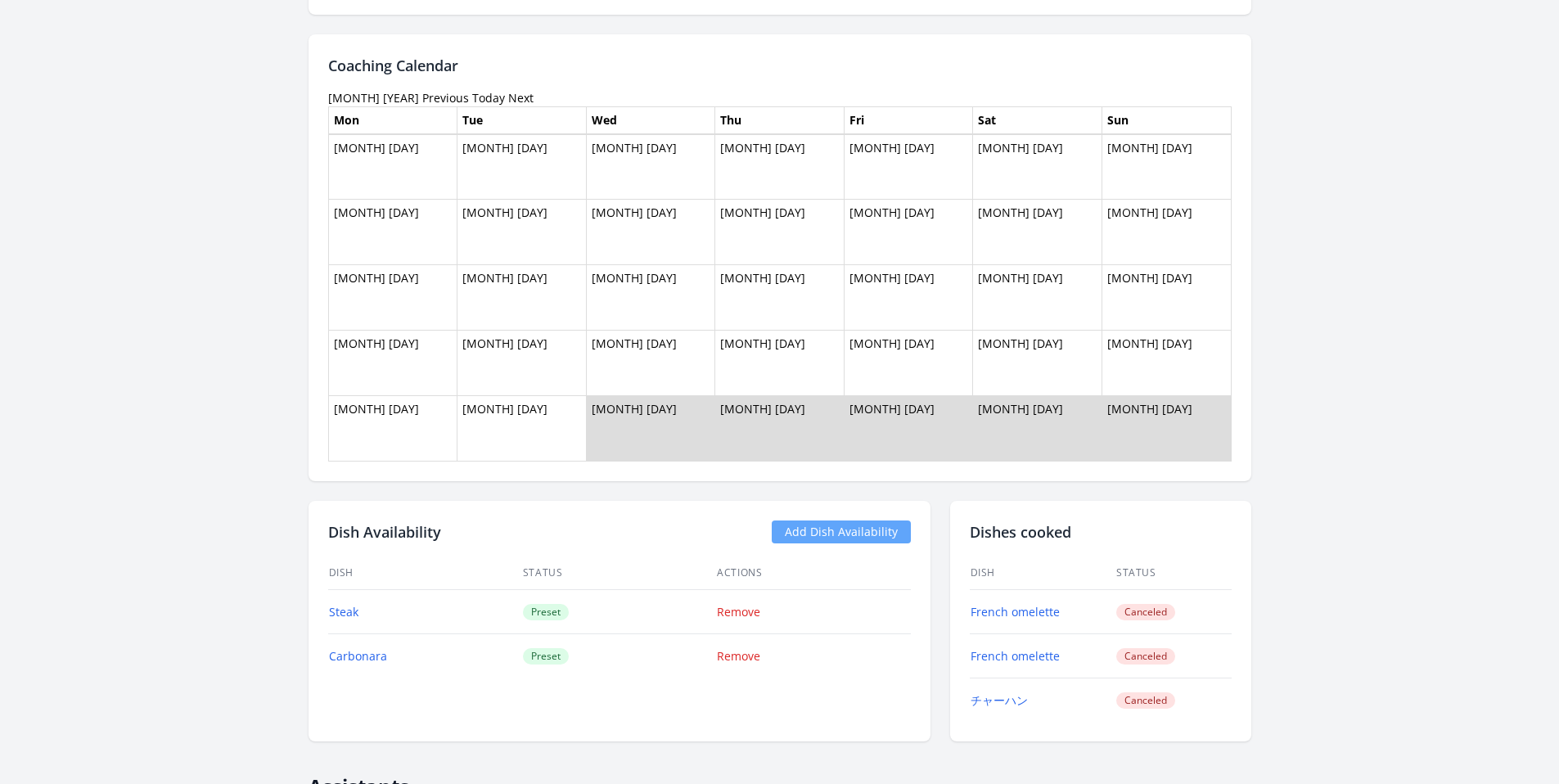 click on "Next" at bounding box center (520, 97) 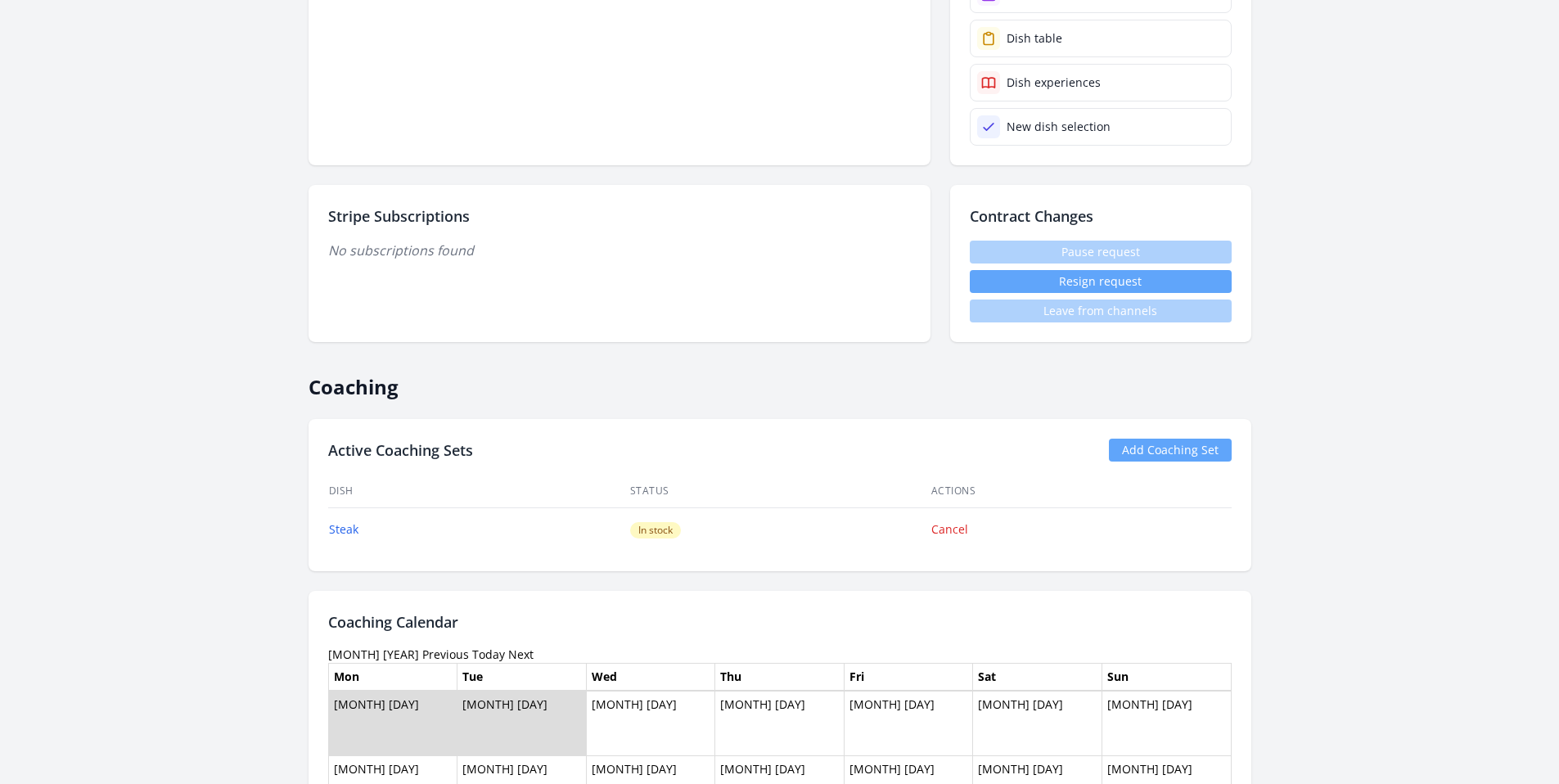 scroll, scrollTop: 1502, scrollLeft: 0, axis: vertical 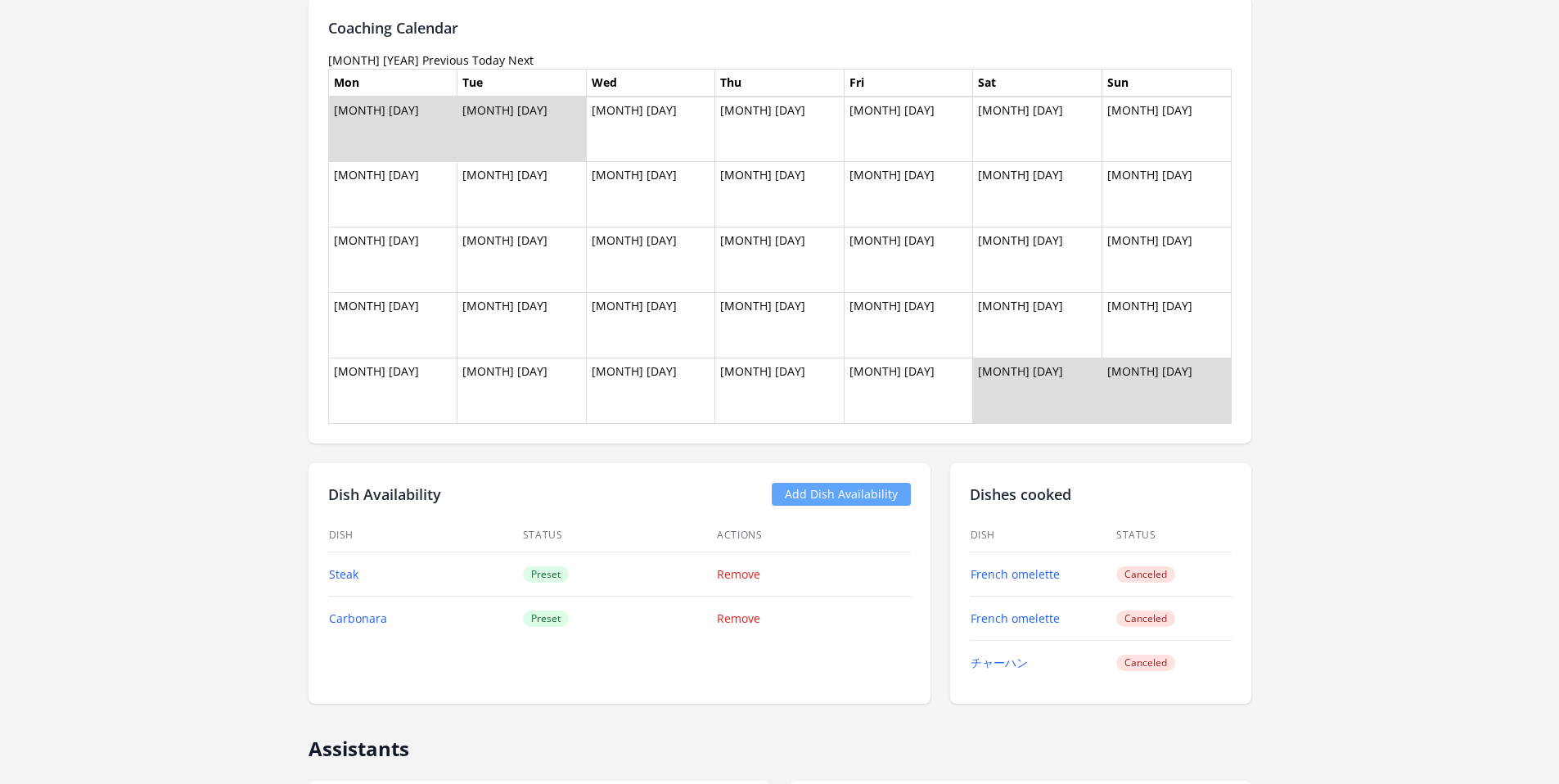 click on "Next" at bounding box center (520, 60) 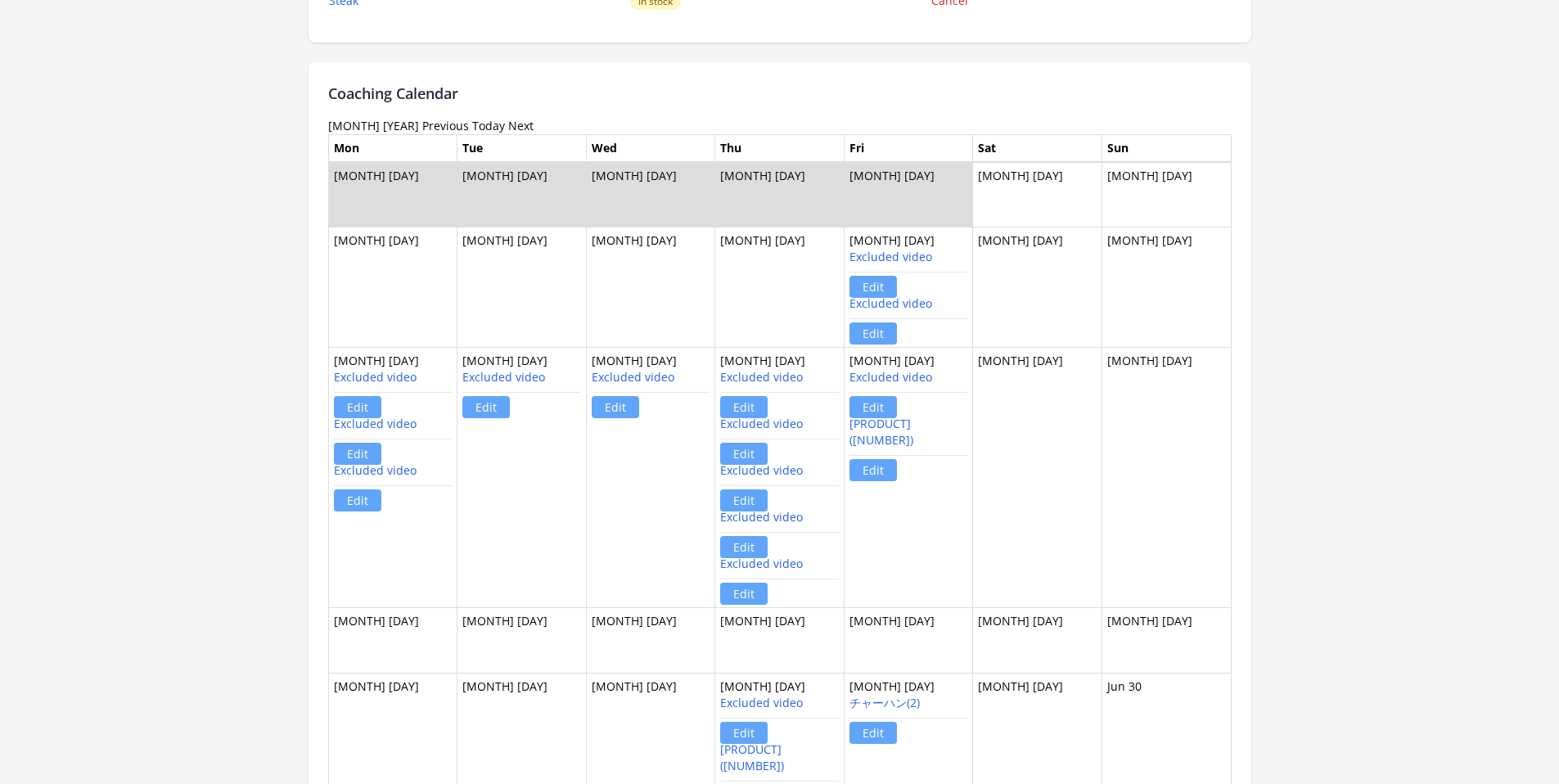 scroll, scrollTop: 1432, scrollLeft: 0, axis: vertical 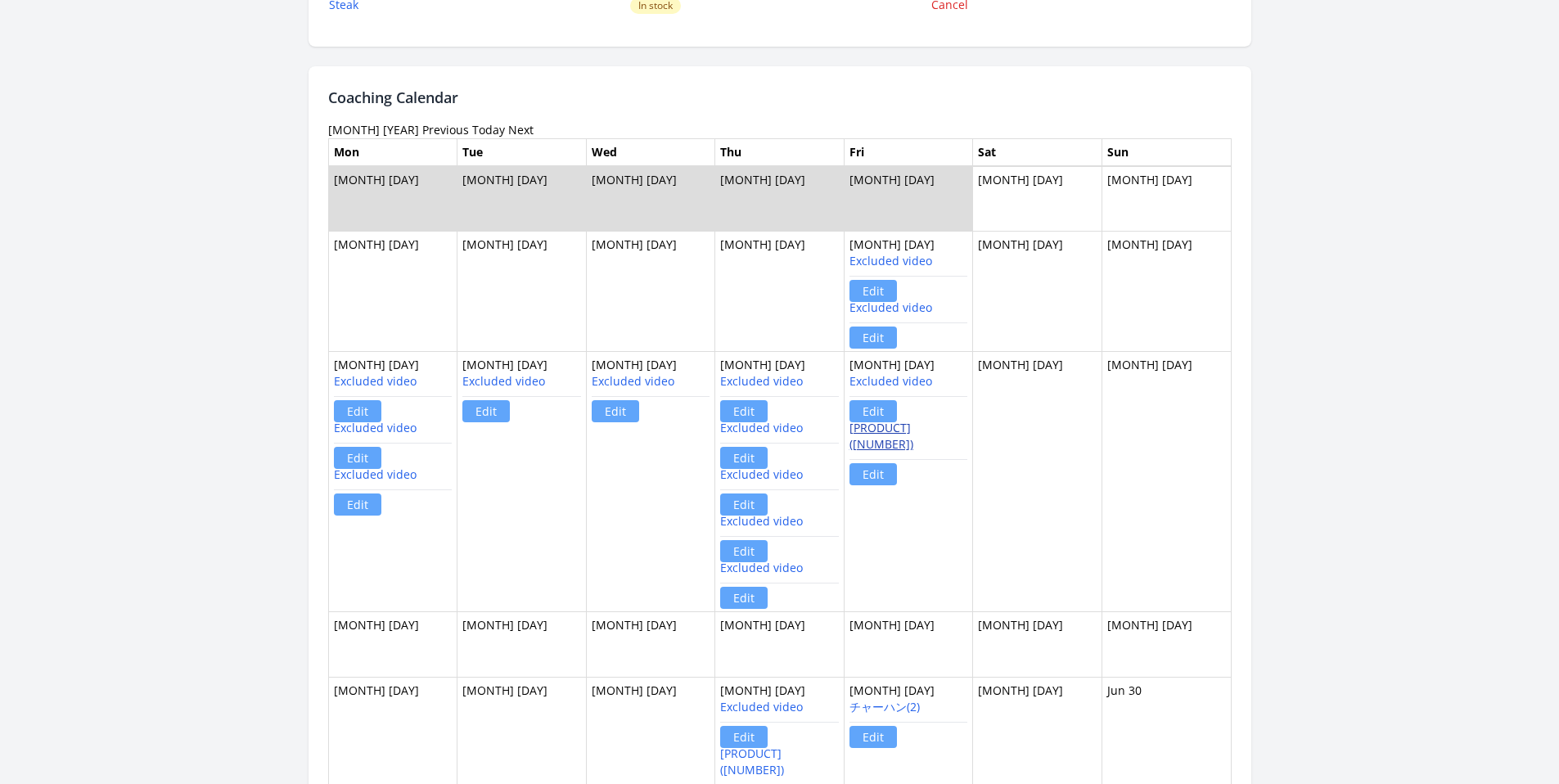 click on "French omelette(1)" at bounding box center (881, 435) 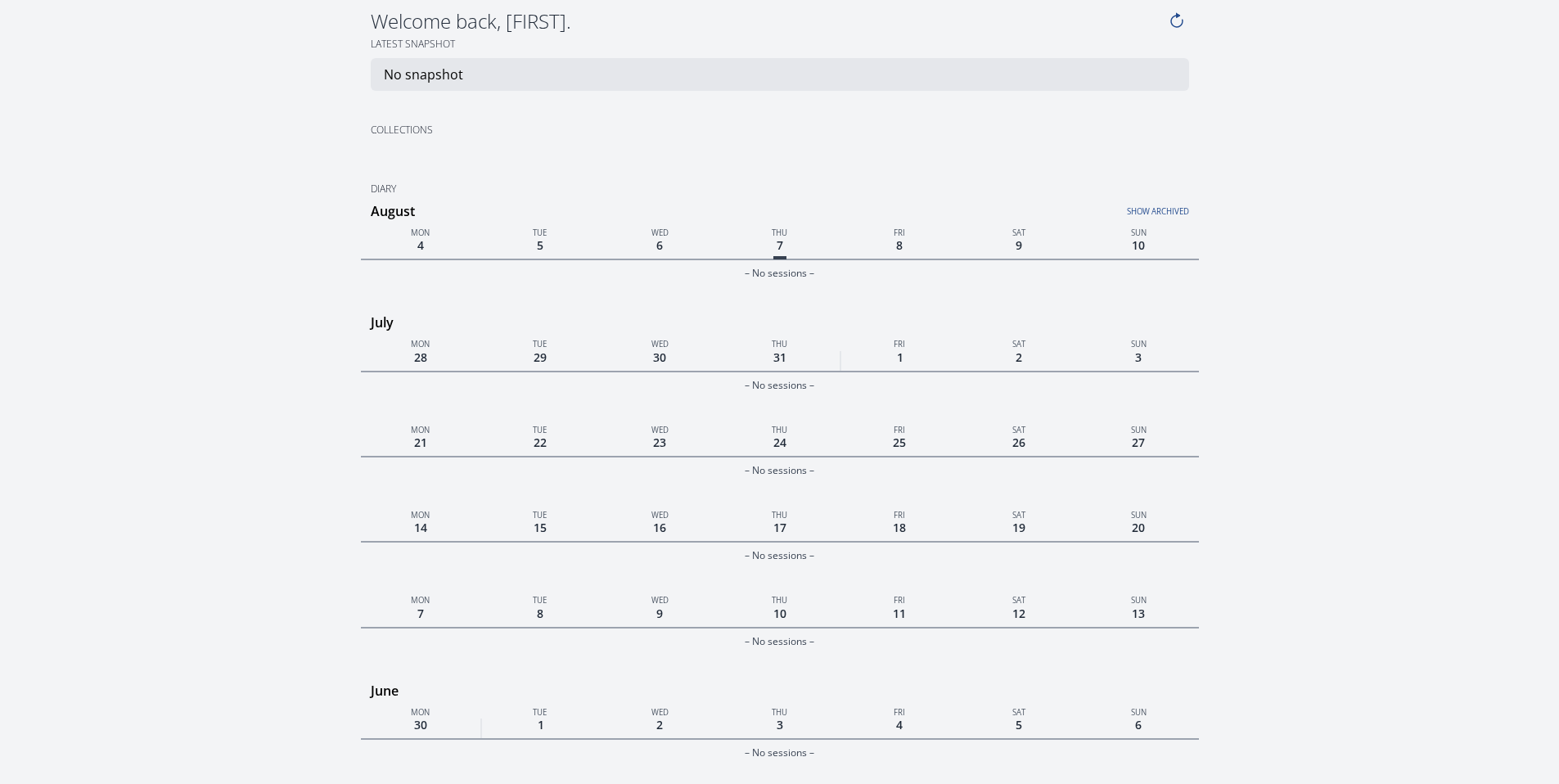 scroll, scrollTop: 0, scrollLeft: 0, axis: both 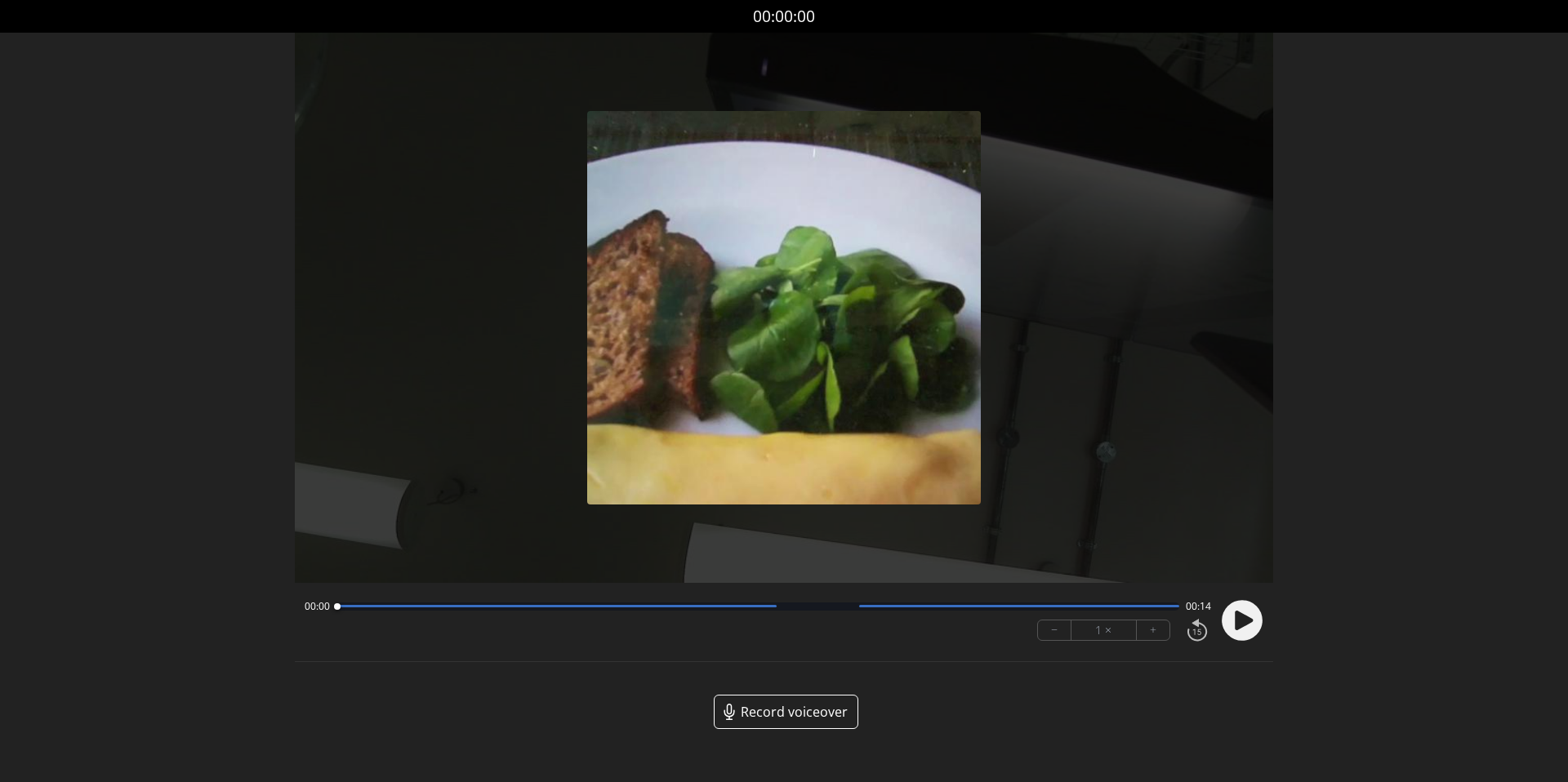 click 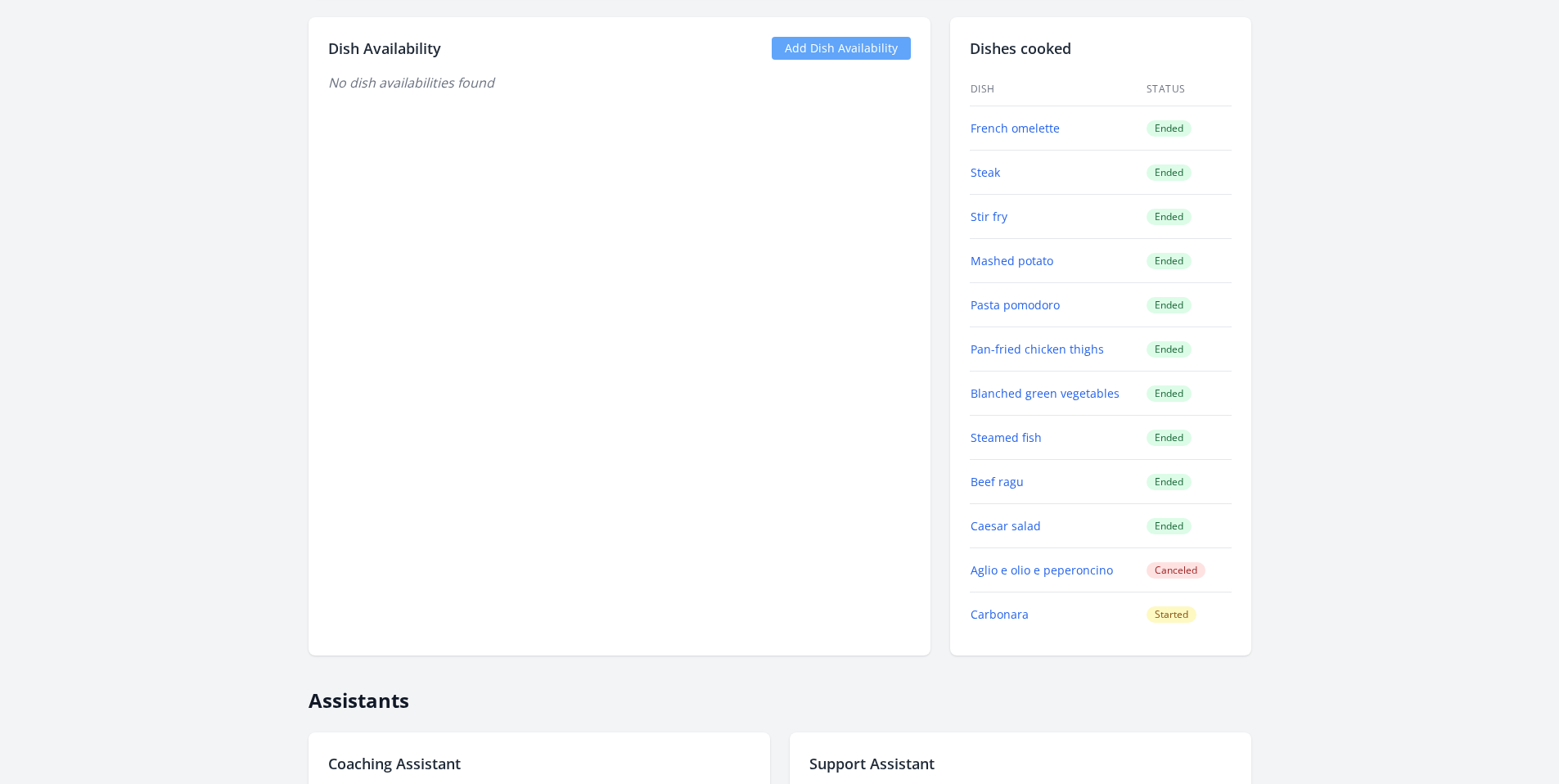 scroll, scrollTop: 831, scrollLeft: 0, axis: vertical 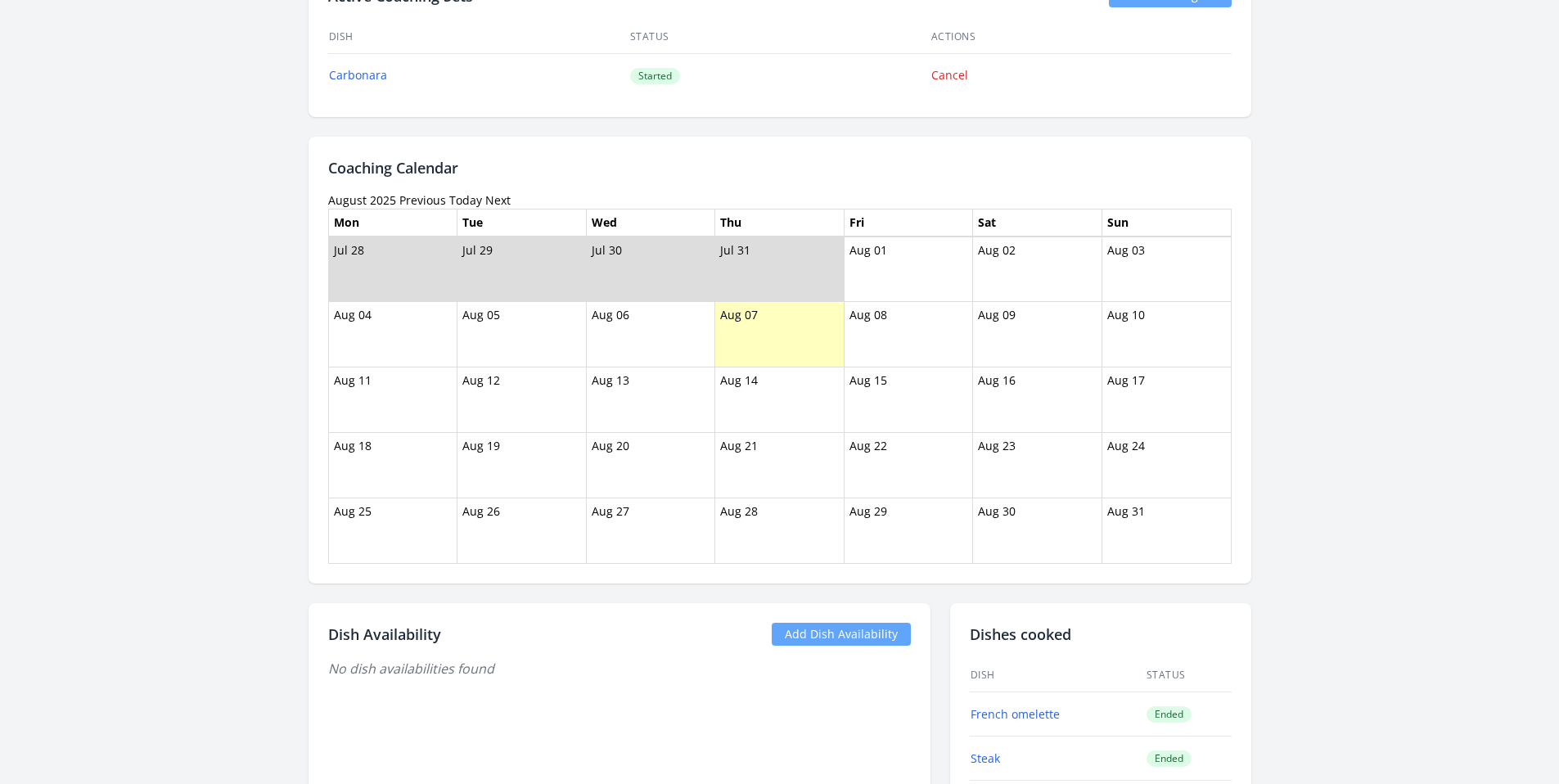 click on "Previous" at bounding box center [422, 200] 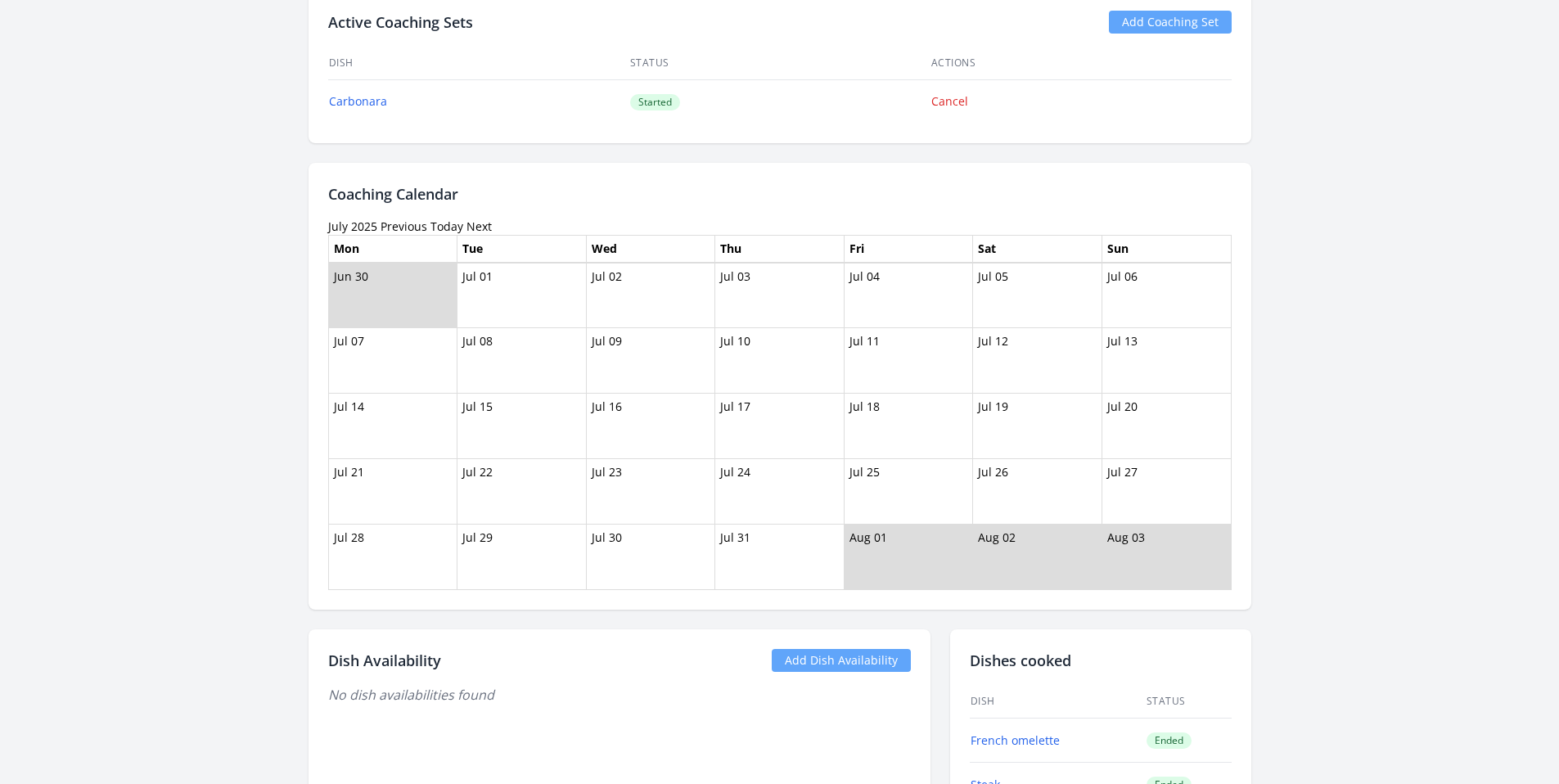 scroll, scrollTop: 759, scrollLeft: 0, axis: vertical 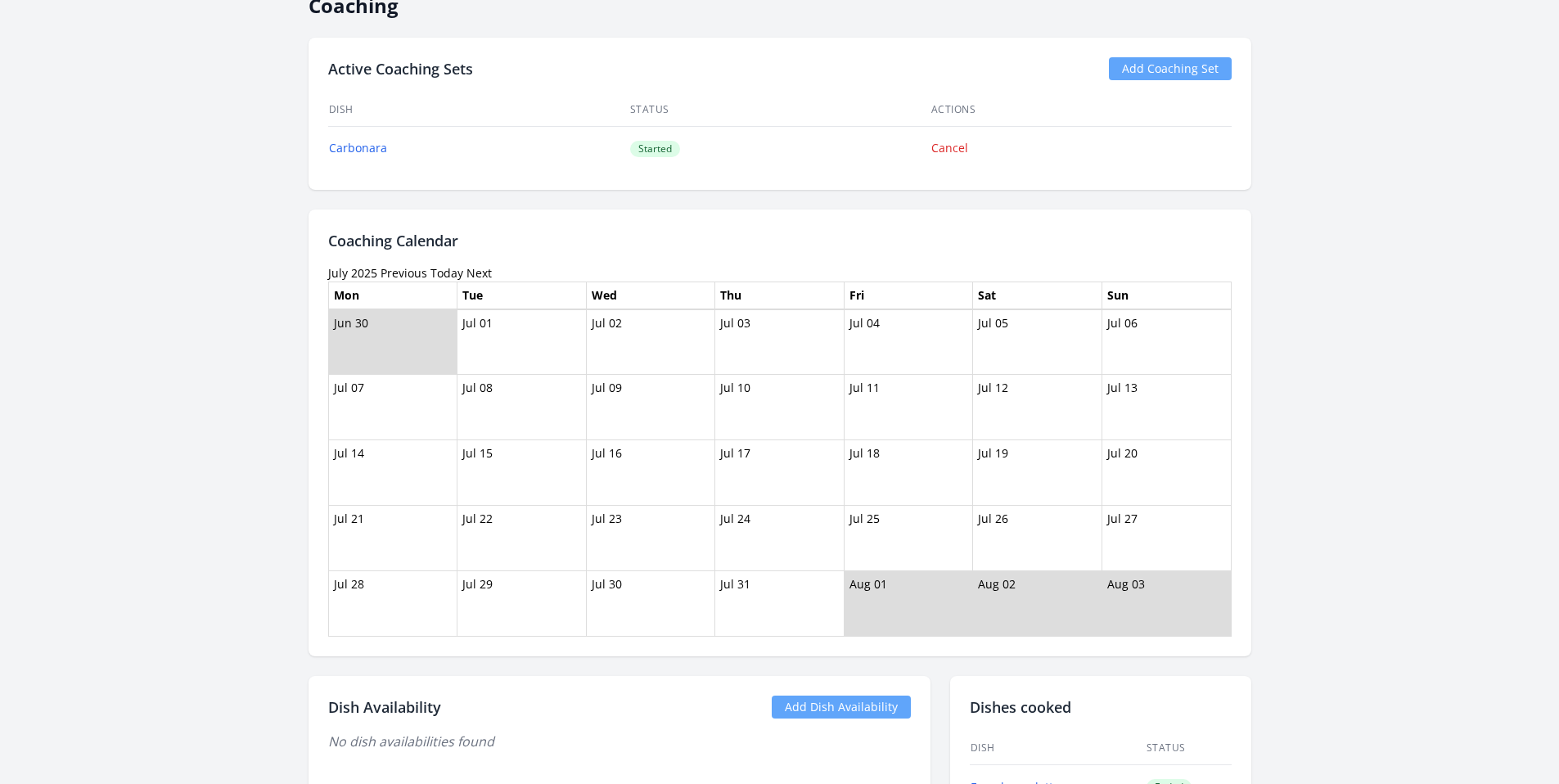 click on "Previous" at bounding box center (403, 273) 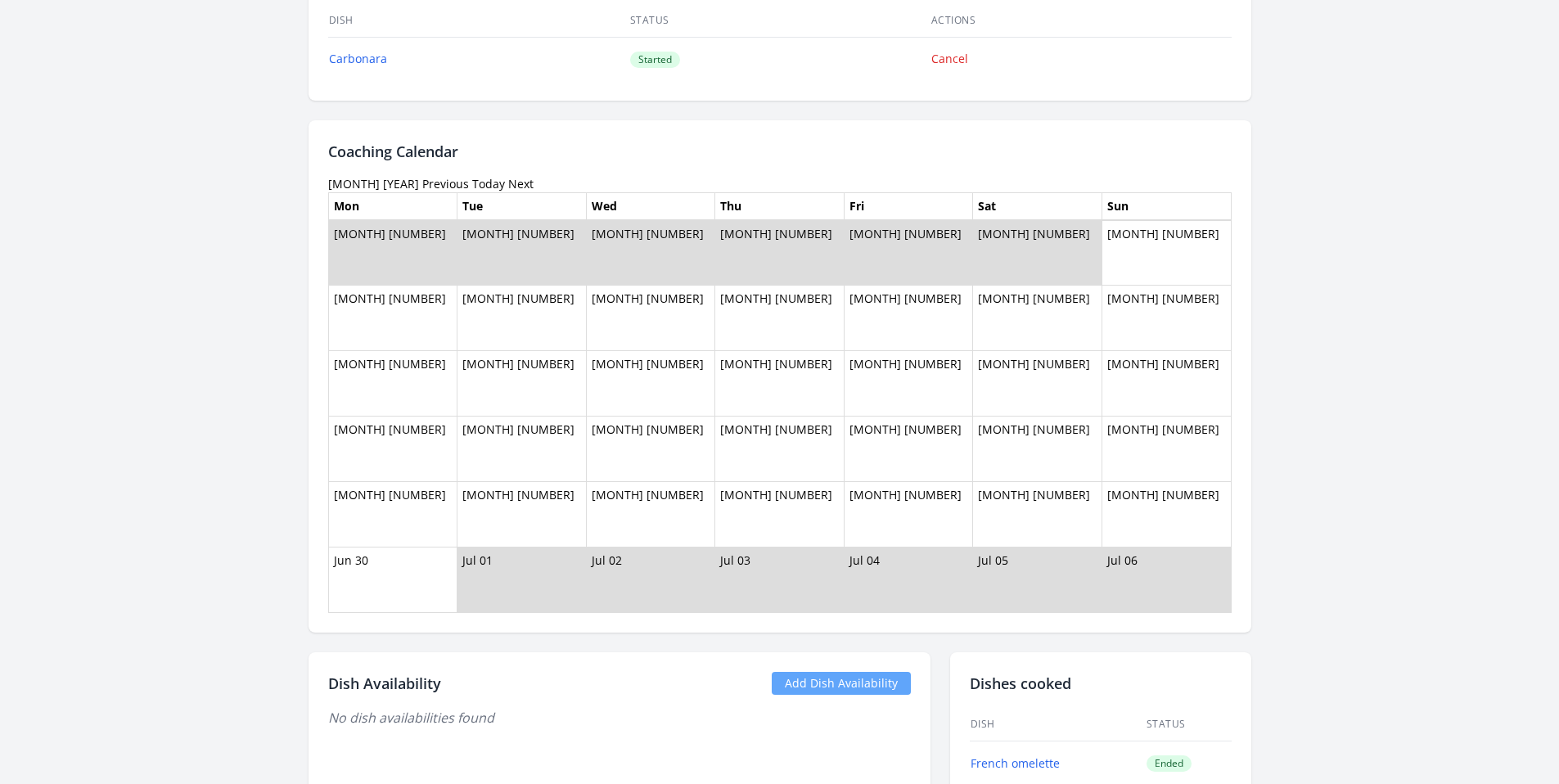 scroll, scrollTop: 779, scrollLeft: 0, axis: vertical 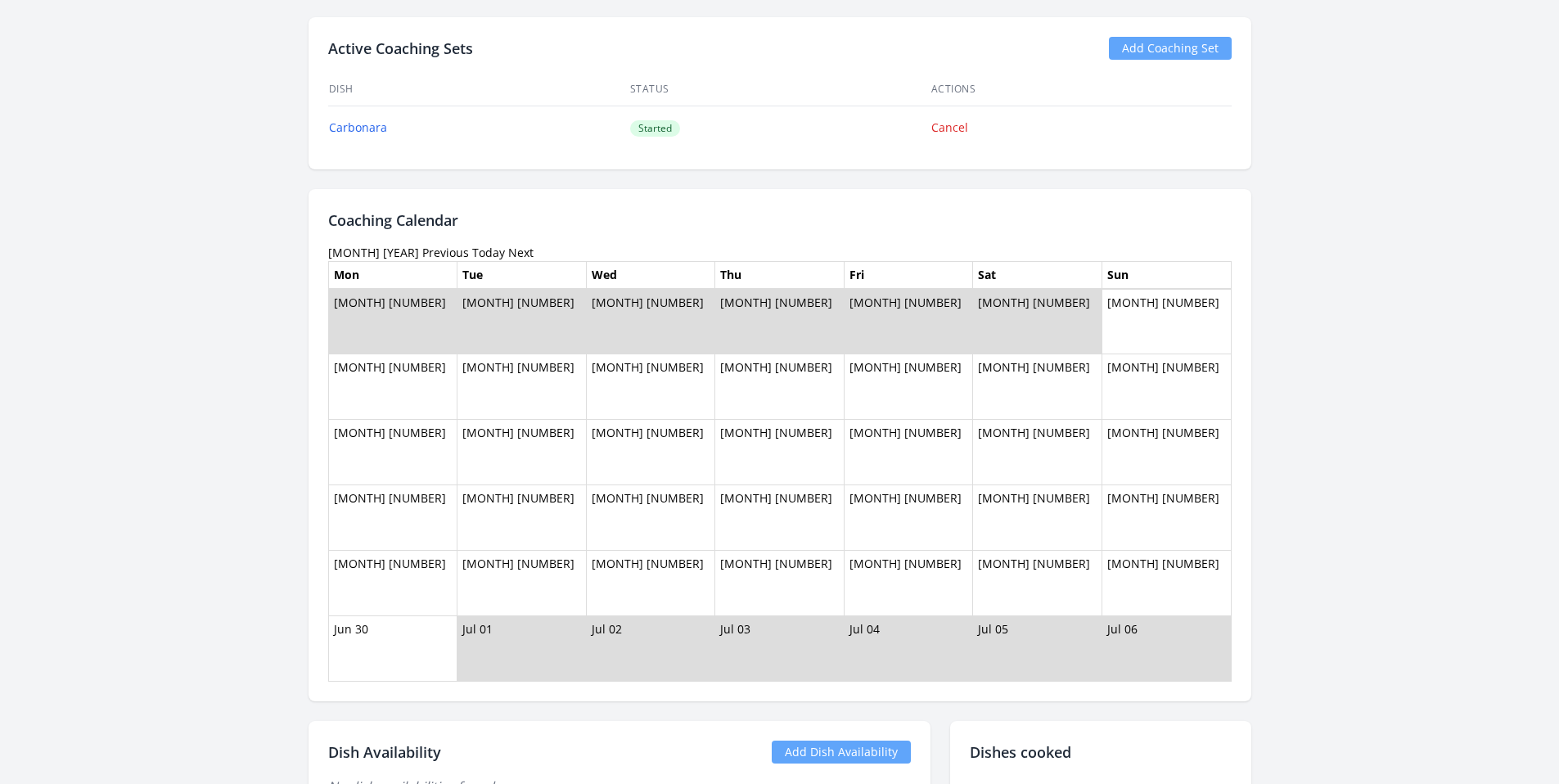 click on "Previous" at bounding box center (445, 252) 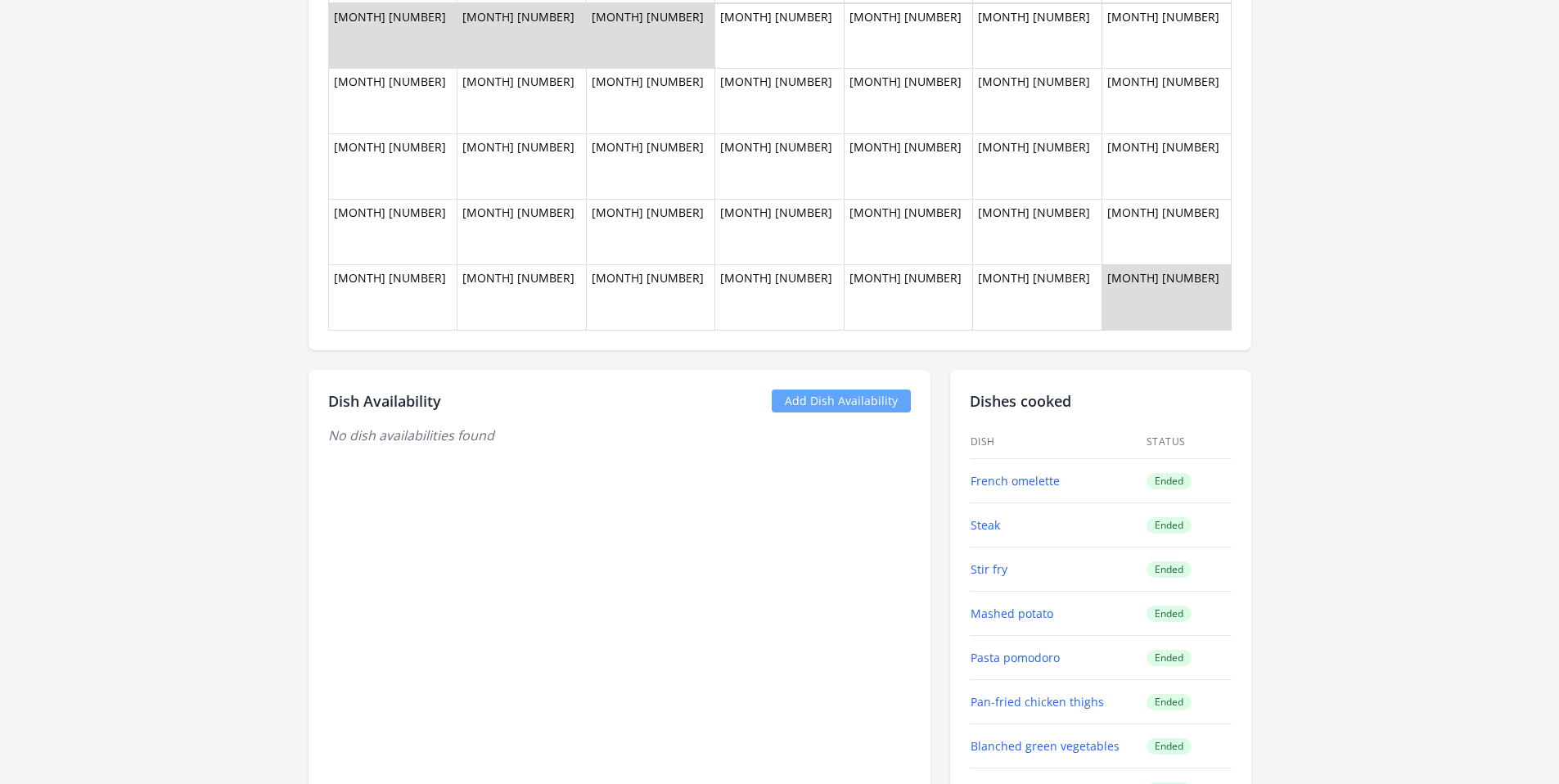 scroll, scrollTop: 794, scrollLeft: 0, axis: vertical 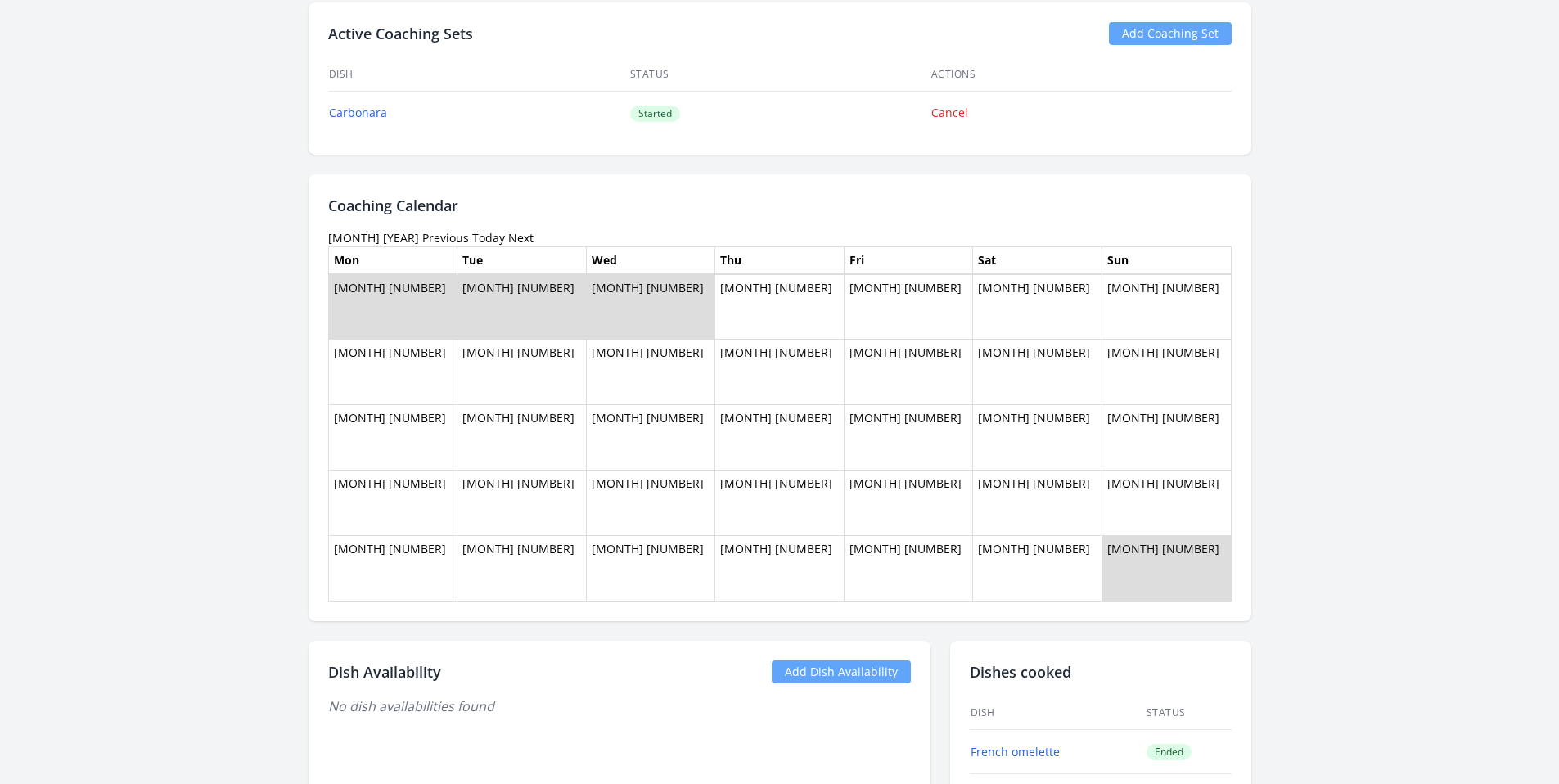 click on "Previous" at bounding box center [445, 237] 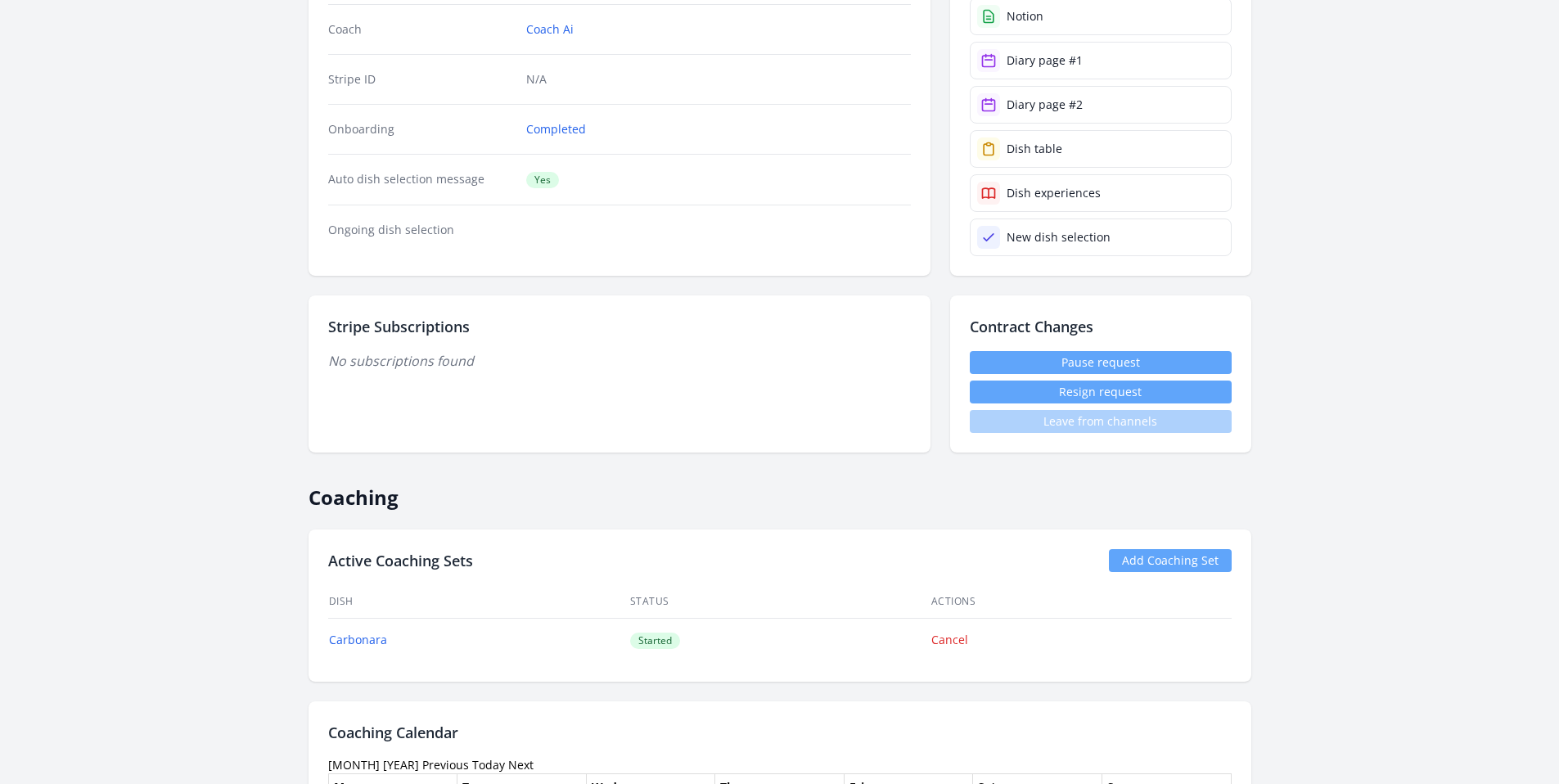 scroll, scrollTop: 807, scrollLeft: 0, axis: vertical 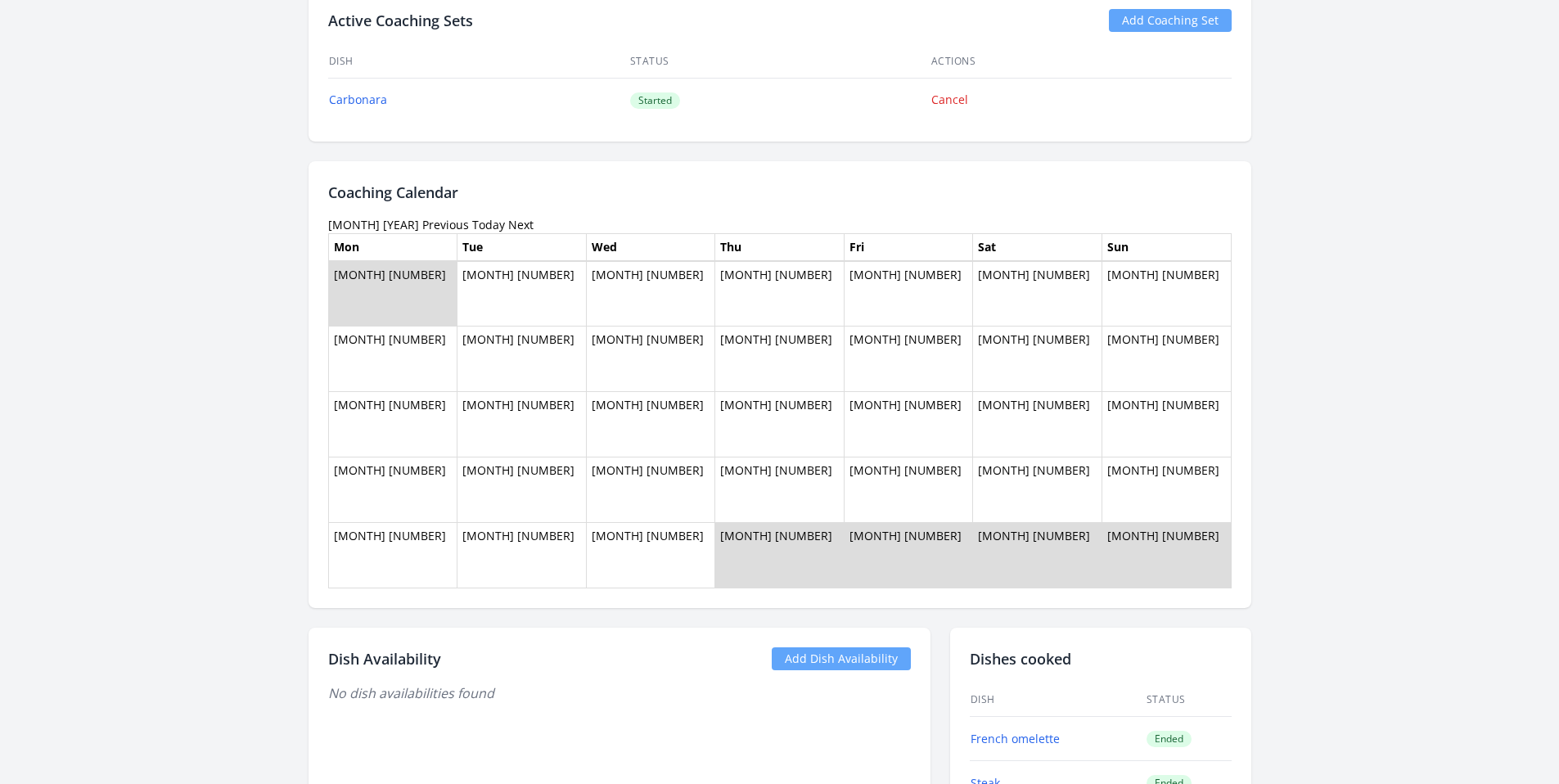 click on "Previous" at bounding box center (445, 224) 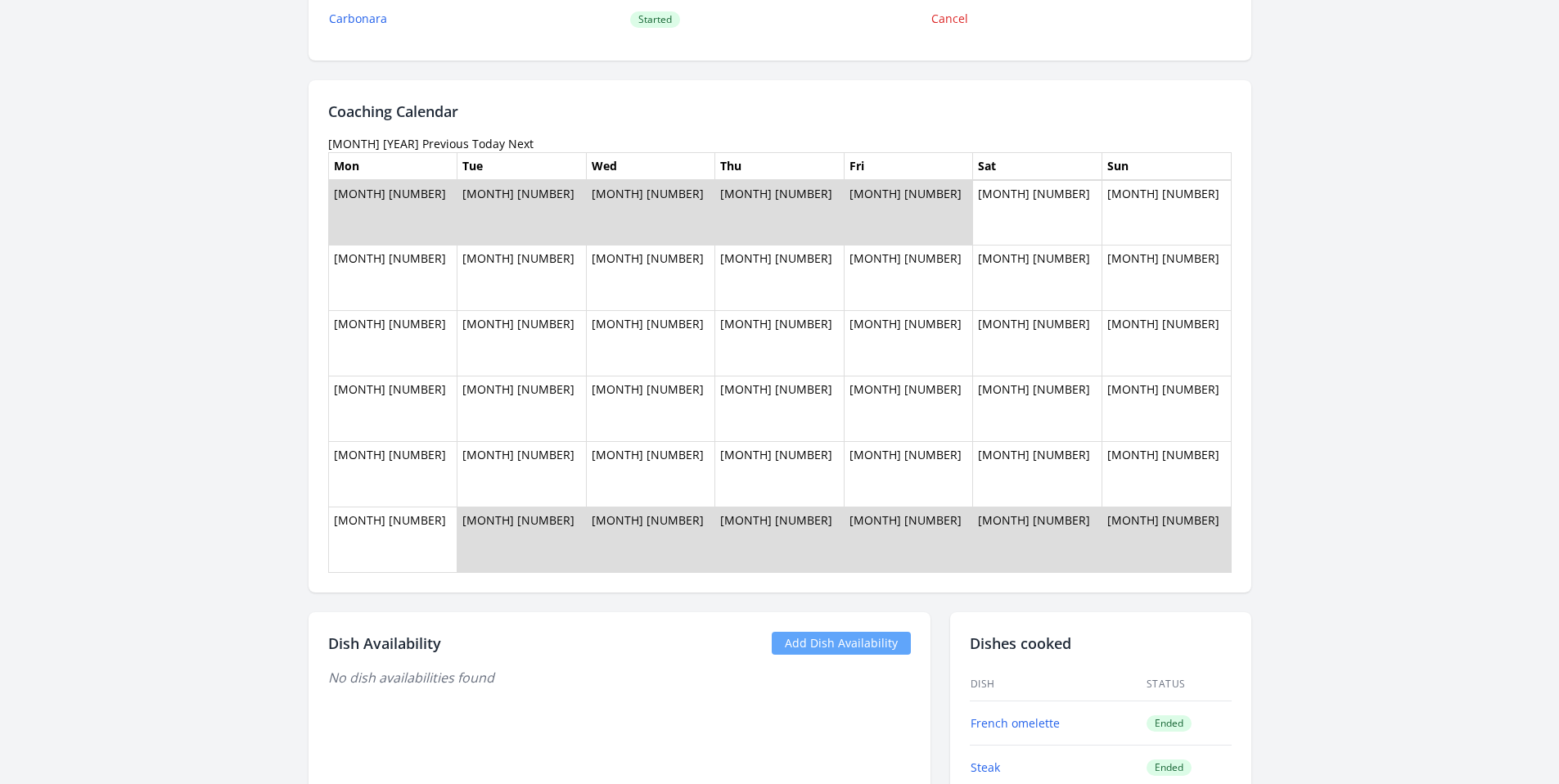 scroll, scrollTop: 810, scrollLeft: 0, axis: vertical 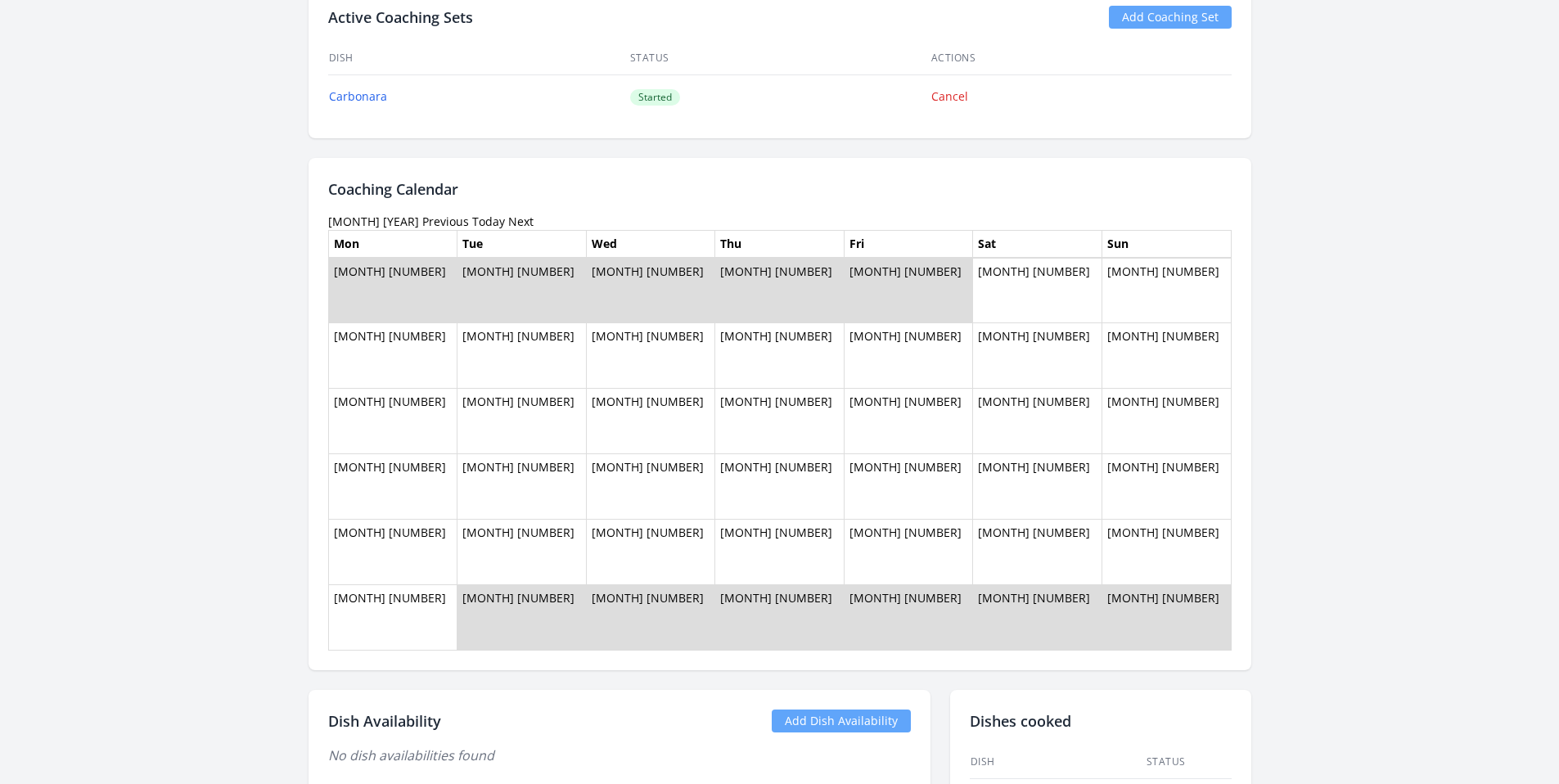 click on "Previous" at bounding box center [445, 221] 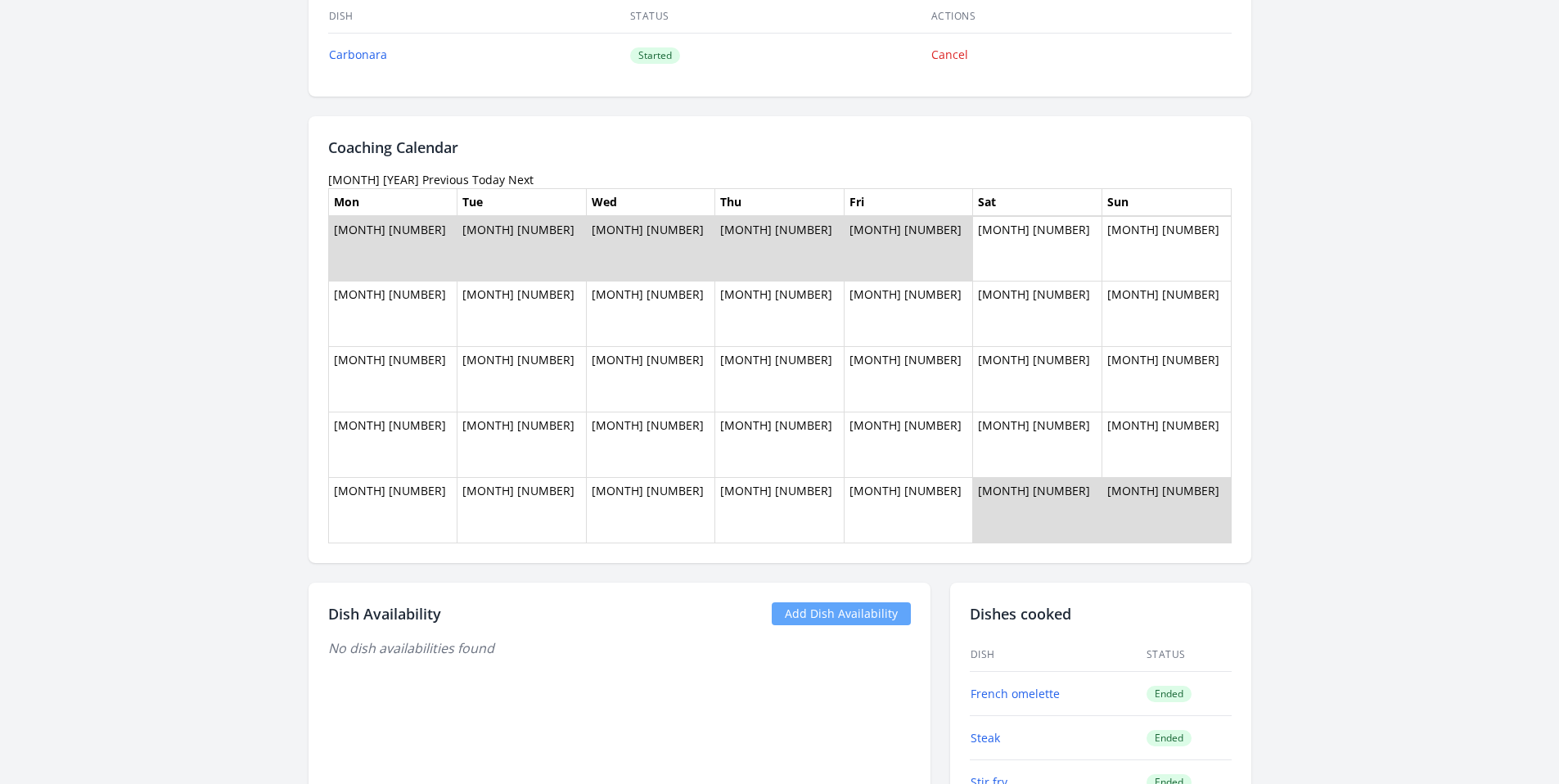 scroll, scrollTop: 849, scrollLeft: 0, axis: vertical 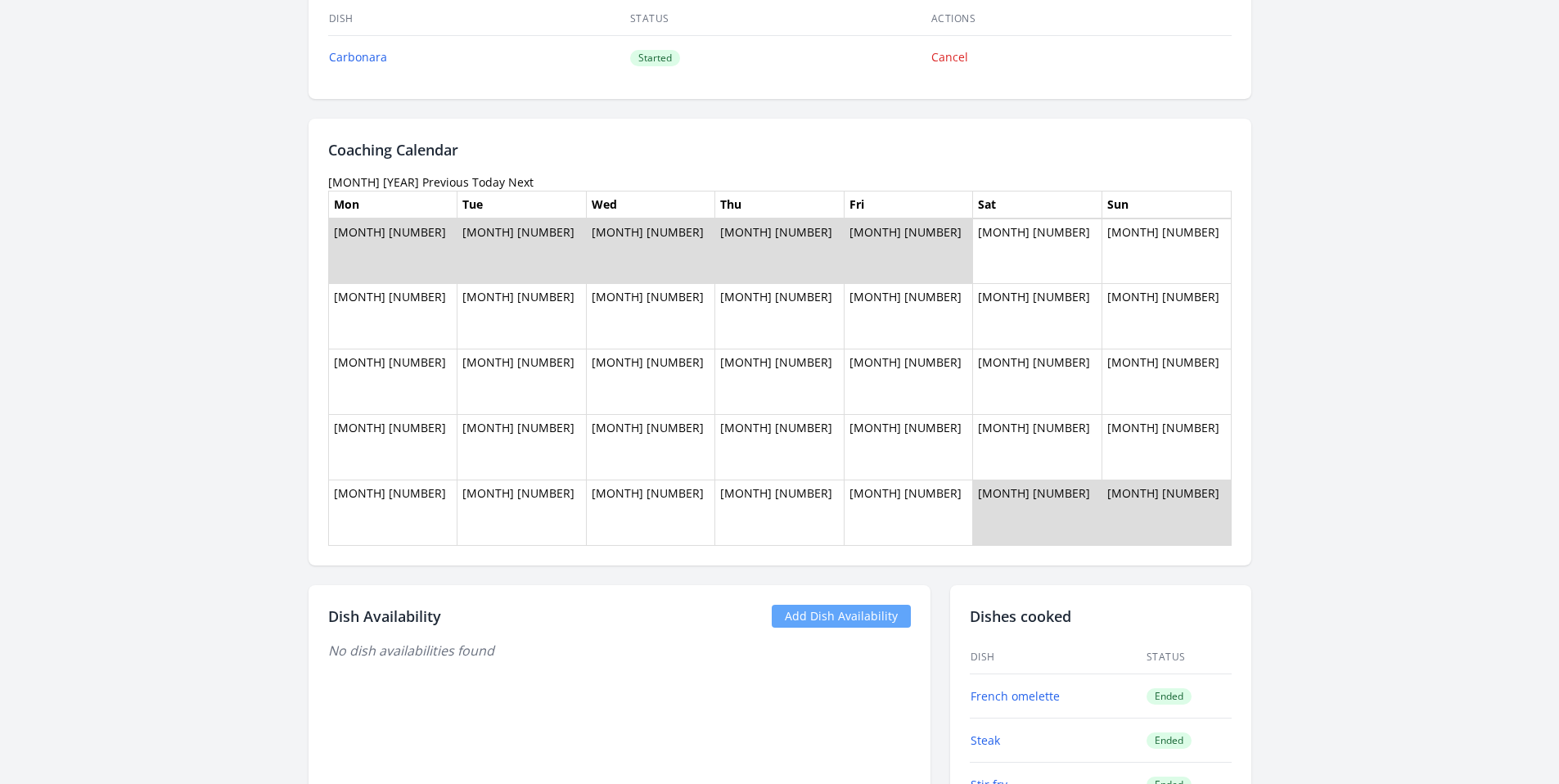 click on "Previous" at bounding box center (445, 182) 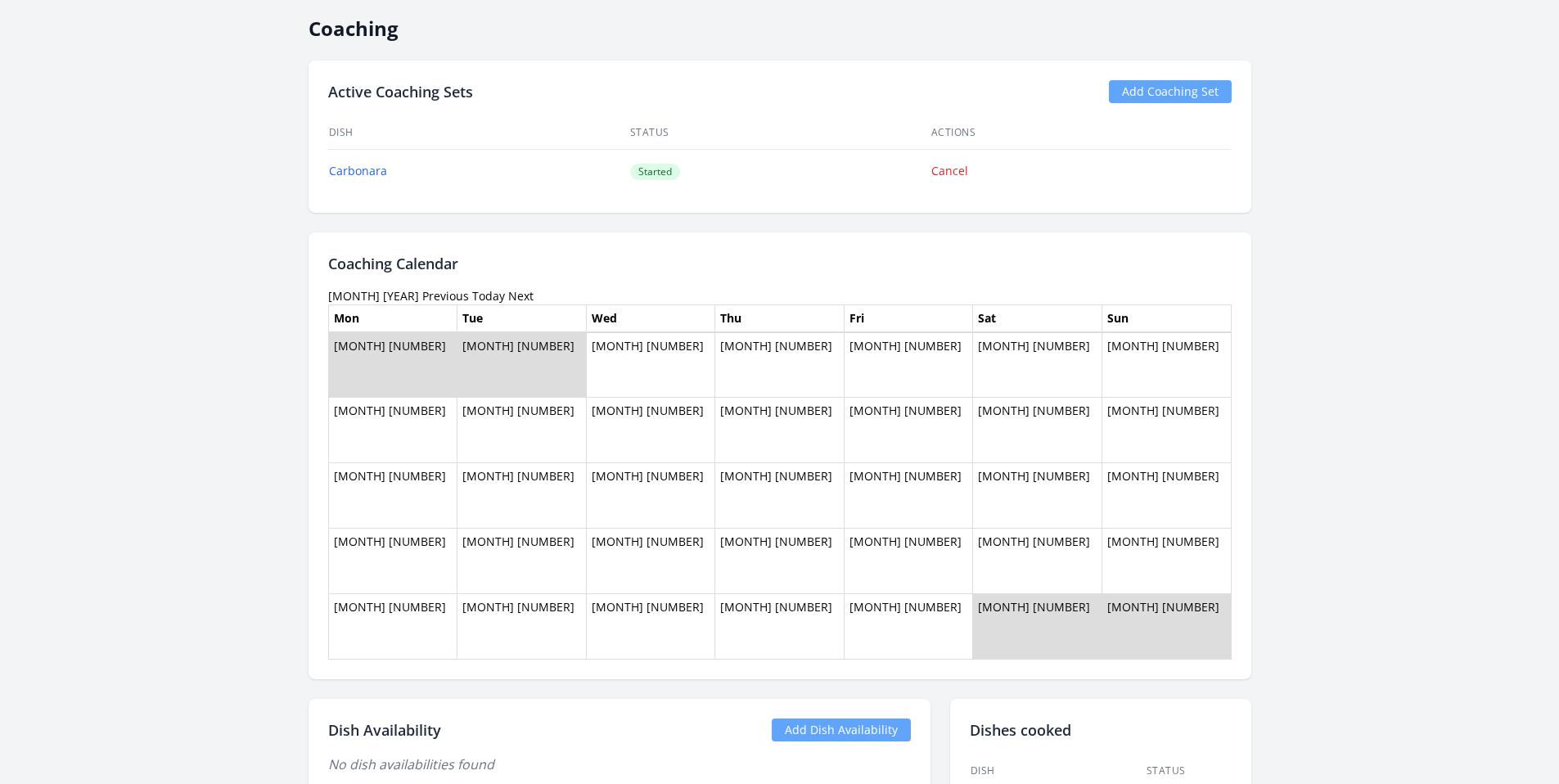 scroll, scrollTop: 739, scrollLeft: 0, axis: vertical 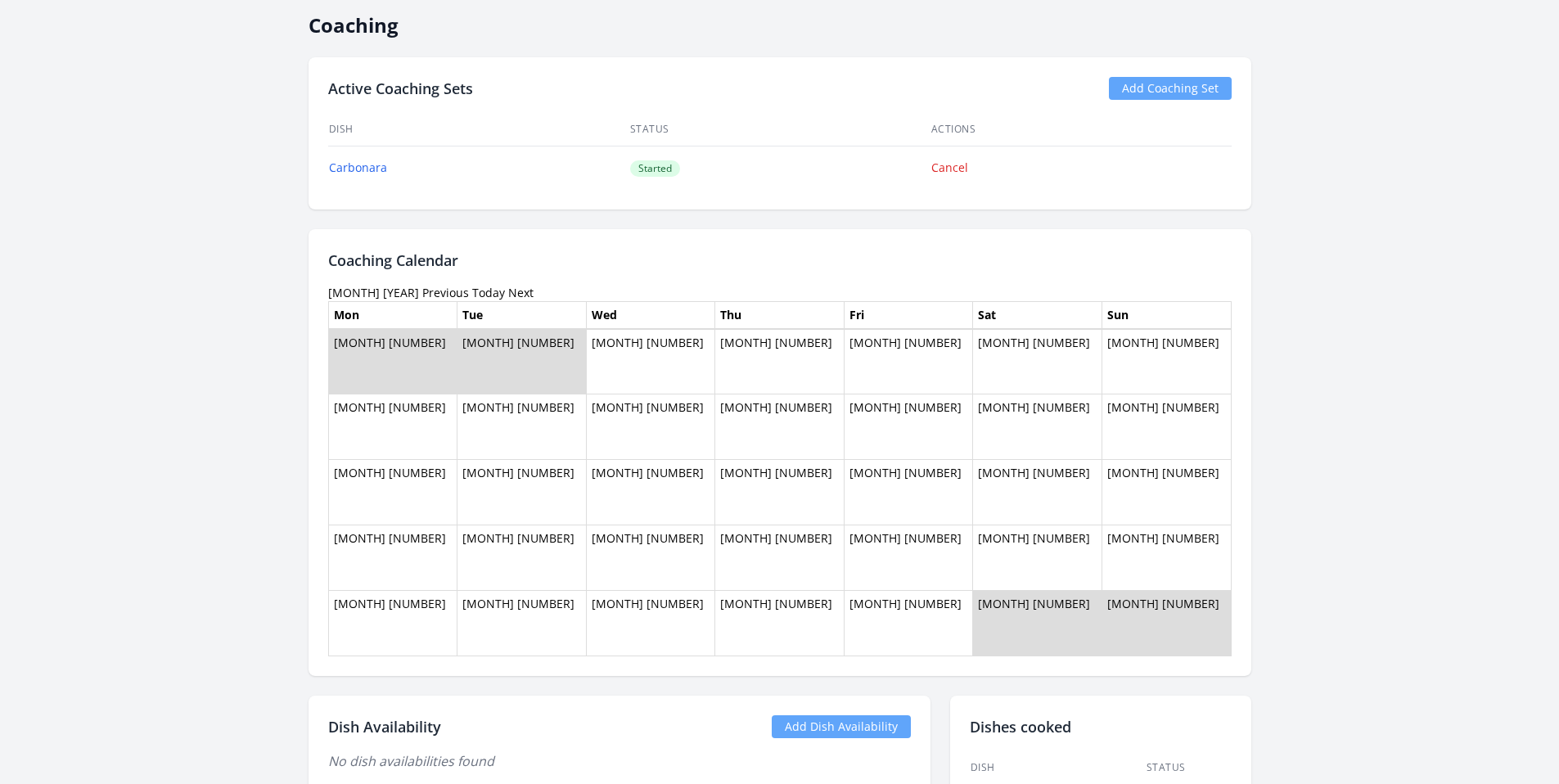 click on "Previous" at bounding box center (445, 292) 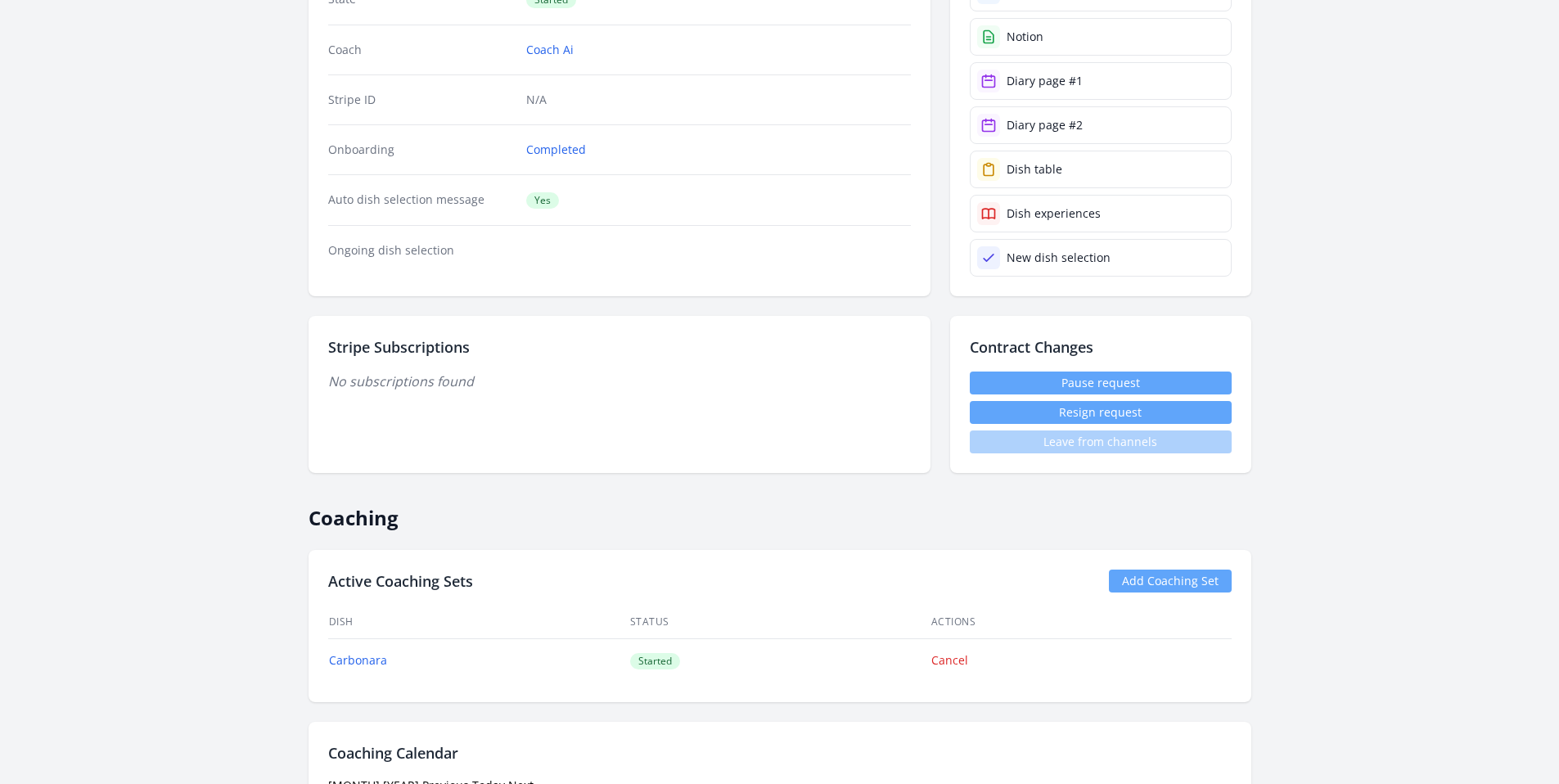 scroll, scrollTop: 775, scrollLeft: 0, axis: vertical 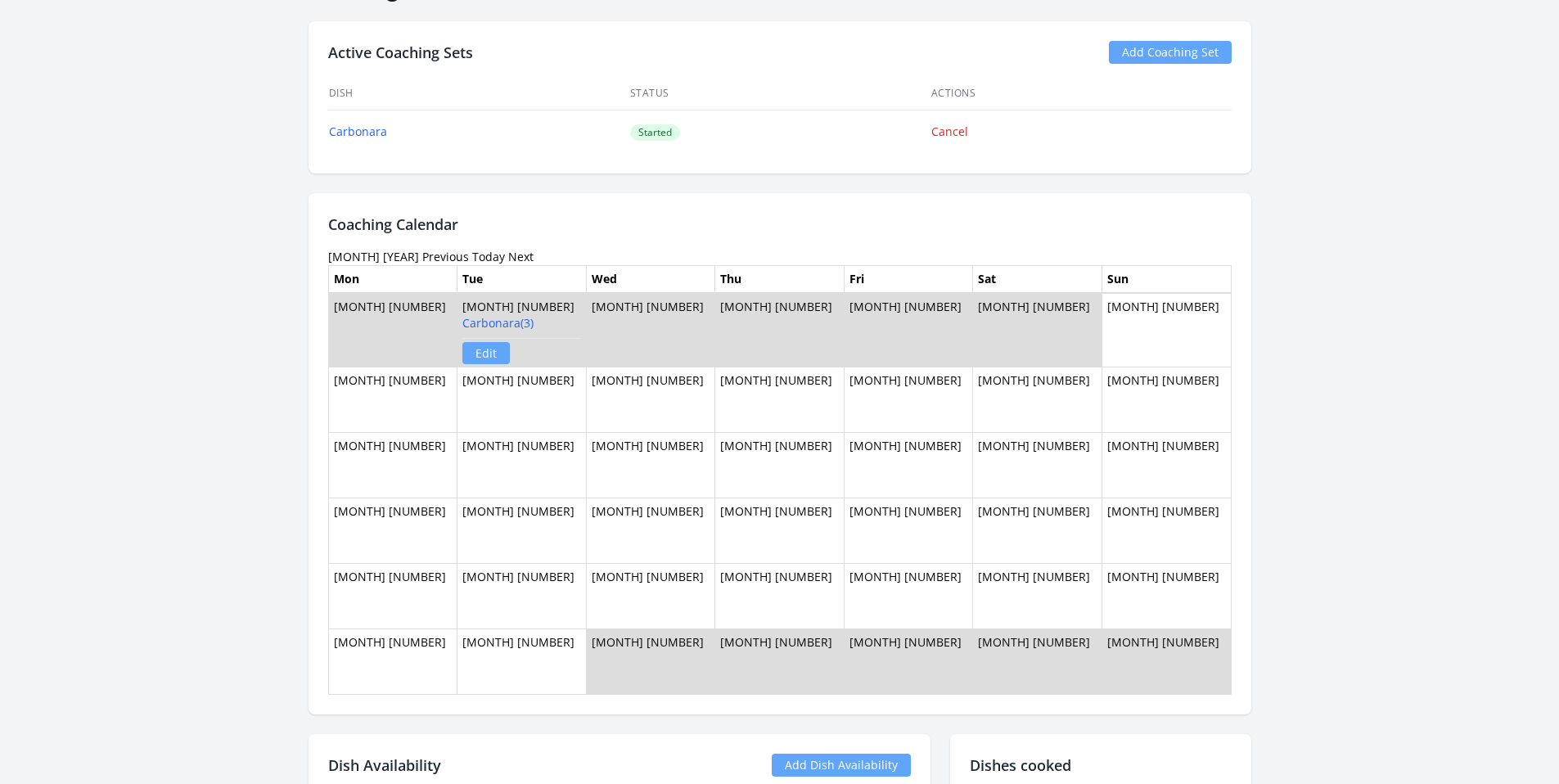 click on "Previous" at bounding box center (445, 256) 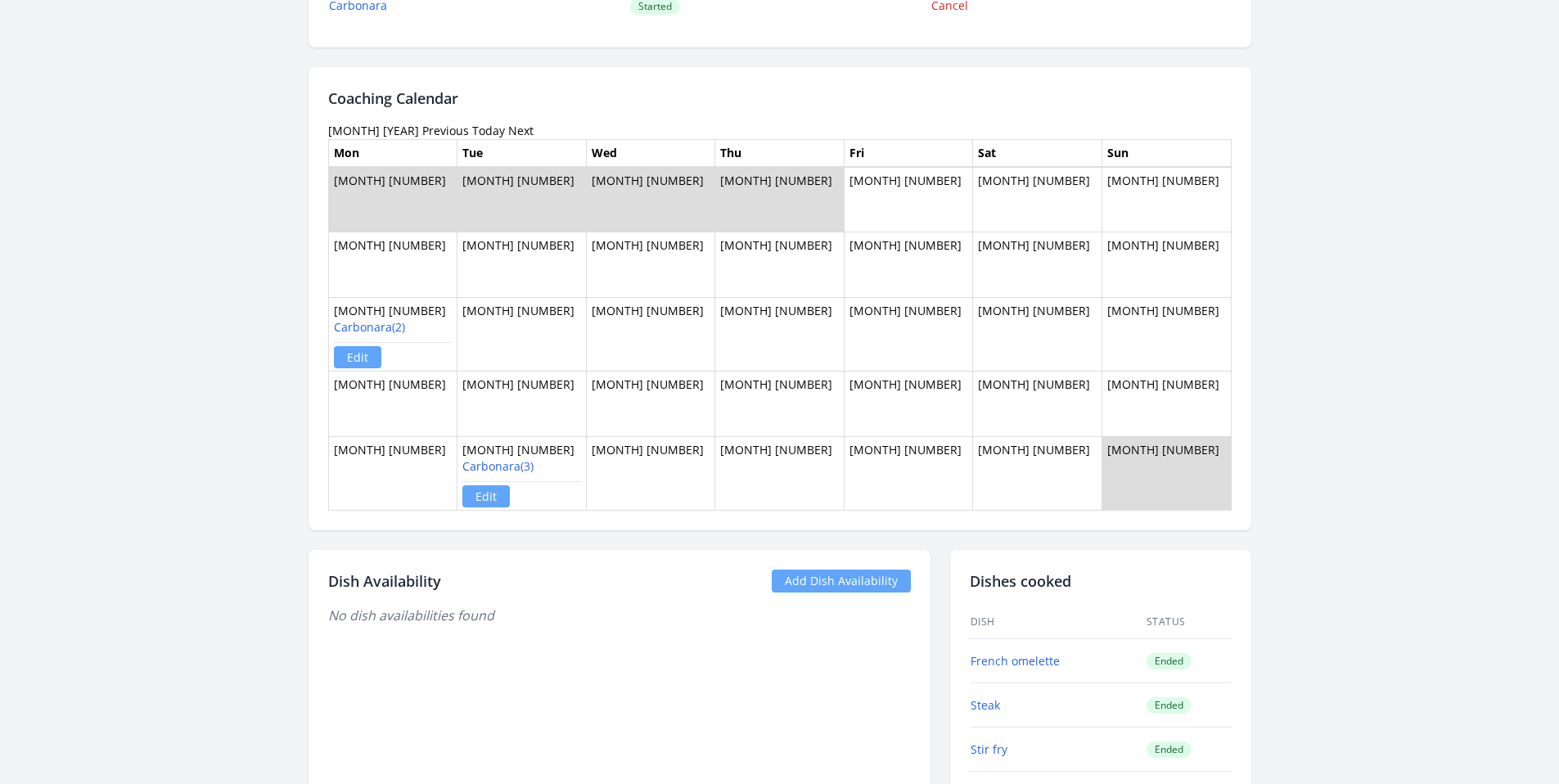 scroll, scrollTop: 863, scrollLeft: 0, axis: vertical 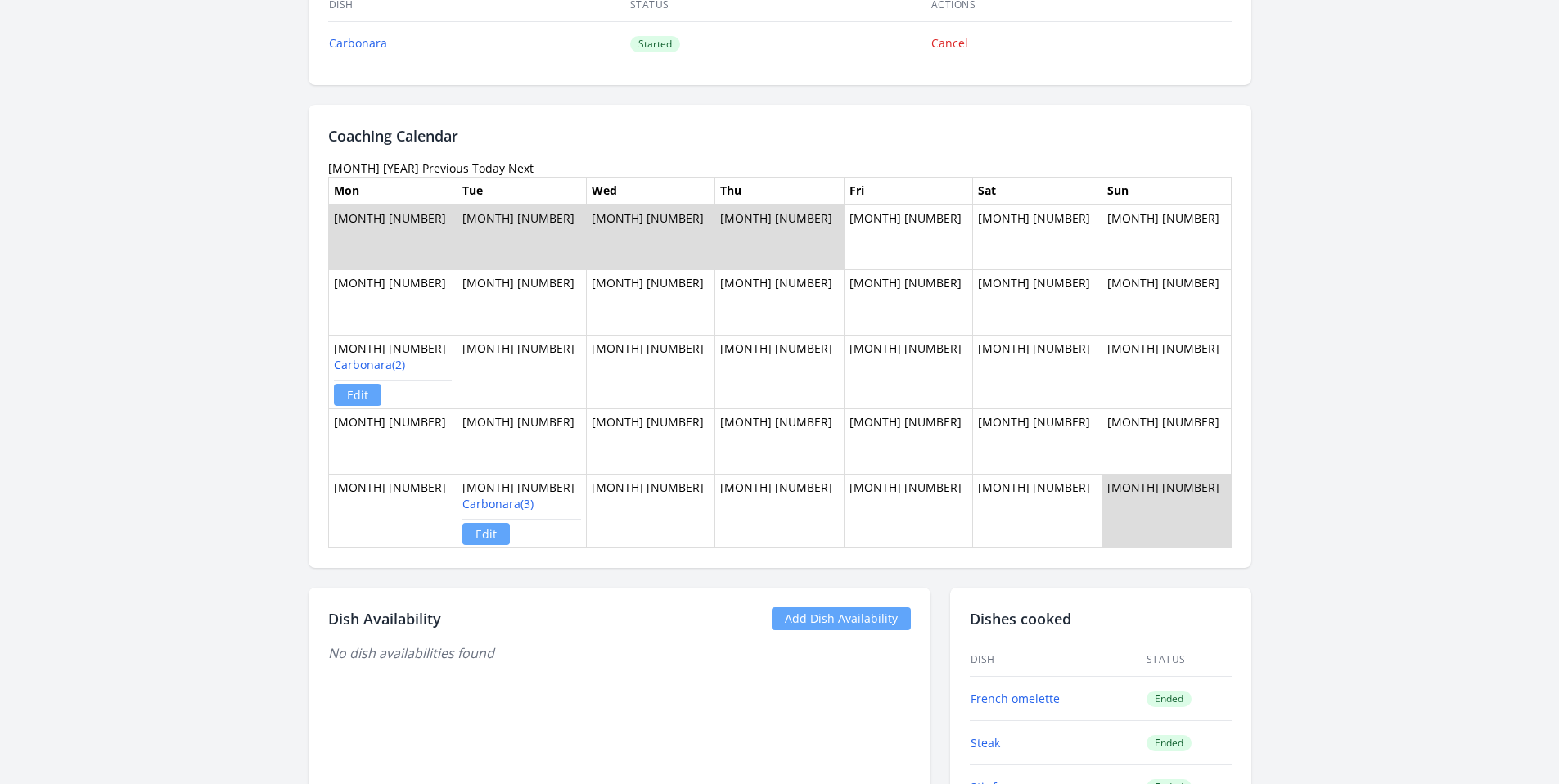 click on "Previous" at bounding box center (445, 168) 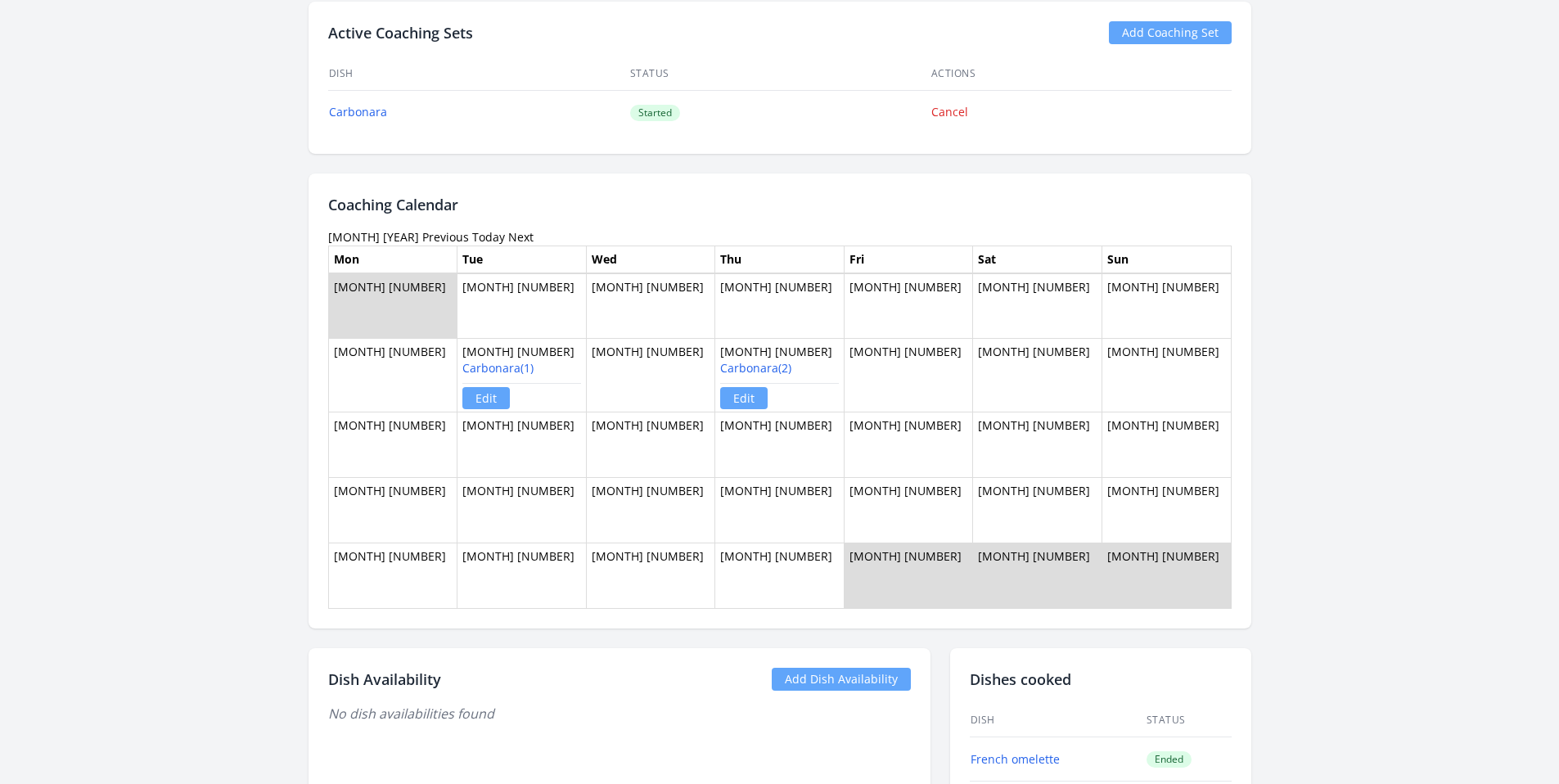 scroll, scrollTop: 830, scrollLeft: 0, axis: vertical 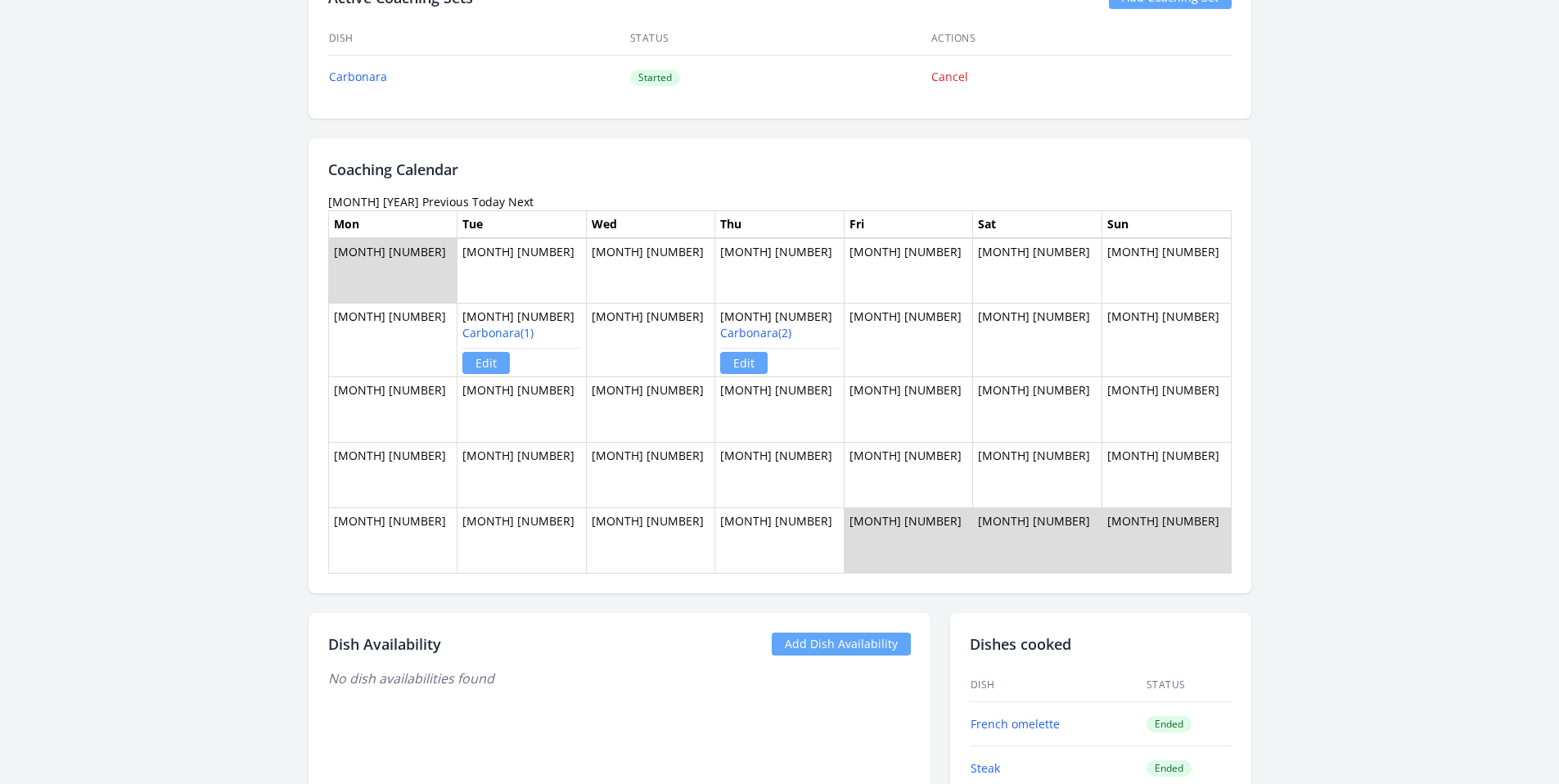 click on "Previous" at bounding box center [445, 201] 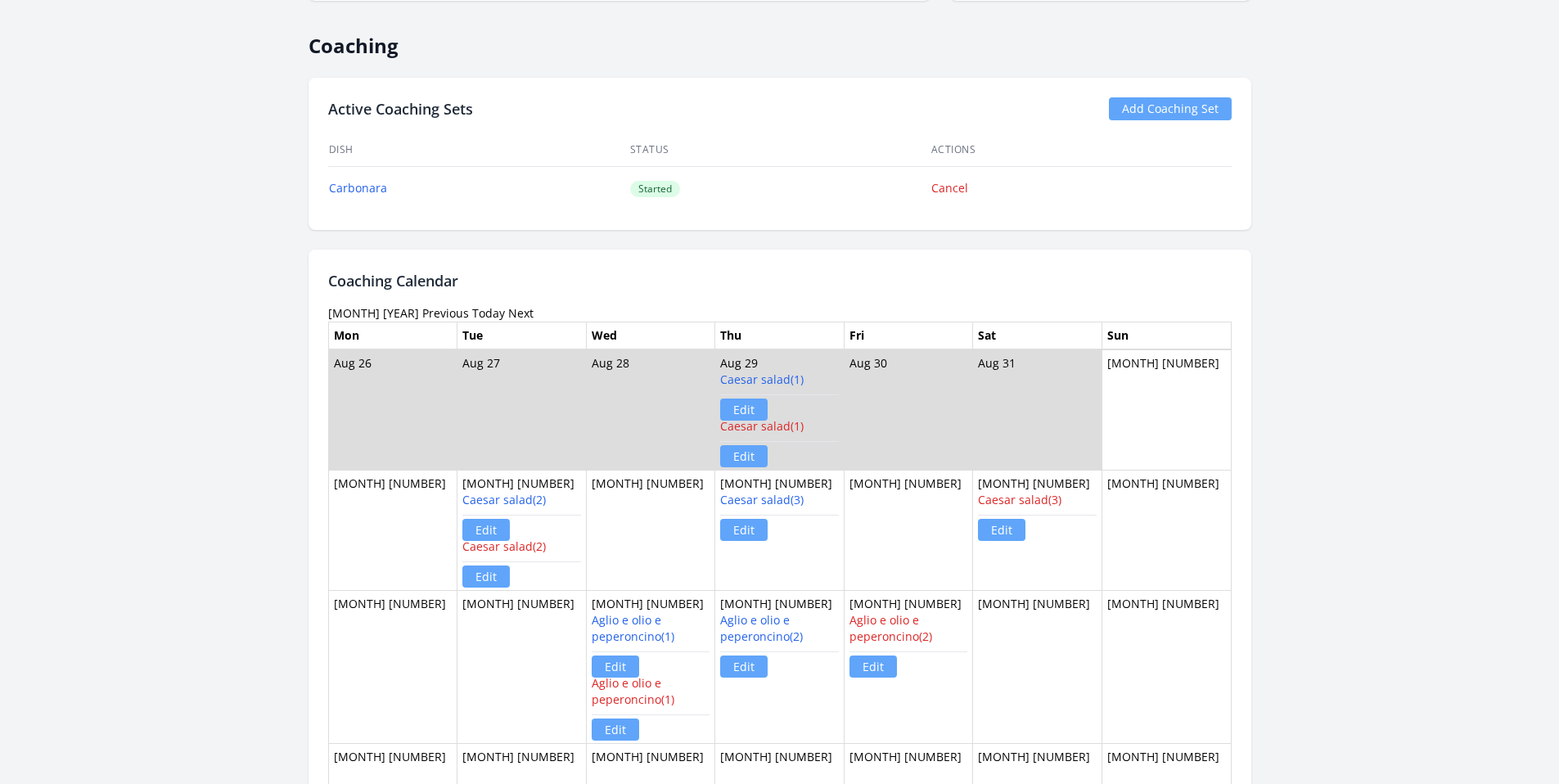 scroll, scrollTop: 742, scrollLeft: 0, axis: vertical 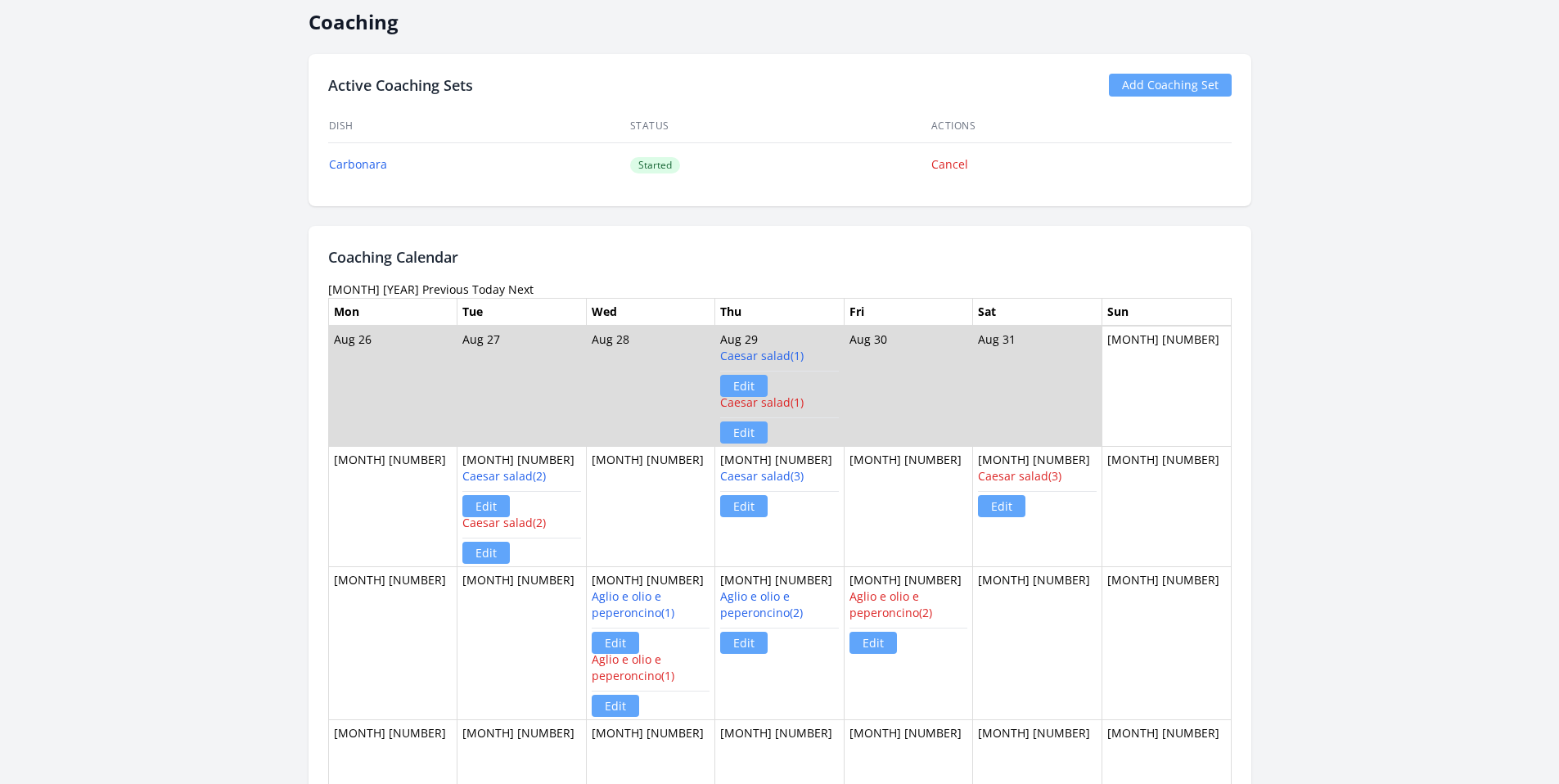 click on "Previous" at bounding box center [445, 289] 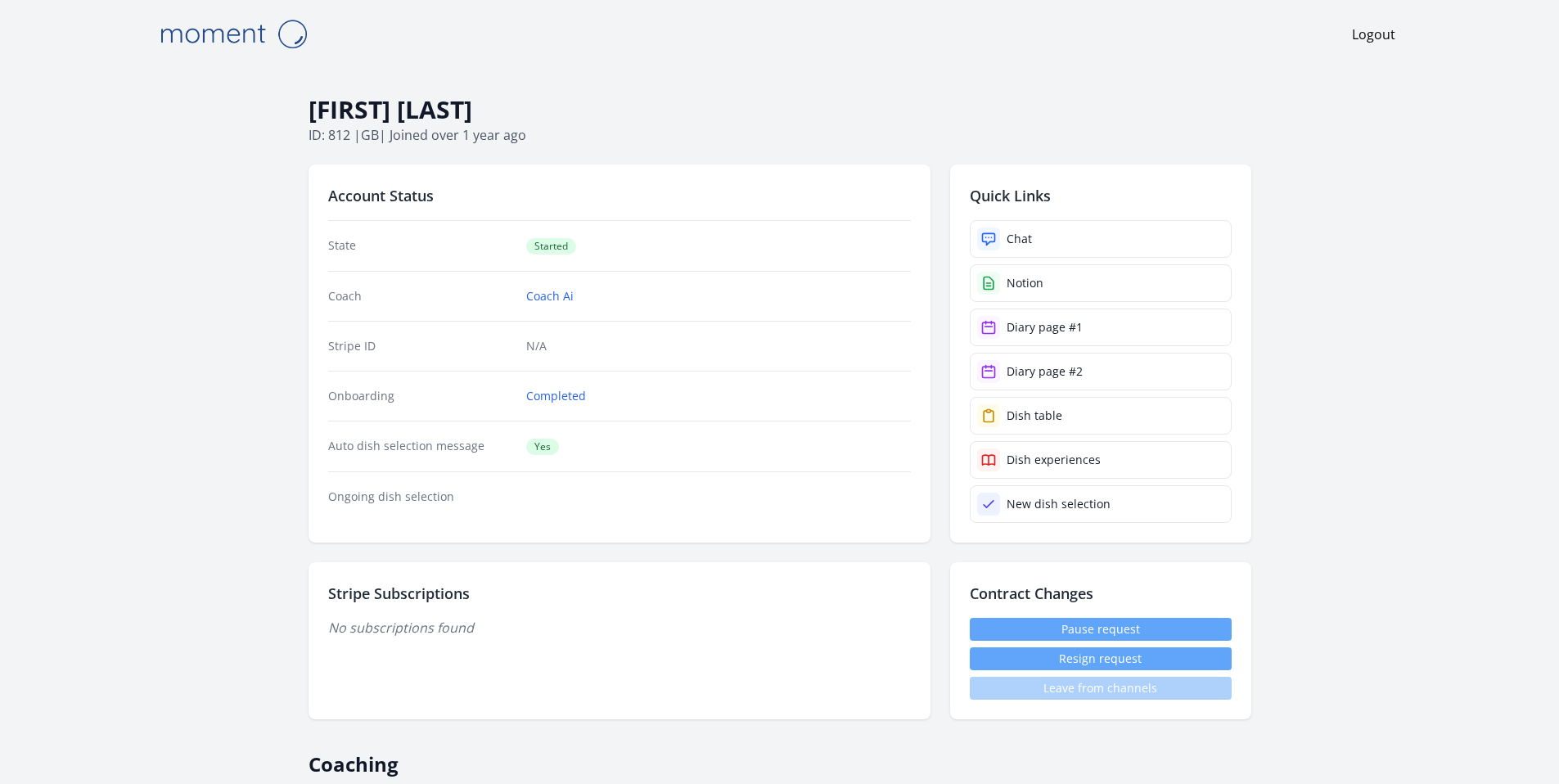 scroll, scrollTop: 710, scrollLeft: 0, axis: vertical 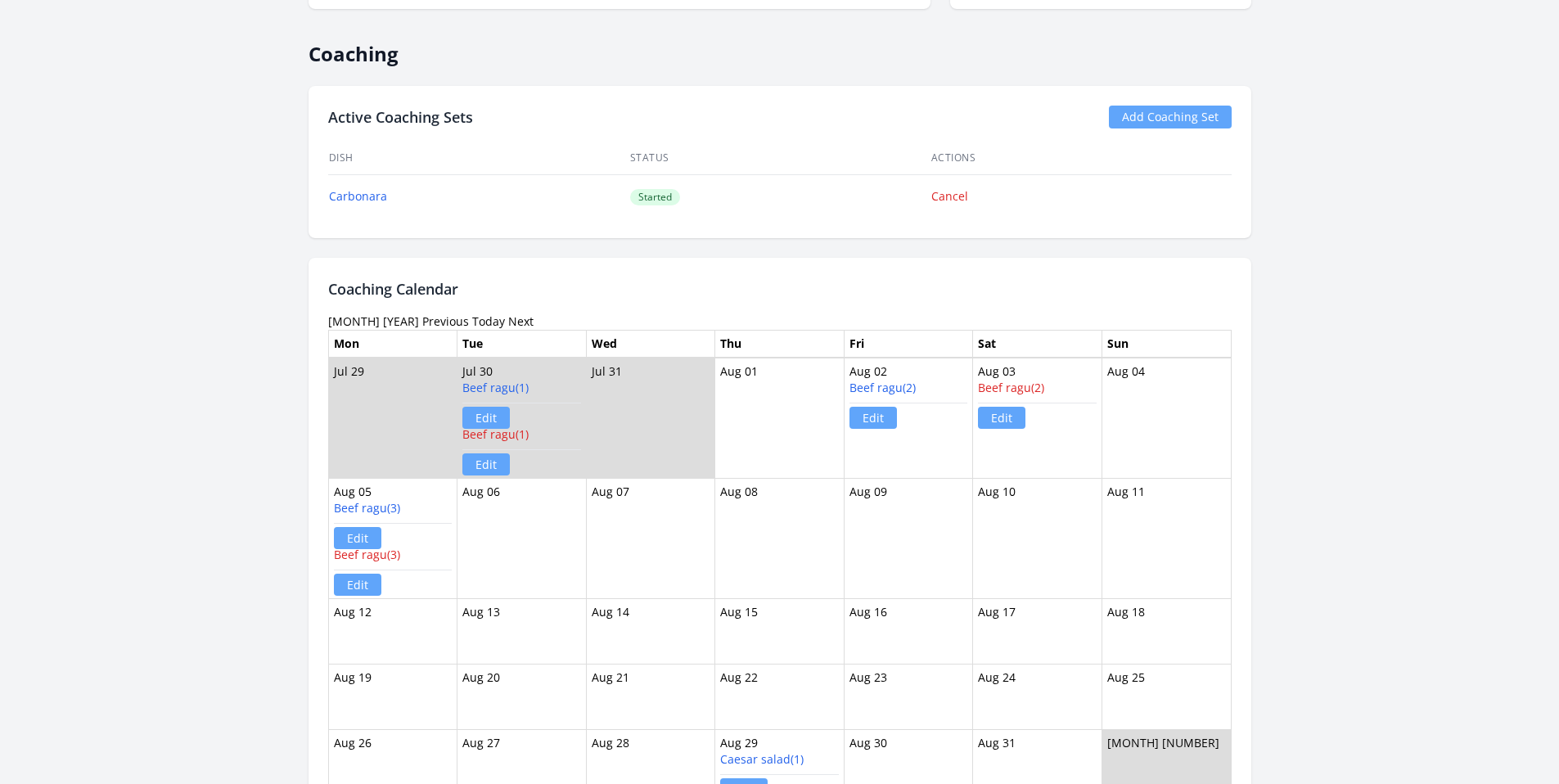 click on "Previous" at bounding box center [445, 321] 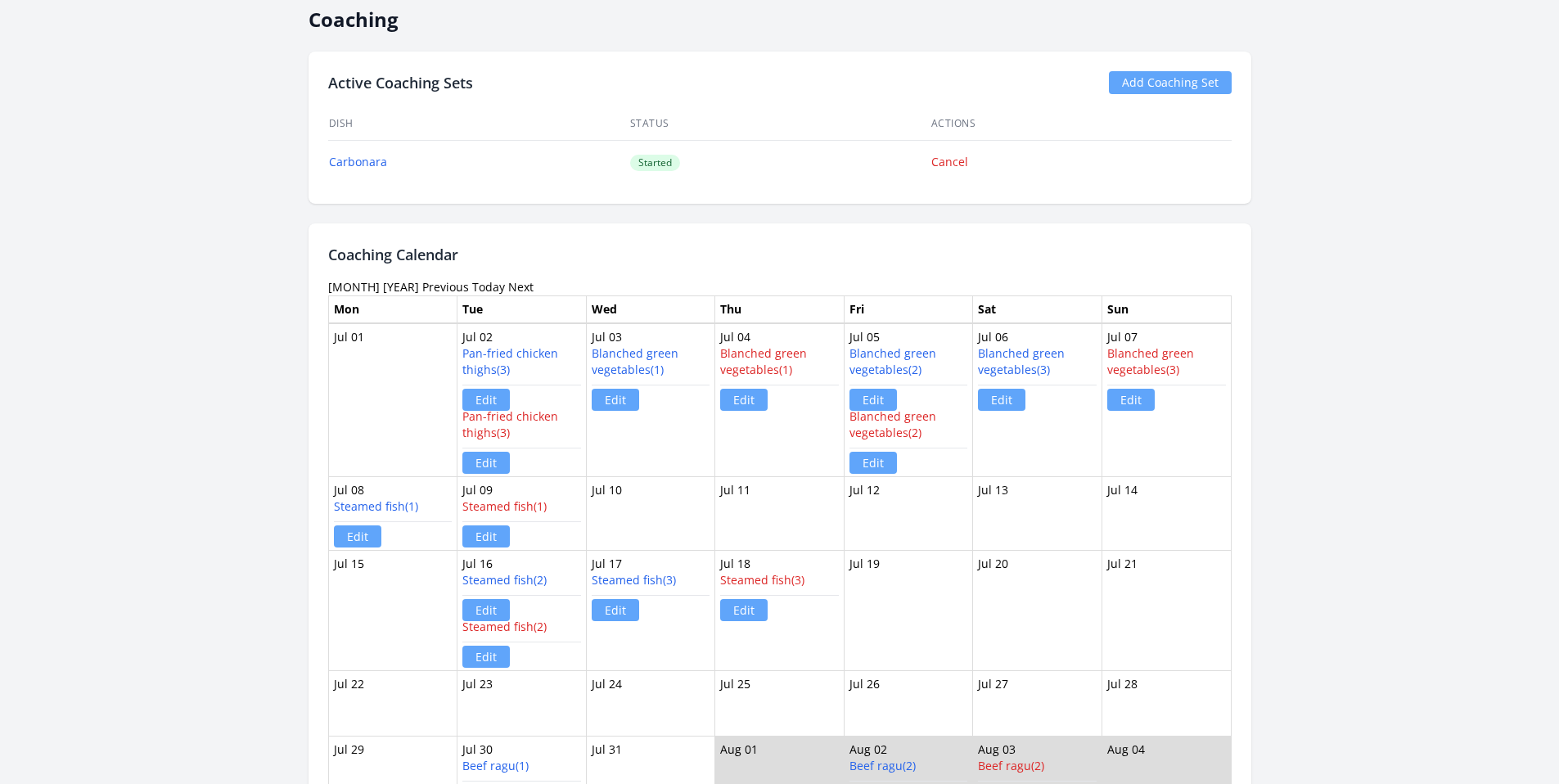 scroll, scrollTop: 806, scrollLeft: 0, axis: vertical 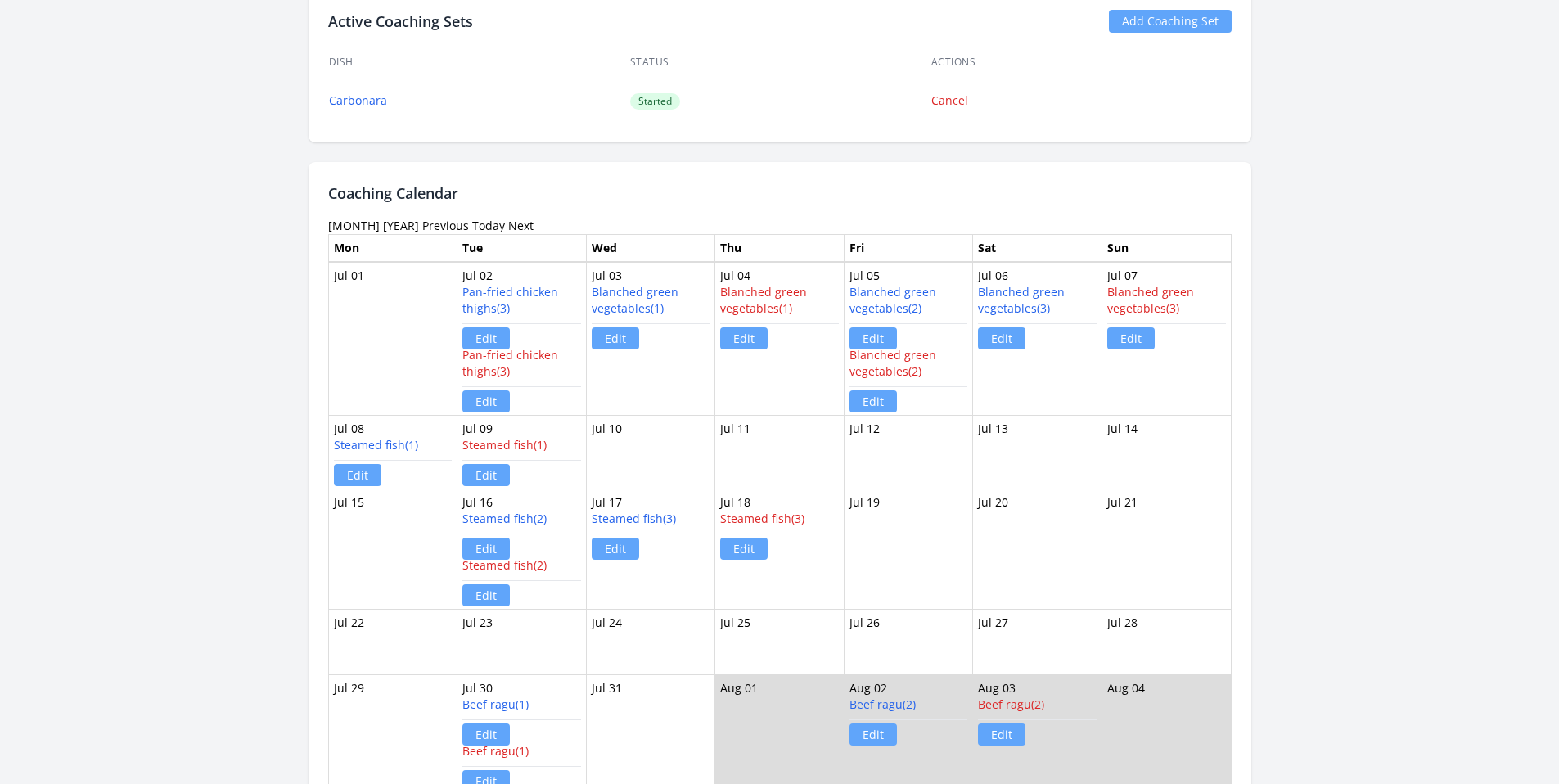 click on "Previous" at bounding box center (445, 225) 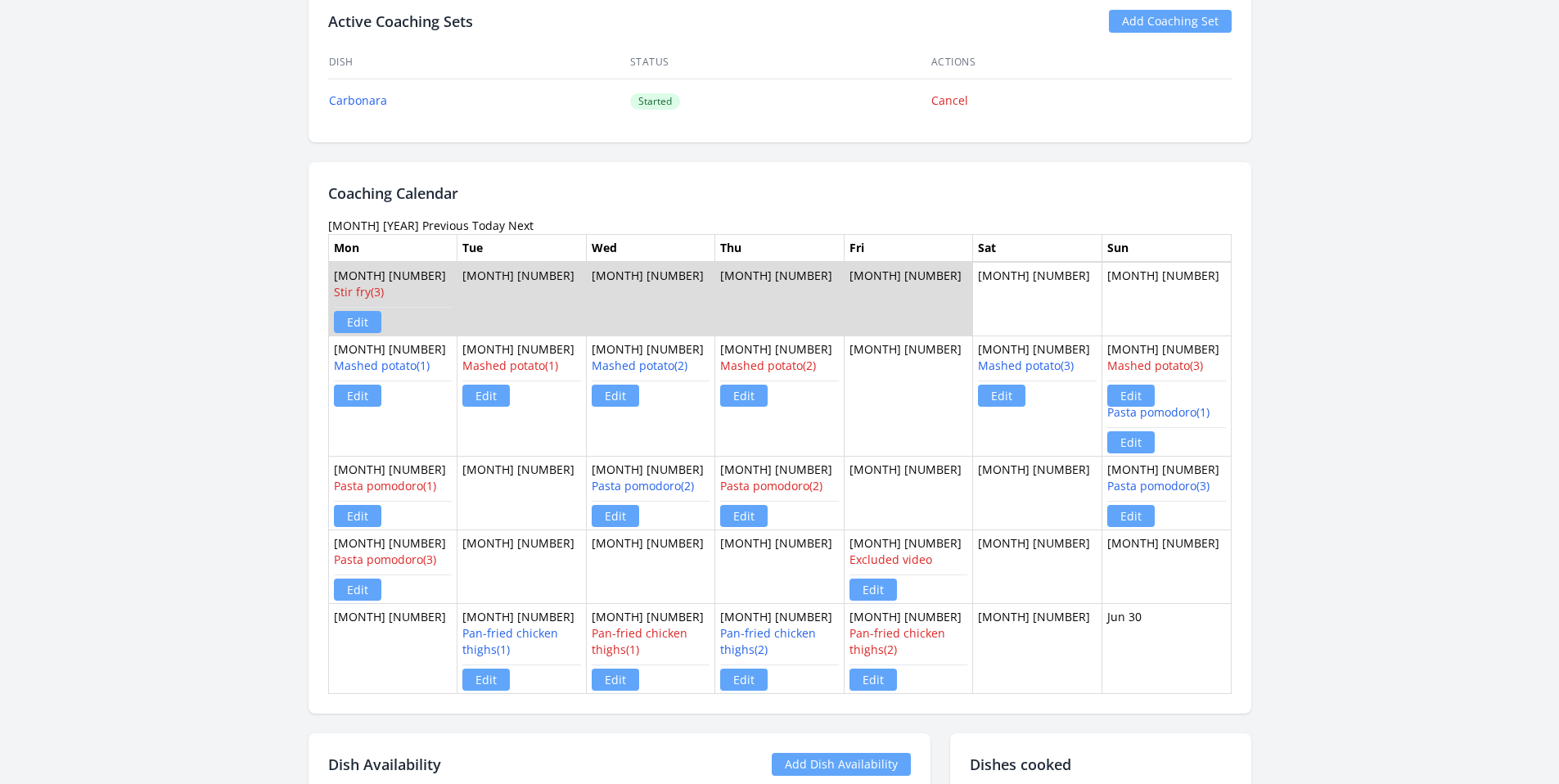 scroll, scrollTop: 0, scrollLeft: 0, axis: both 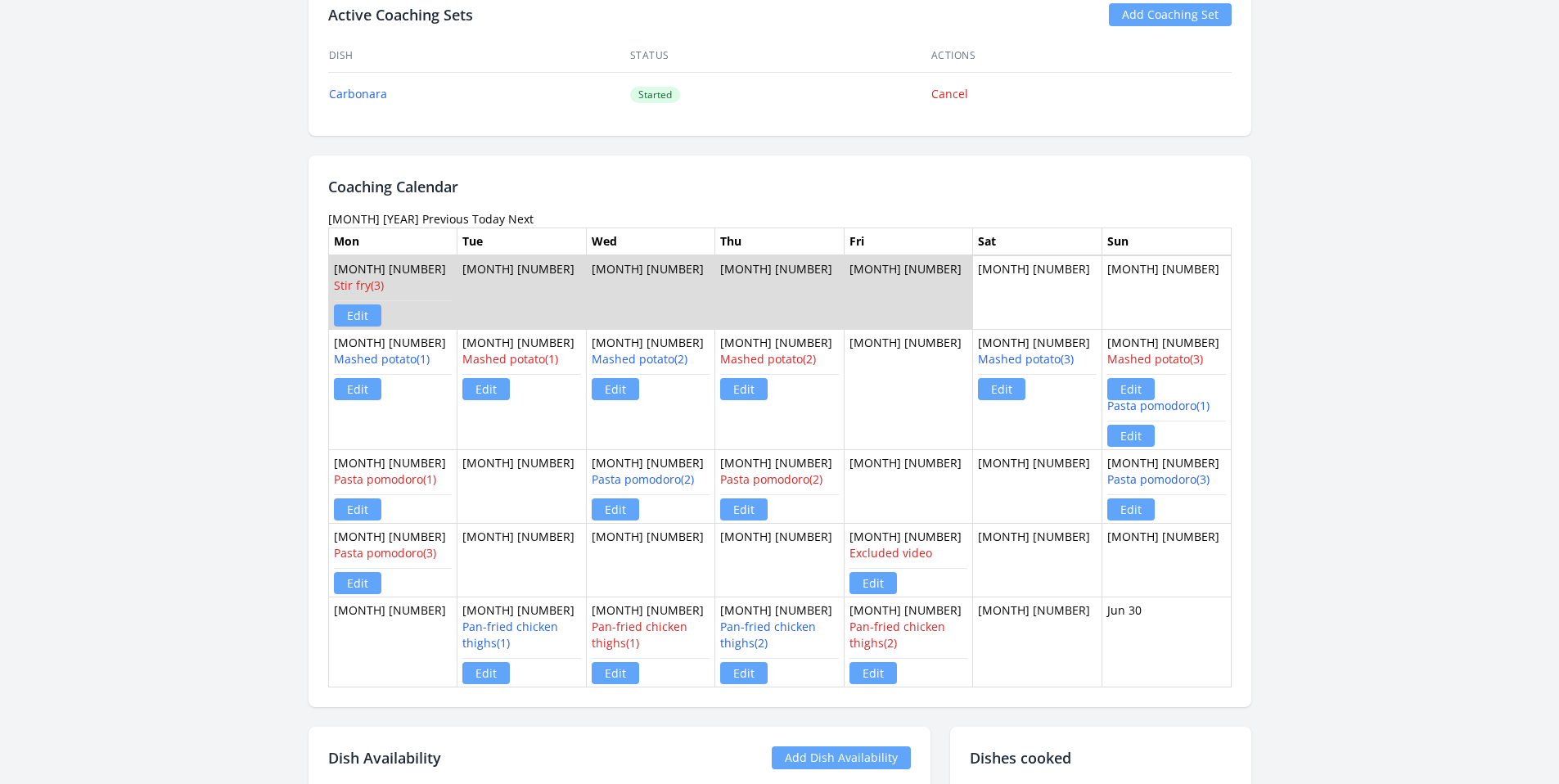 click on "Previous" at bounding box center (445, 219) 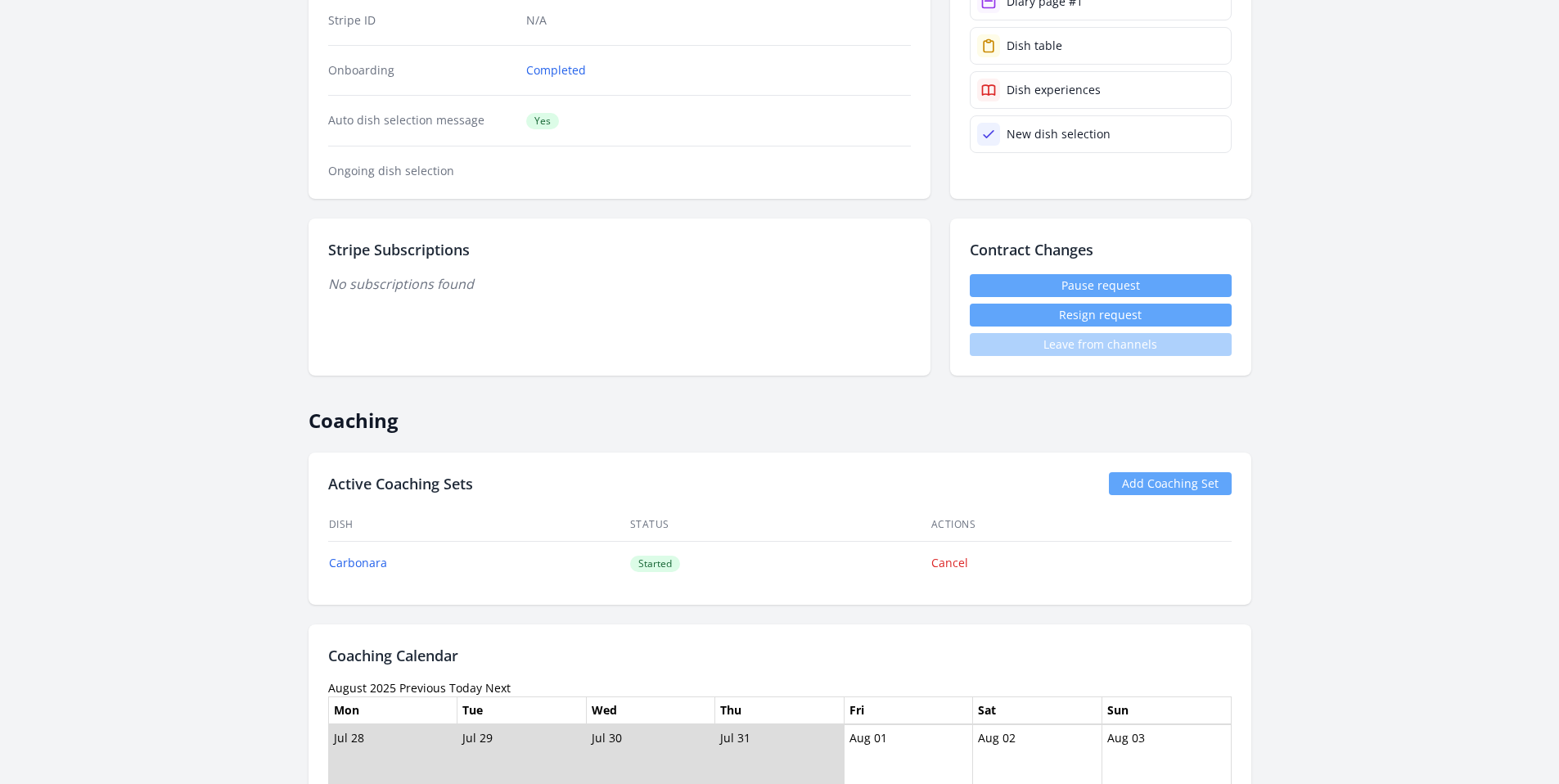 scroll, scrollTop: 0, scrollLeft: 0, axis: both 